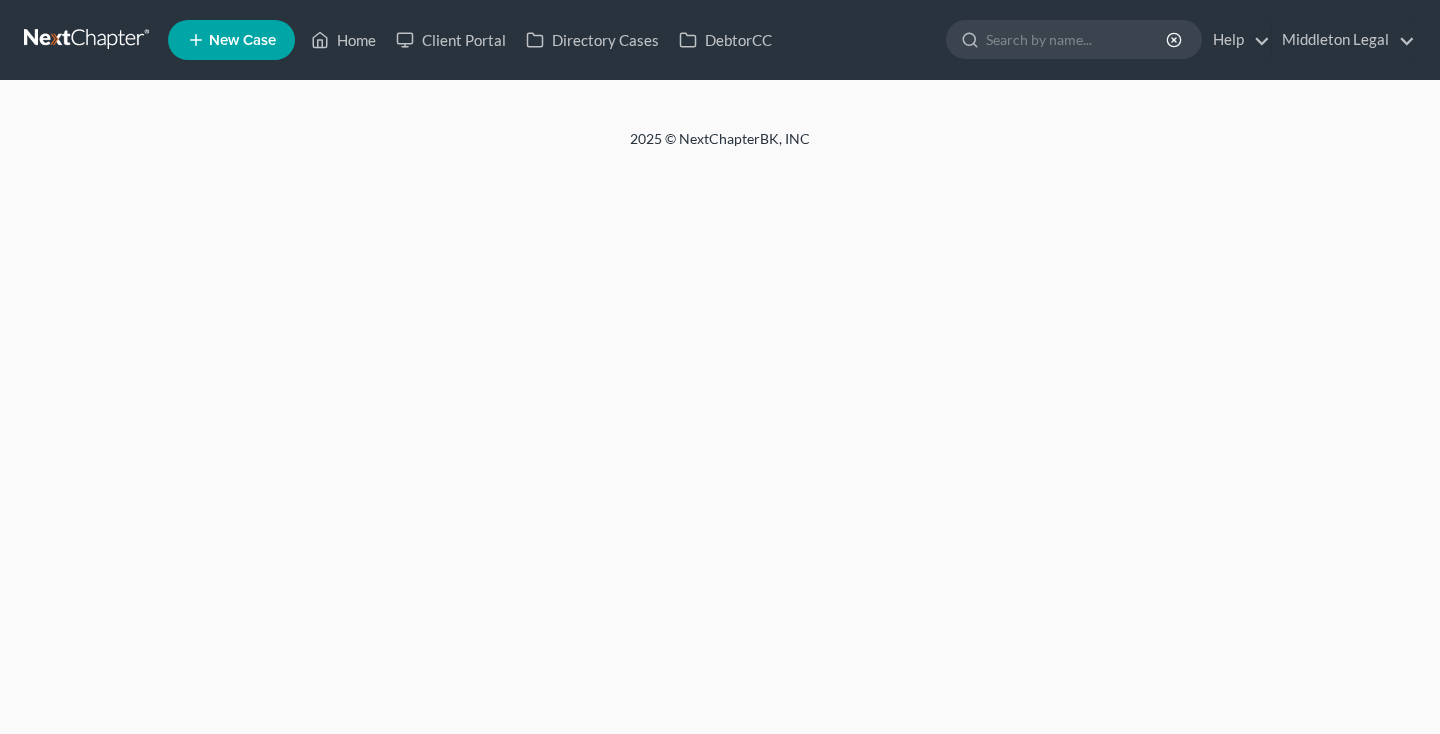 scroll, scrollTop: 0, scrollLeft: 0, axis: both 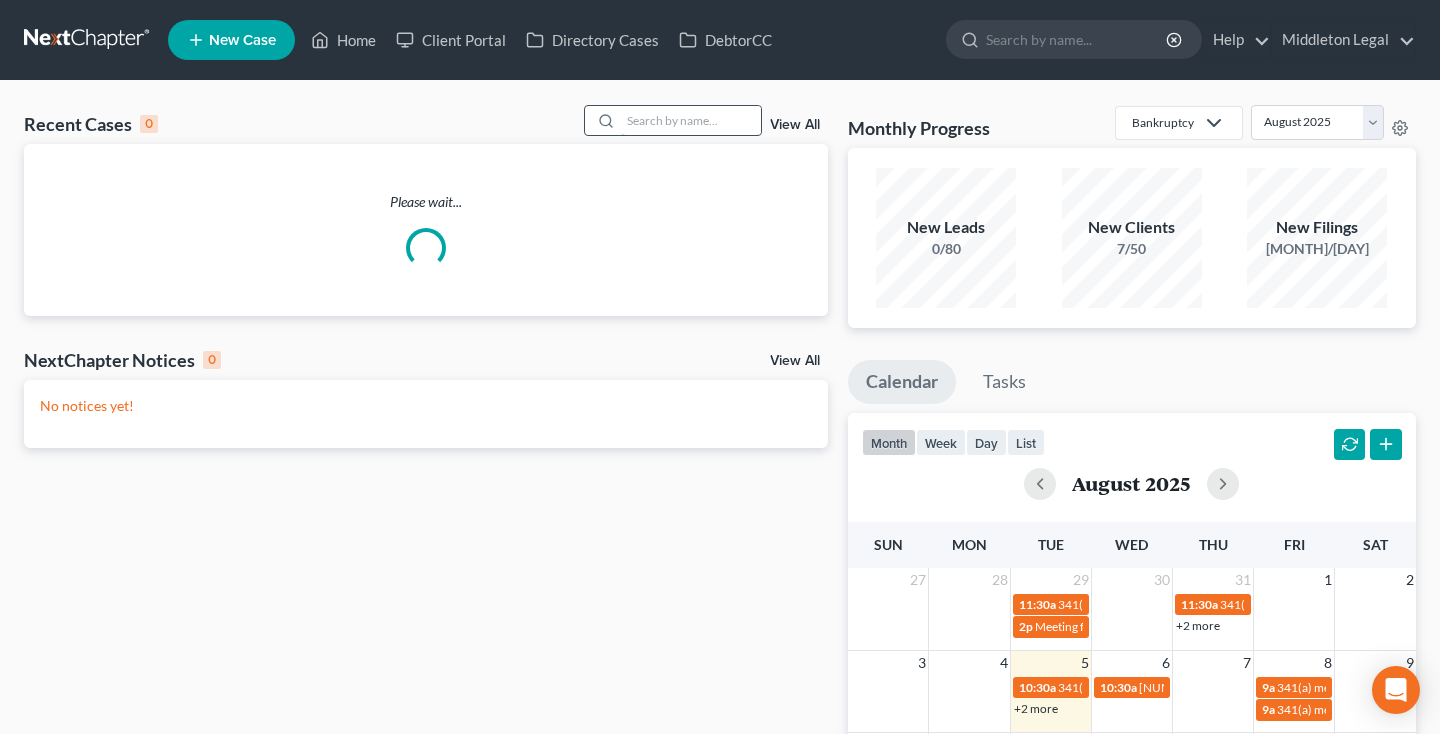 click at bounding box center (691, 120) 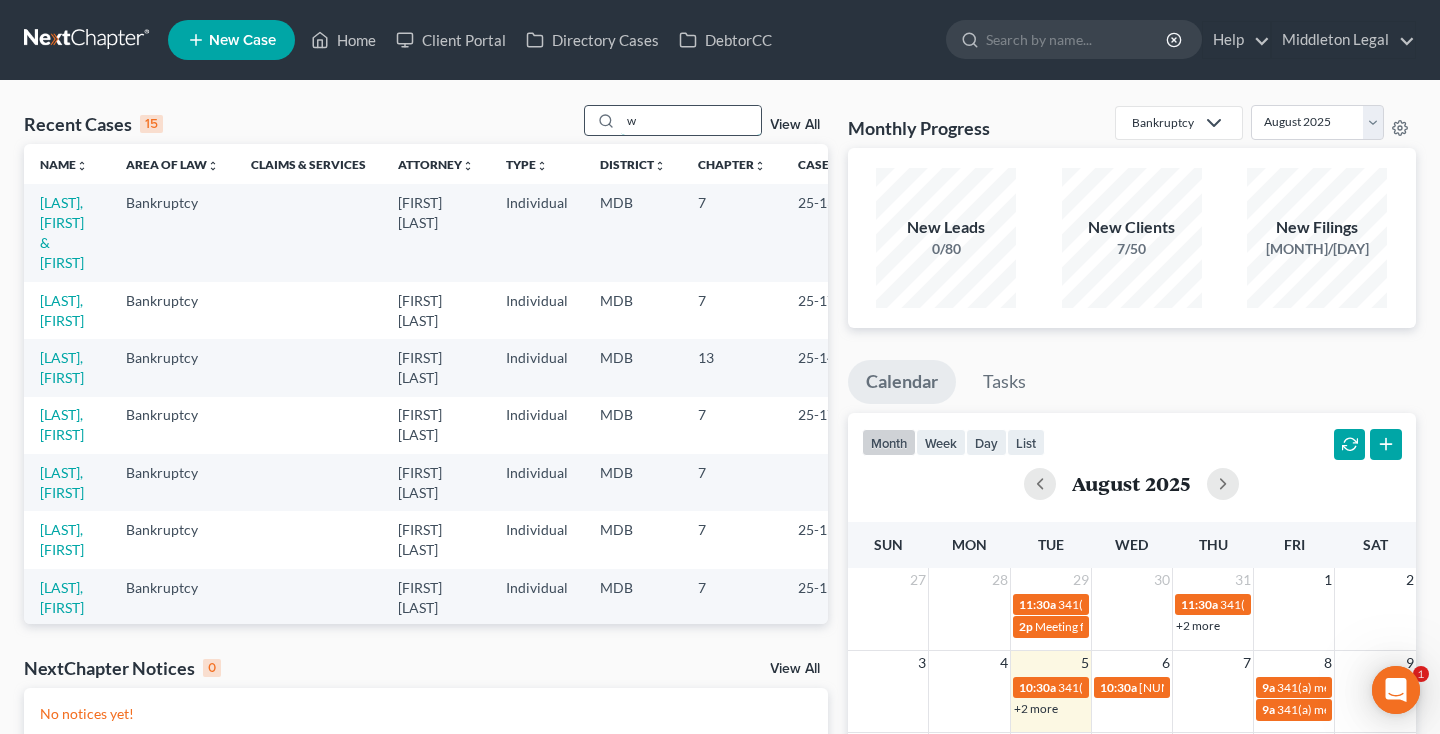 scroll, scrollTop: 0, scrollLeft: 0, axis: both 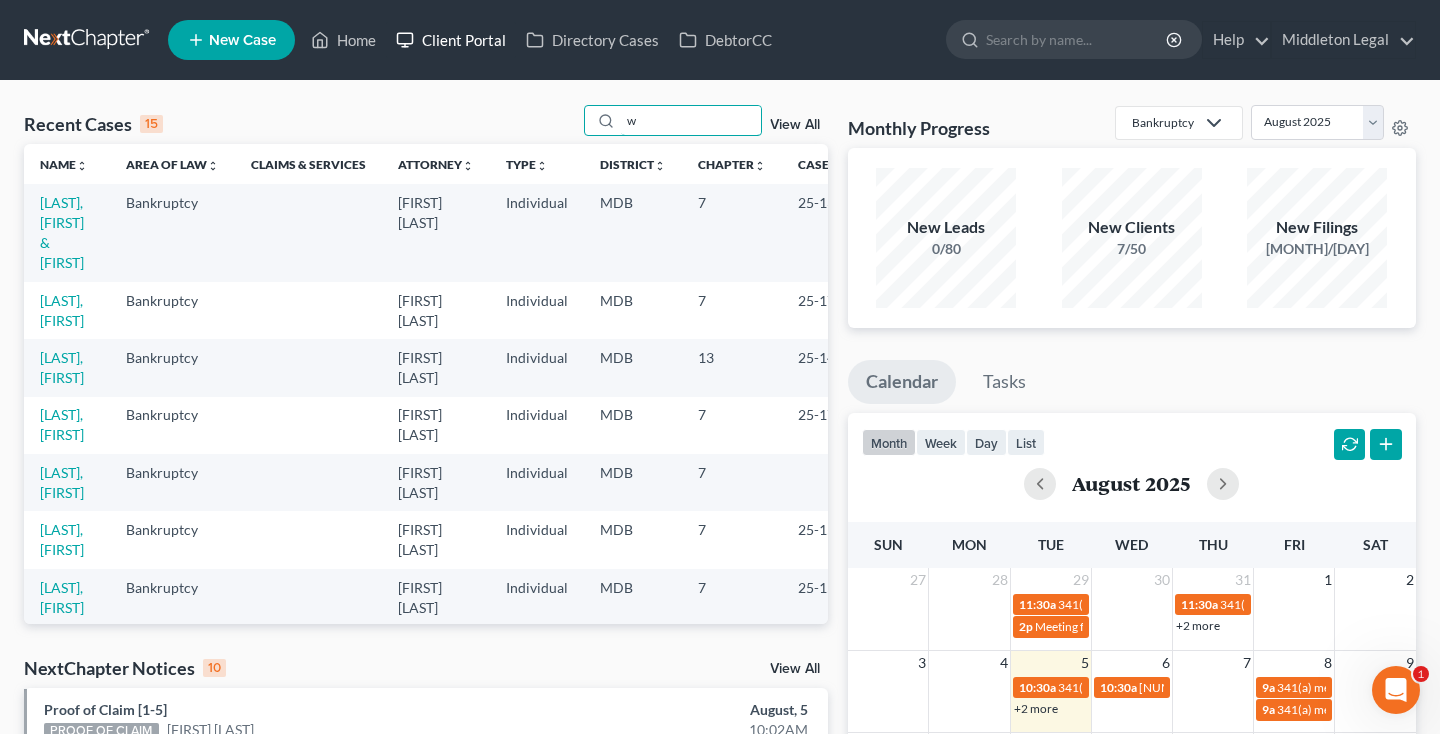 type on "w" 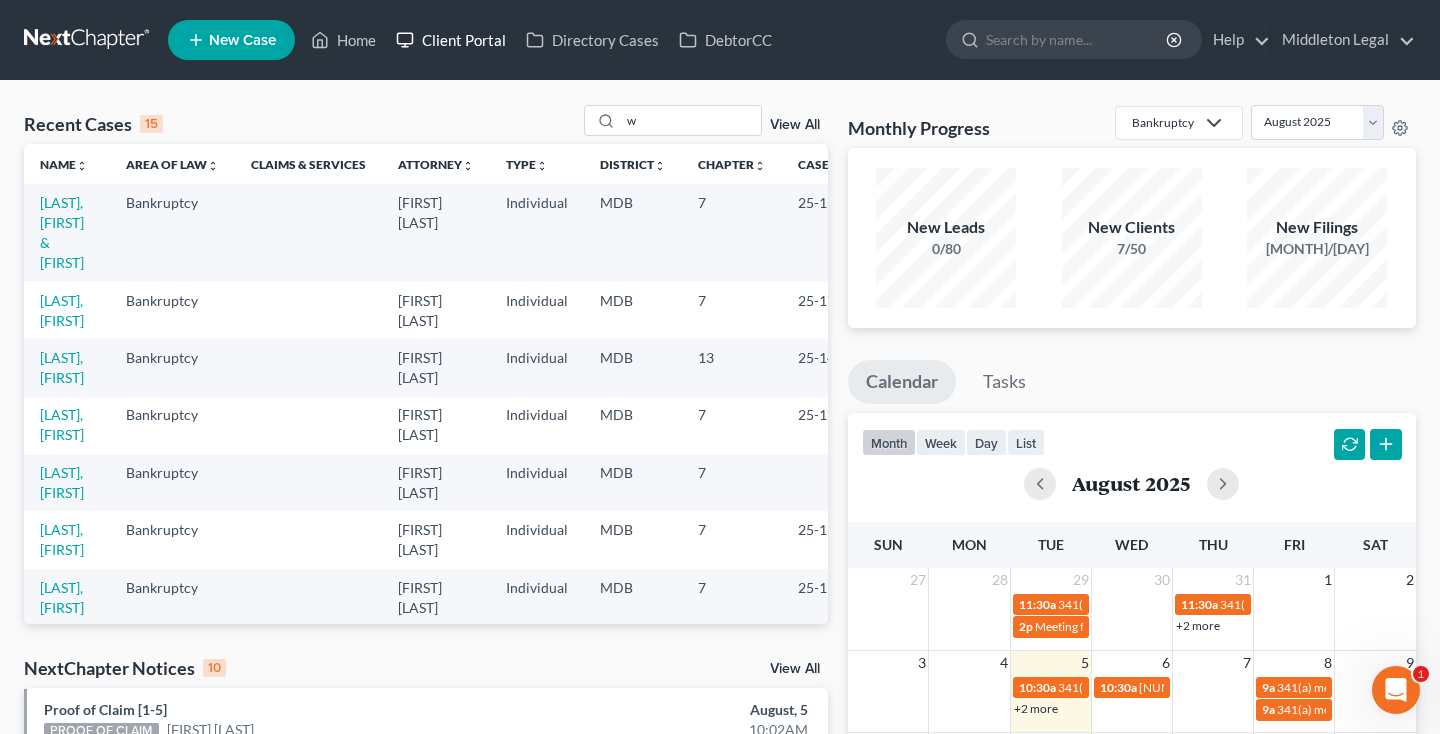 click on "Client Portal" at bounding box center (451, 40) 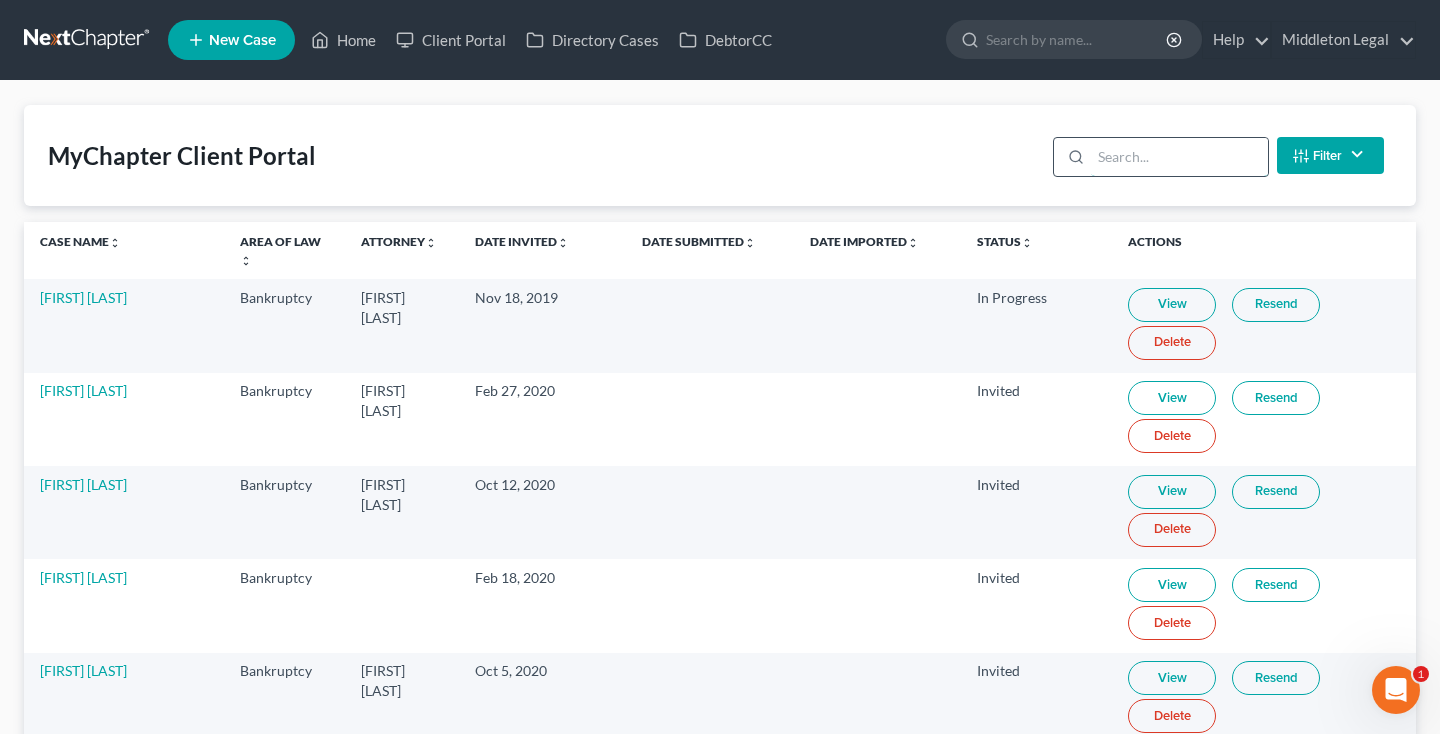 click at bounding box center [1179, 157] 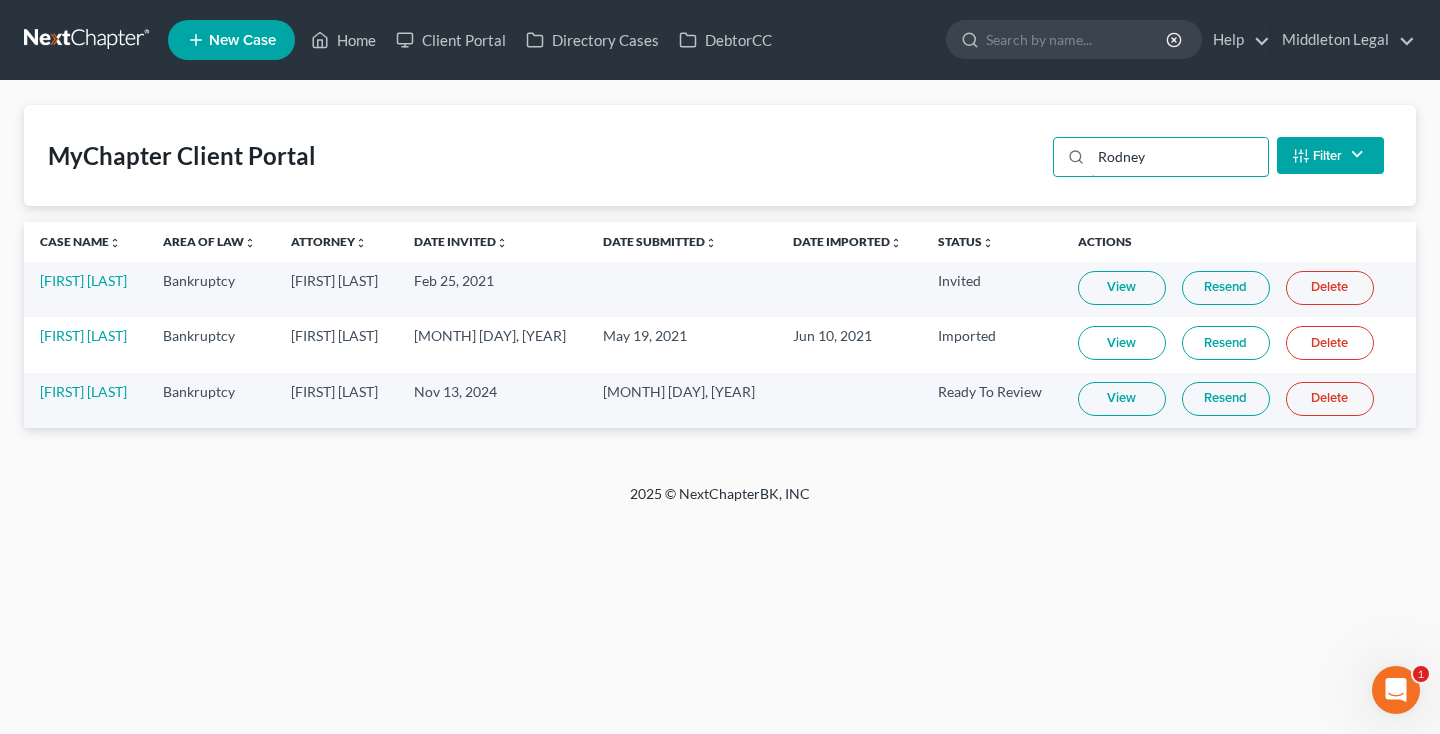 type on "Rodney" 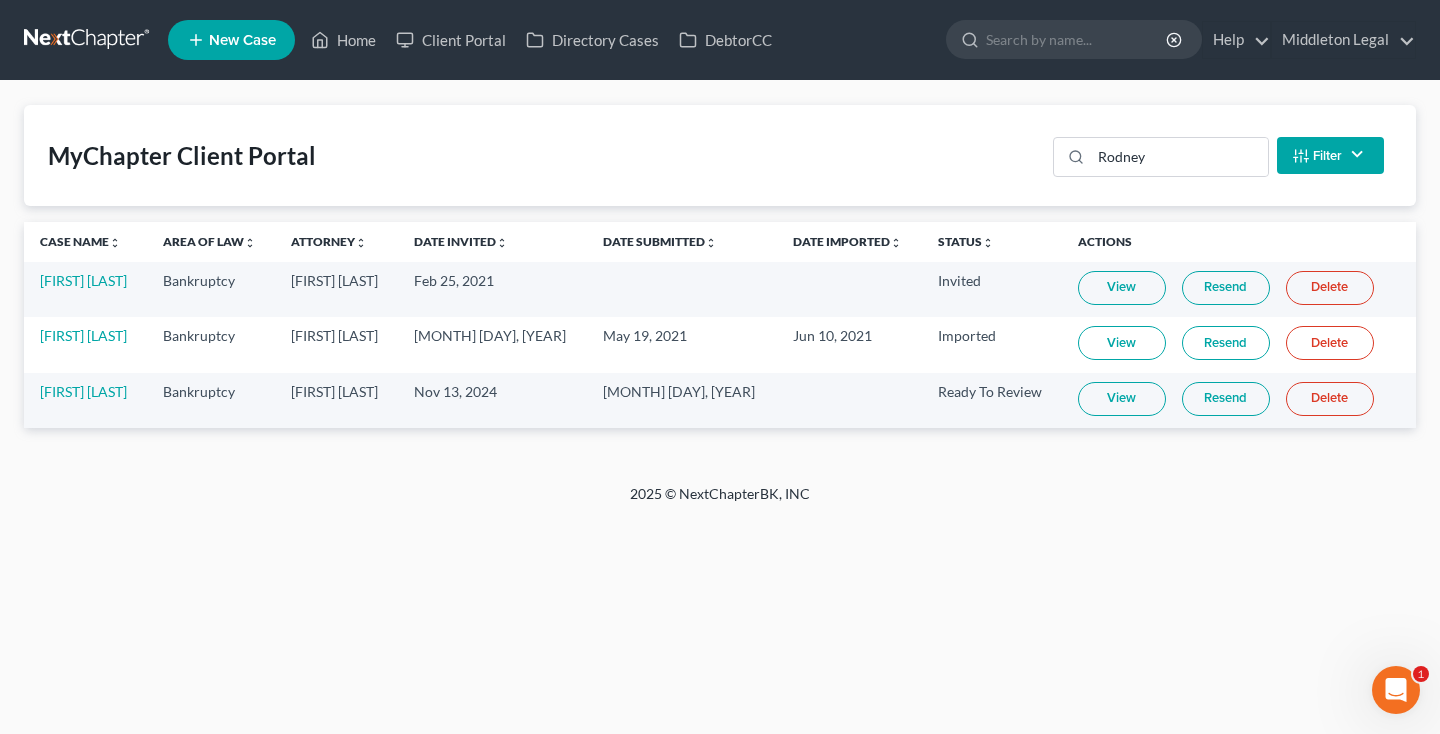 drag, startPoint x: 1125, startPoint y: 191, endPoint x: 1204, endPoint y: 395, distance: 218.76242 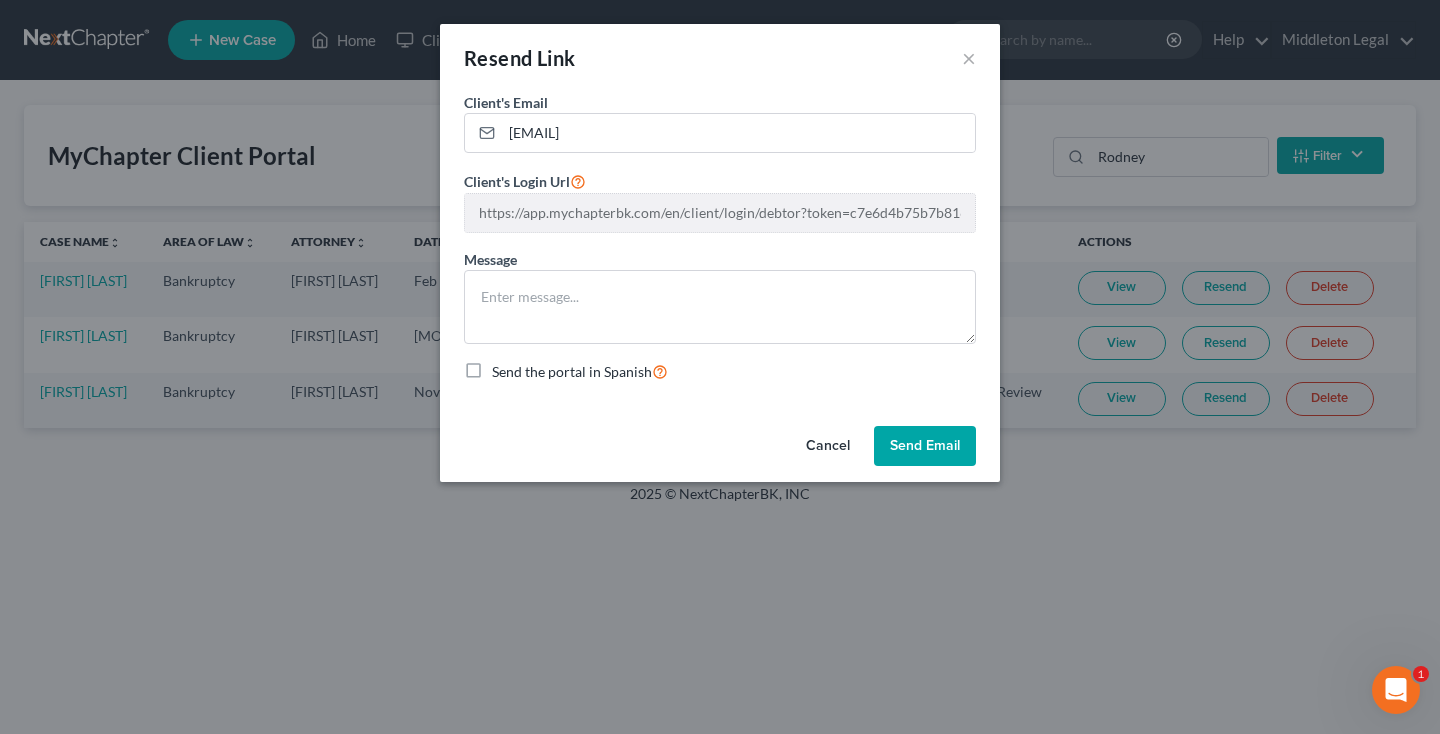 click on "Client's Email
*
ferociouslyfit2@gmail.com Client's Login Url  https://app.mychapterbk.com/en/client/login/debtor?token=c7e6d4b75b7b816158d81a81a4f8c0bab57a843e37be390d10fa8ebd4cfa89bc Message Send the portal in Spanish" at bounding box center [720, 255] 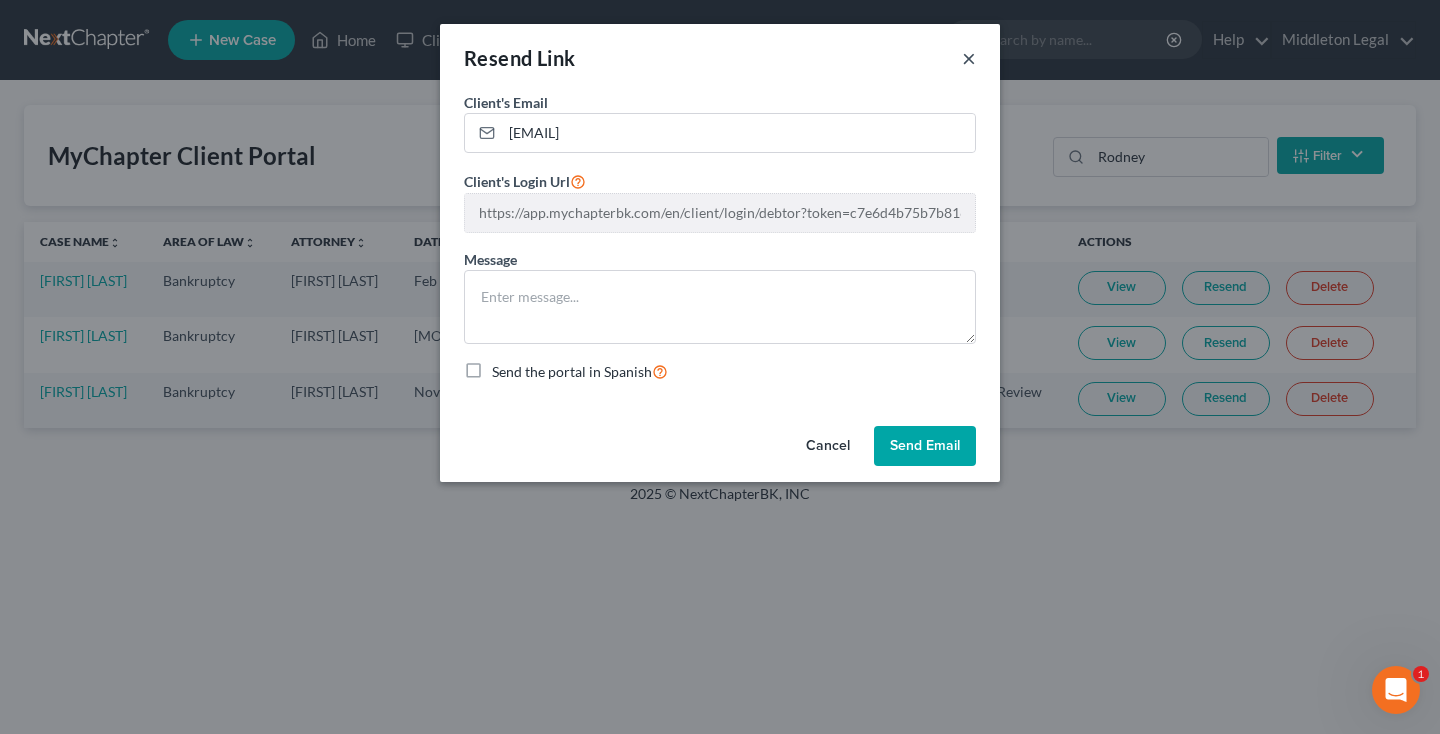 click on "×" at bounding box center (969, 58) 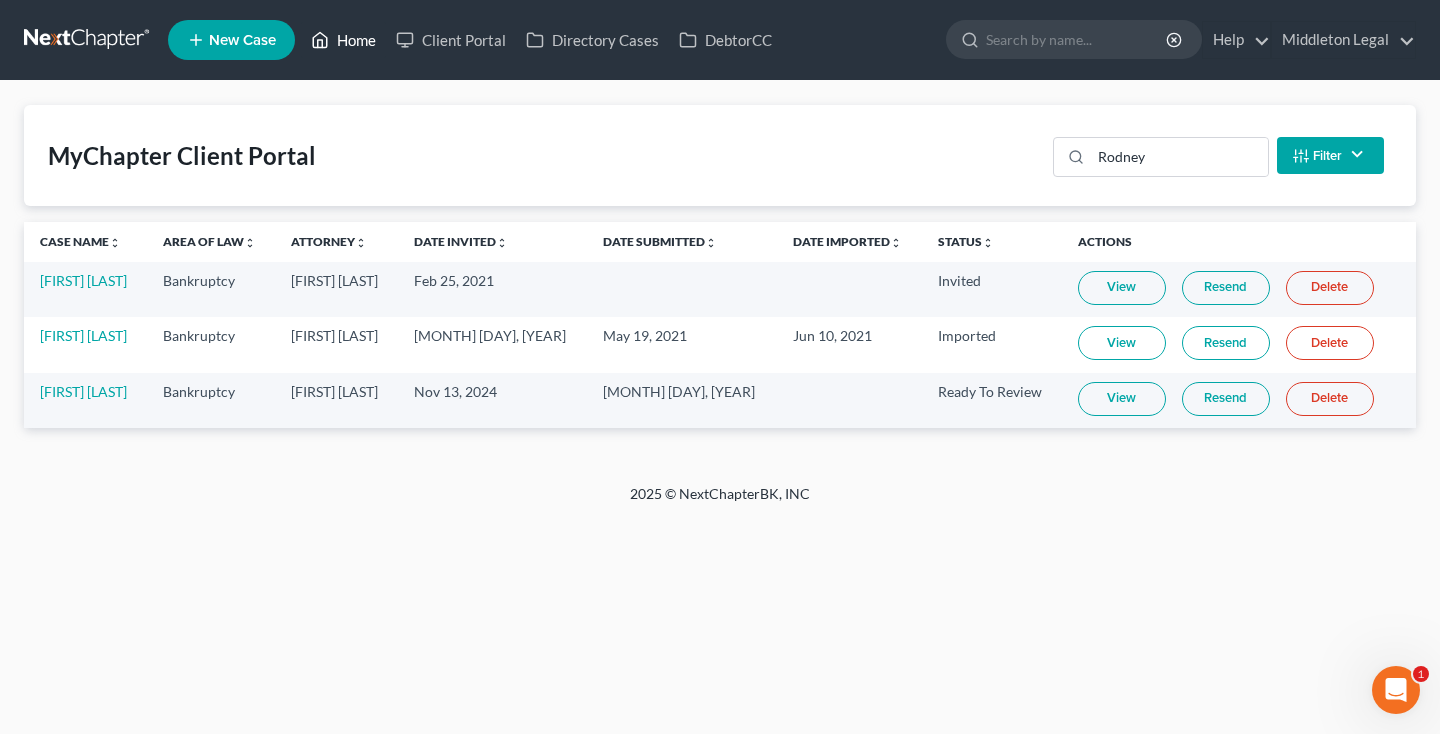 click on "Home" at bounding box center [343, 40] 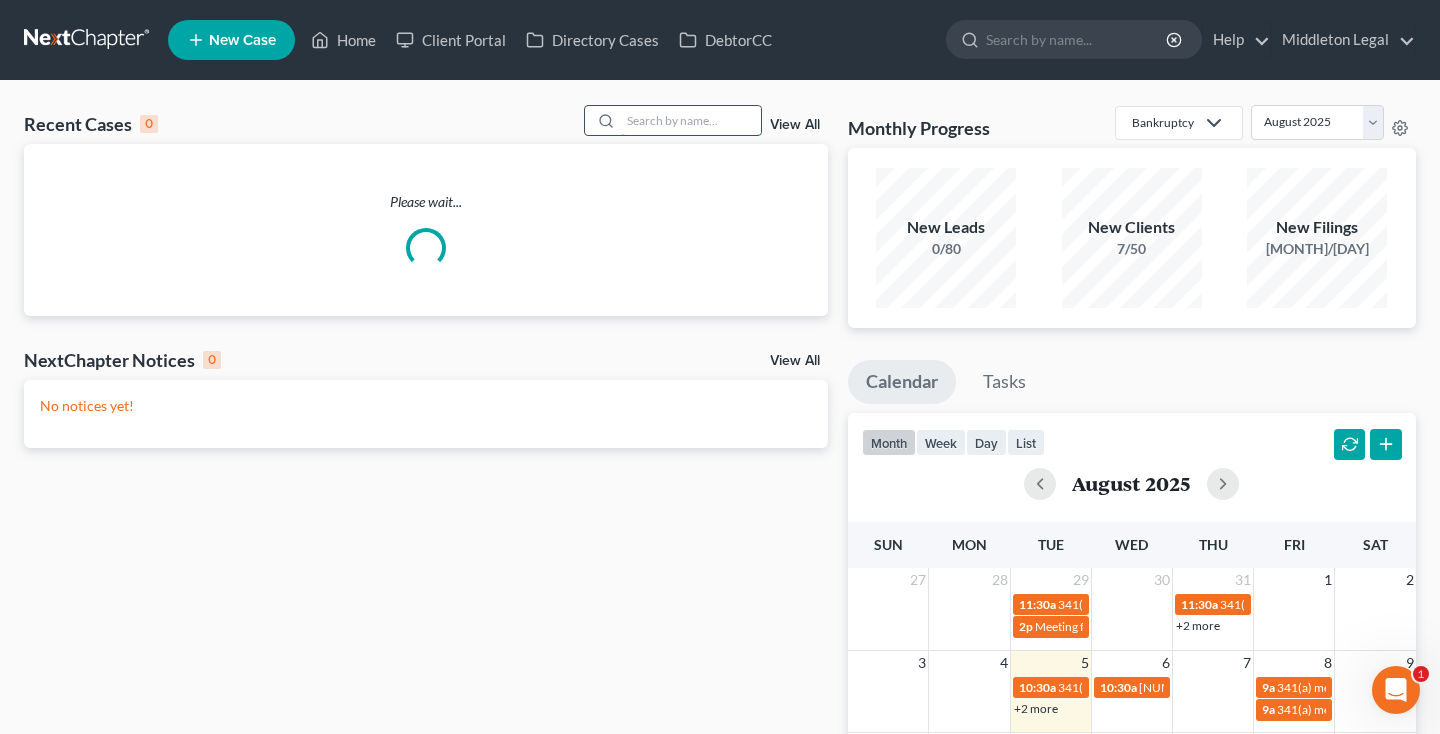 click at bounding box center (691, 120) 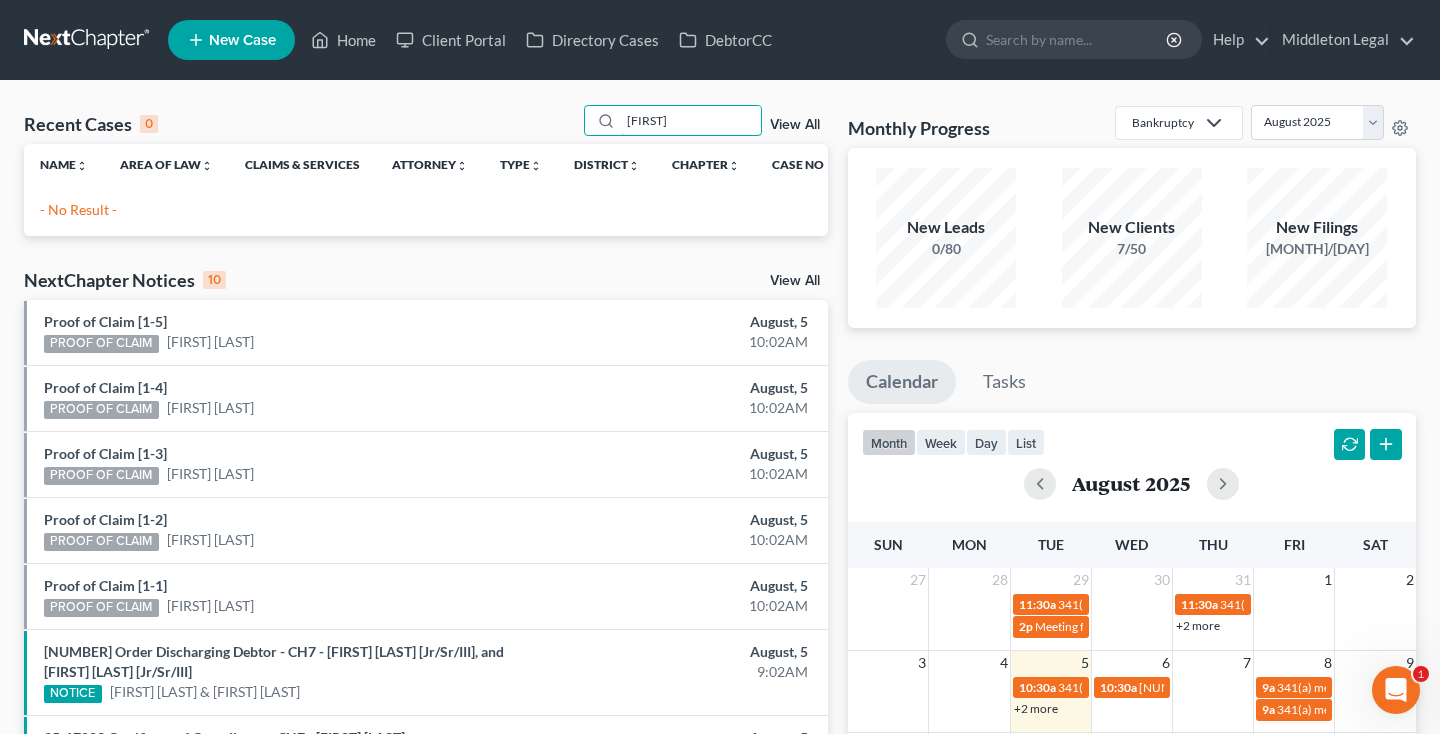 type on "chamar" 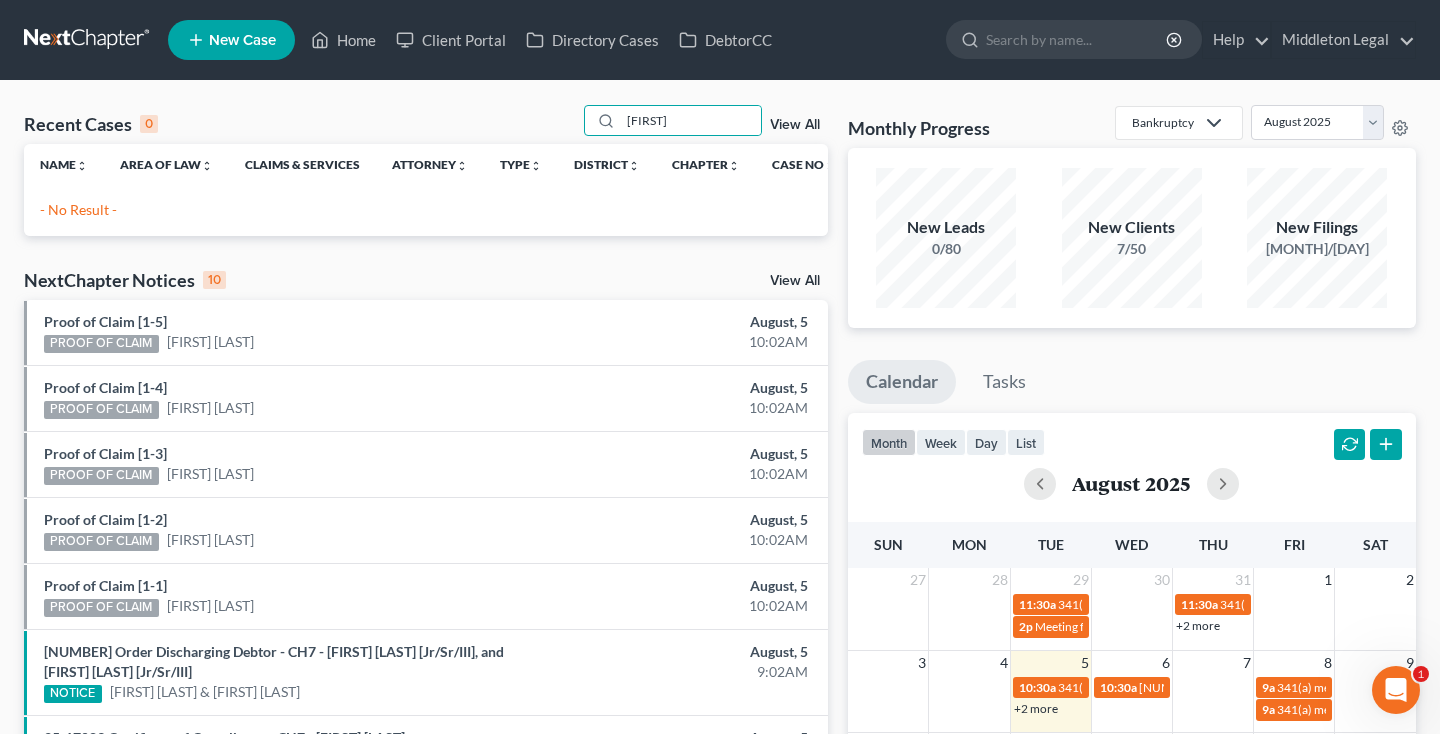 click on "New Case" at bounding box center [231, 40] 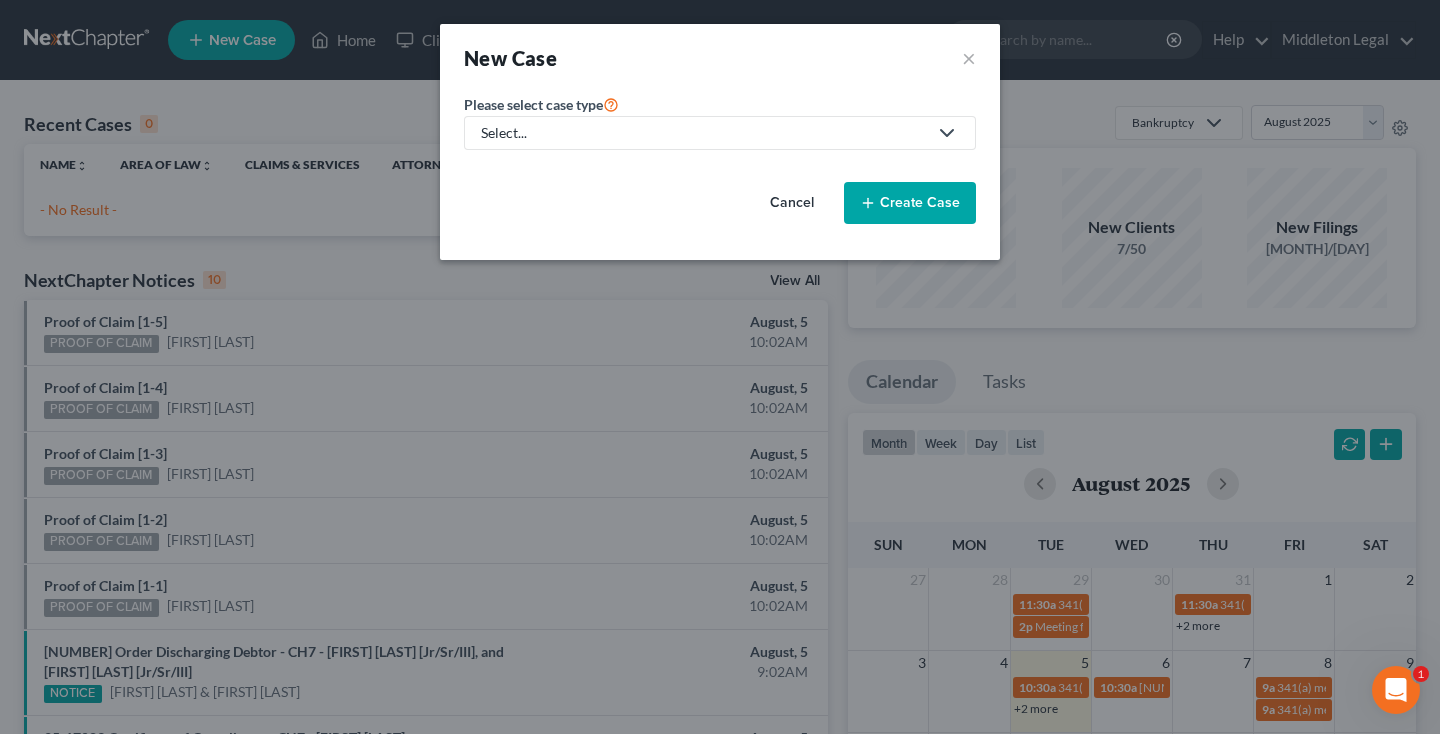 click on "Select..." at bounding box center [704, 133] 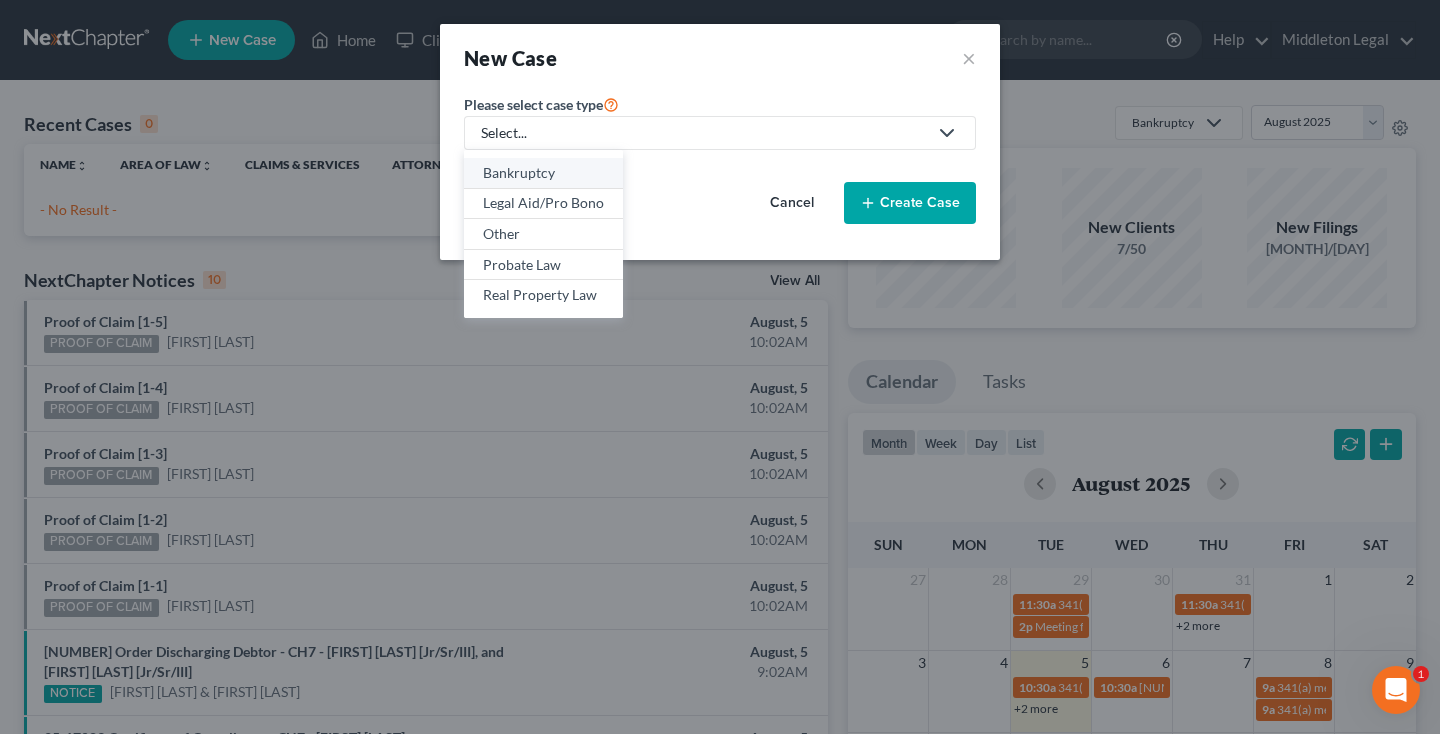 click on "Bankruptcy" at bounding box center (543, 173) 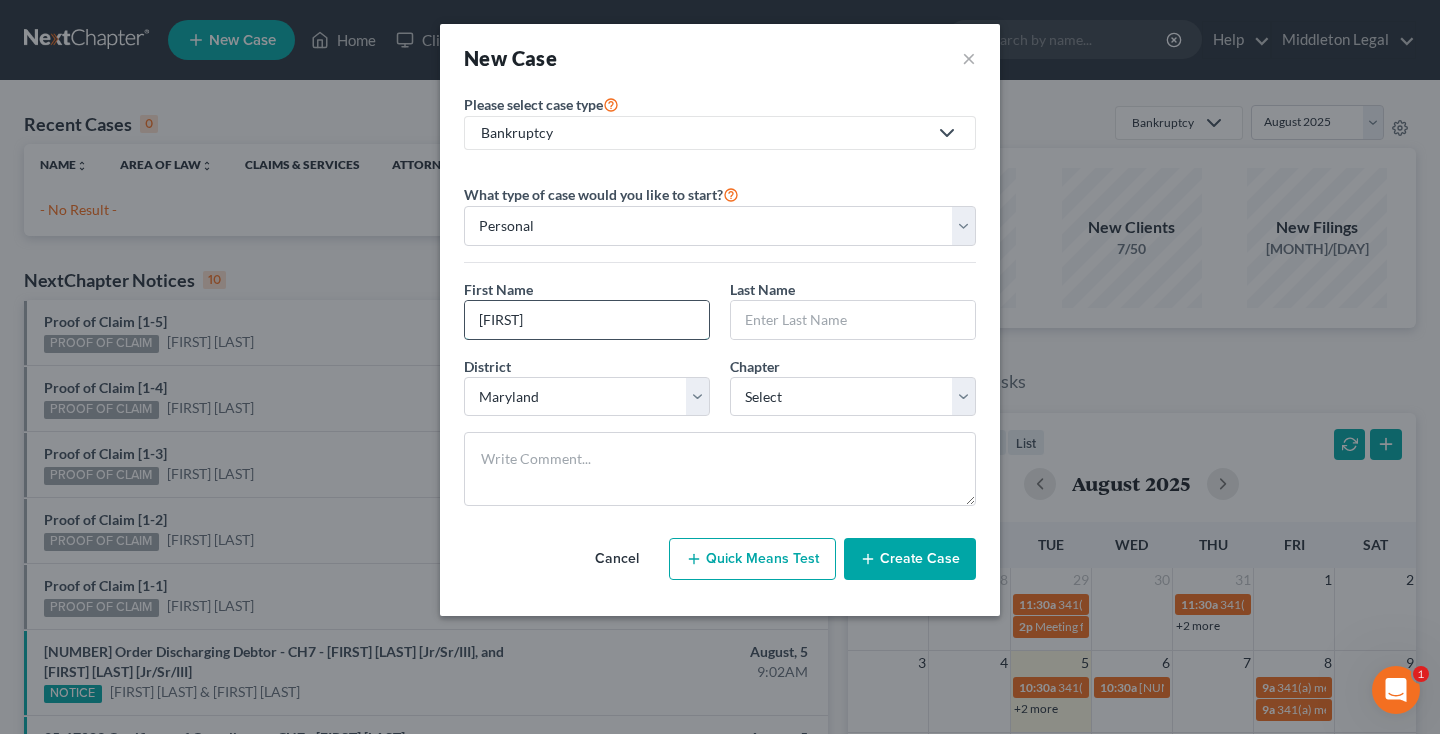 type on "Chamar" 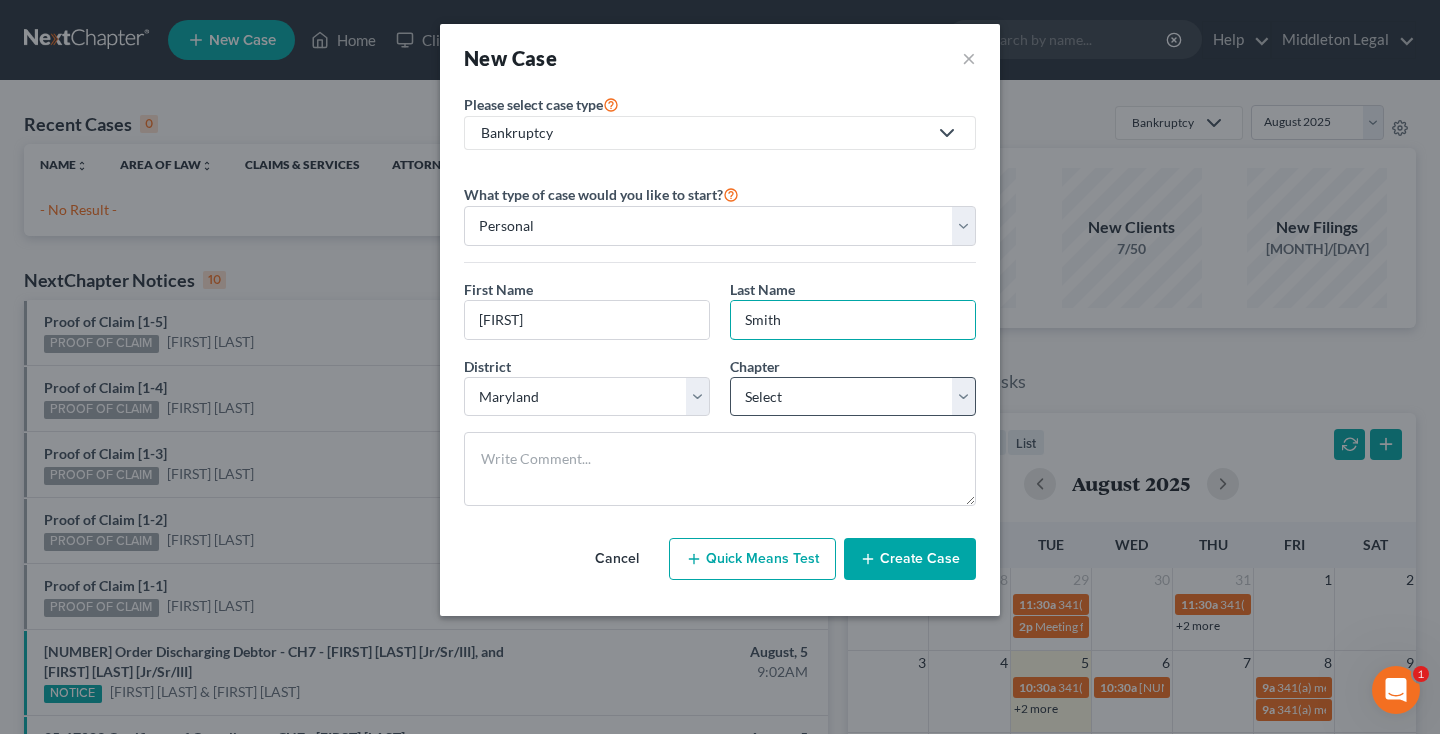 type on "Smith" 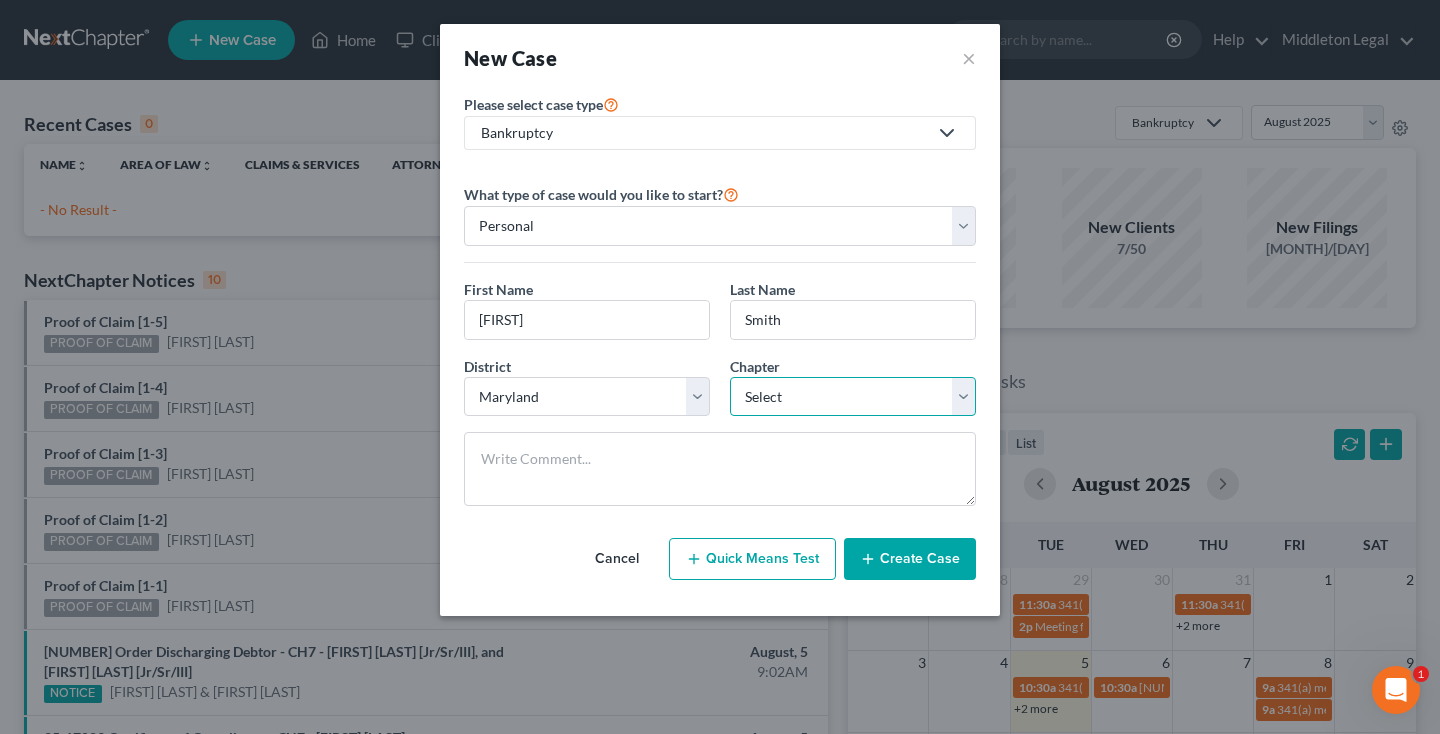 select on "0" 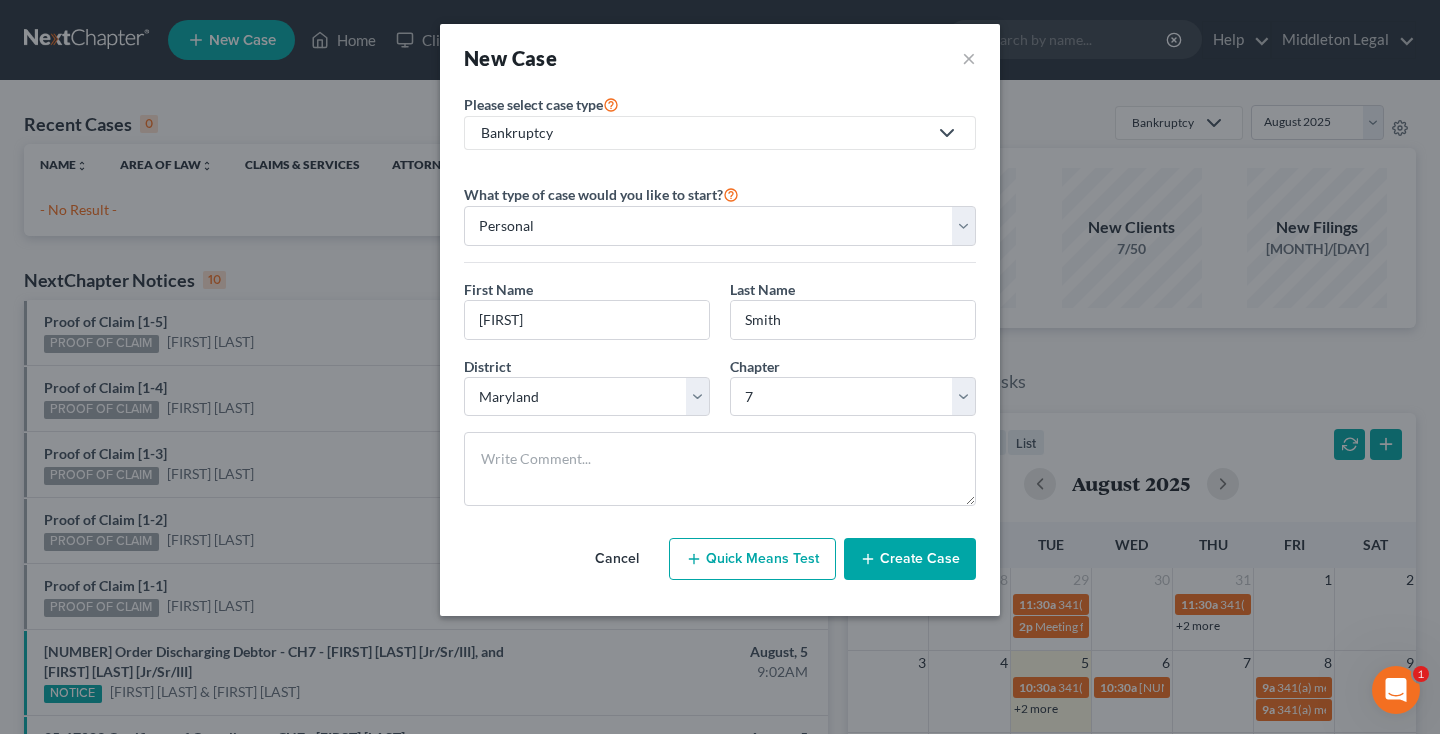 click on "Create Case" at bounding box center [910, 559] 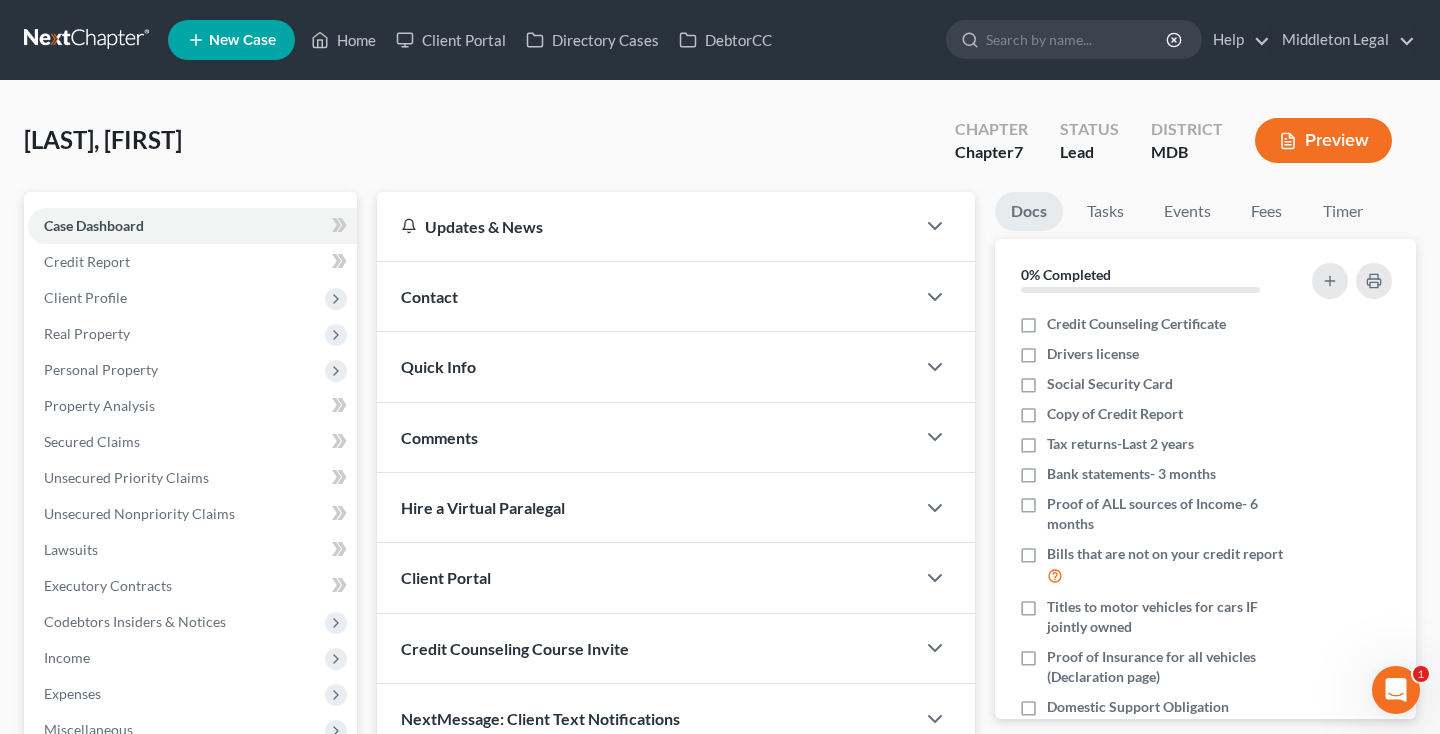 click on "Contact" at bounding box center [429, 296] 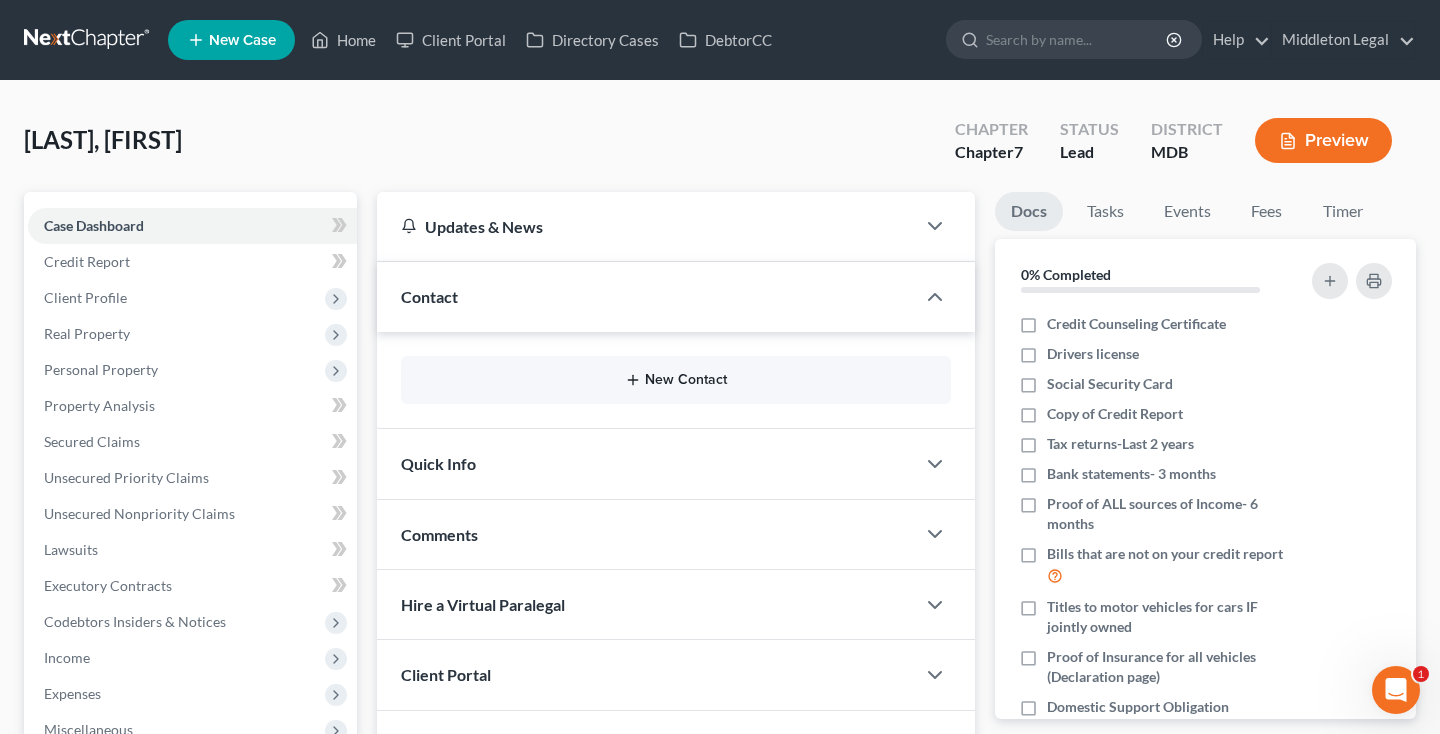click on "New Contact" at bounding box center [676, 380] 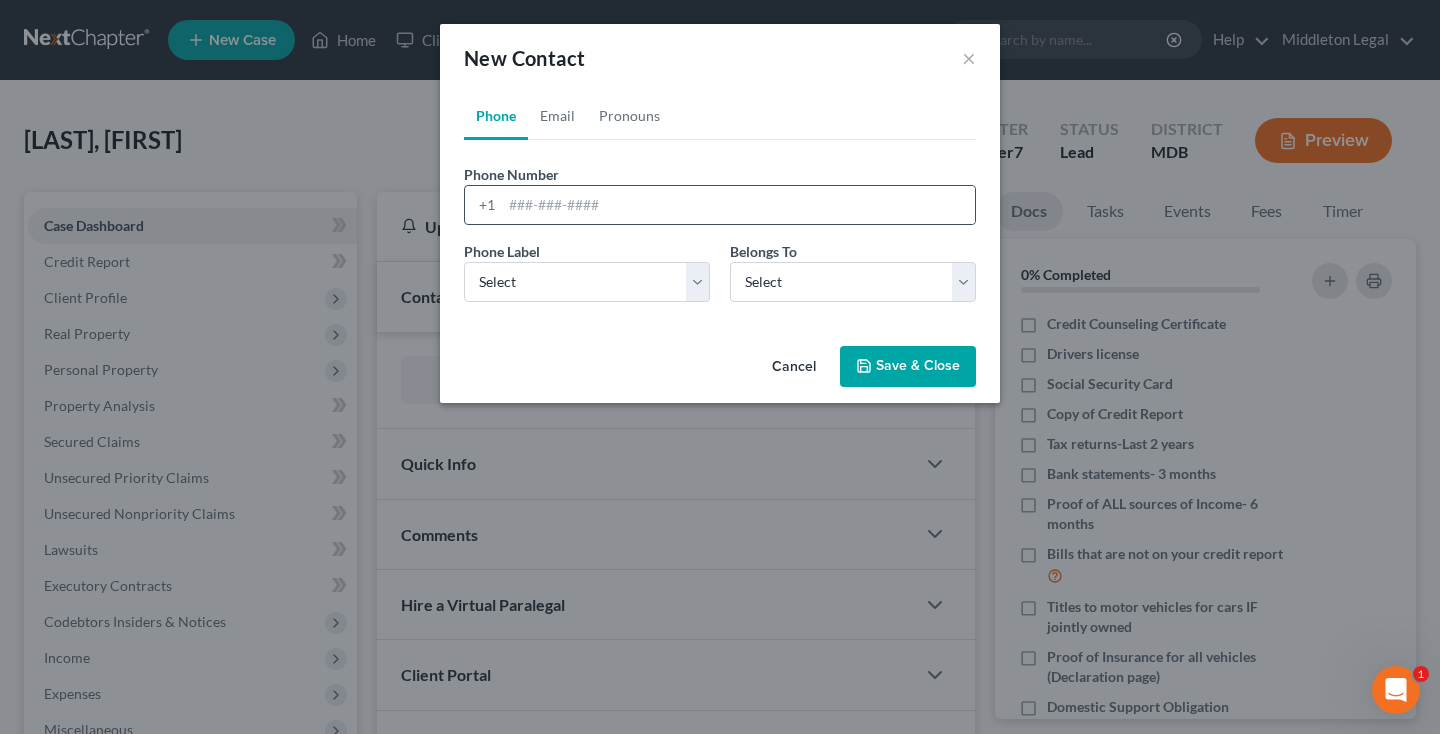 click on "+1" at bounding box center [720, 205] 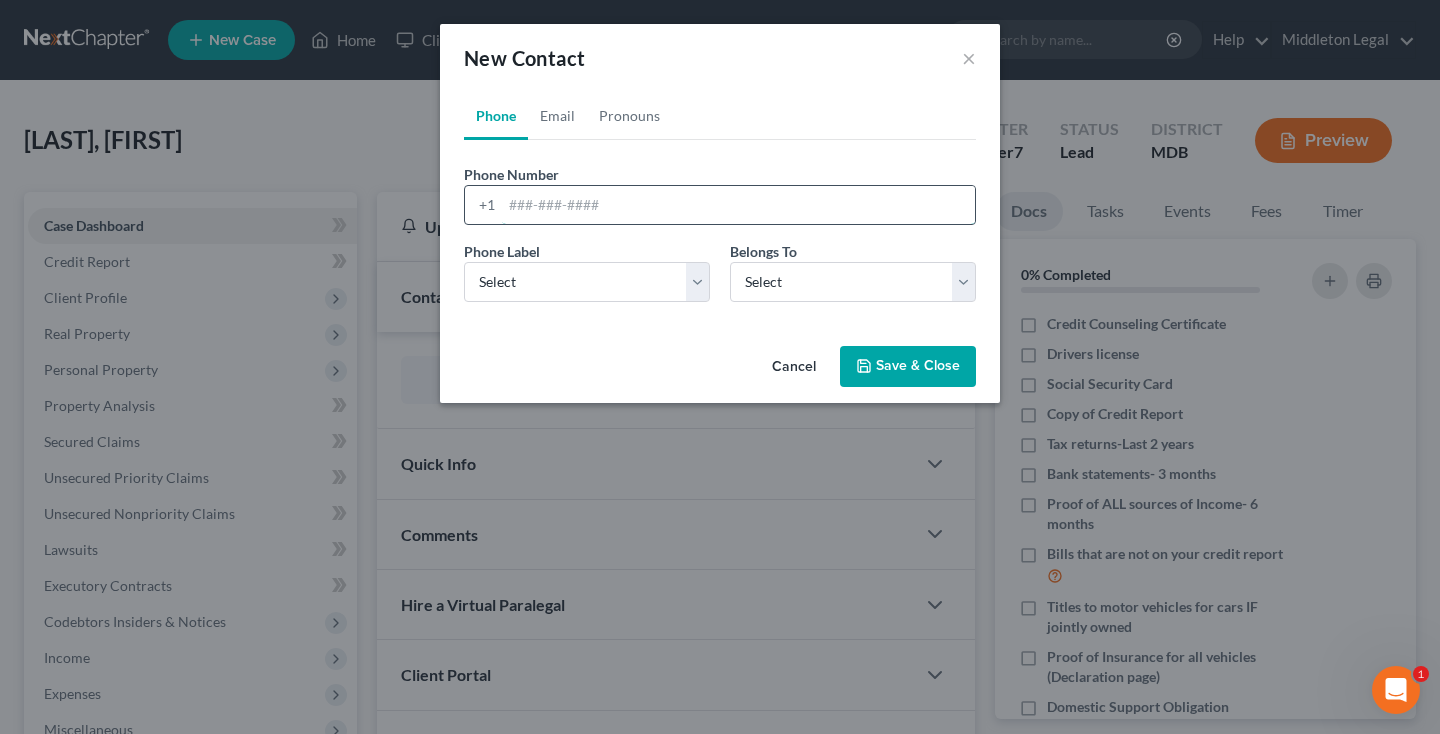 paste on "433-267-8354" 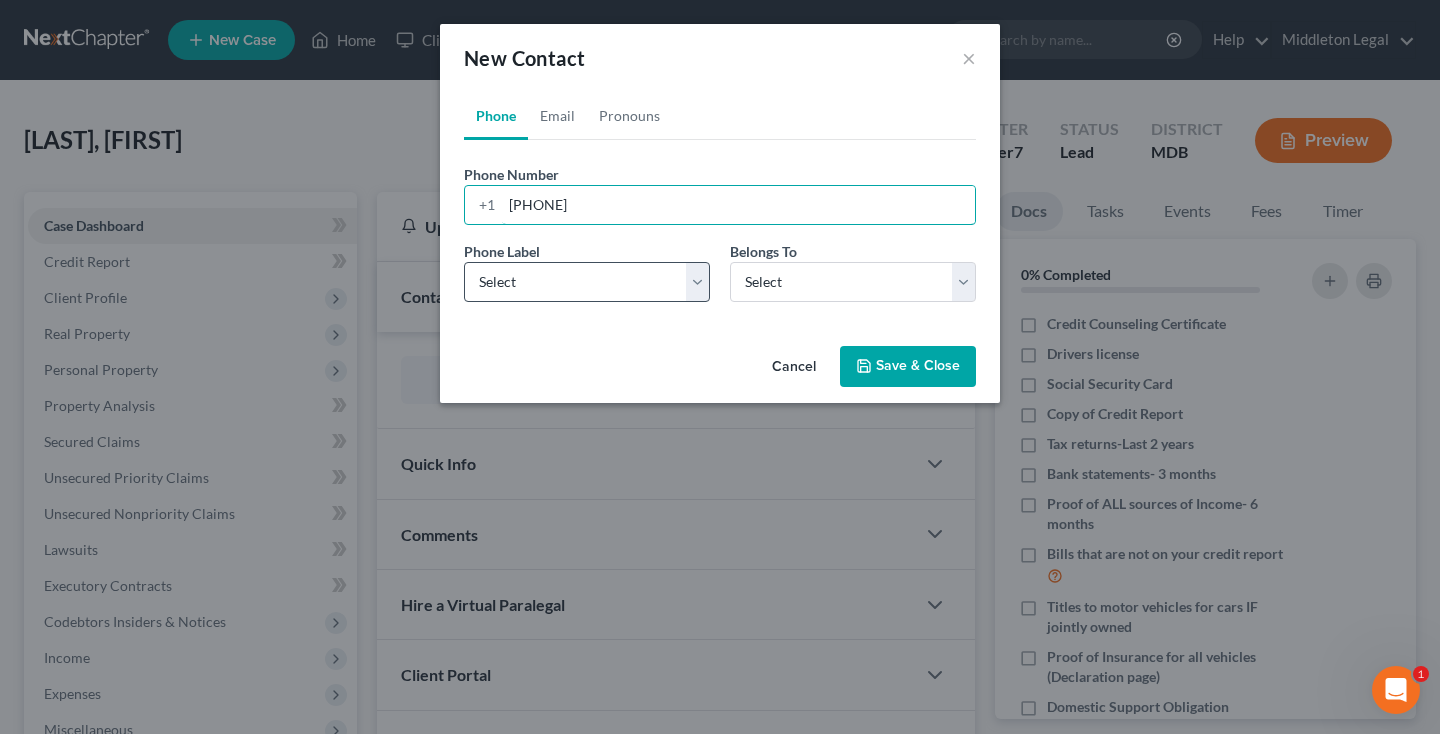 type on "433-267-8354" 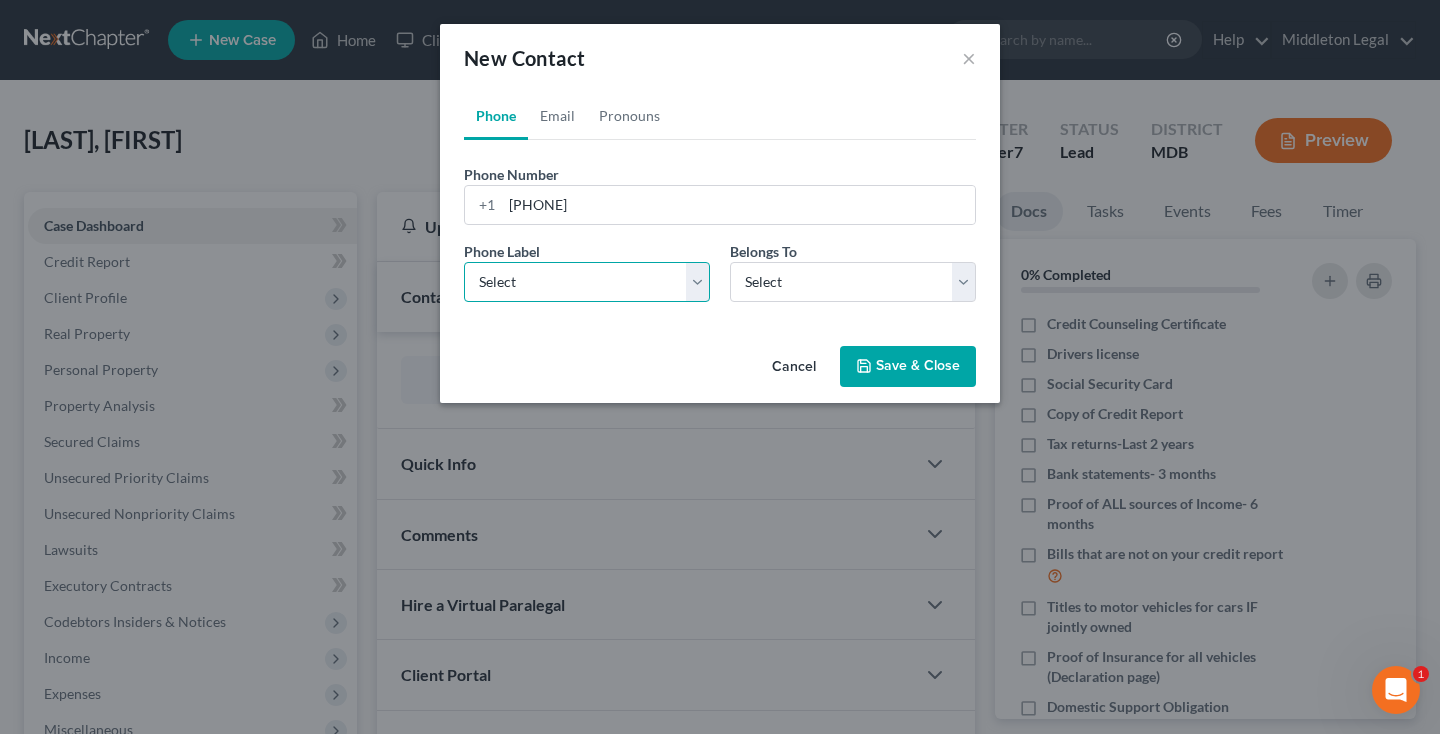 select on "0" 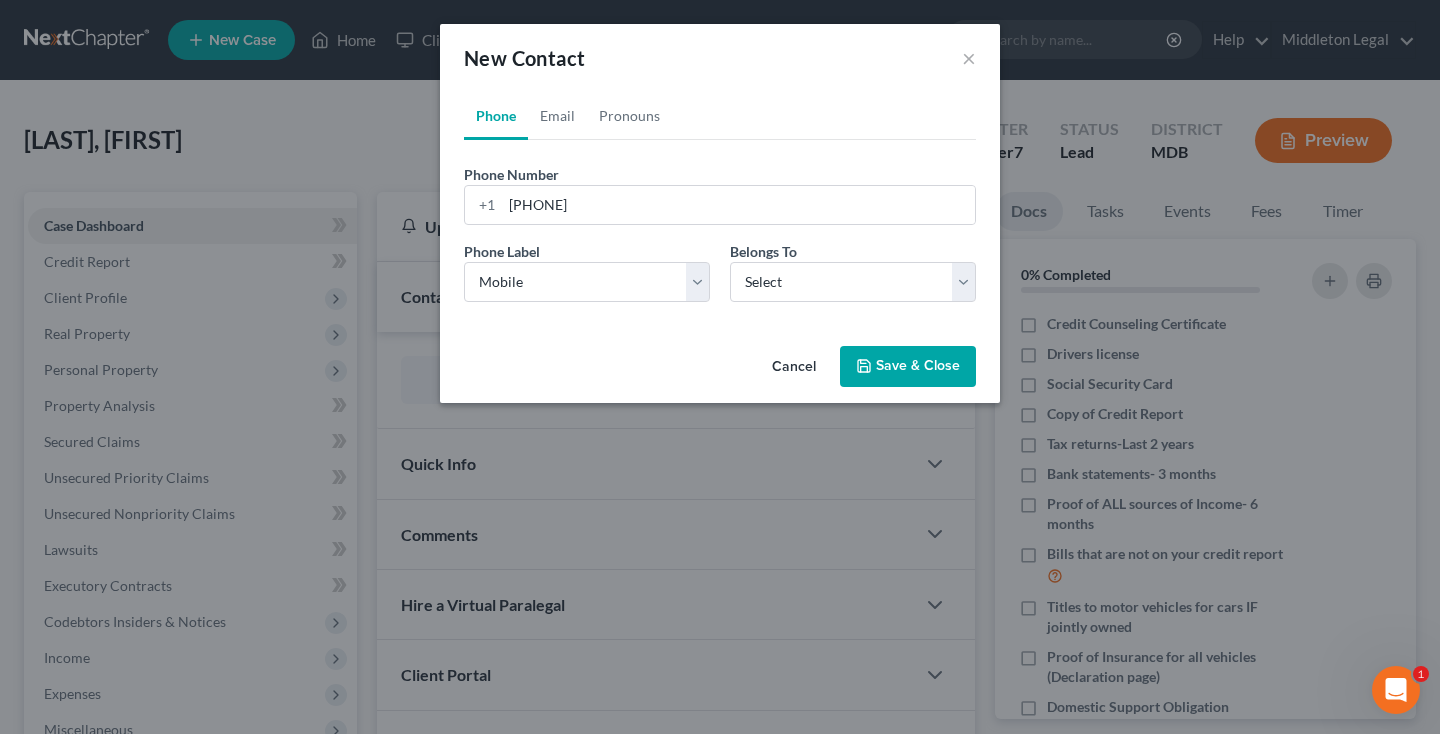 click on "Phone Label
*
Select Mobile Home Work Other
Belongs To
*
Select Client Other" at bounding box center [720, 279] 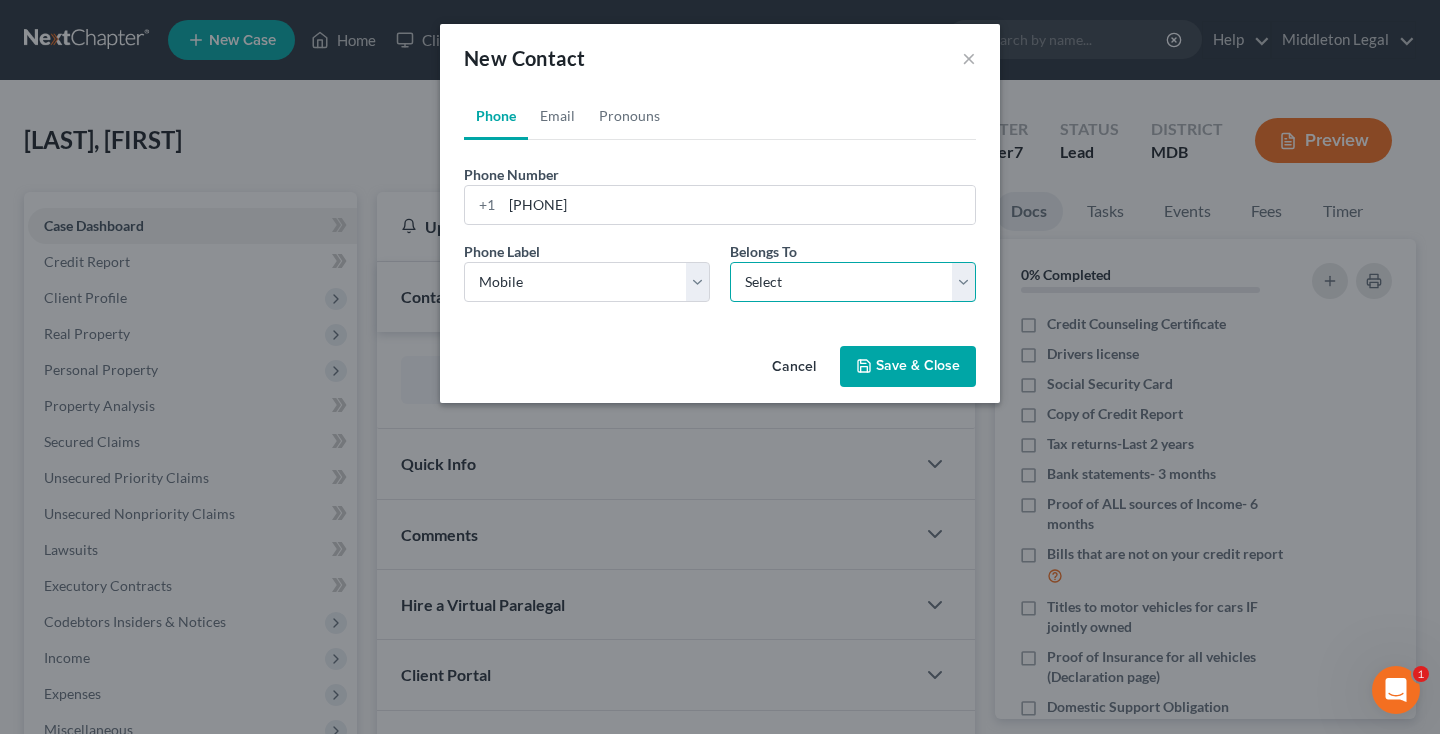 select on "0" 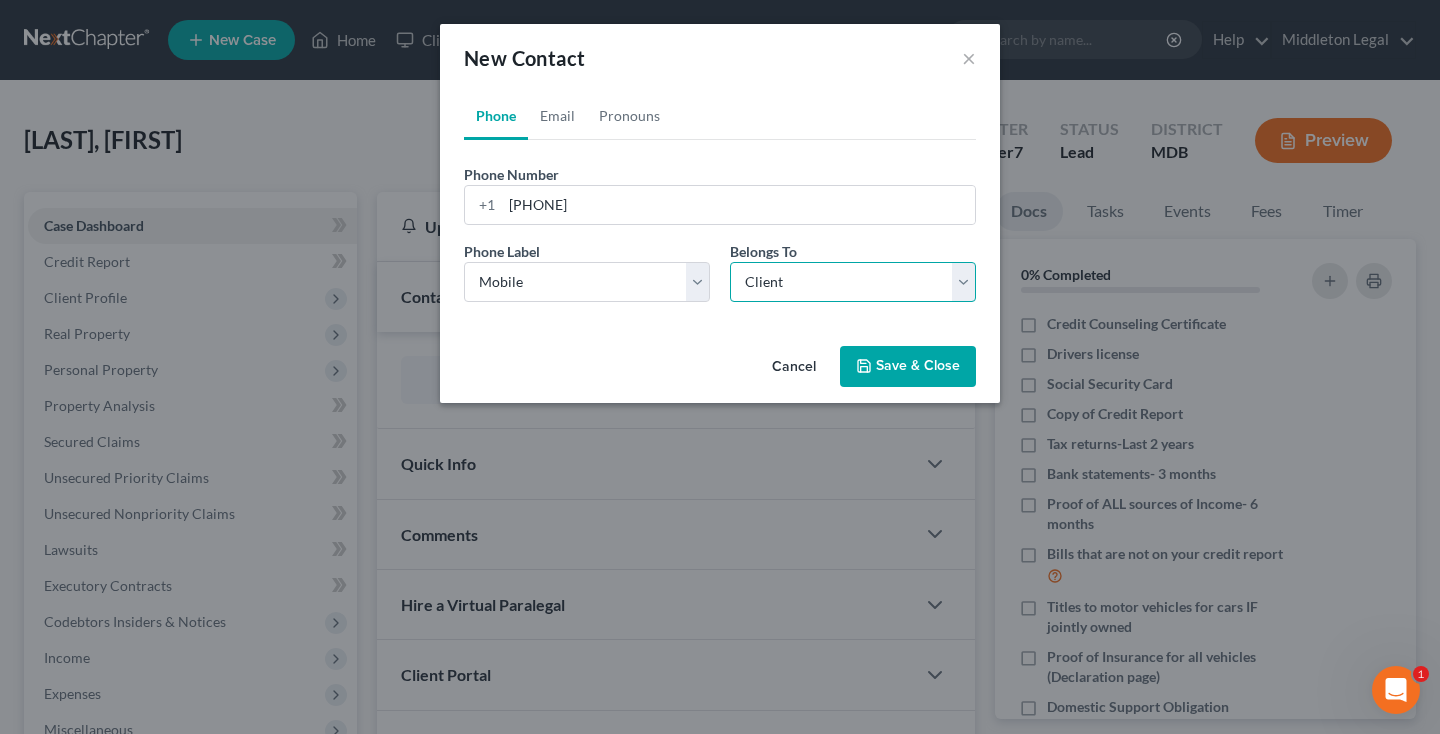 select on "0" 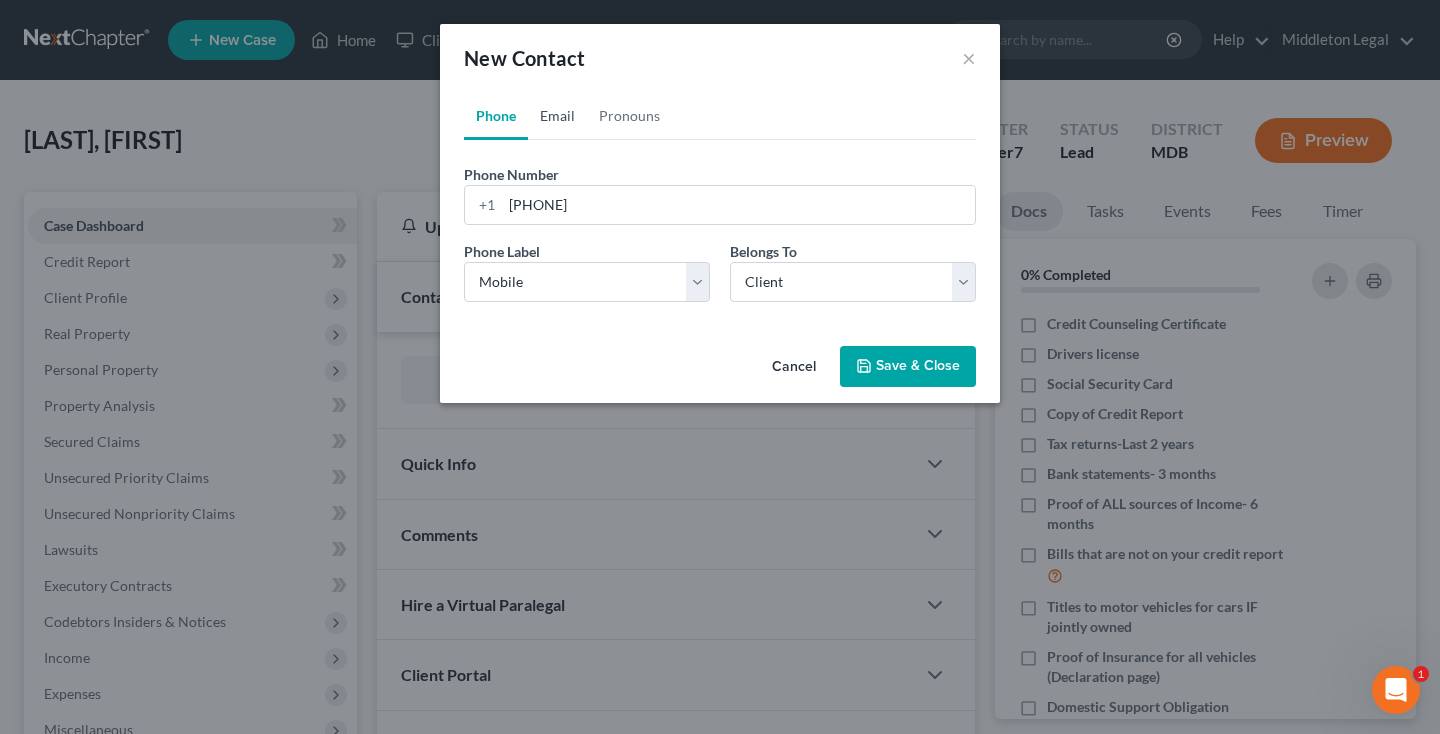 click on "Email" at bounding box center [557, 116] 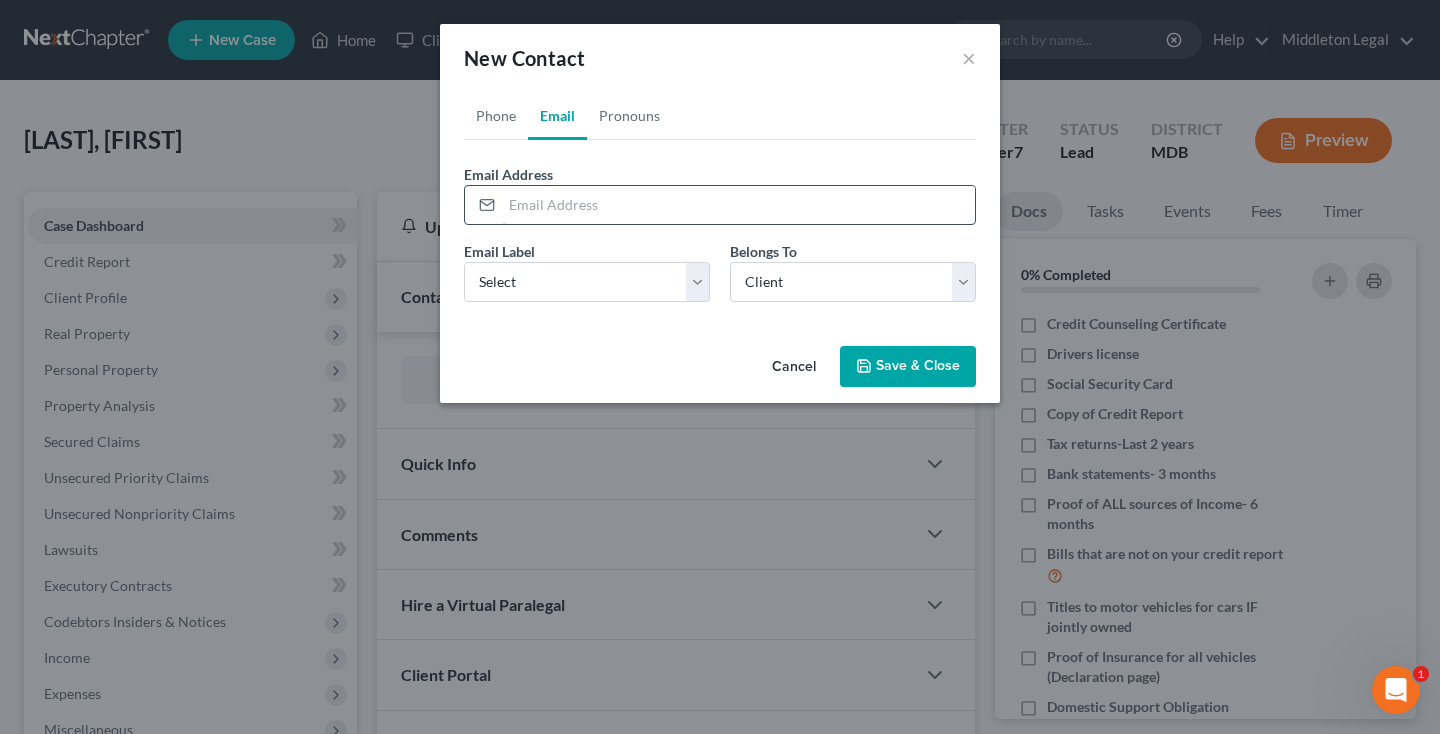 paste on "chamarsmith11396@gmail.com" 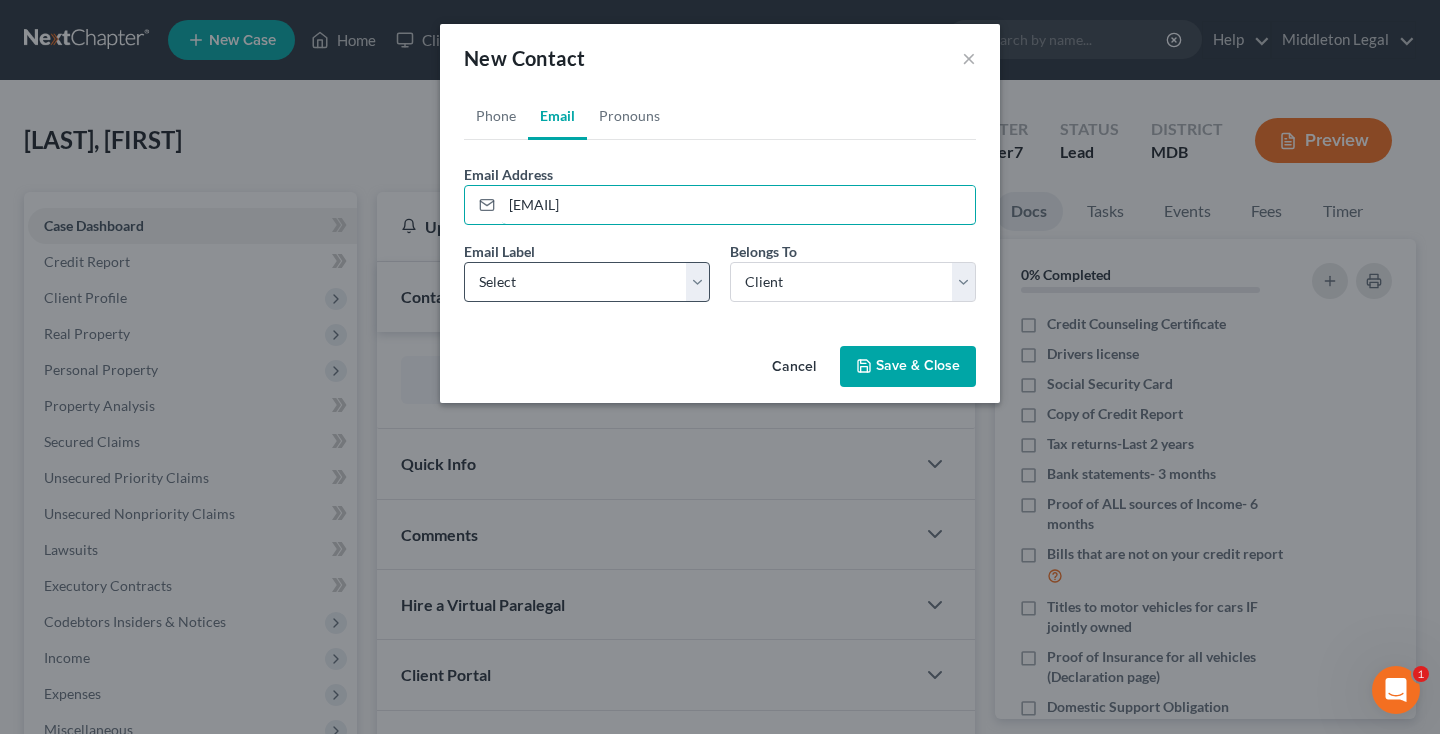 type on "chamarsmith11396@gmail.com" 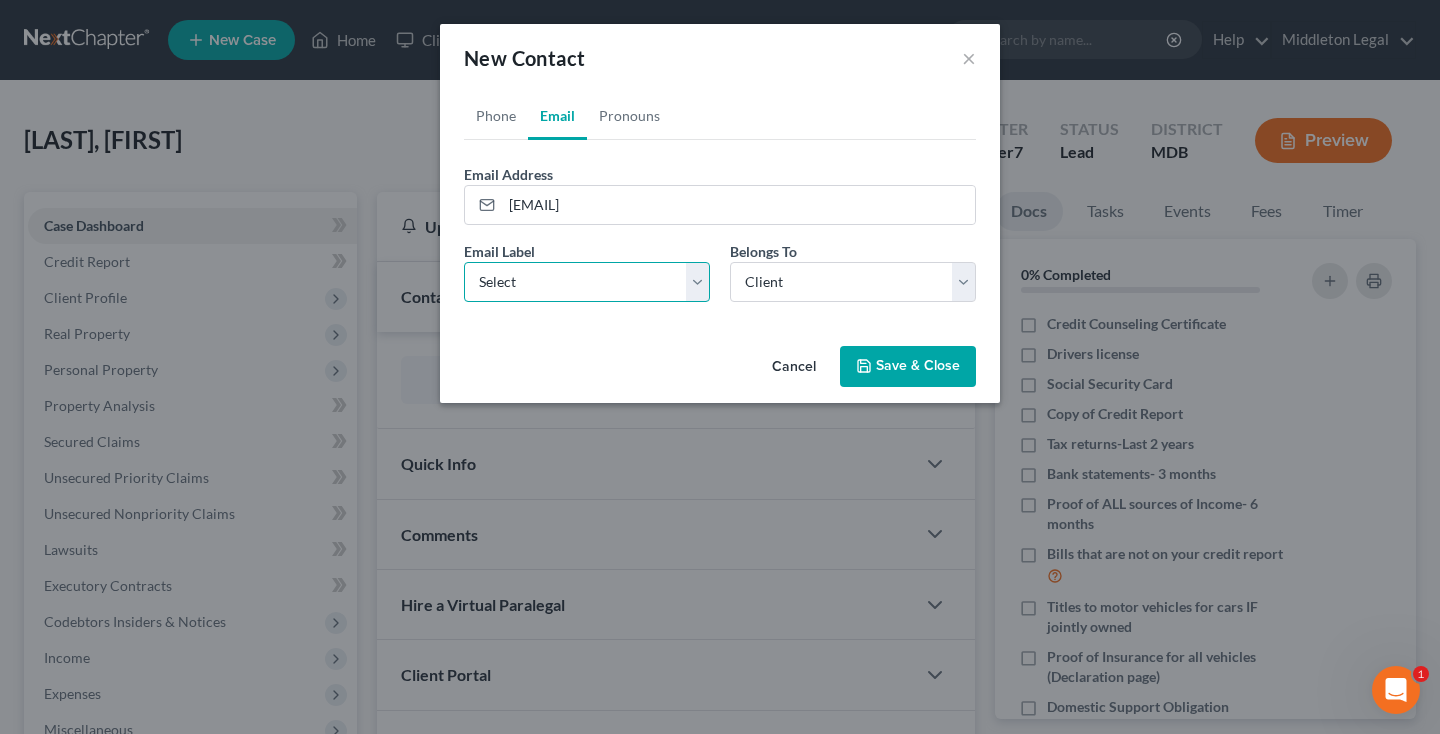 select on "0" 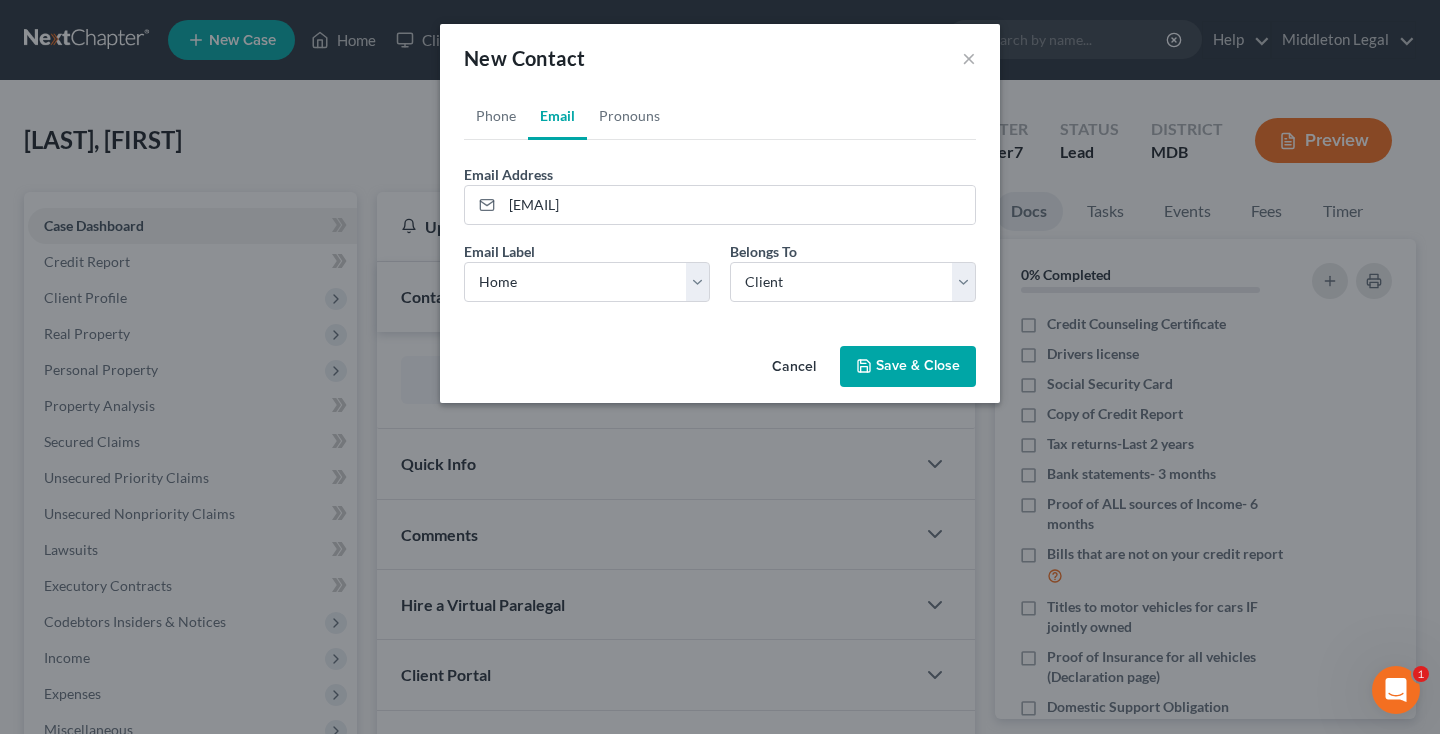 click on "Save & Close" at bounding box center (908, 367) 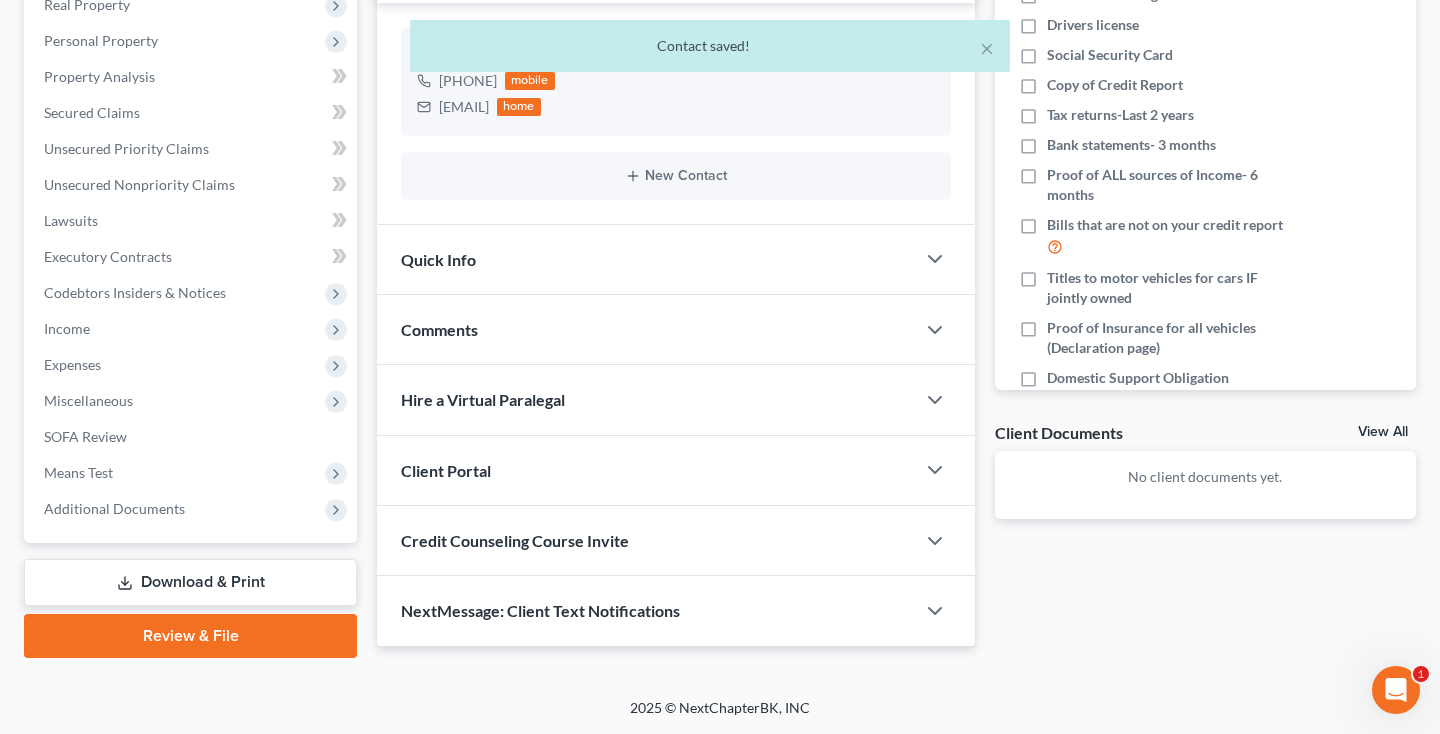 scroll, scrollTop: 329, scrollLeft: 0, axis: vertical 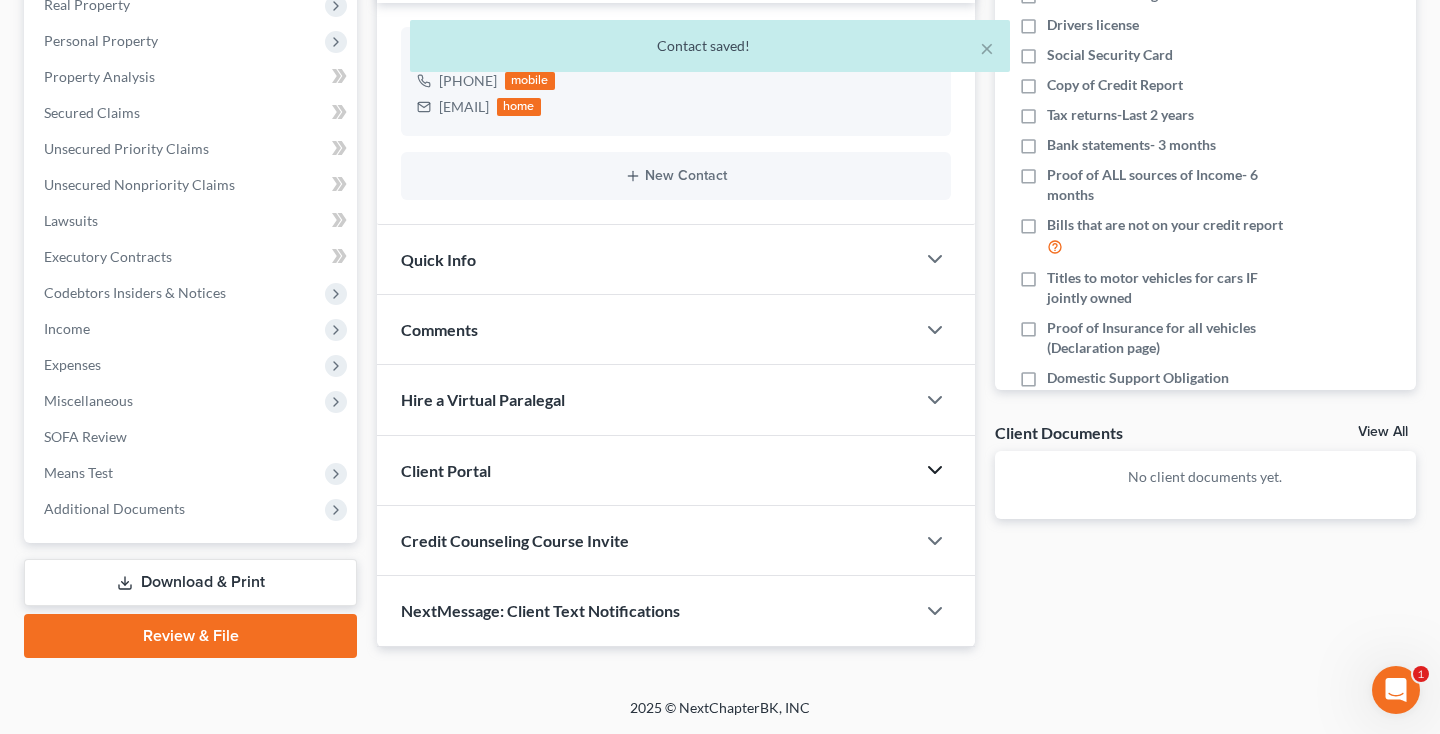 click 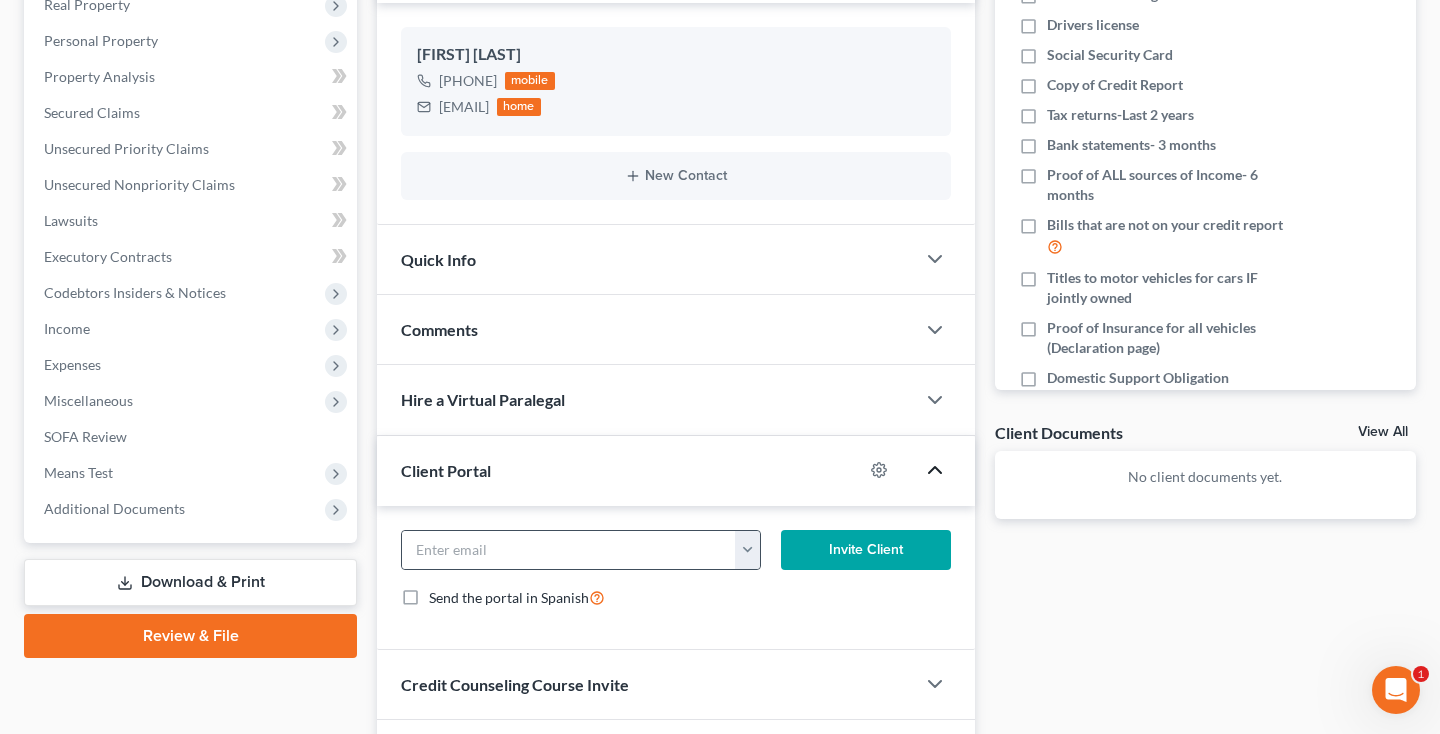 click at bounding box center (747, 550) 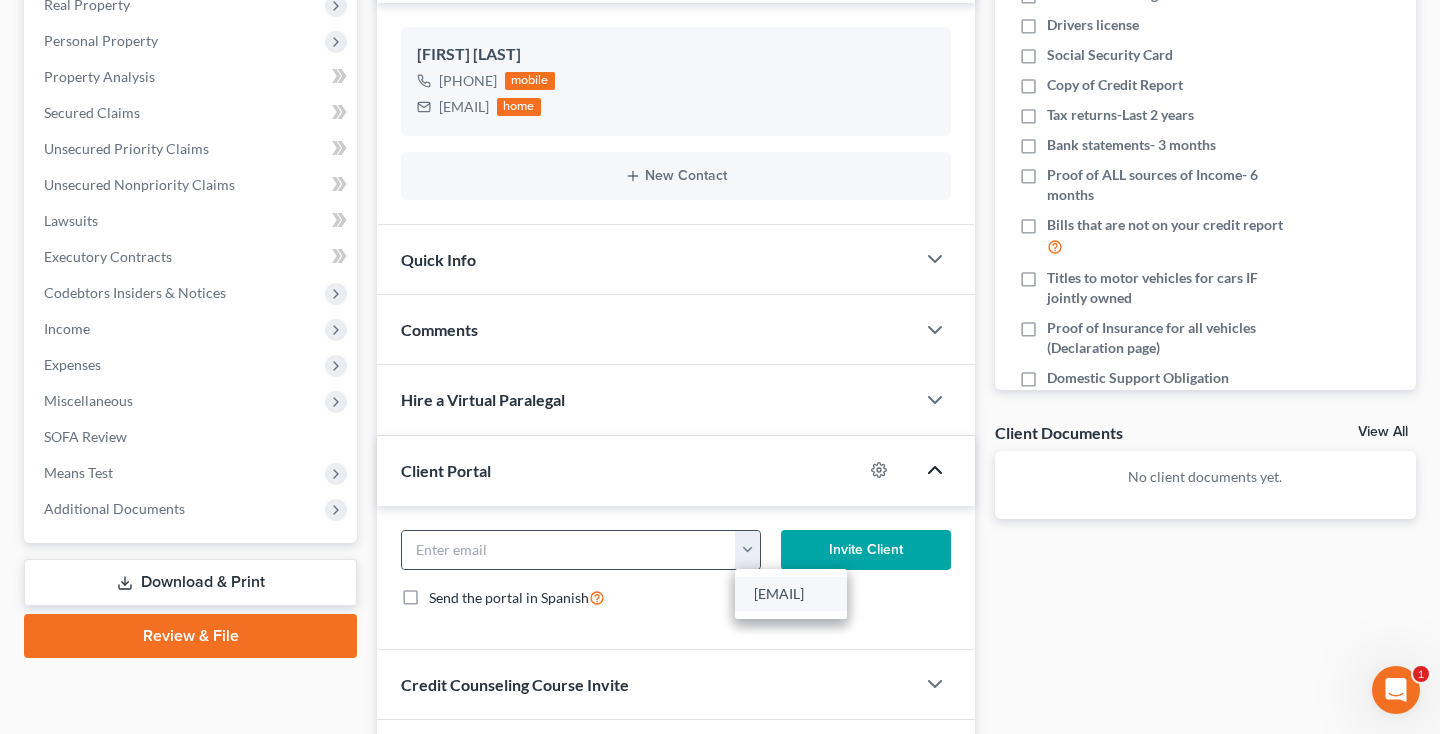 click on "chamarsmith11396@gmail.com" at bounding box center [791, 594] 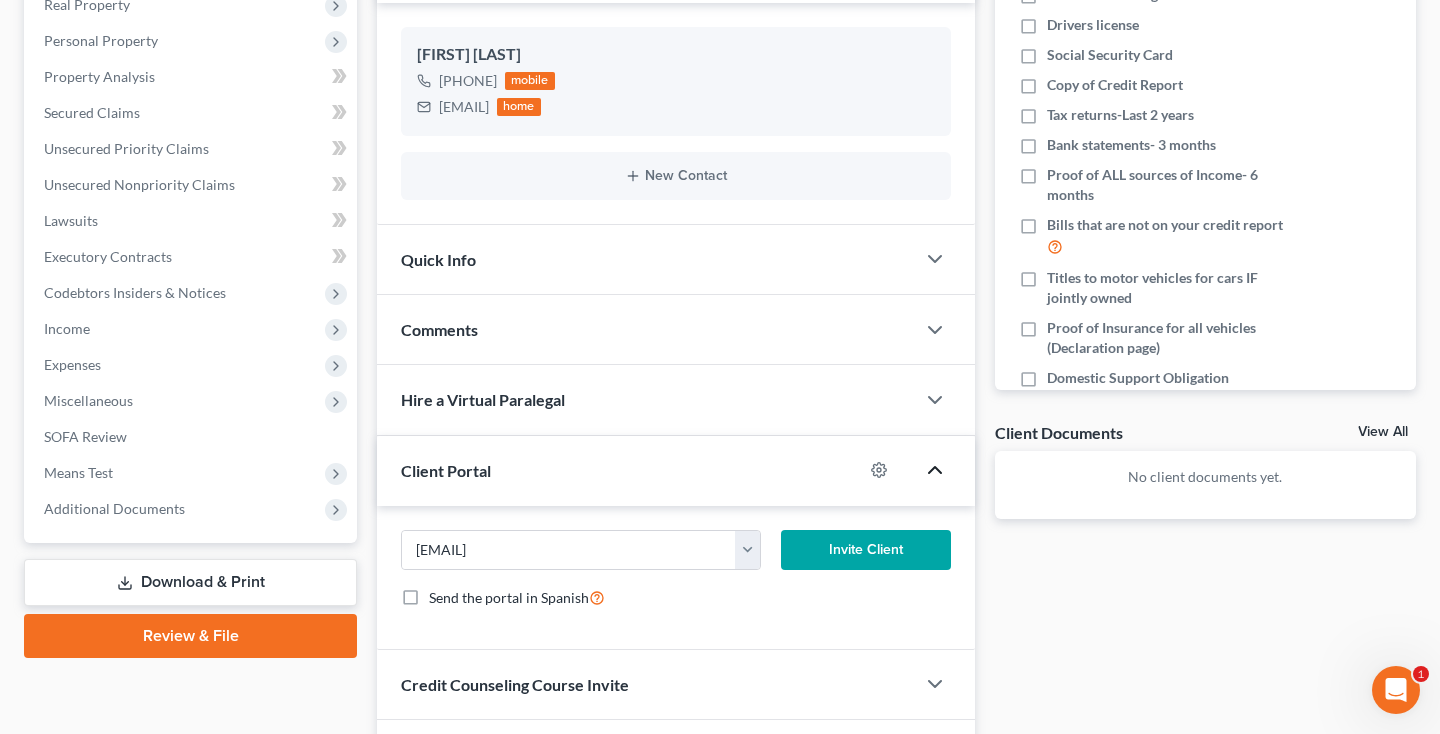 click on "Invite Client" at bounding box center [866, 550] 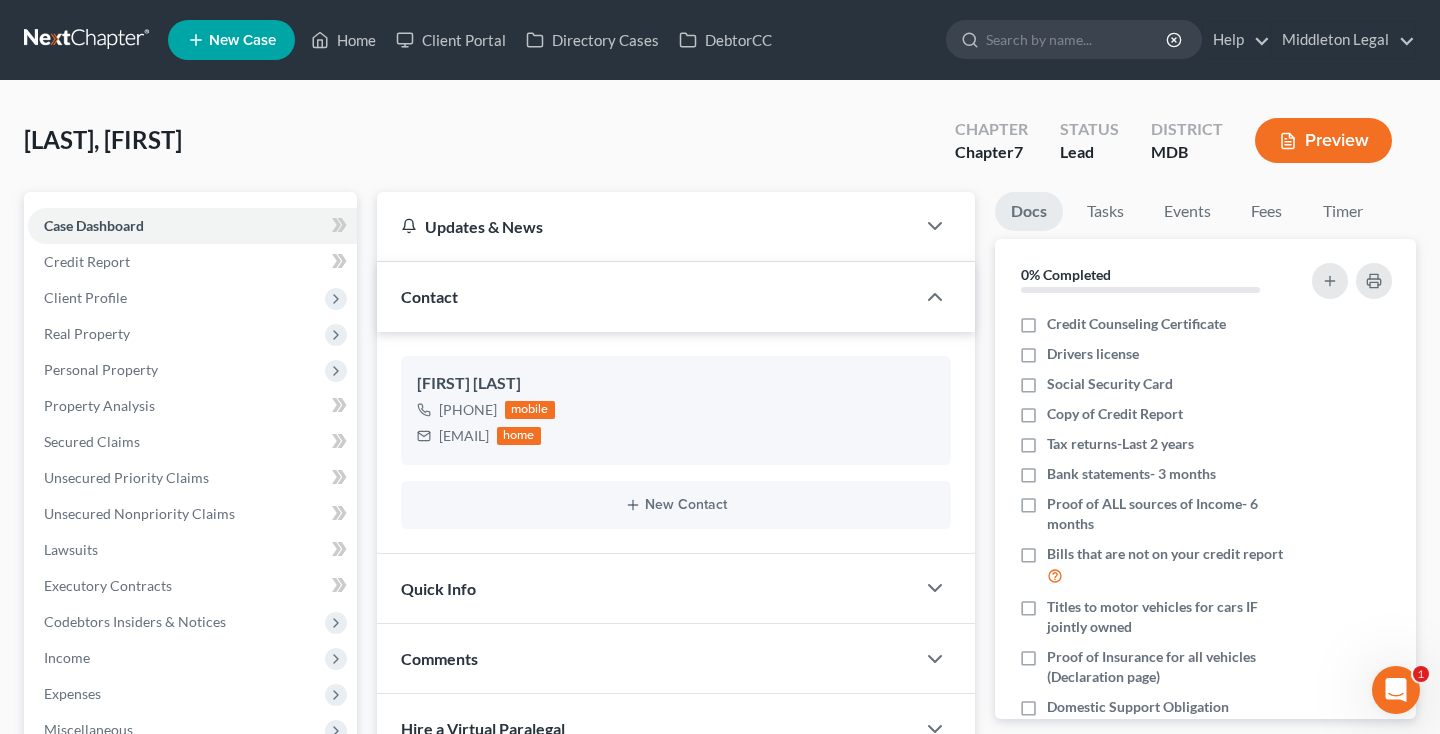 scroll, scrollTop: 0, scrollLeft: 0, axis: both 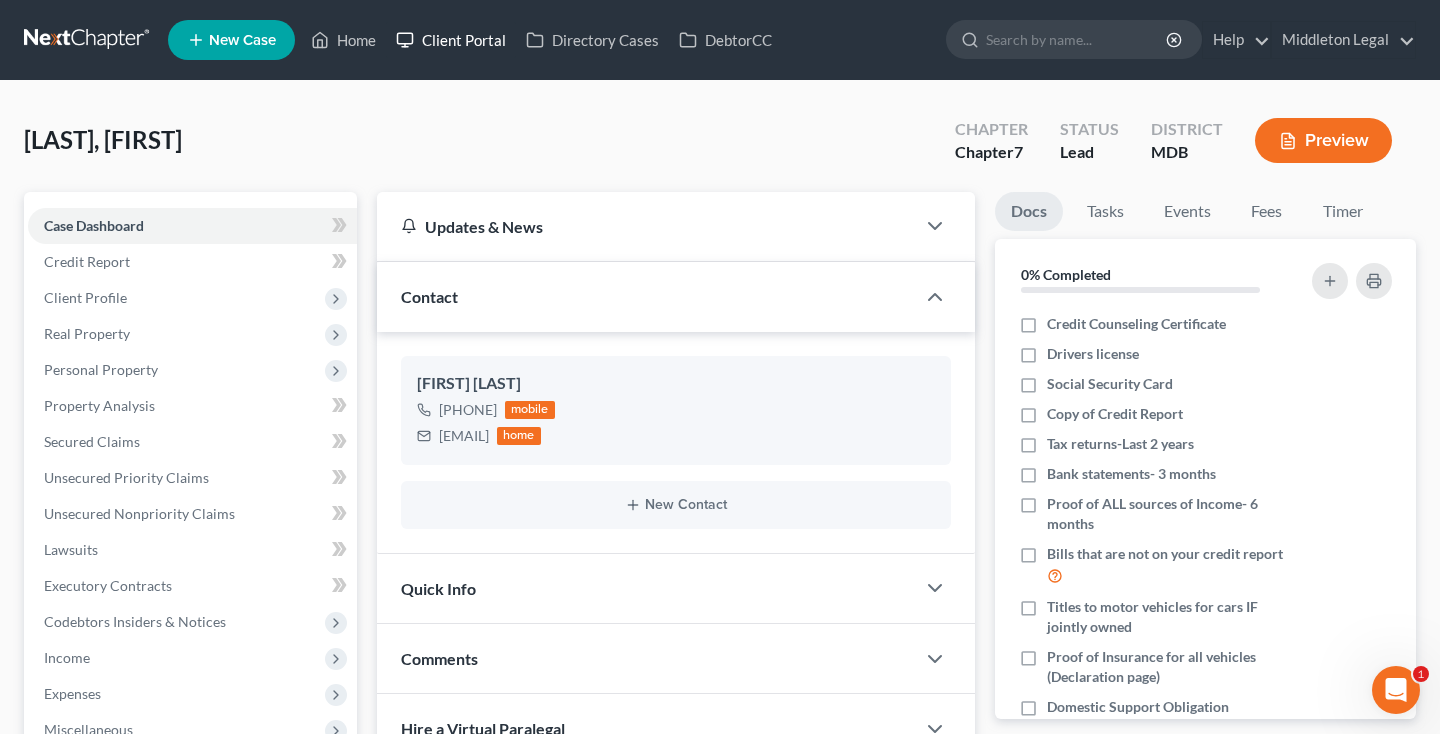 click on "Client Portal" at bounding box center [451, 40] 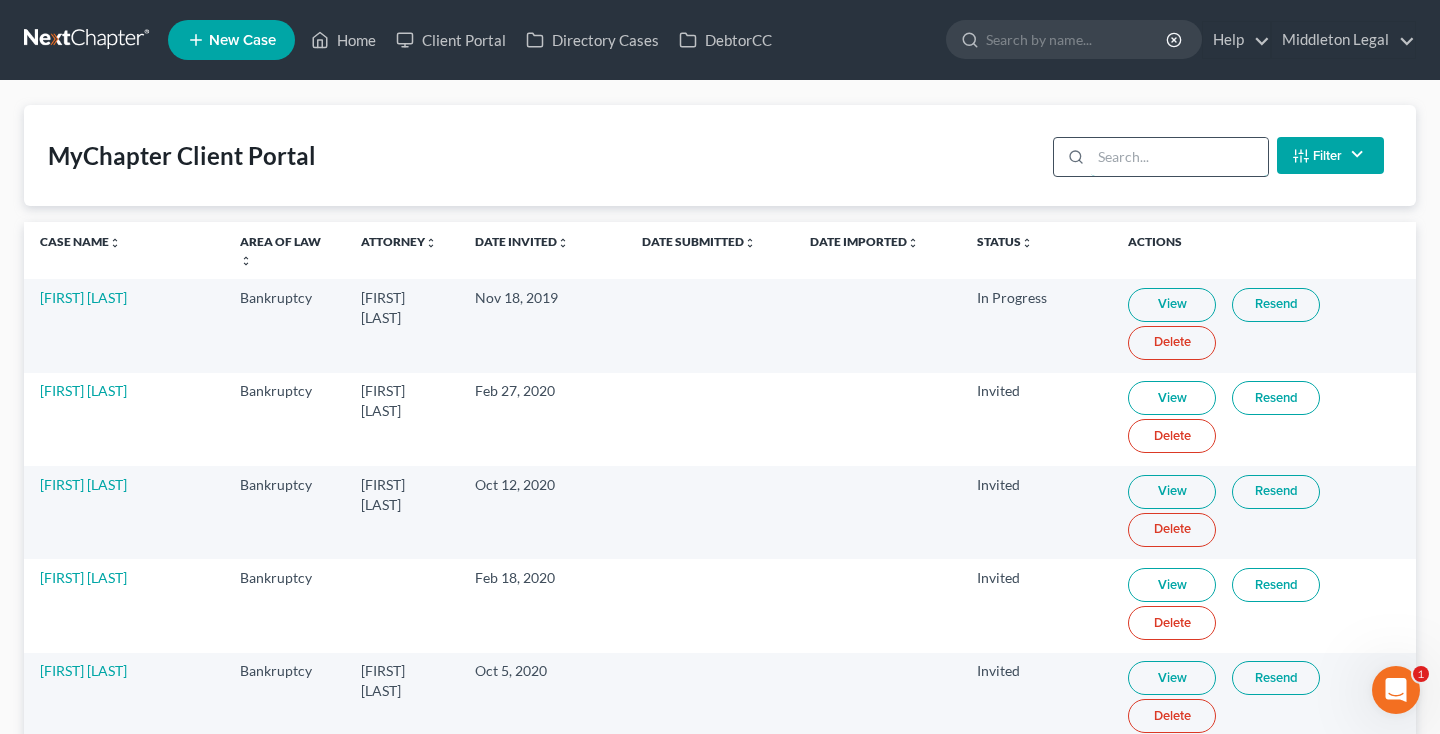 click at bounding box center [1179, 157] 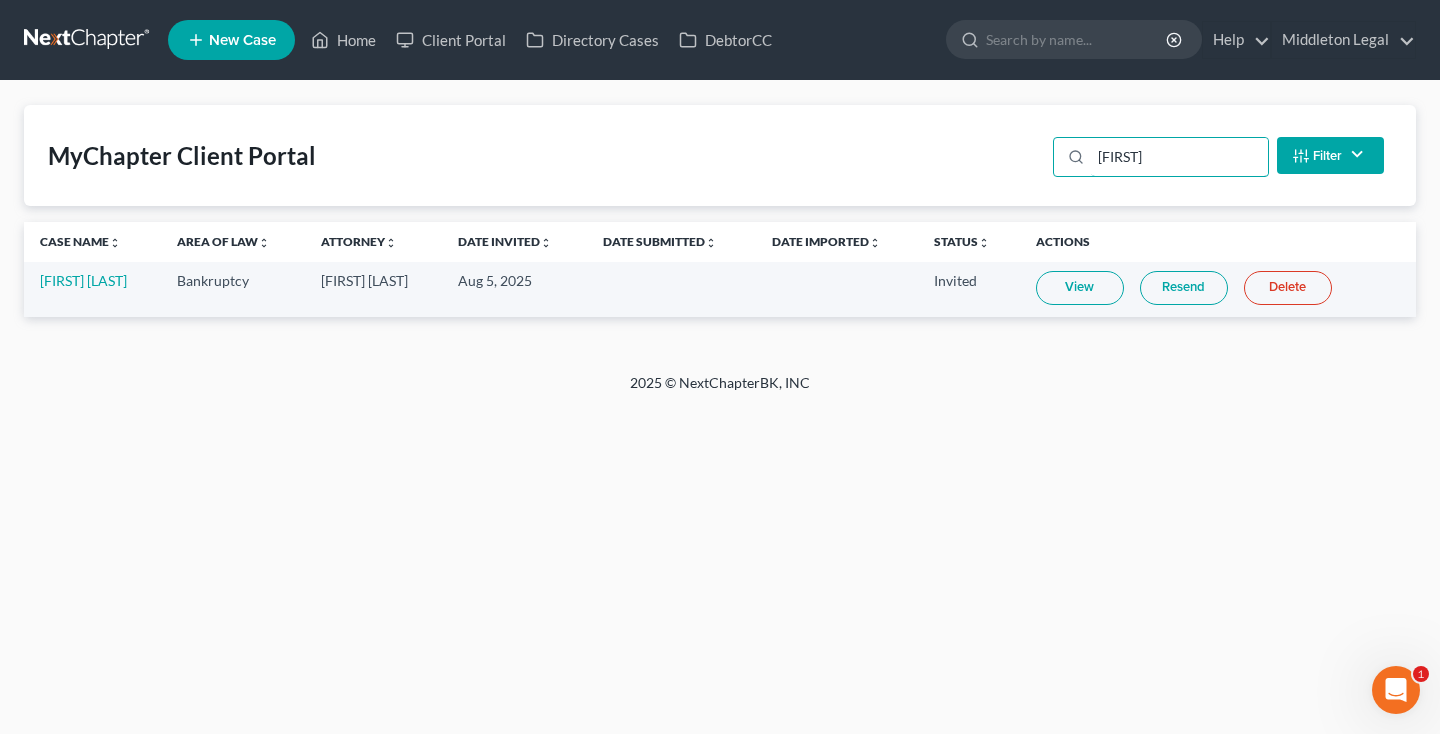 type on "chamar" 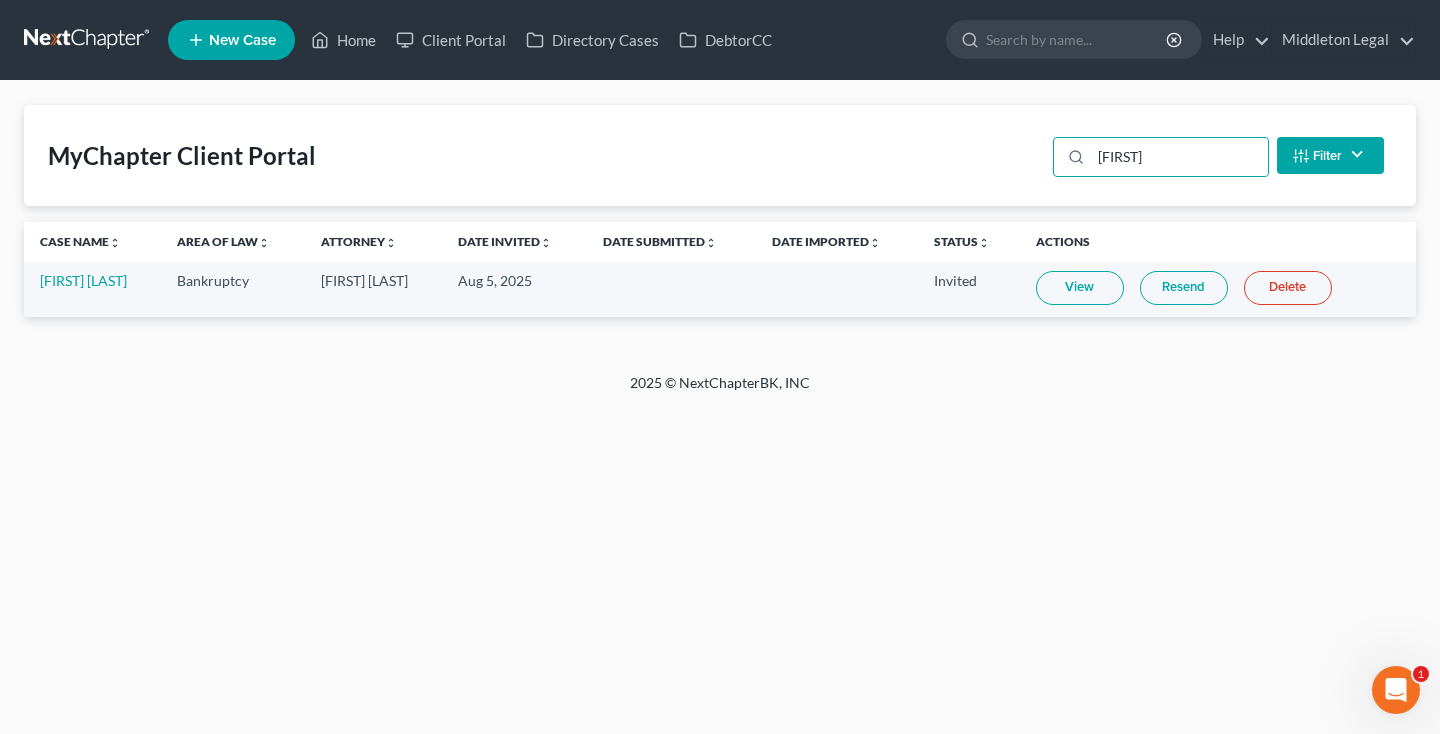 click on "Resend" at bounding box center [1184, 288] 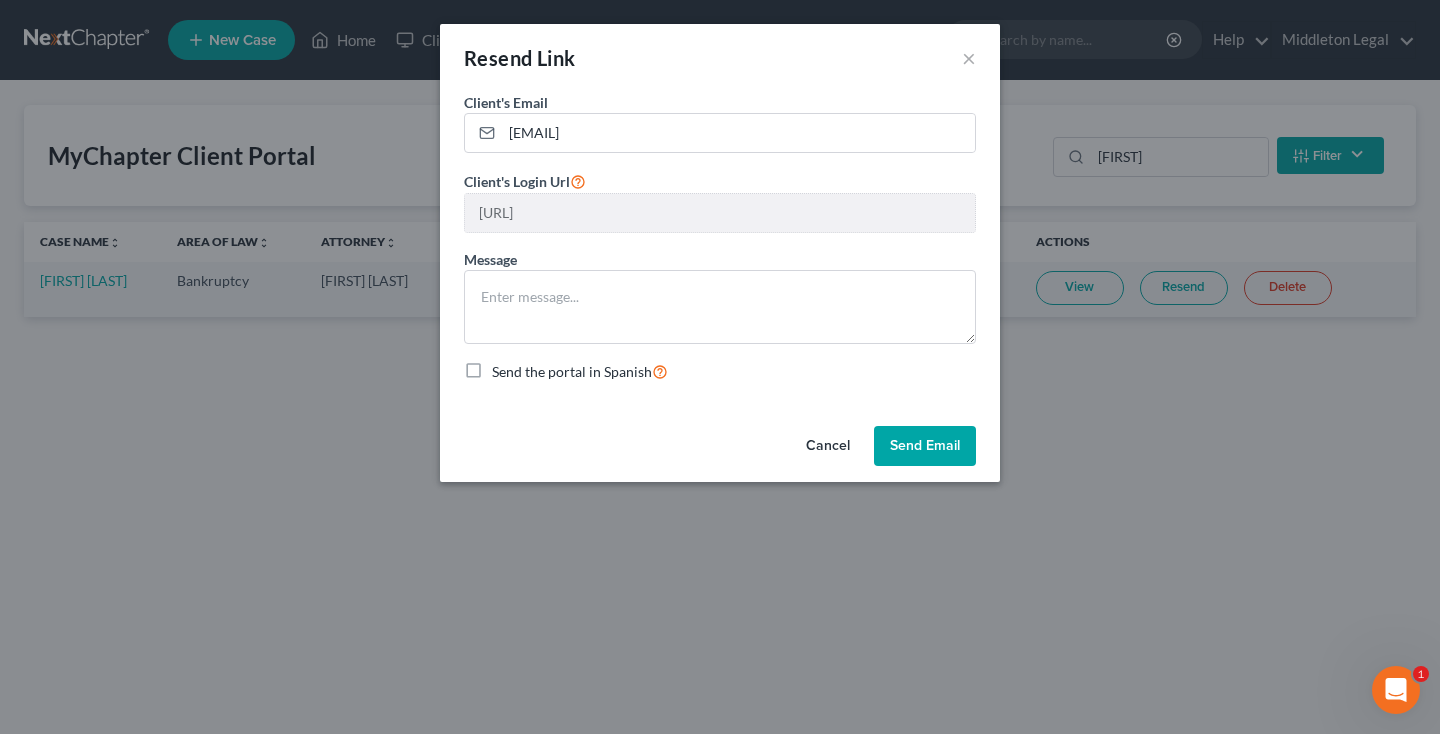 click on "Cancel" at bounding box center (828, 446) 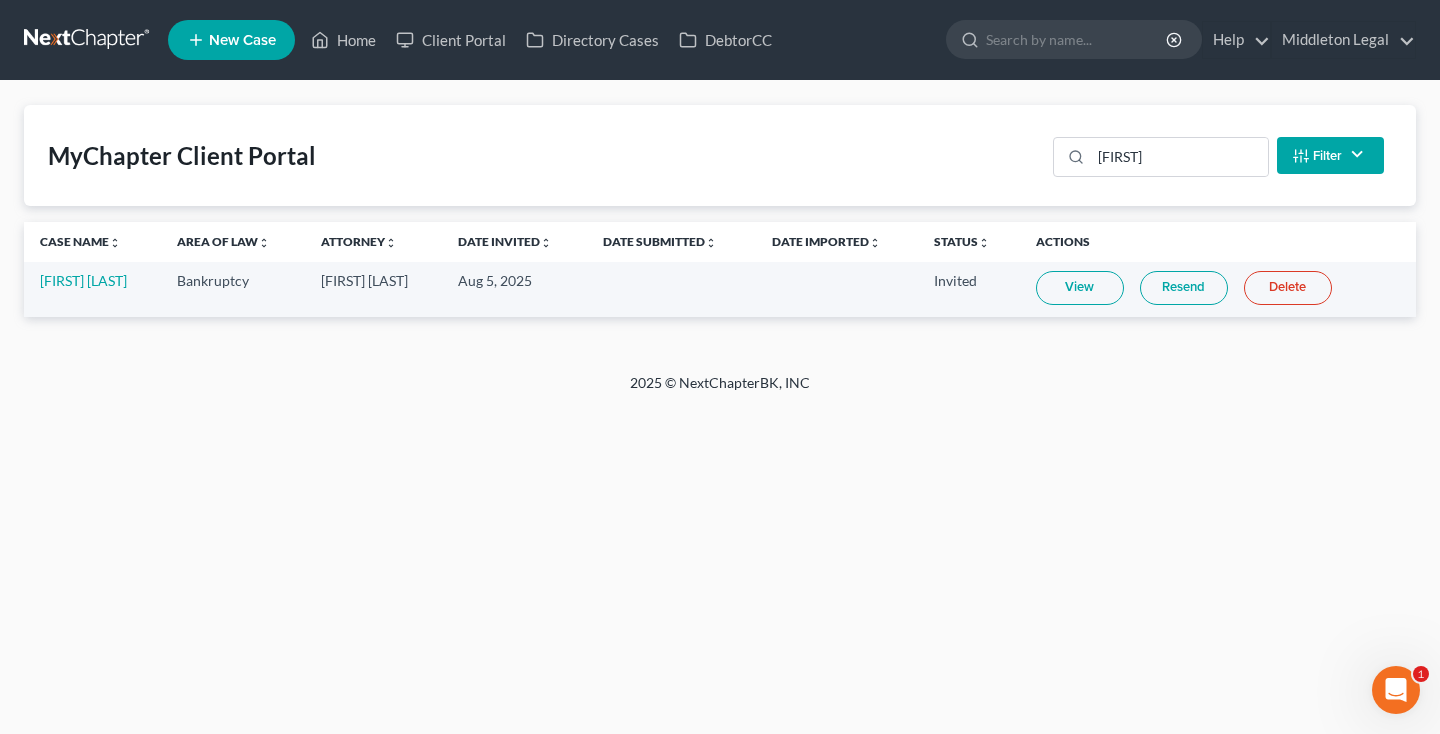 click at bounding box center (88, 40) 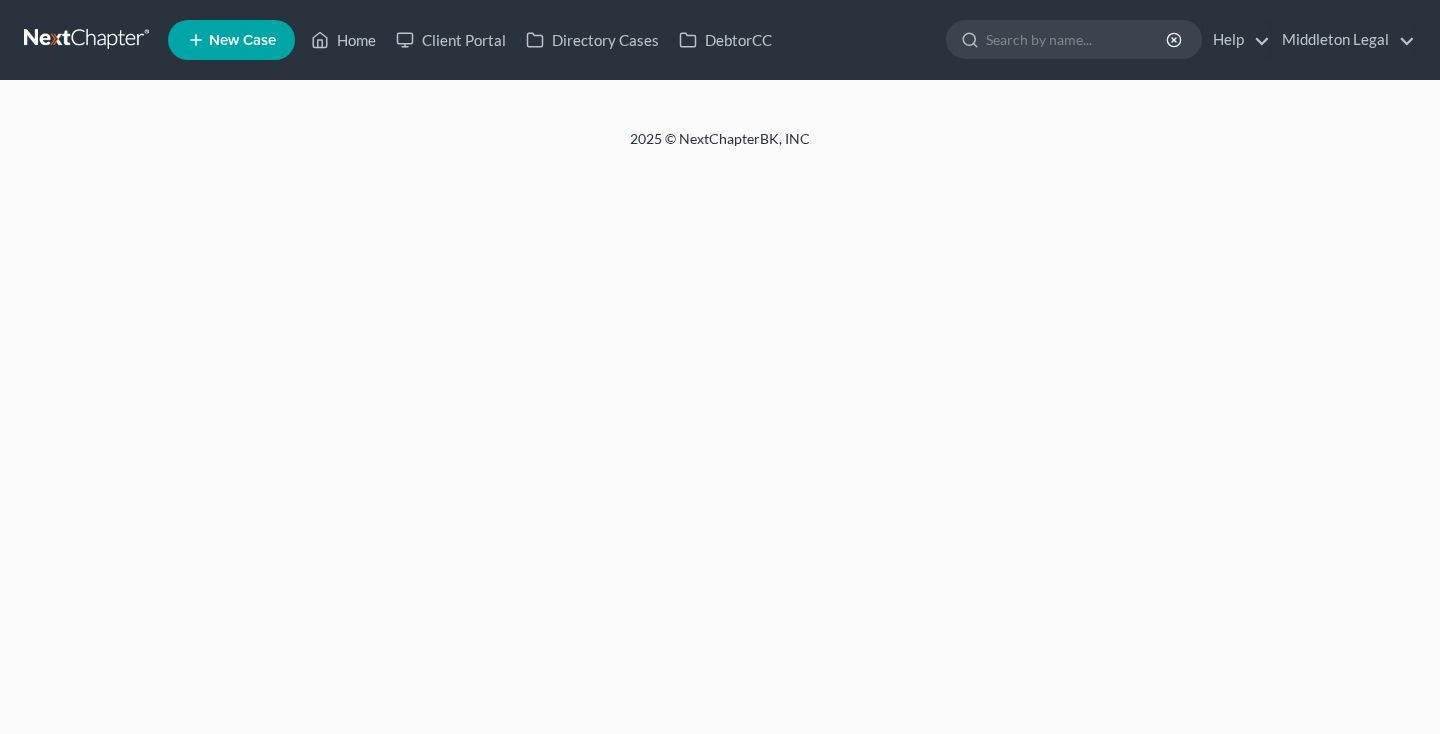 scroll, scrollTop: 0, scrollLeft: 0, axis: both 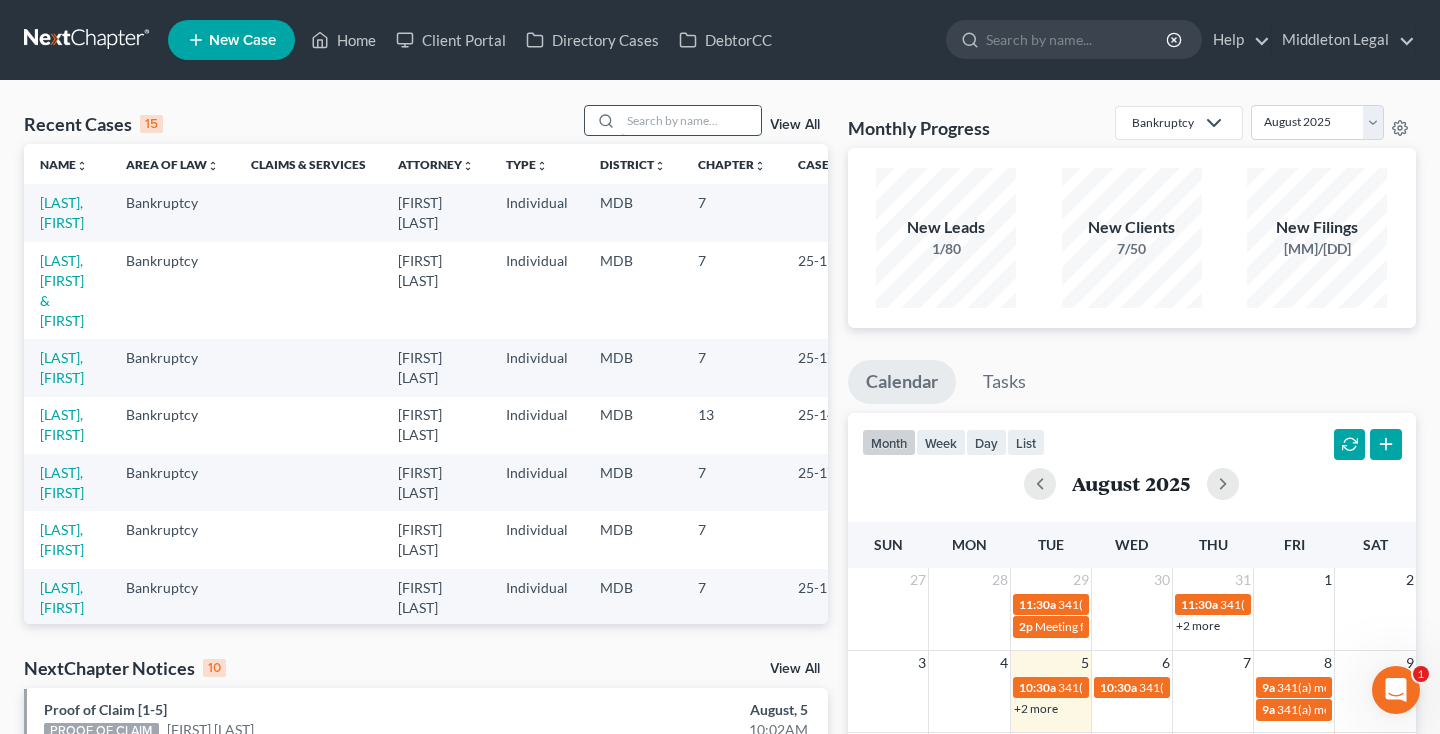 click at bounding box center (691, 120) 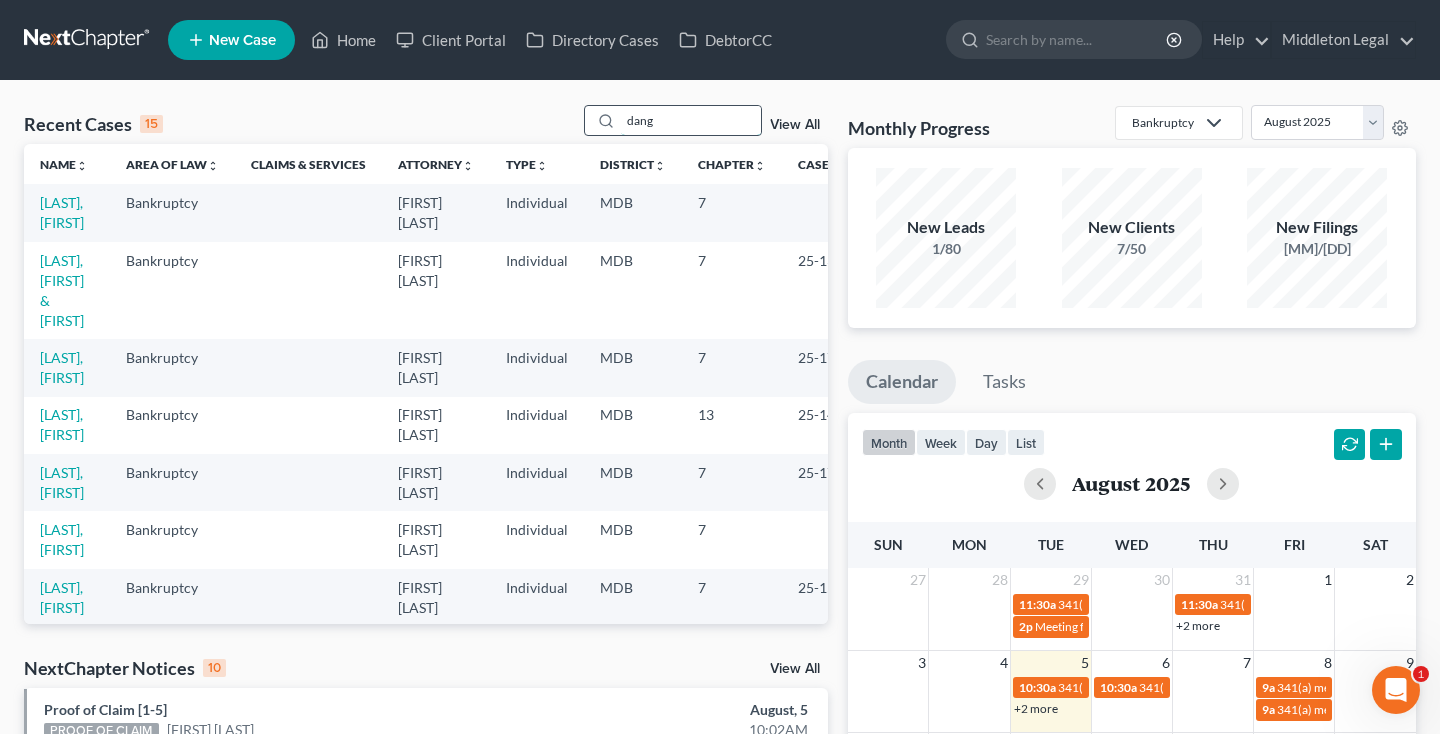 type on "dang" 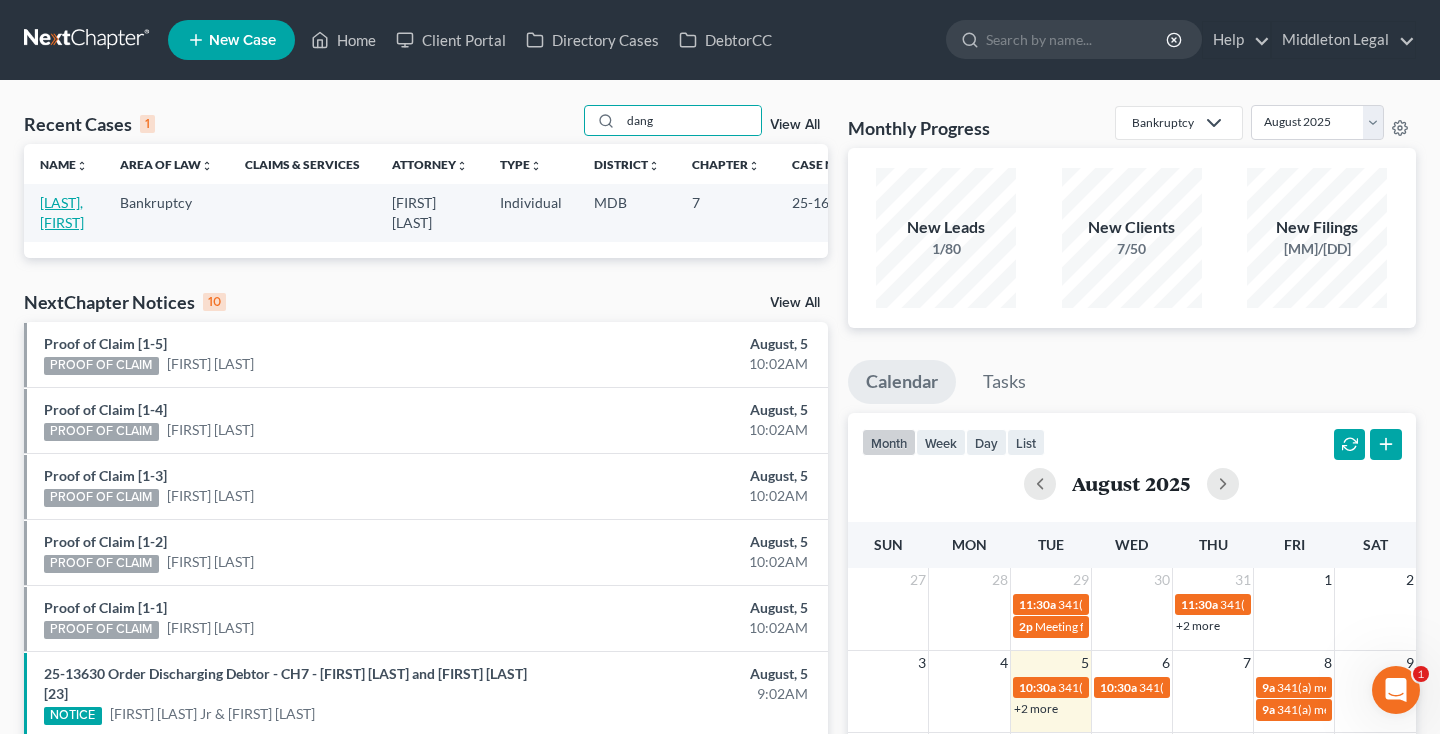 click on "[LAST], [FIRST]" at bounding box center (62, 212) 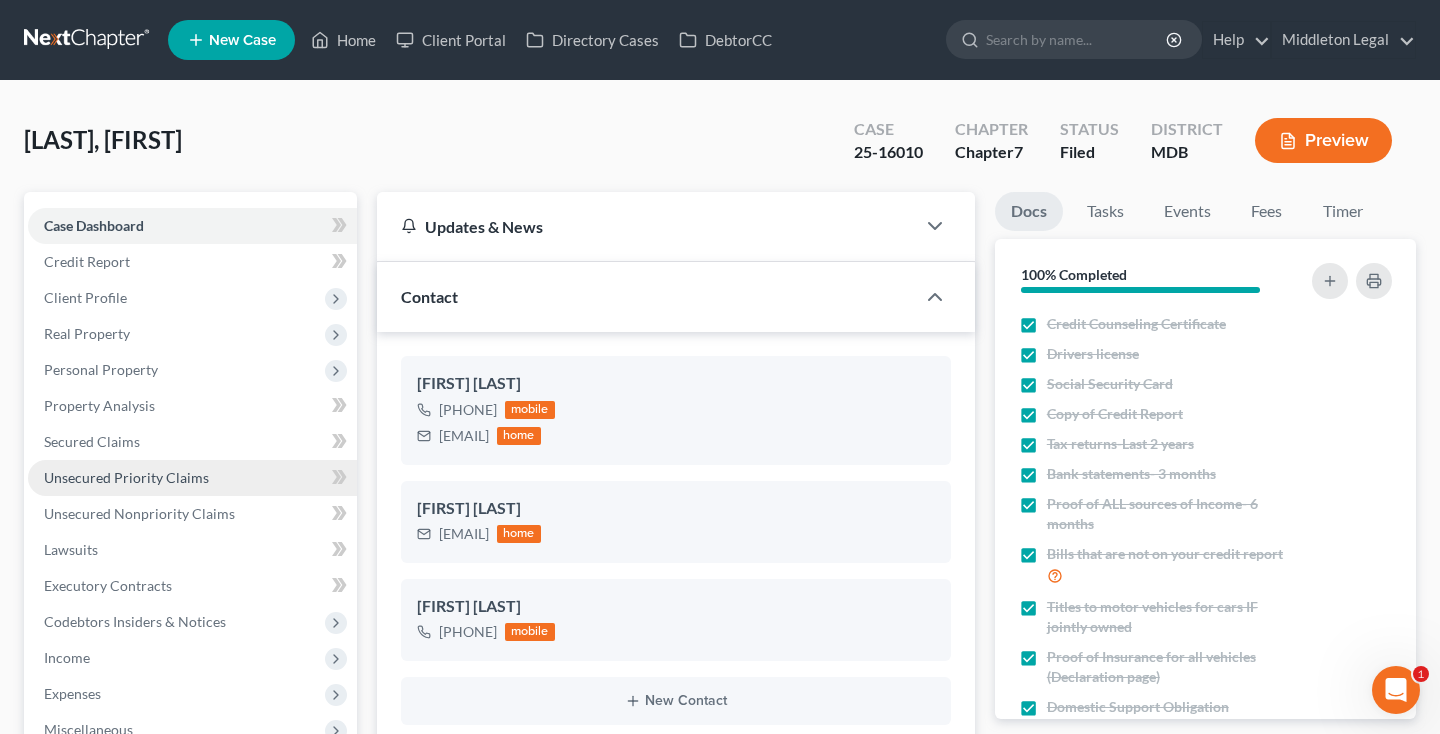 scroll, scrollTop: 942, scrollLeft: 0, axis: vertical 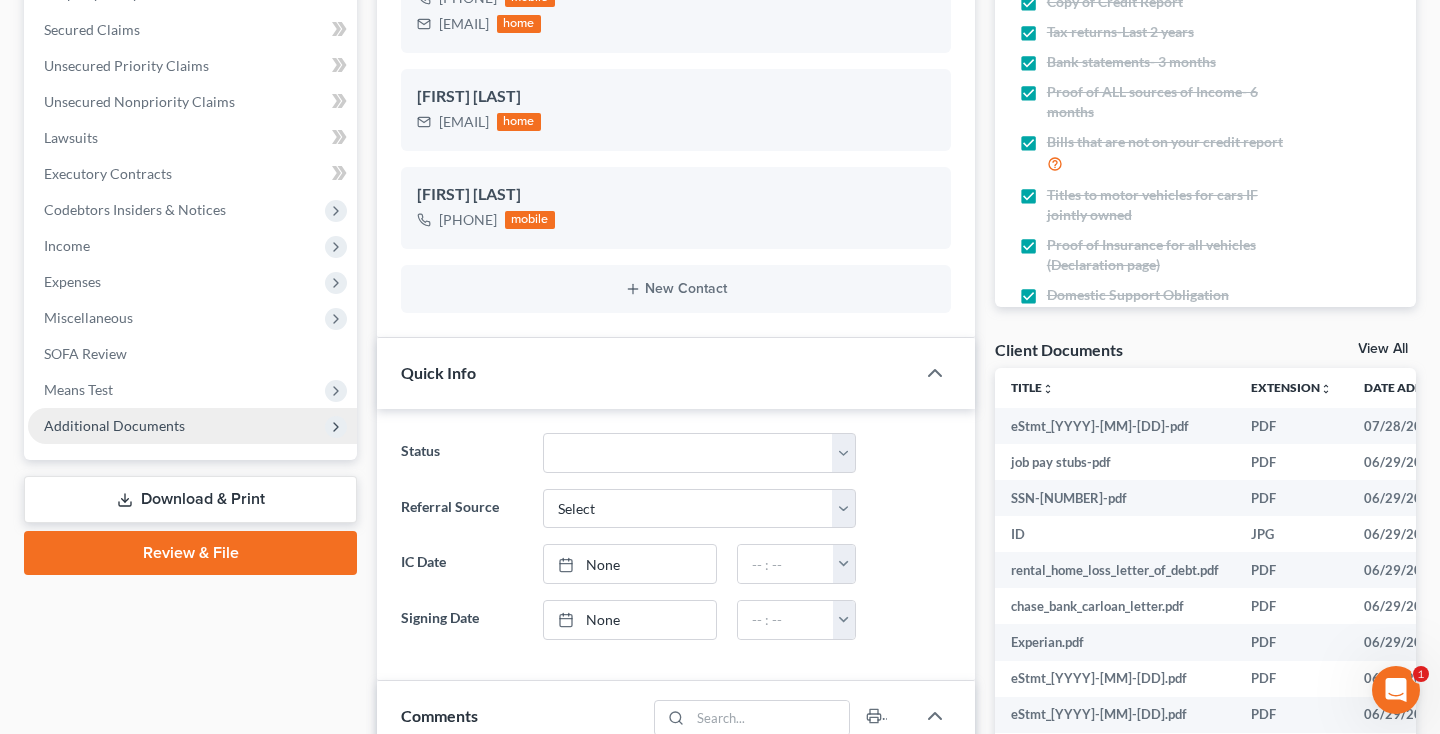 click on "Additional Documents" at bounding box center (192, 426) 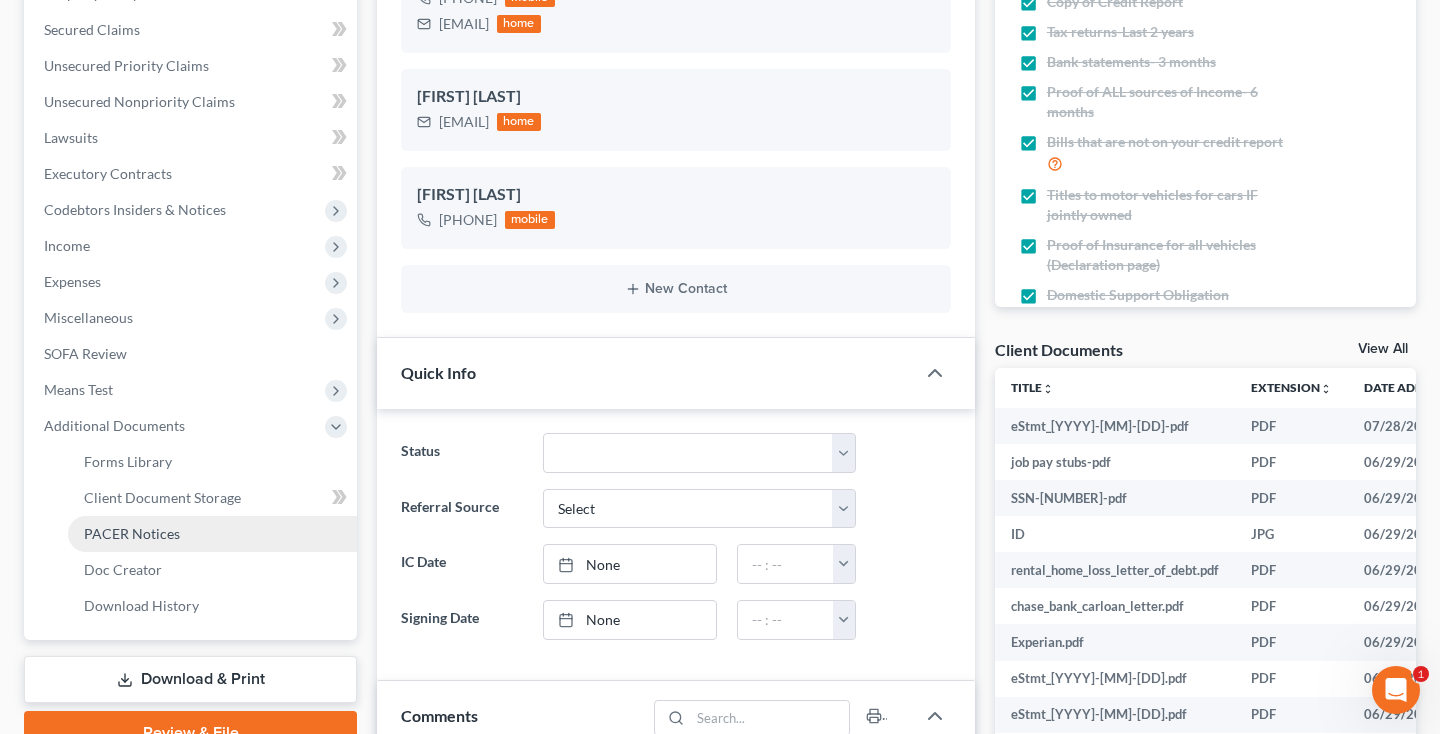 click on "PACER Notices" at bounding box center [132, 533] 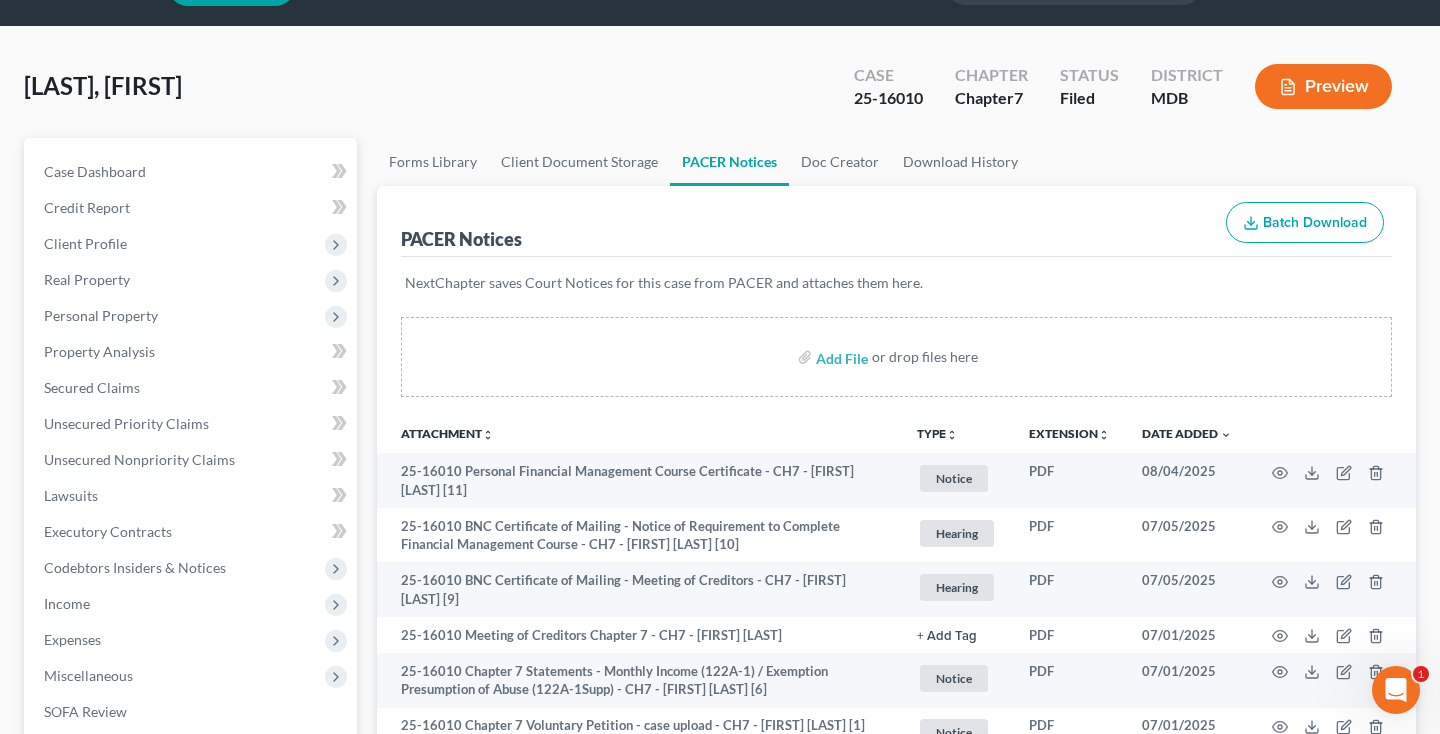 scroll, scrollTop: 0, scrollLeft: 0, axis: both 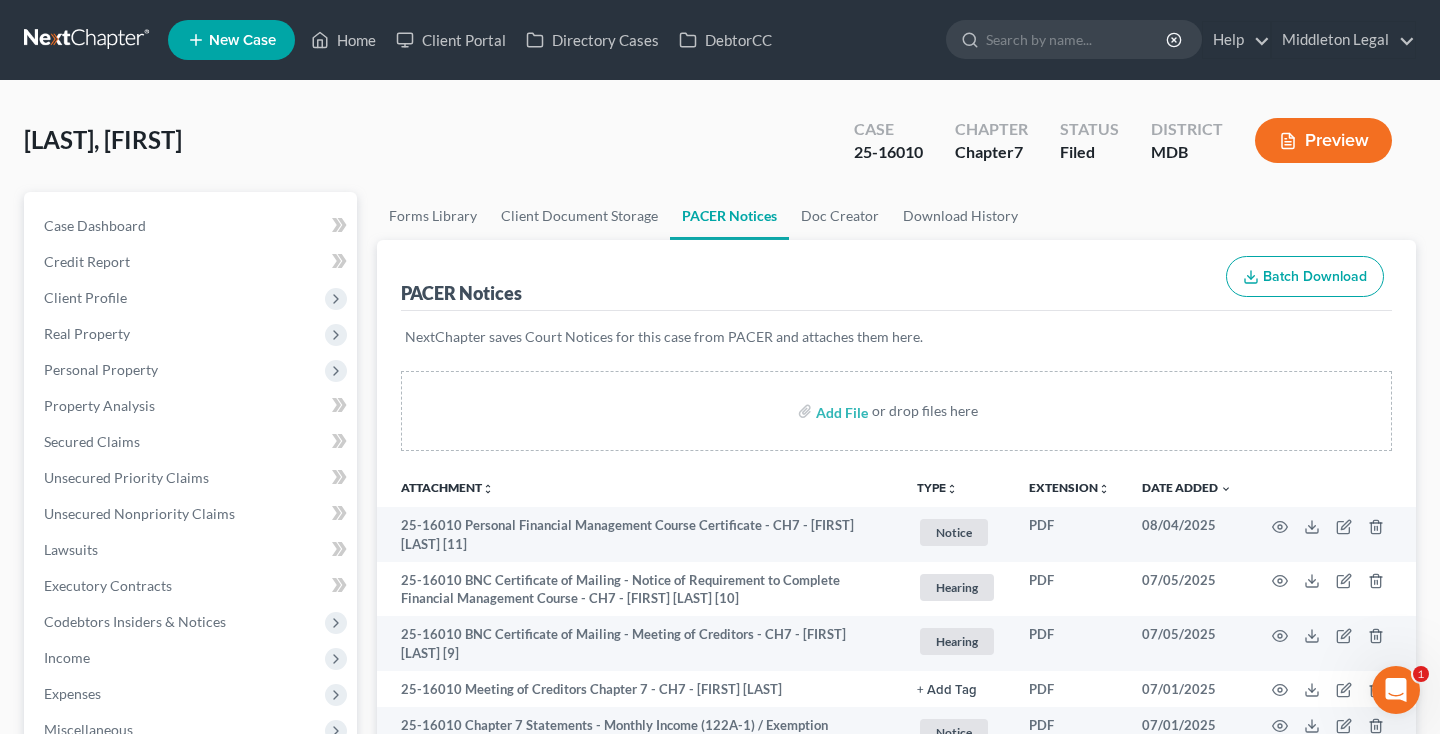 click at bounding box center (88, 40) 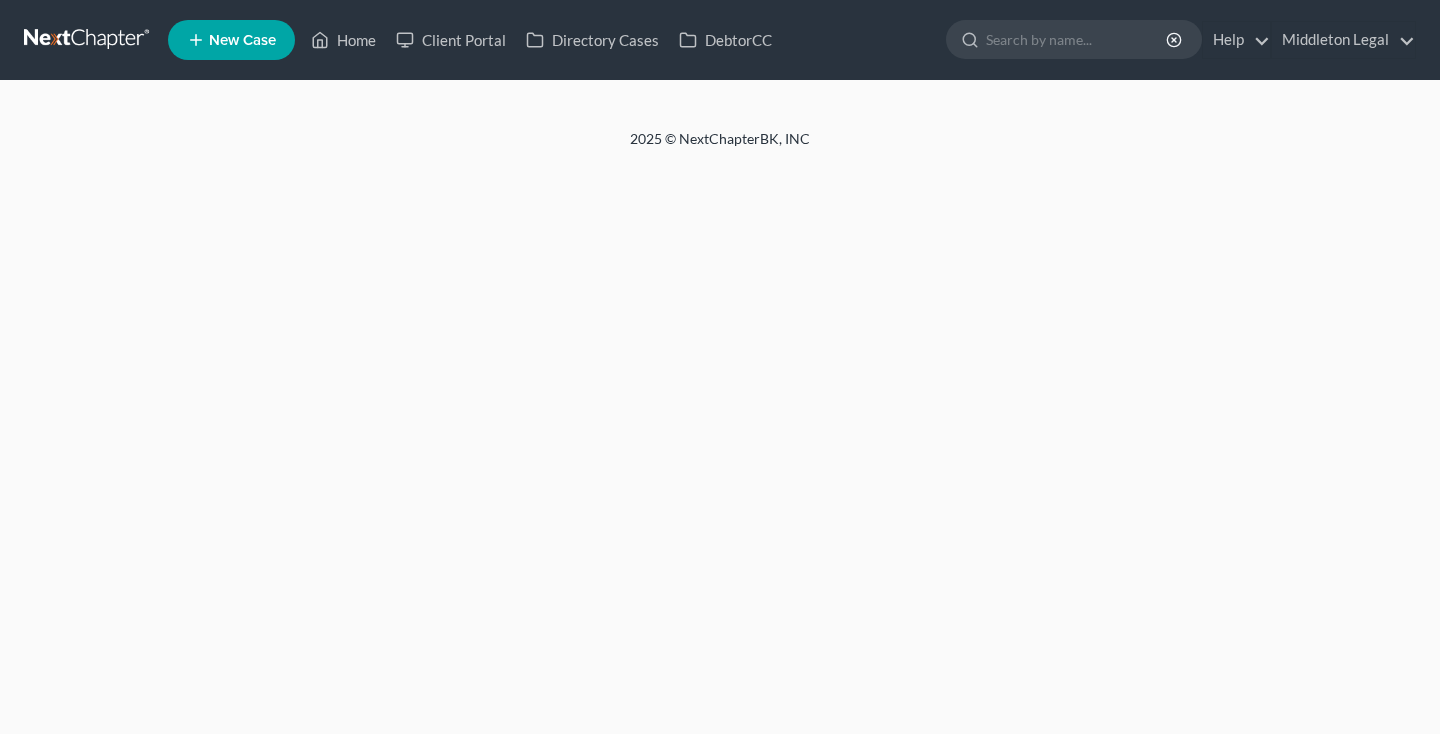 scroll, scrollTop: 0, scrollLeft: 0, axis: both 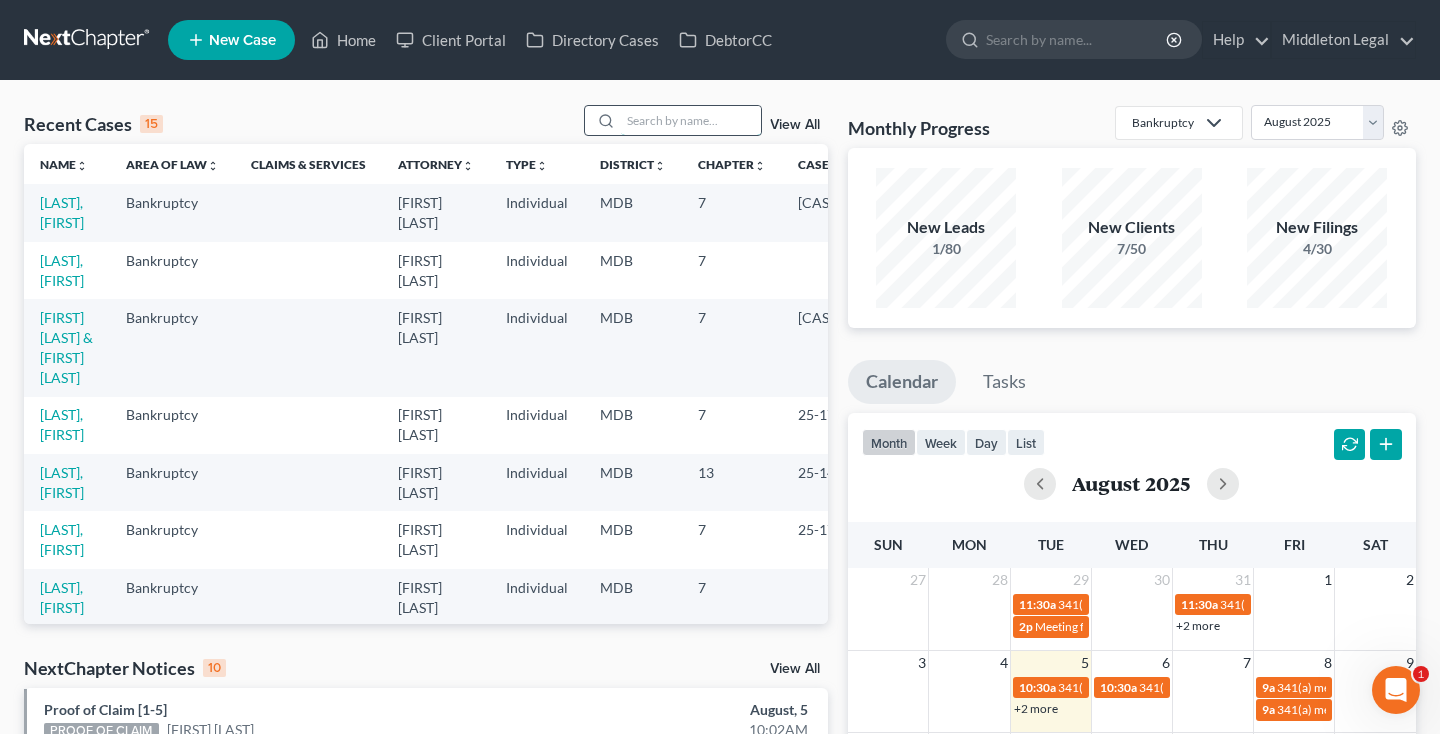 click at bounding box center (691, 120) 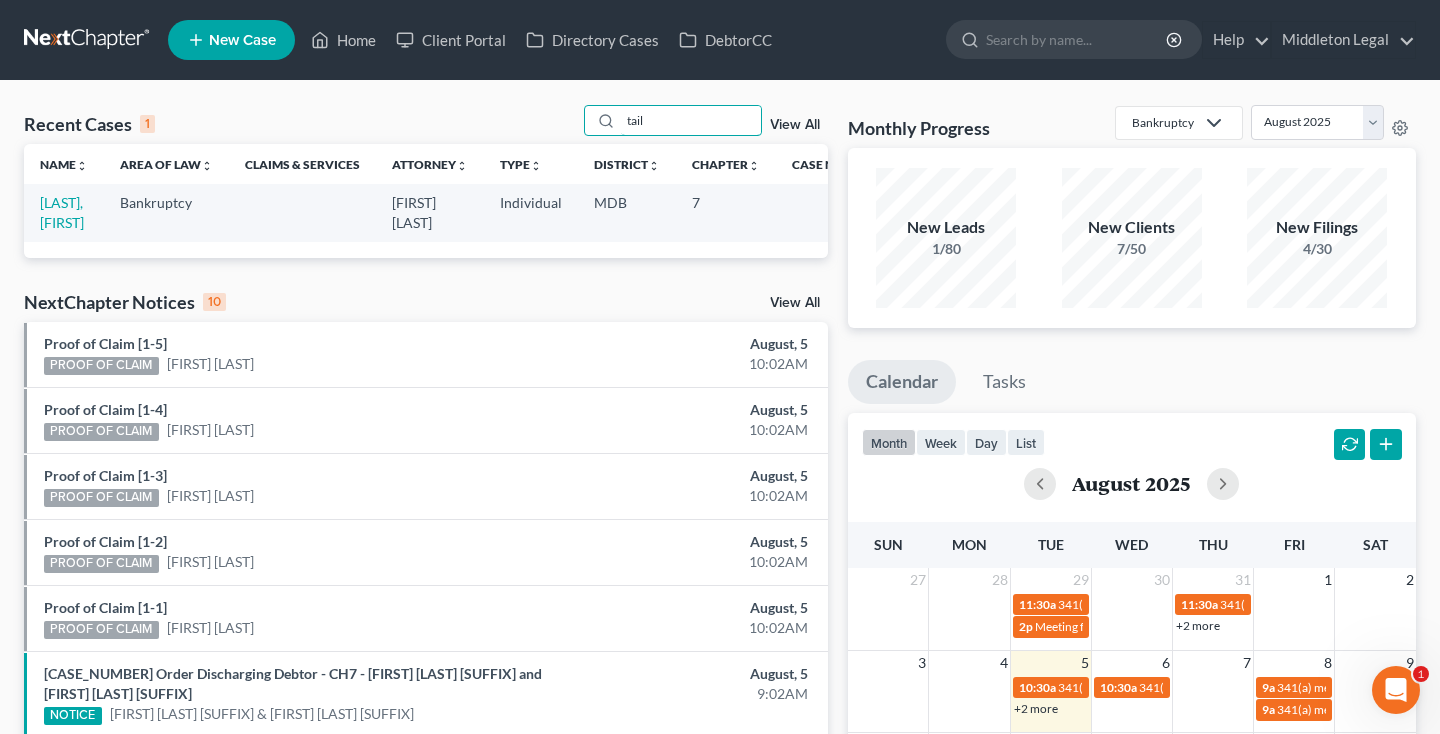 type on "tail" 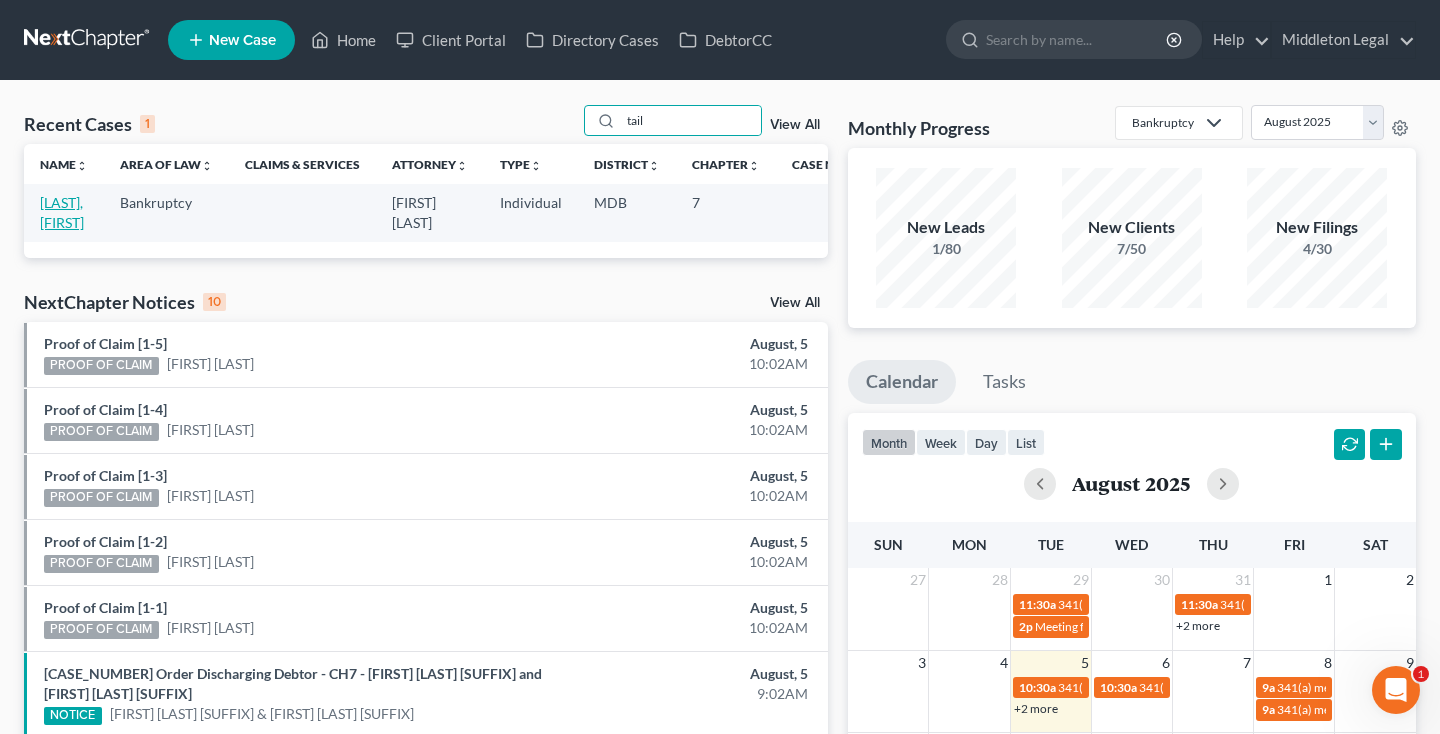 drag, startPoint x: 416, startPoint y: 238, endPoint x: 61, endPoint y: 219, distance: 355.5081 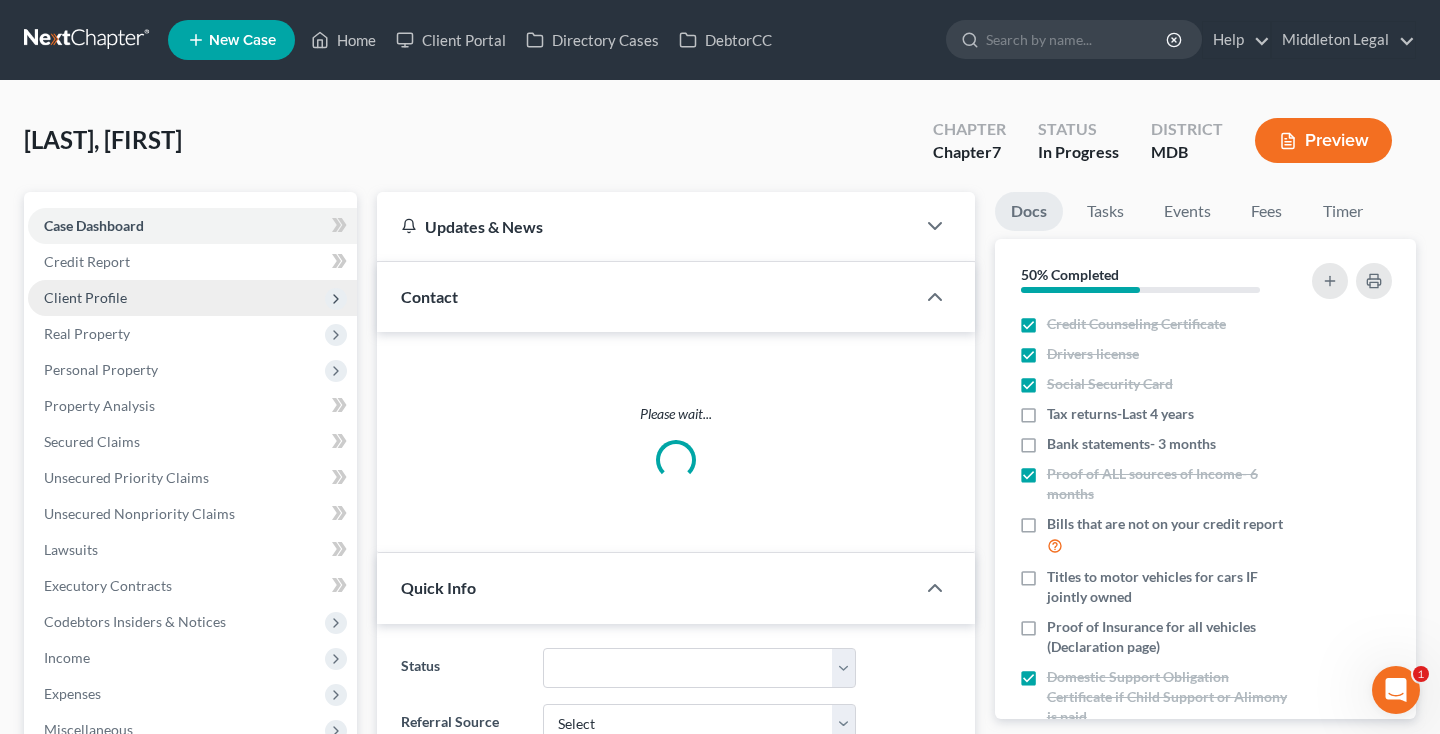 click on "Client Profile" at bounding box center [192, 298] 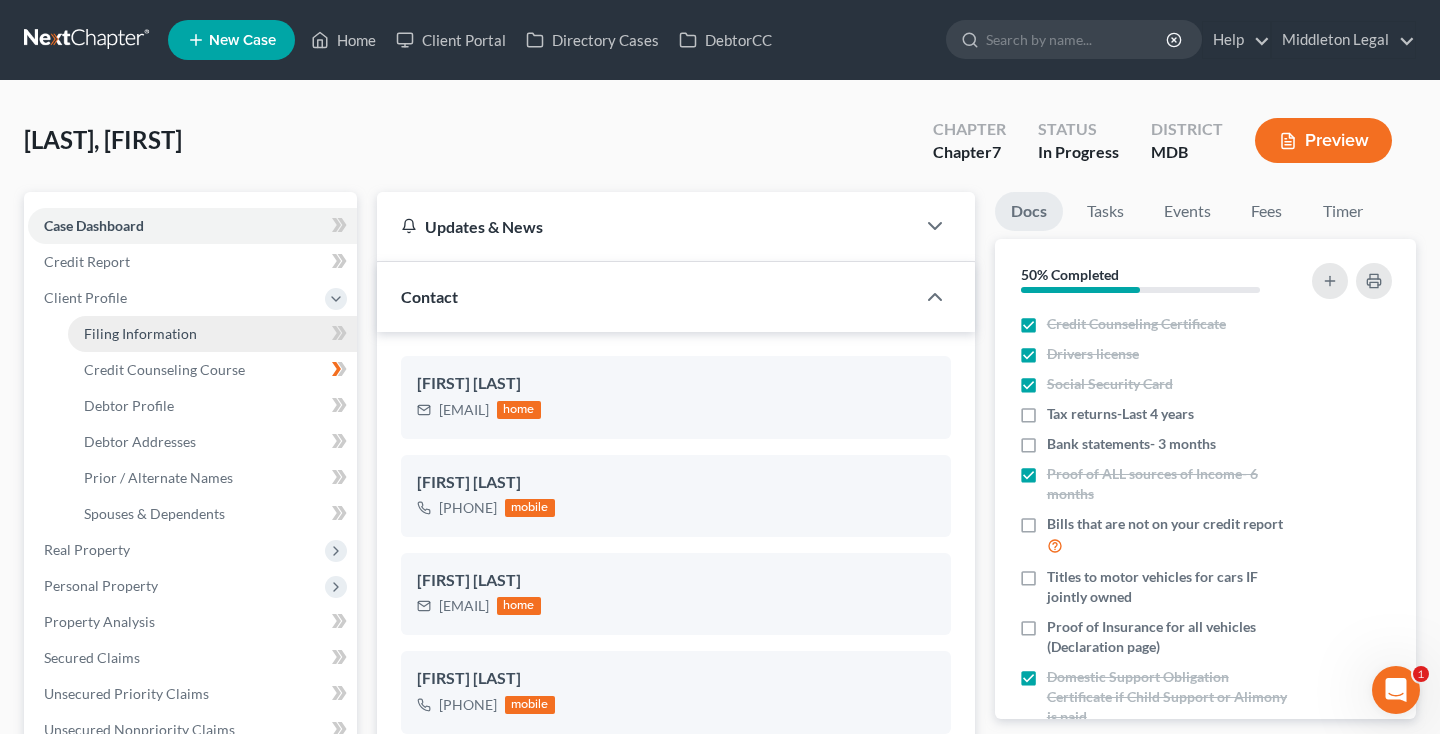 scroll, scrollTop: 1276, scrollLeft: 0, axis: vertical 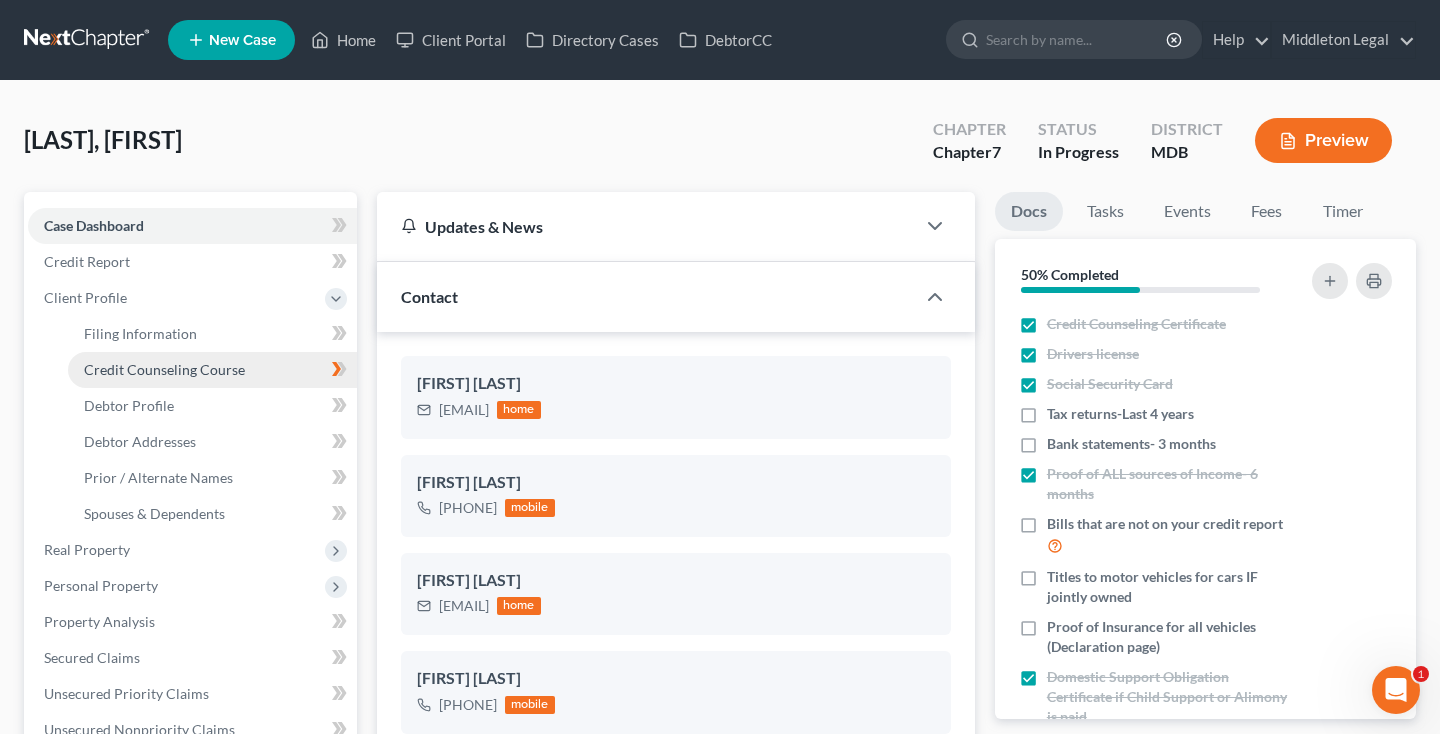 click on "Credit Counseling Course" at bounding box center (164, 369) 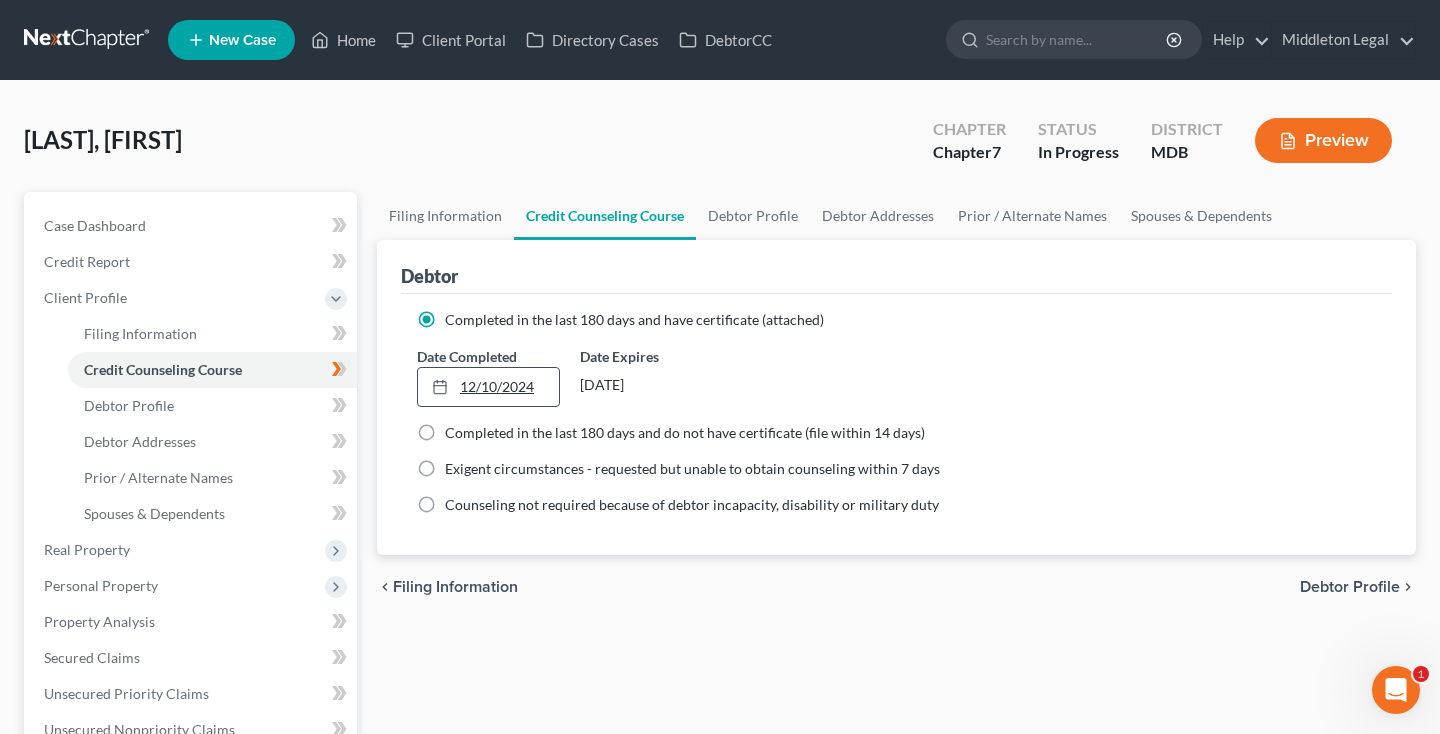 click on "12/10/2024" at bounding box center [488, 387] 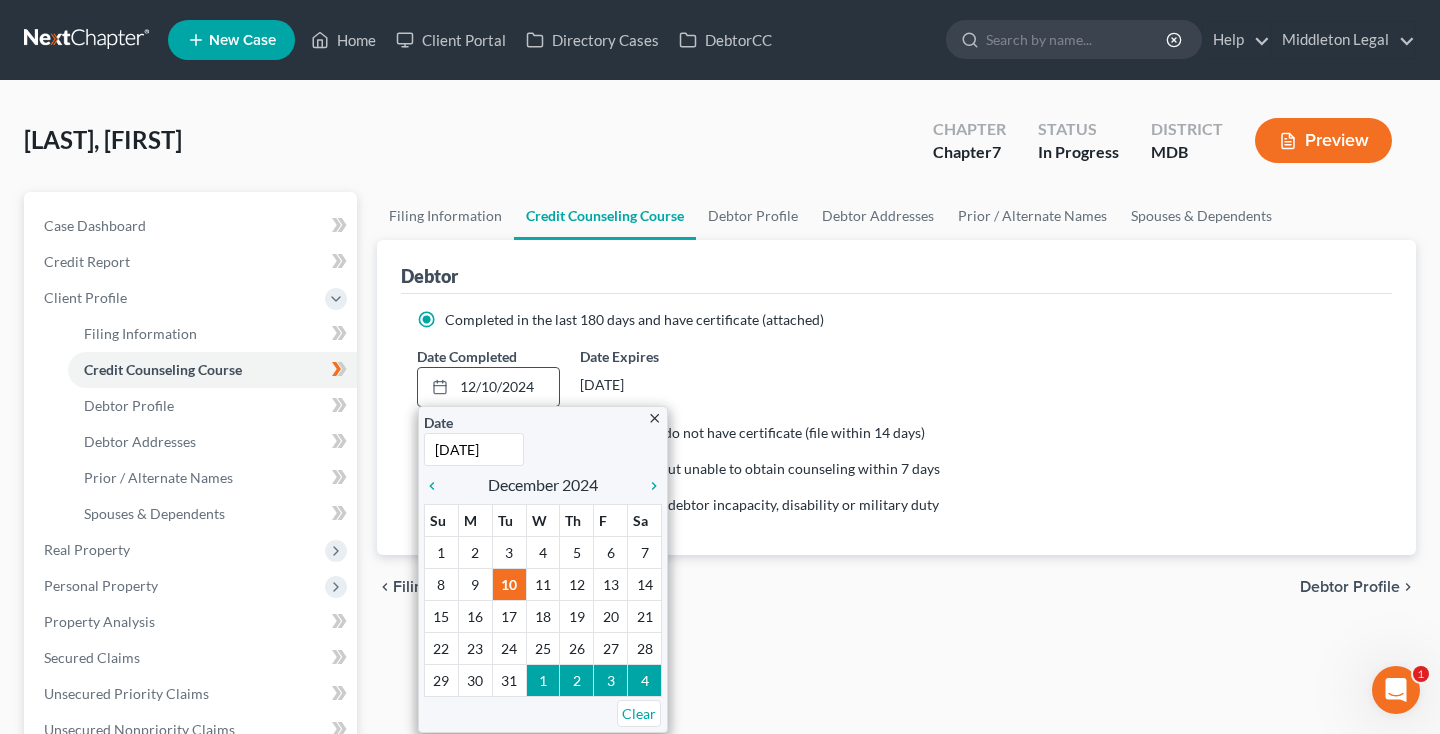 type on "8/4/2025" 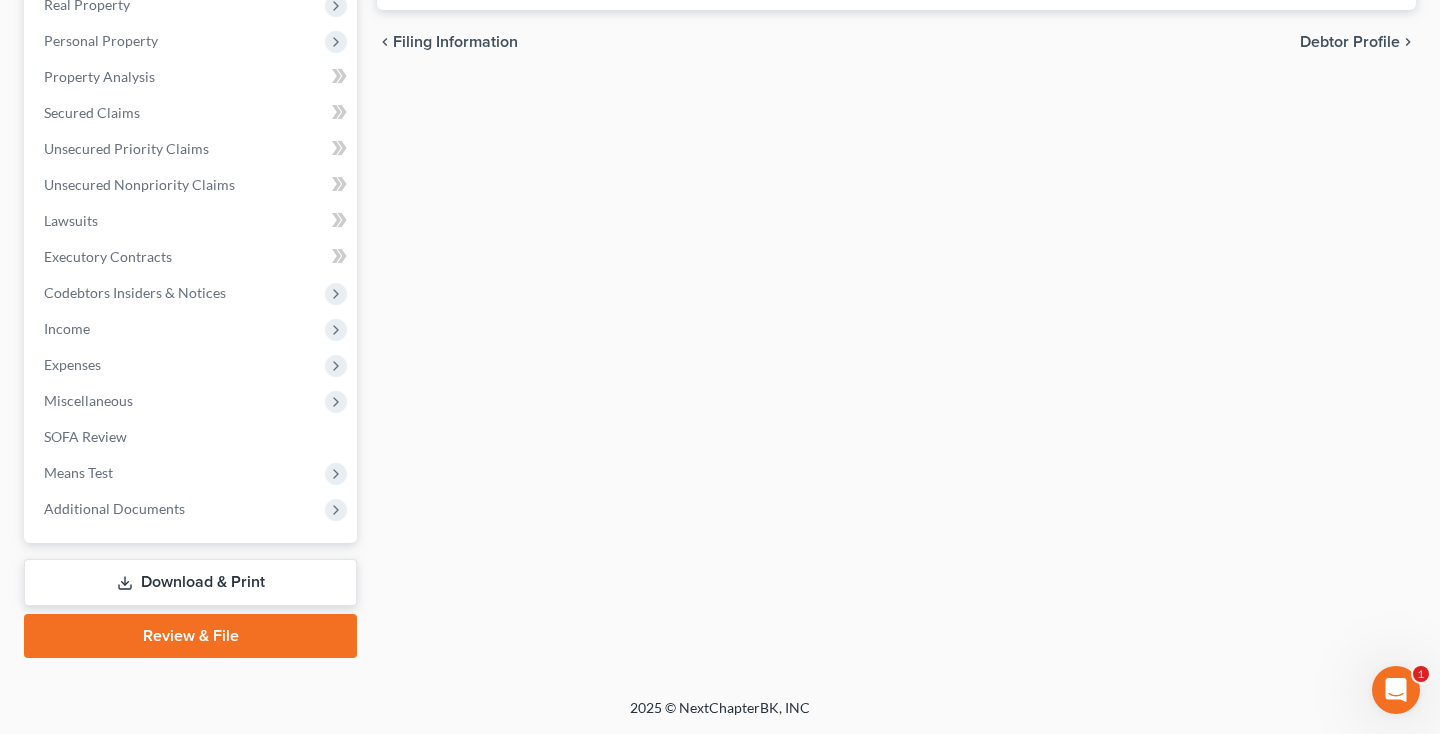 click on "Additional Documents" at bounding box center [192, 509] 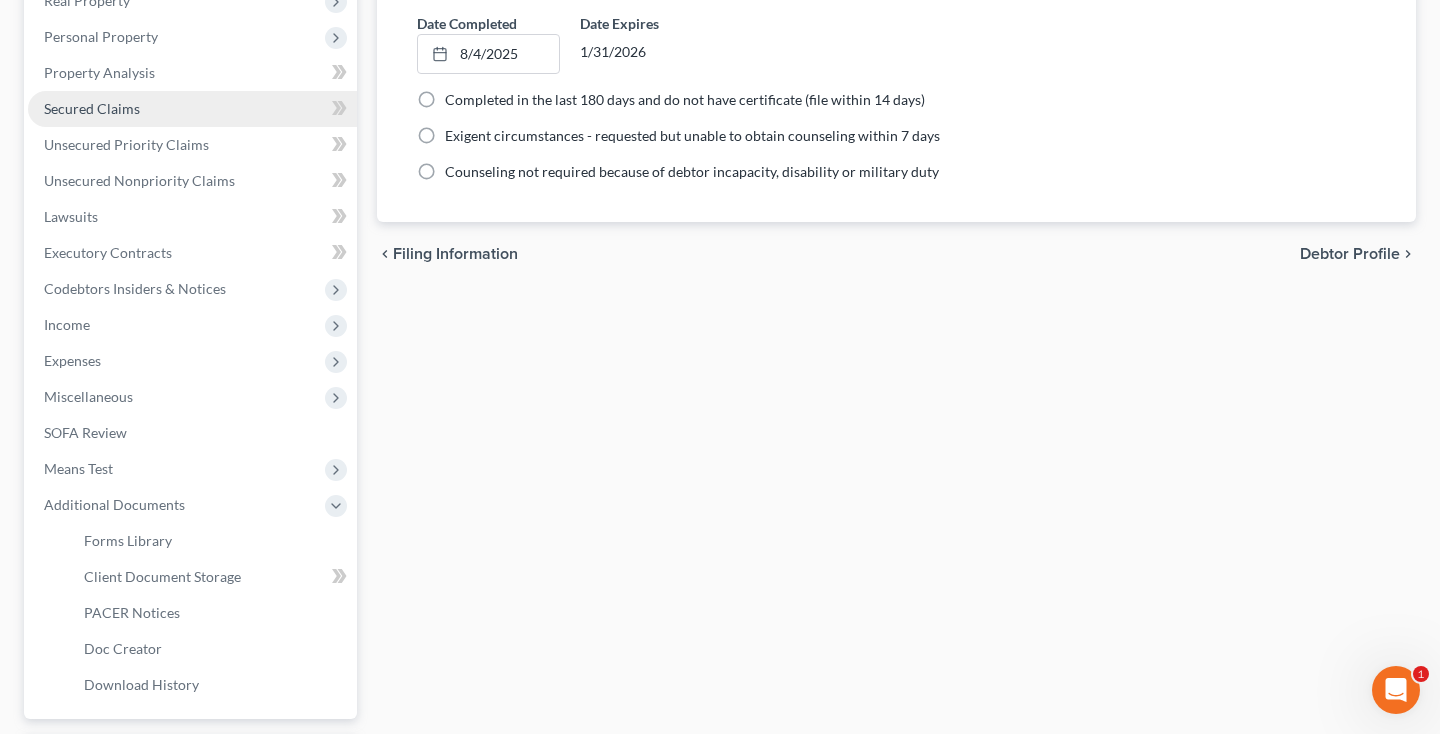scroll, scrollTop: 453, scrollLeft: 0, axis: vertical 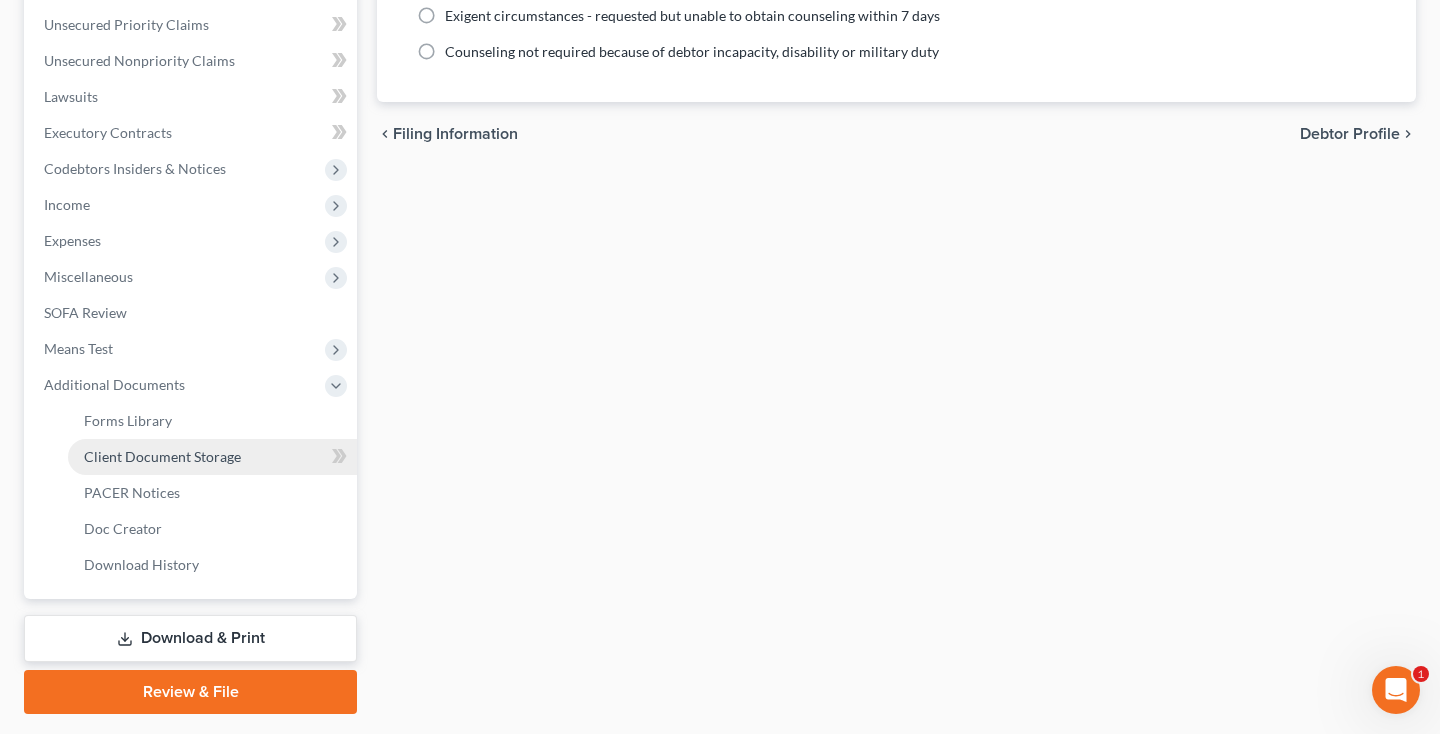 click on "Client Document Storage" at bounding box center [162, 456] 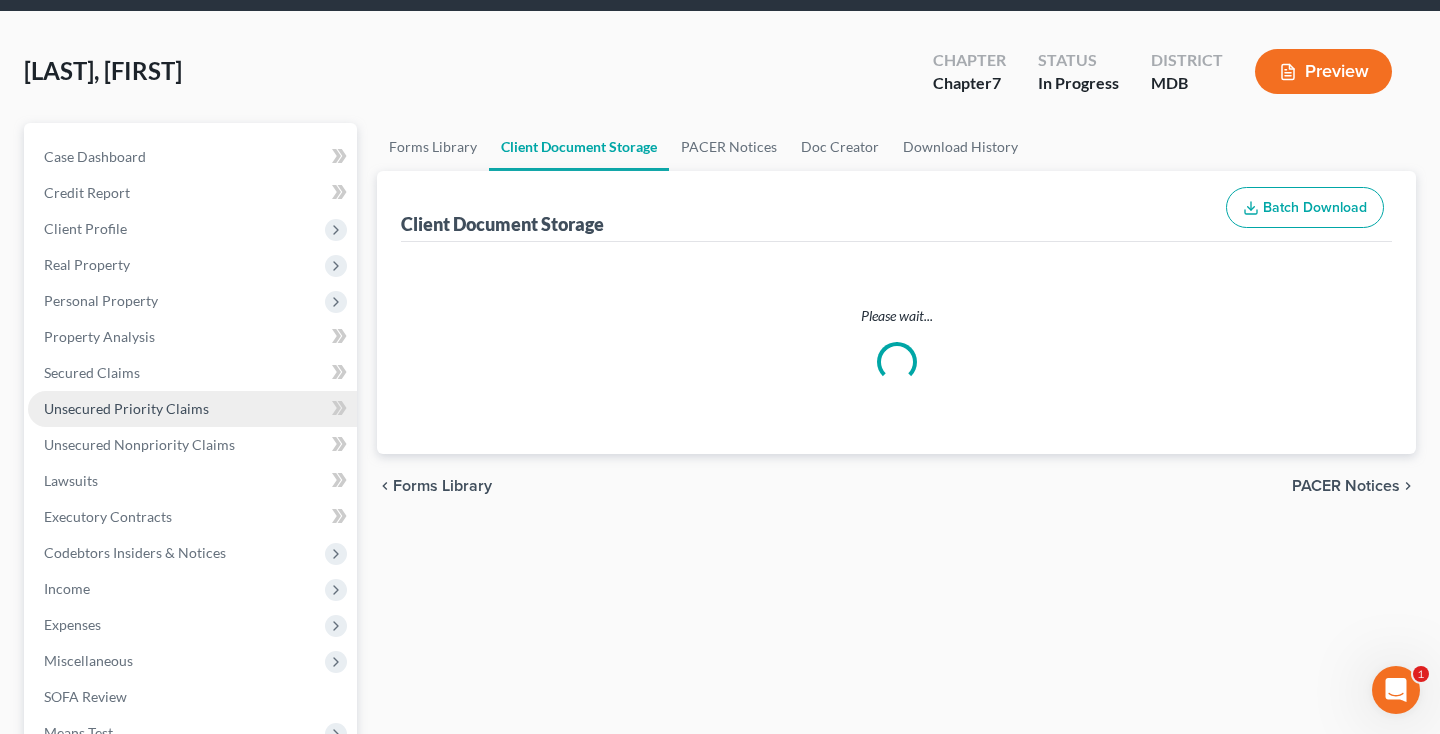 select on "14" 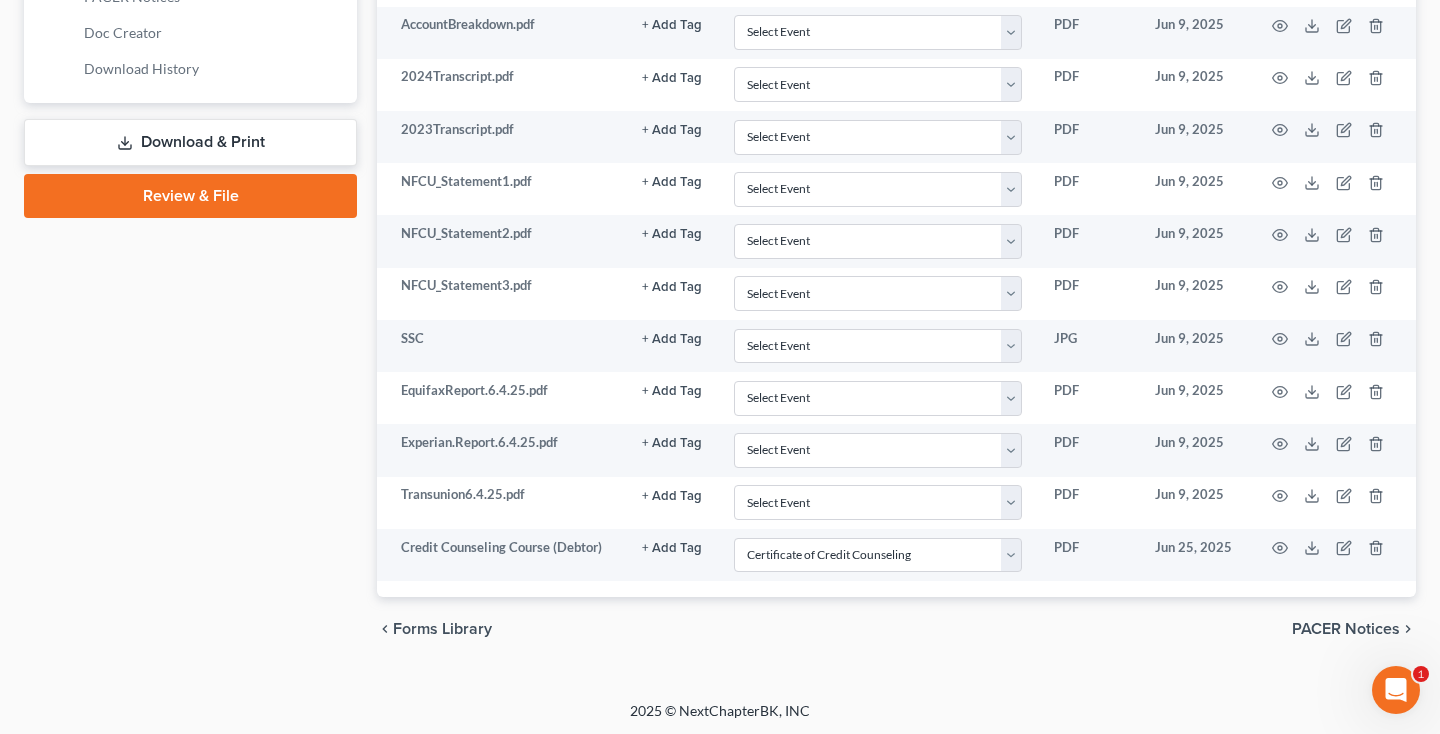 scroll, scrollTop: 948, scrollLeft: 0, axis: vertical 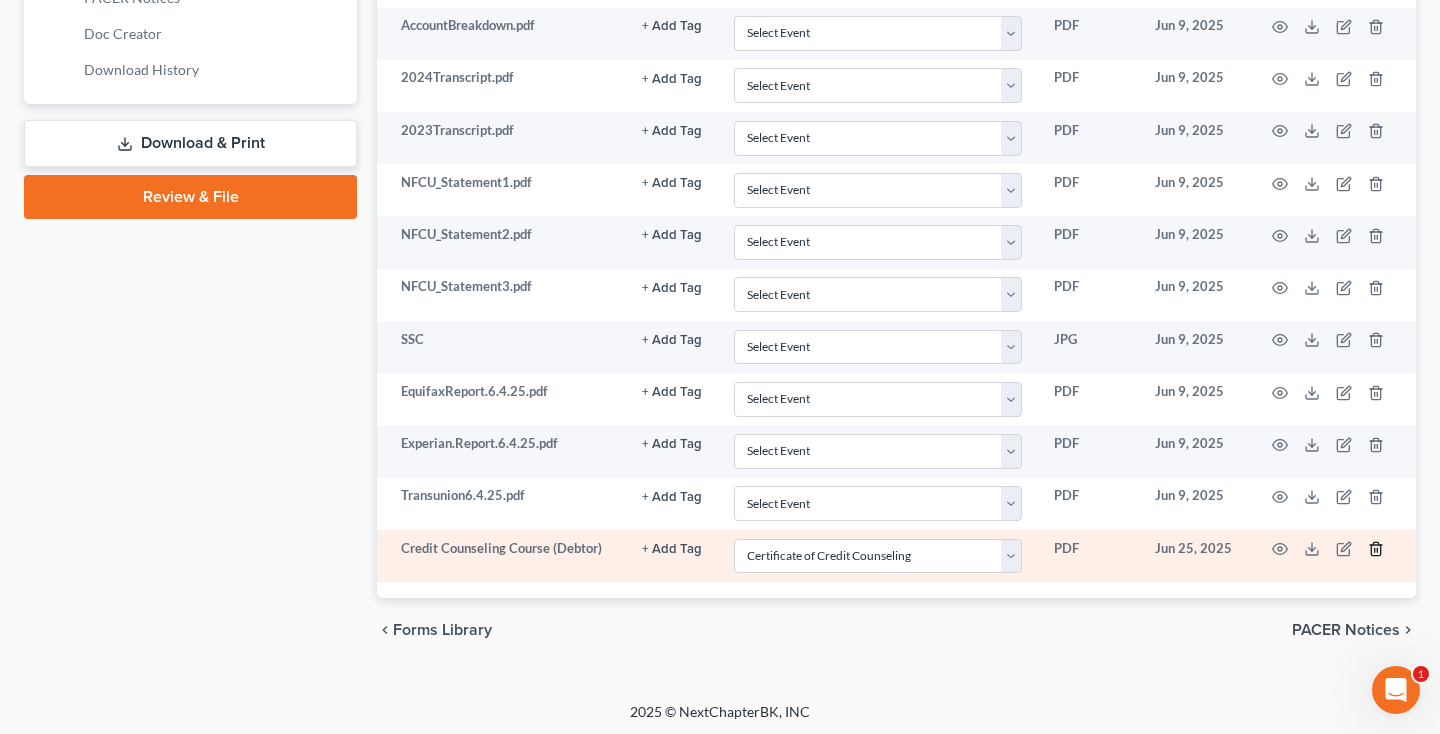 click 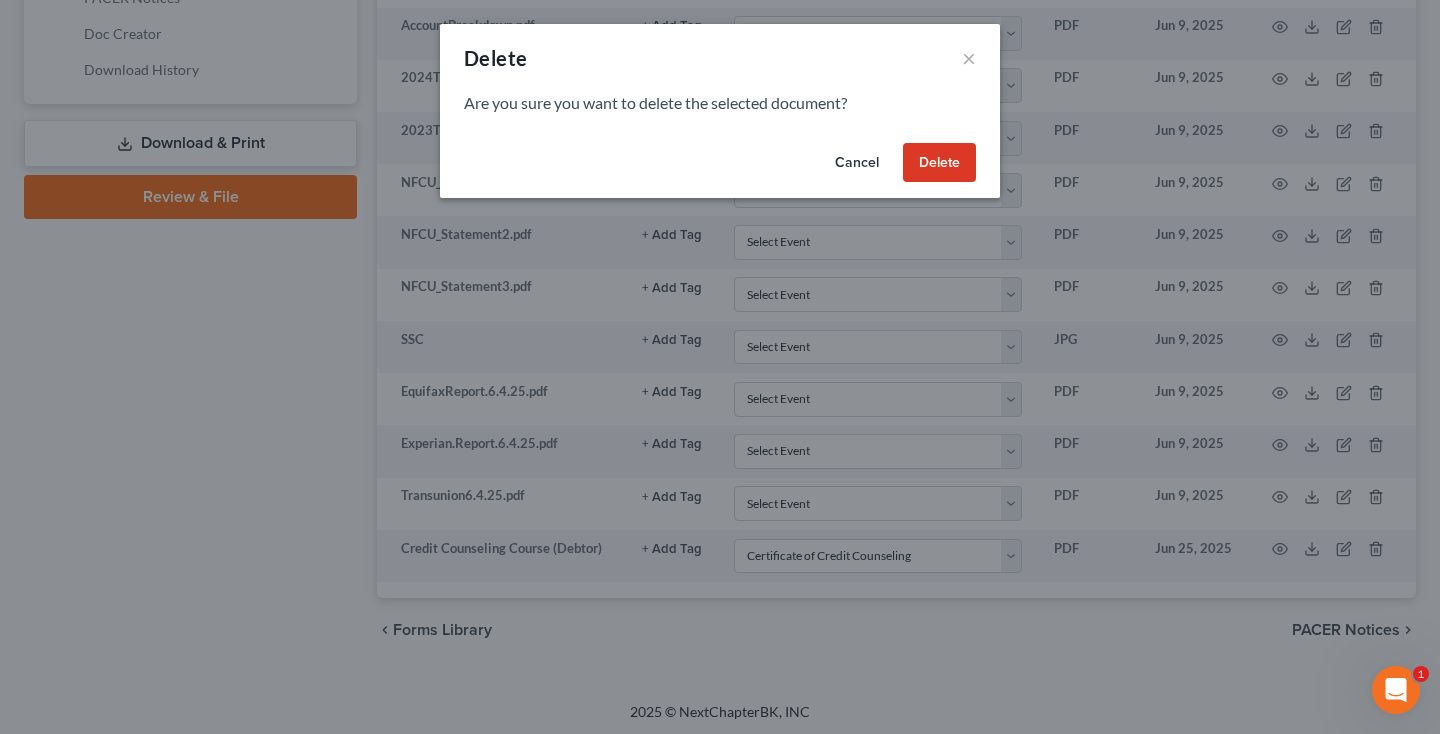 click on "Delete" at bounding box center (939, 163) 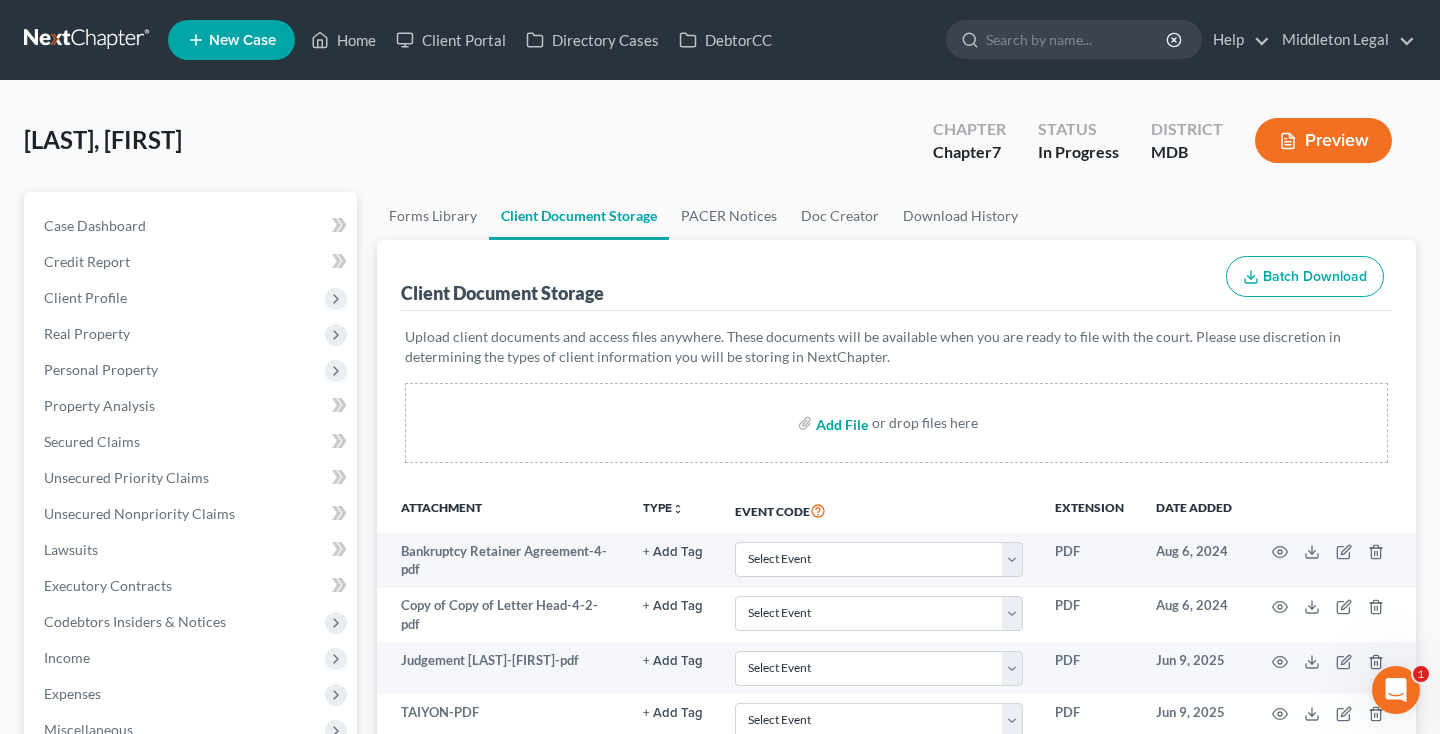 scroll, scrollTop: 0, scrollLeft: 0, axis: both 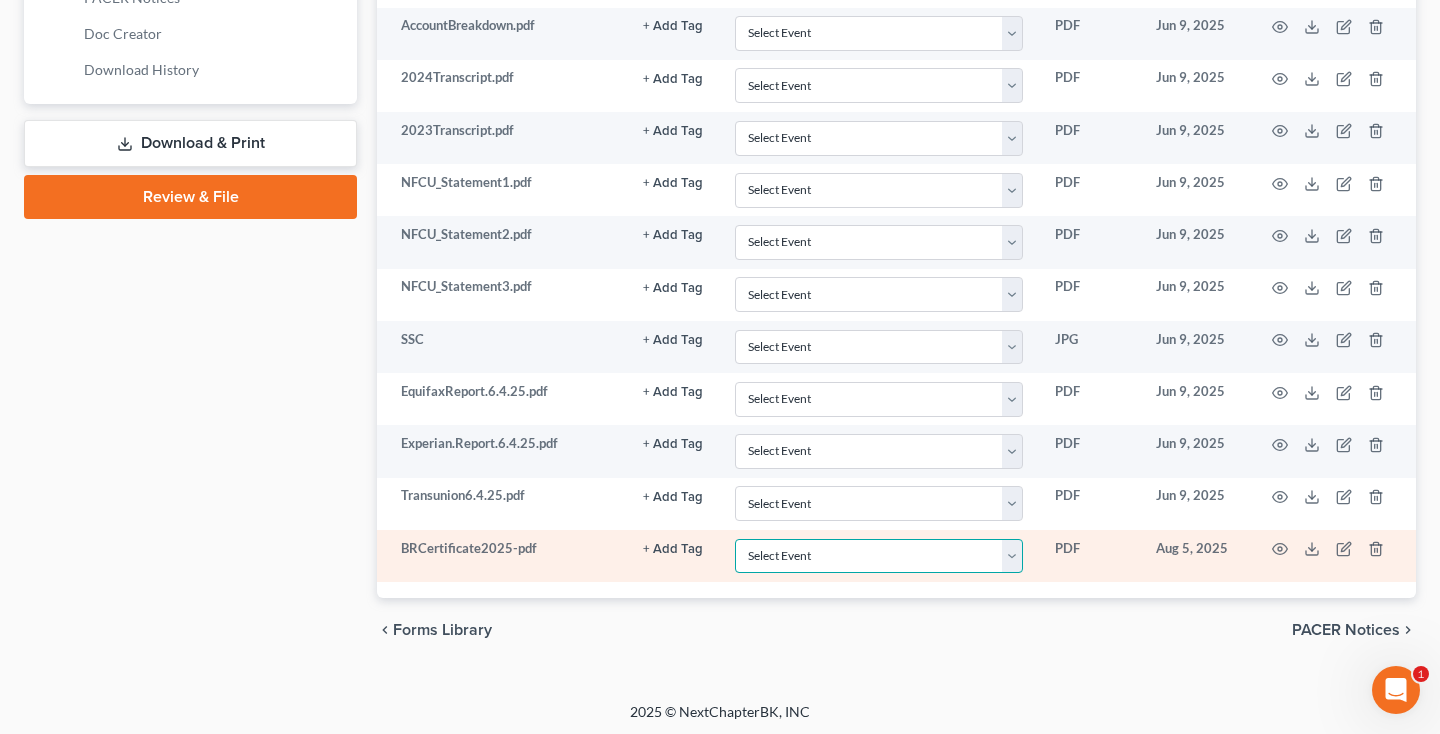 select on "14" 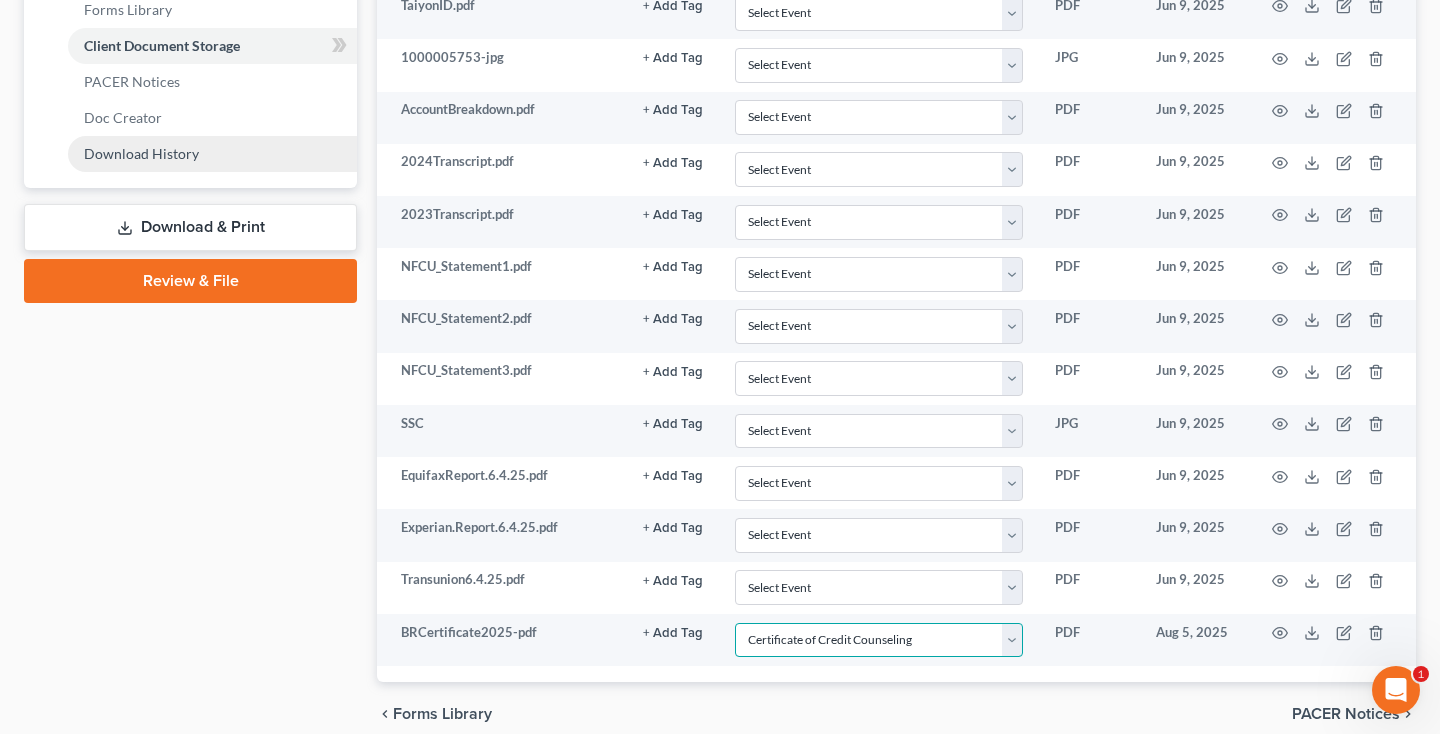scroll, scrollTop: 346, scrollLeft: 0, axis: vertical 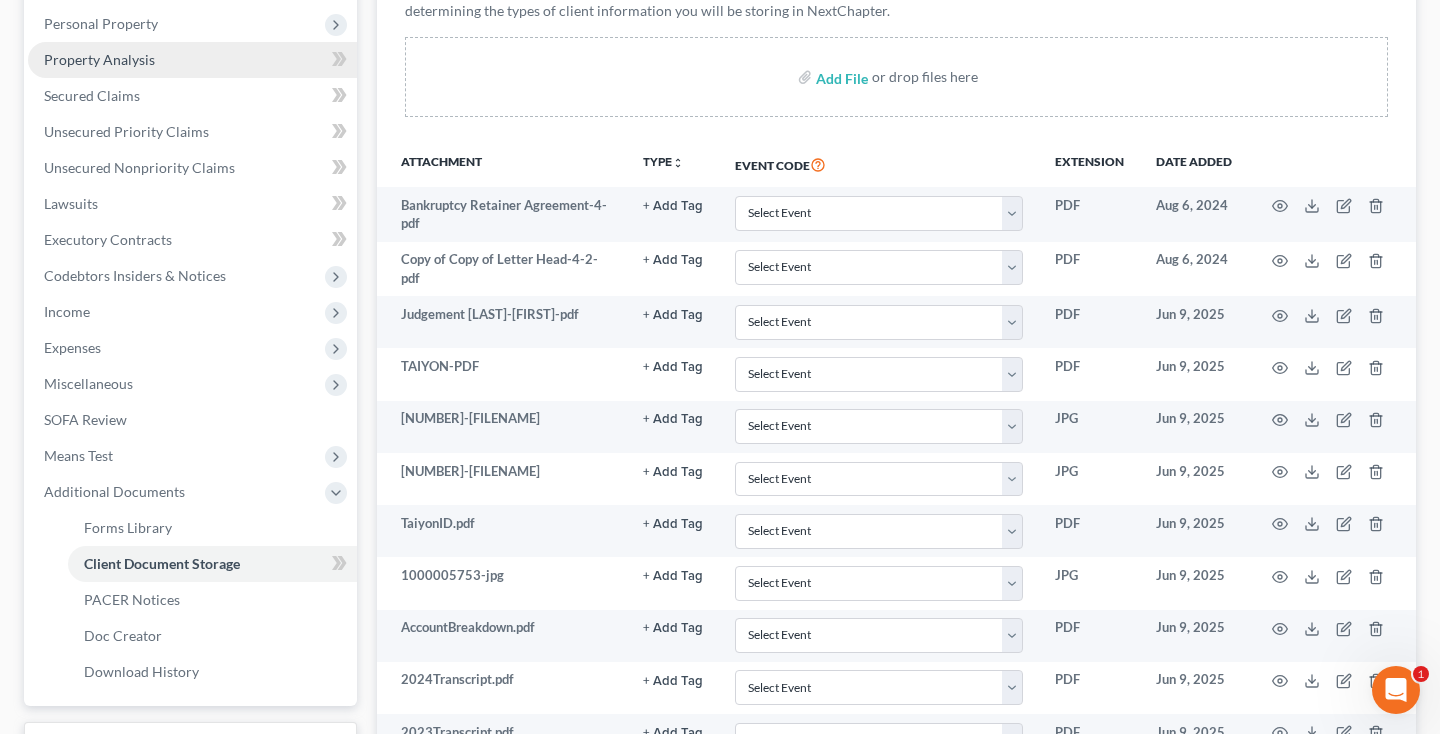 click on "Property Analysis" at bounding box center [99, 59] 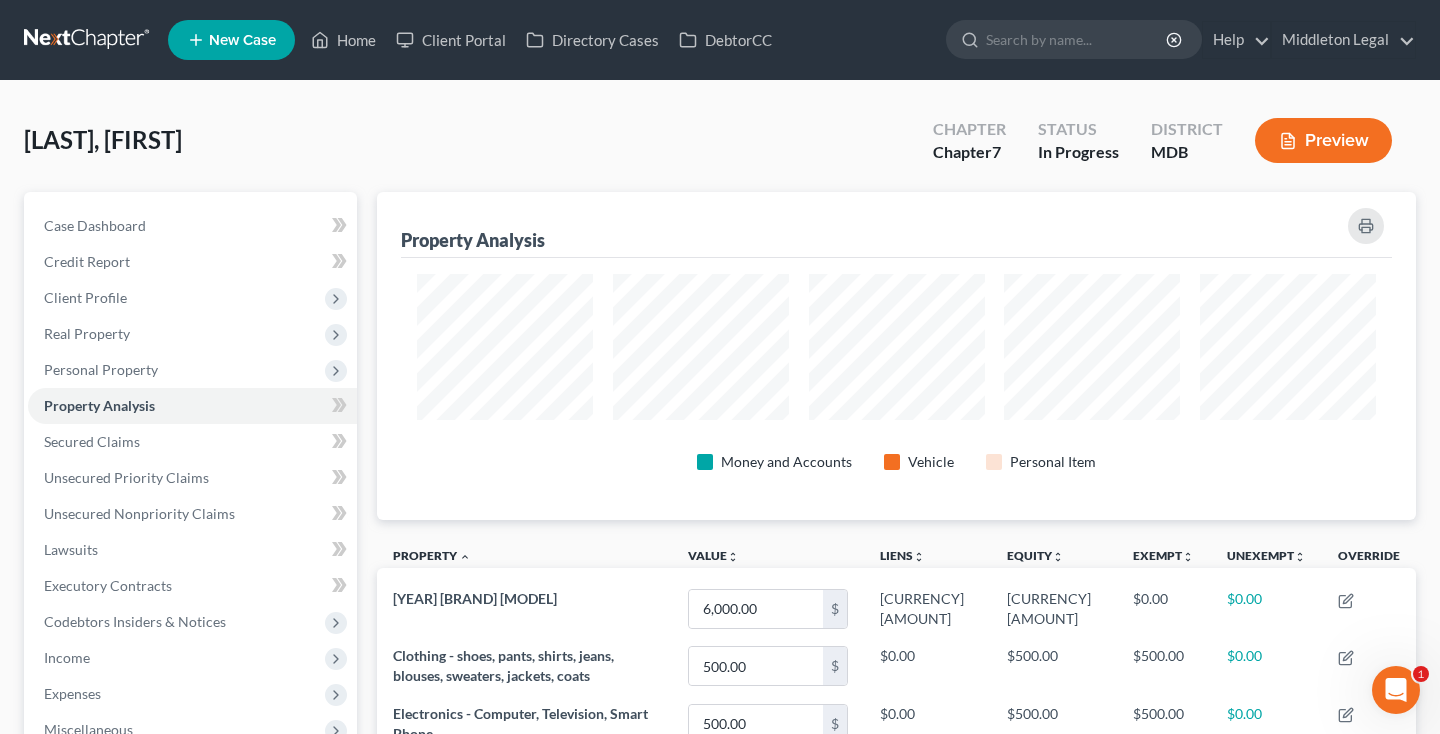 scroll, scrollTop: 438, scrollLeft: 0, axis: vertical 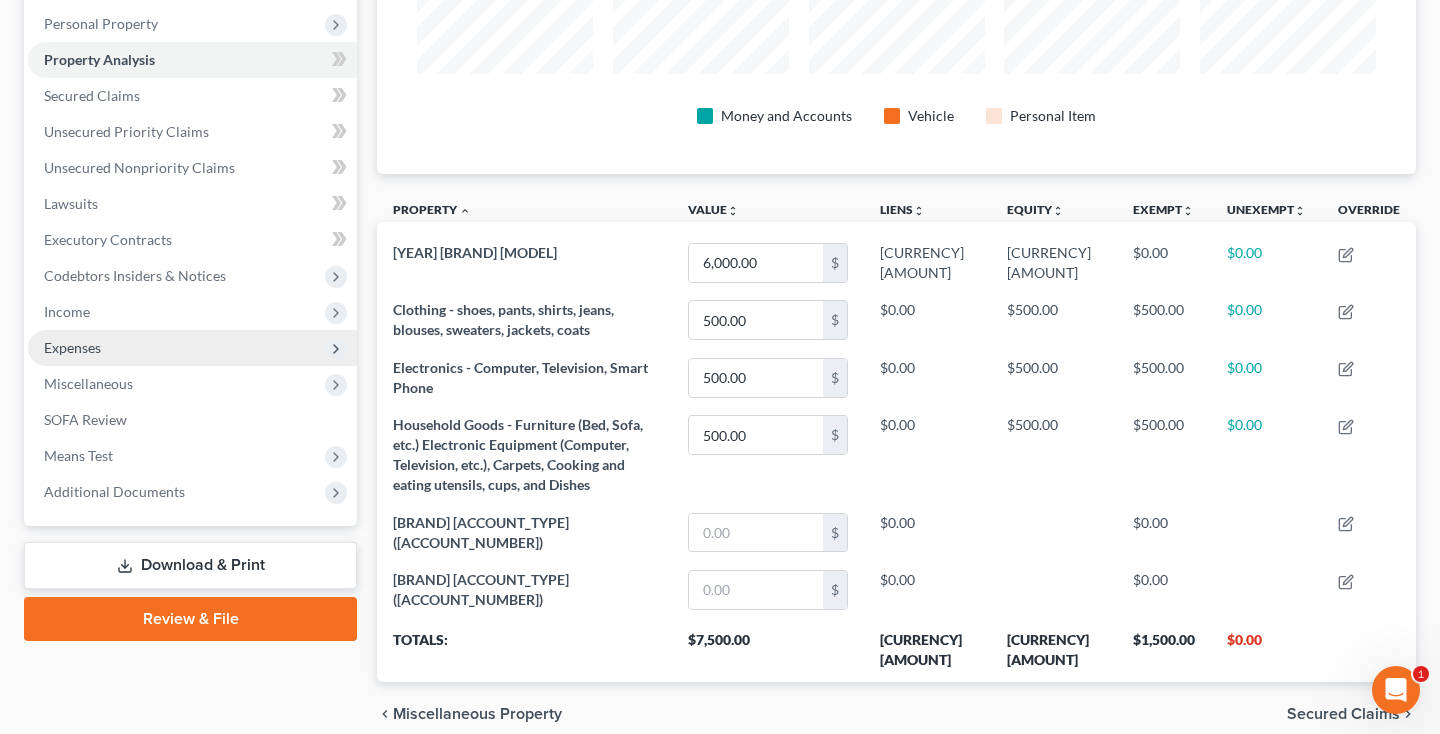 click on "Expenses" at bounding box center (72, 347) 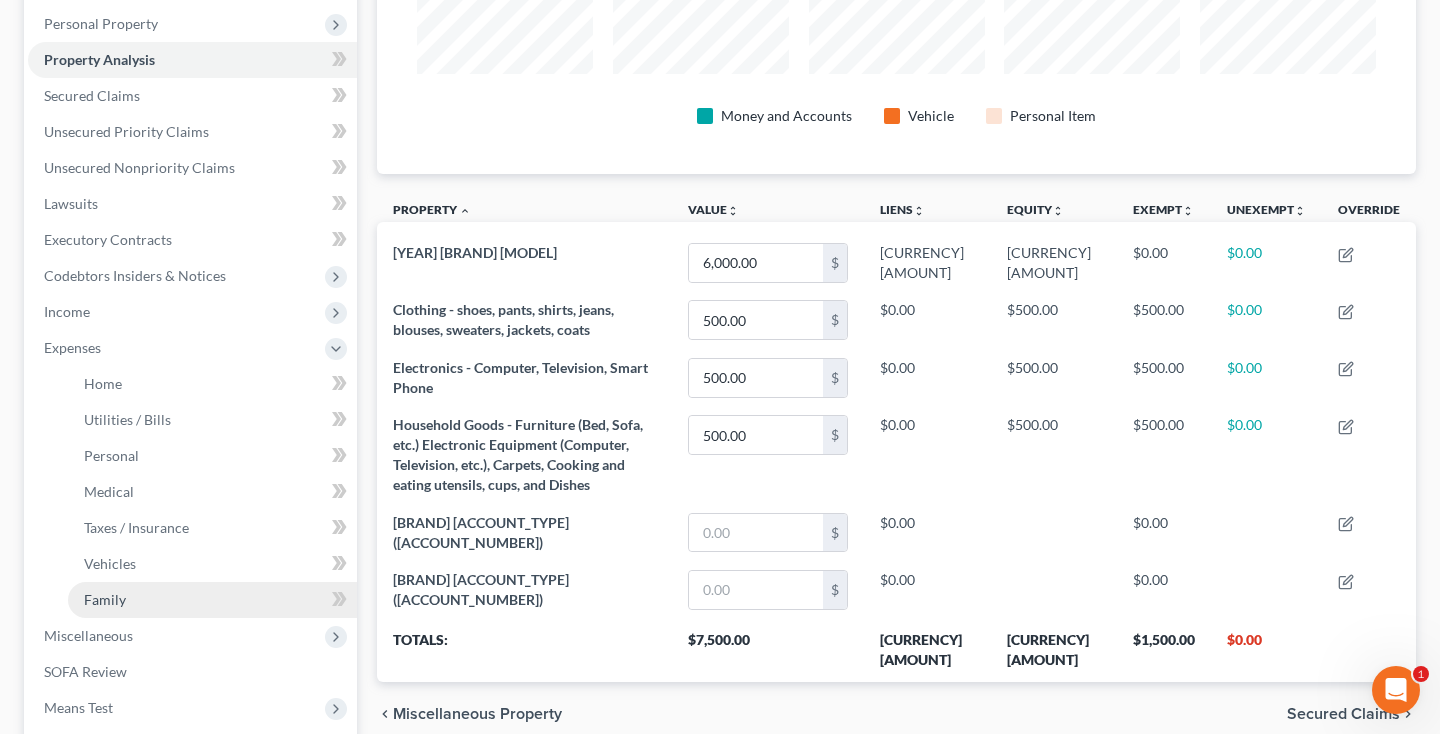 click on "Family" at bounding box center [105, 599] 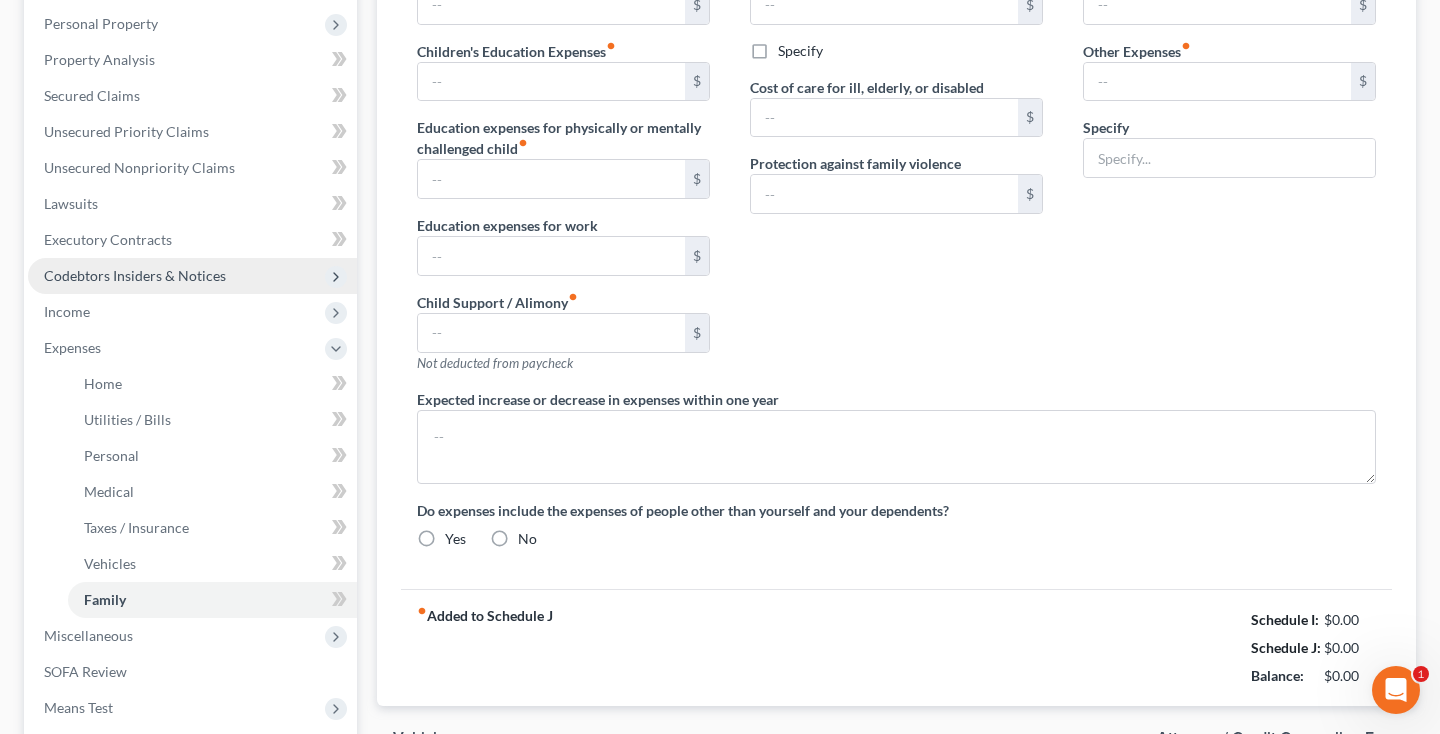 radio on "true" 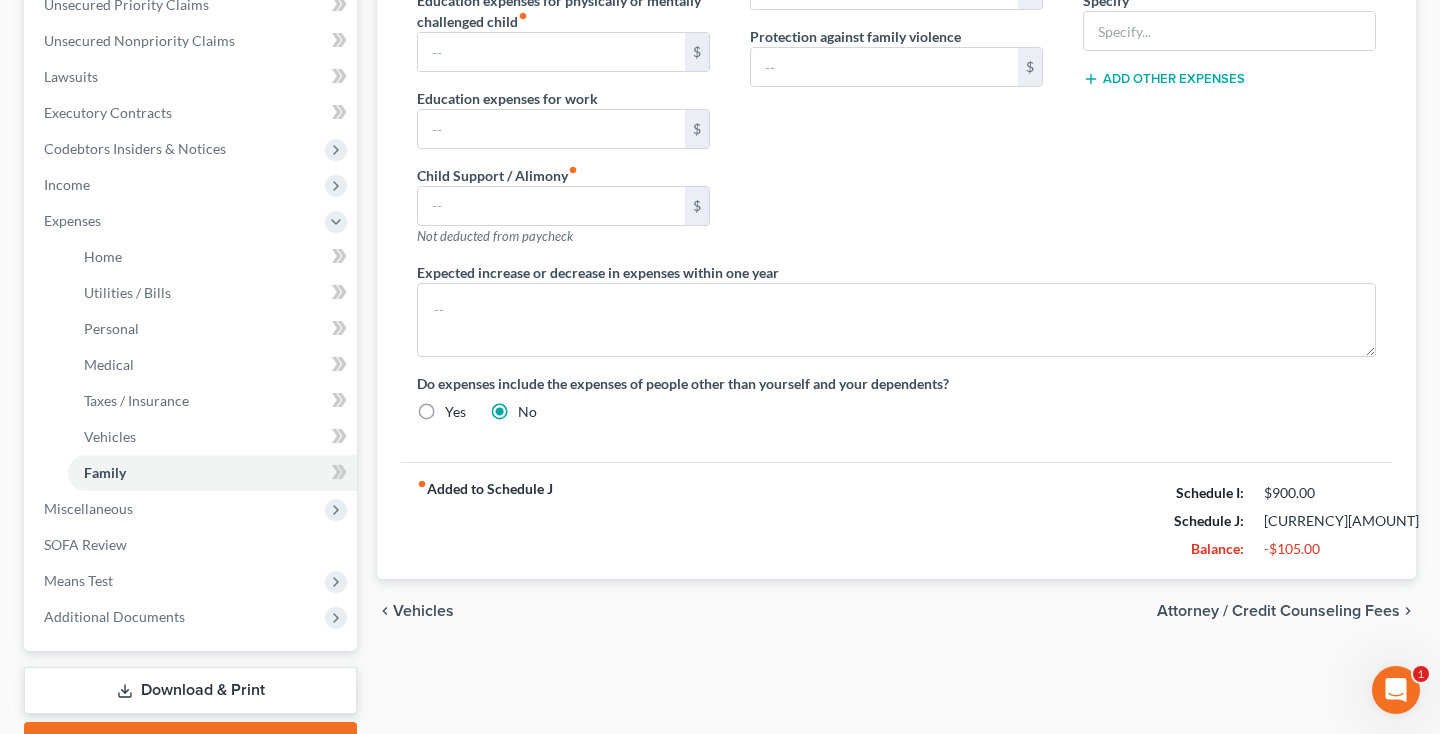 scroll, scrollTop: 551, scrollLeft: 0, axis: vertical 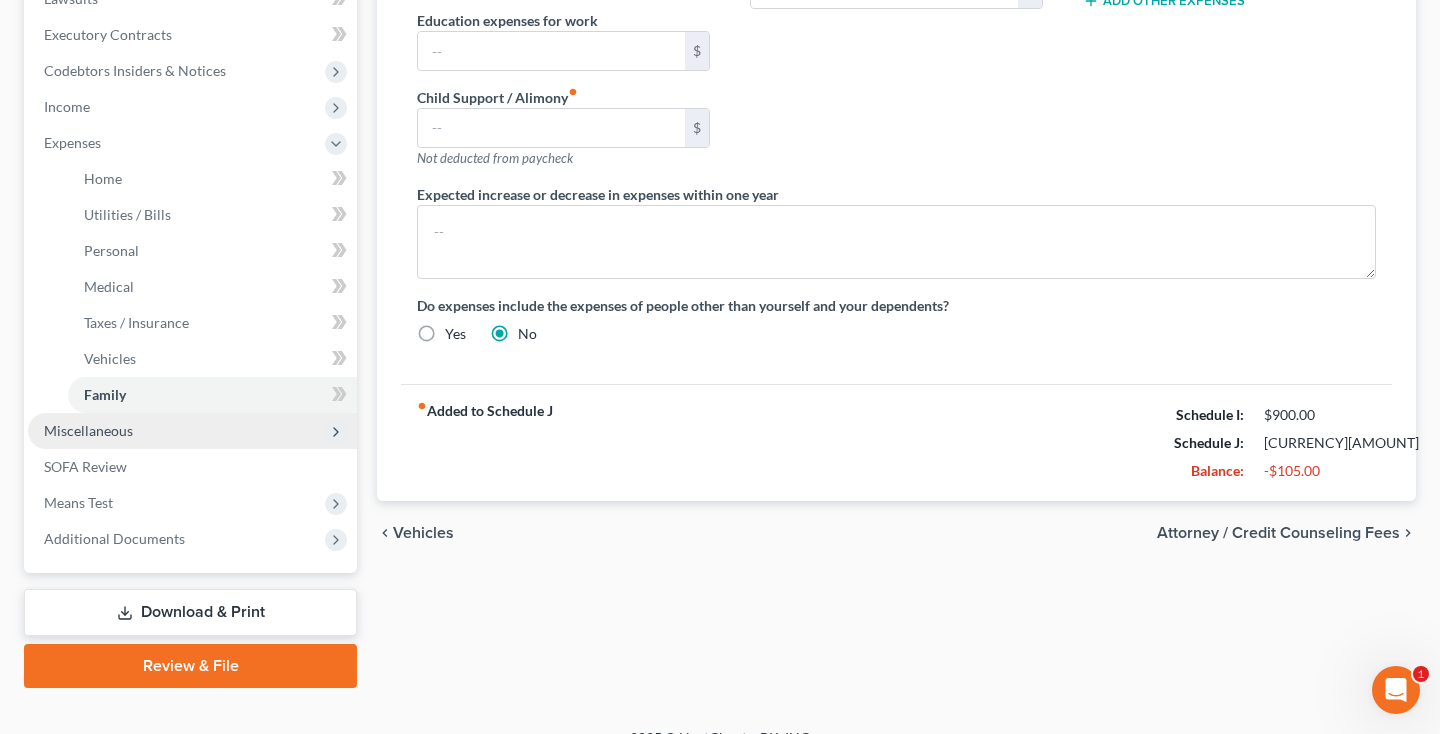 click on "Miscellaneous" at bounding box center [88, 430] 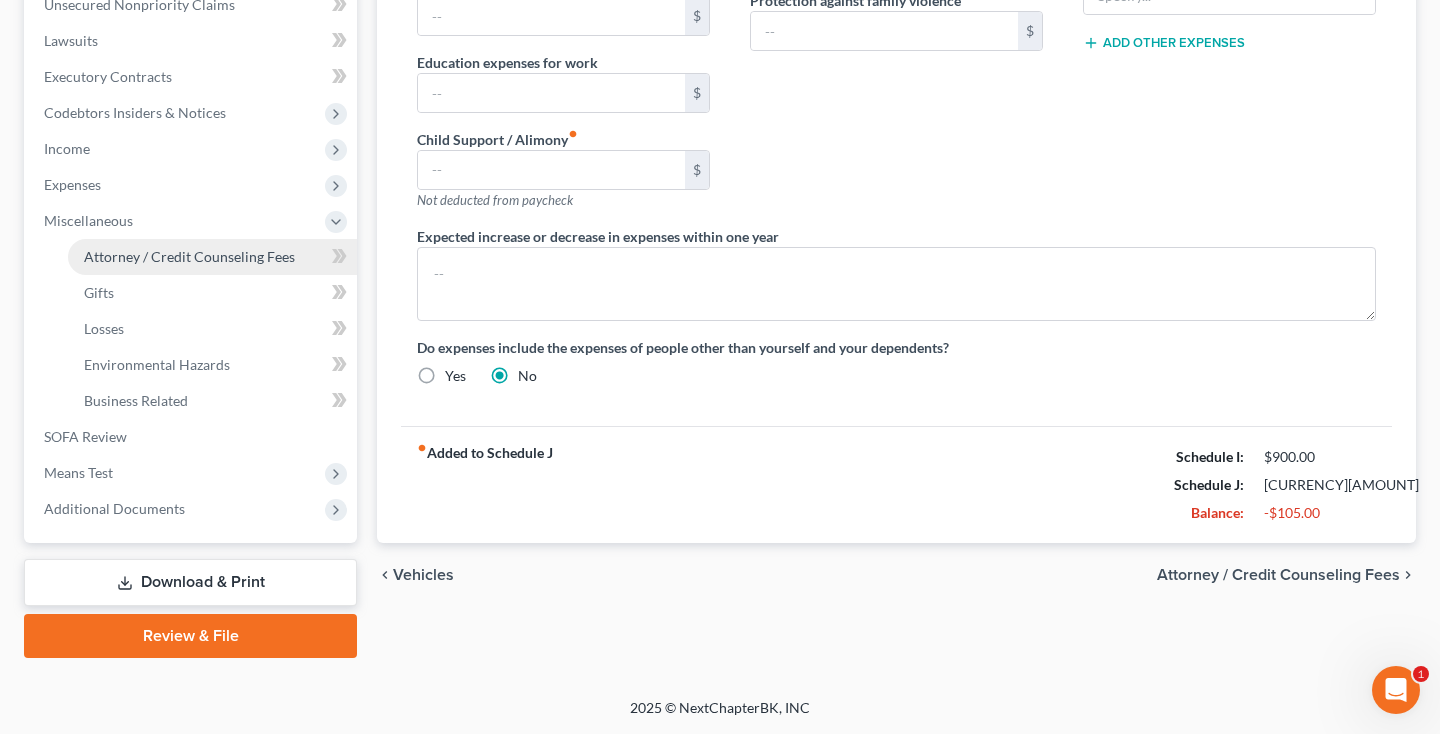 scroll, scrollTop: 509, scrollLeft: 0, axis: vertical 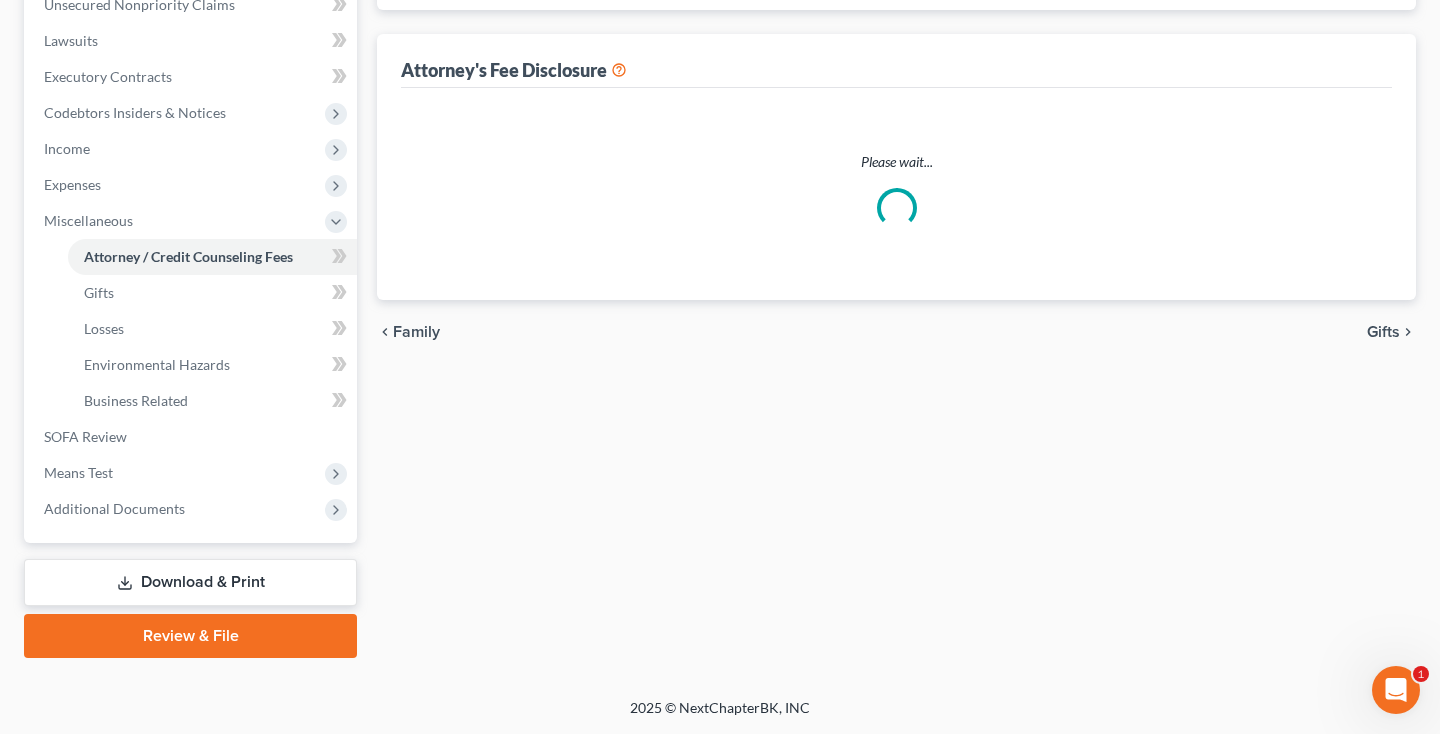 select on "2" 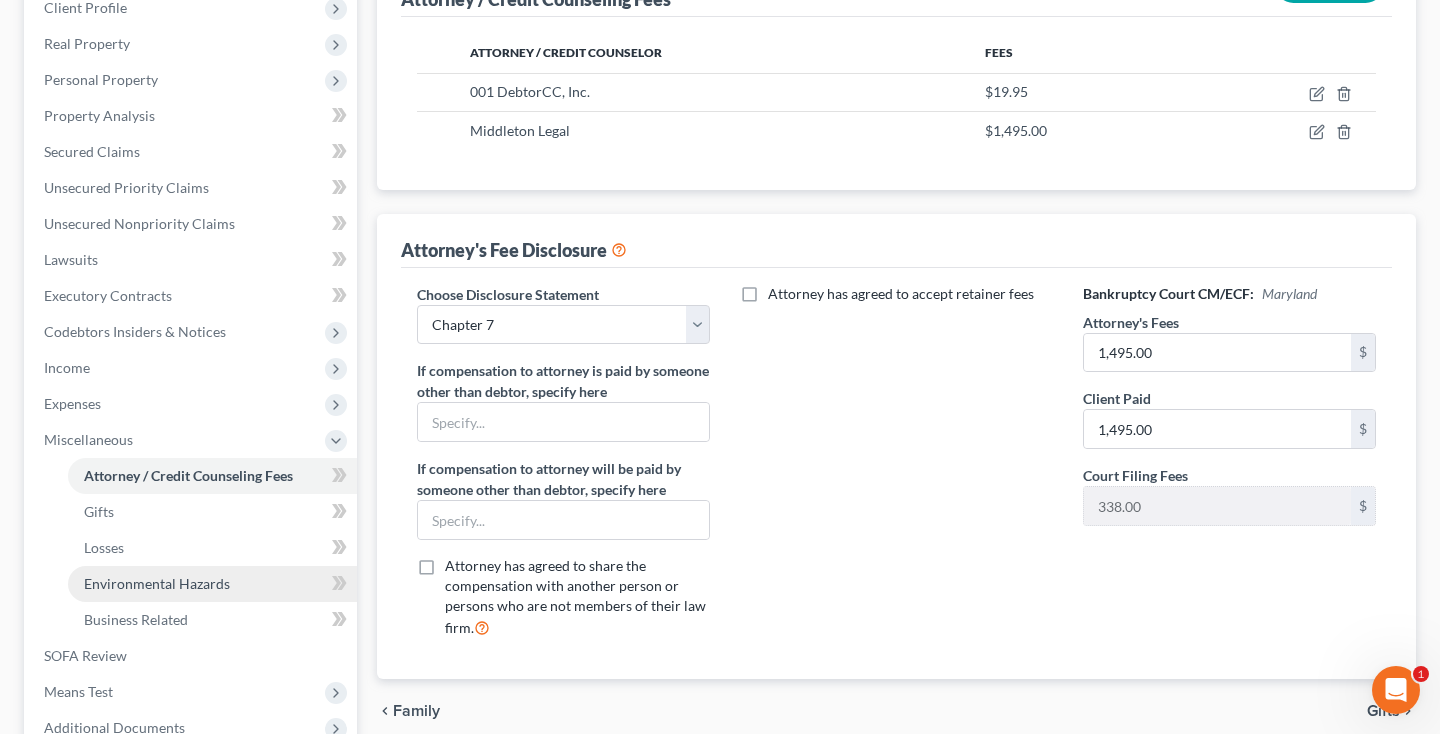 scroll, scrollTop: 509, scrollLeft: 0, axis: vertical 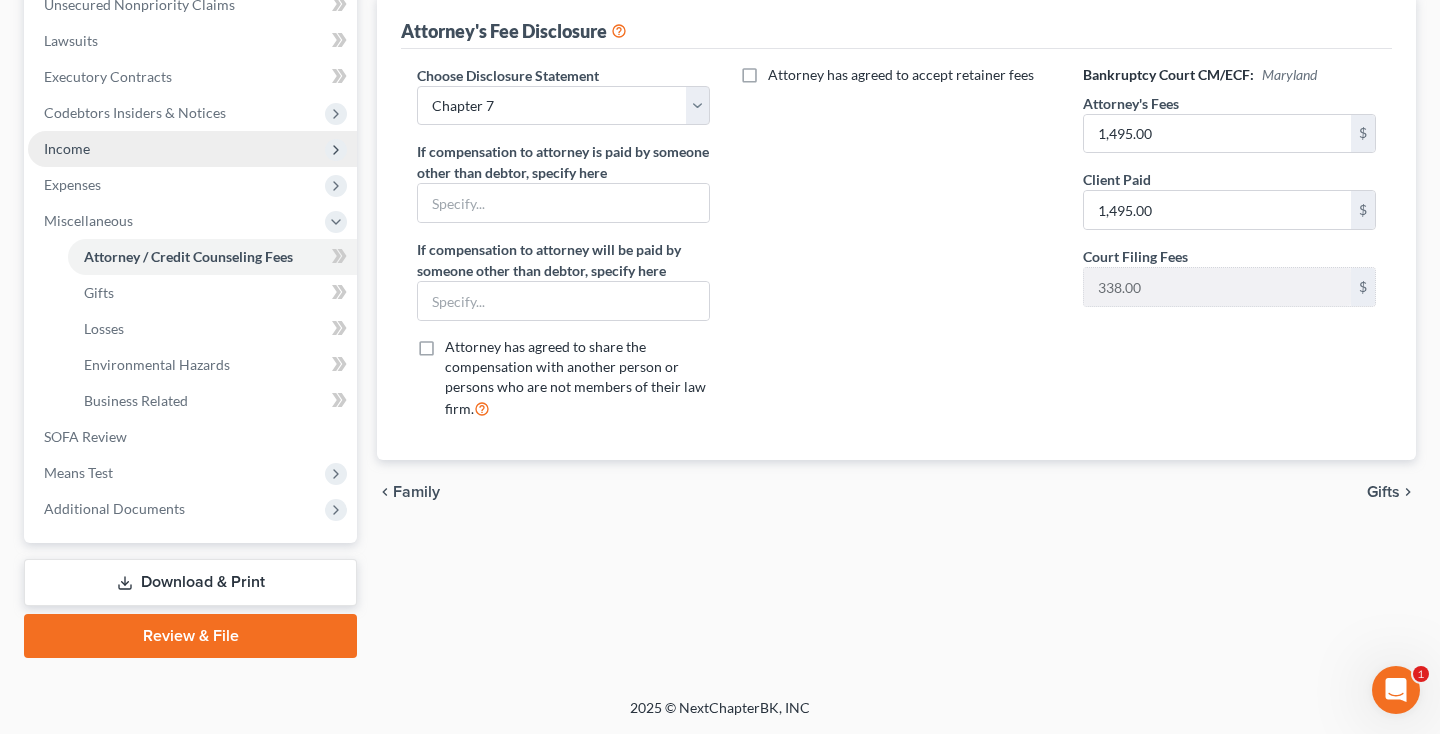 click on "Income" at bounding box center [192, 149] 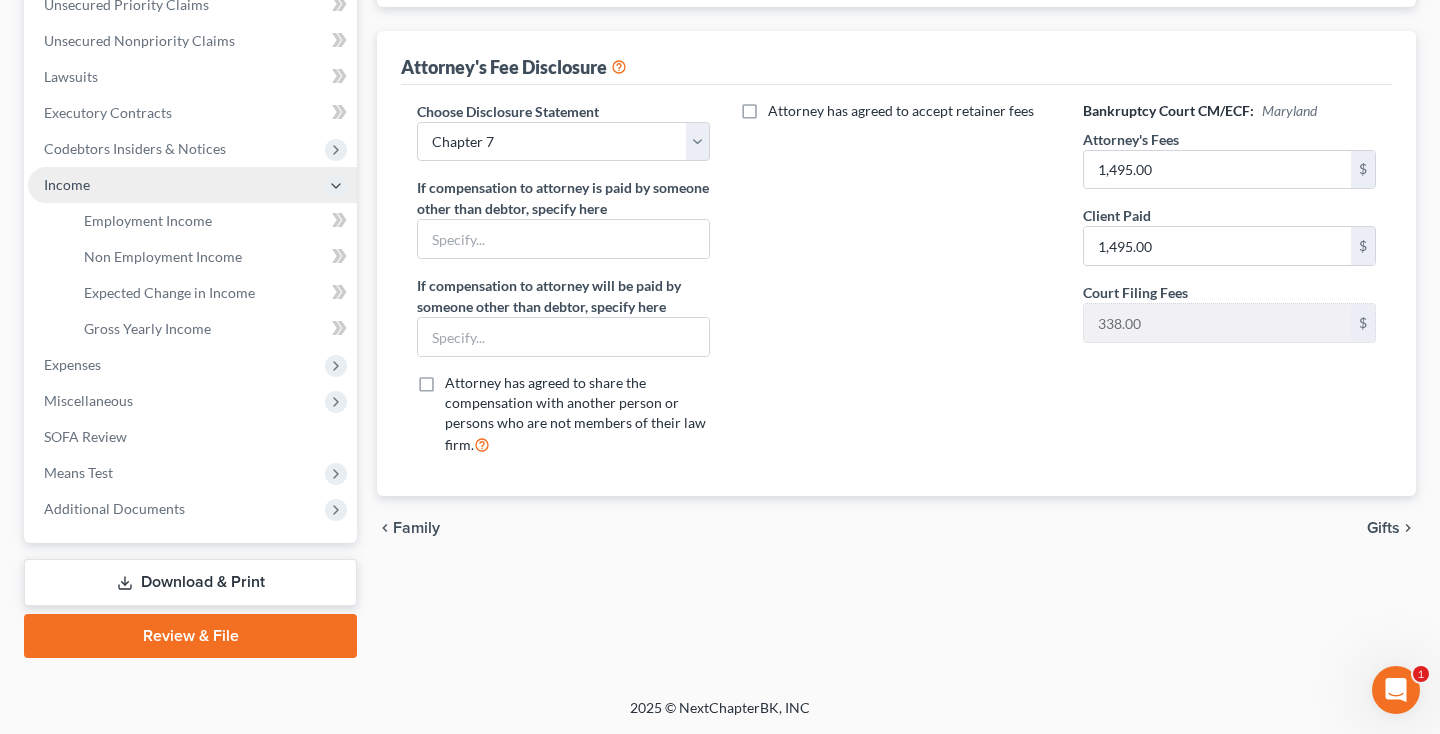 scroll, scrollTop: 473, scrollLeft: 0, axis: vertical 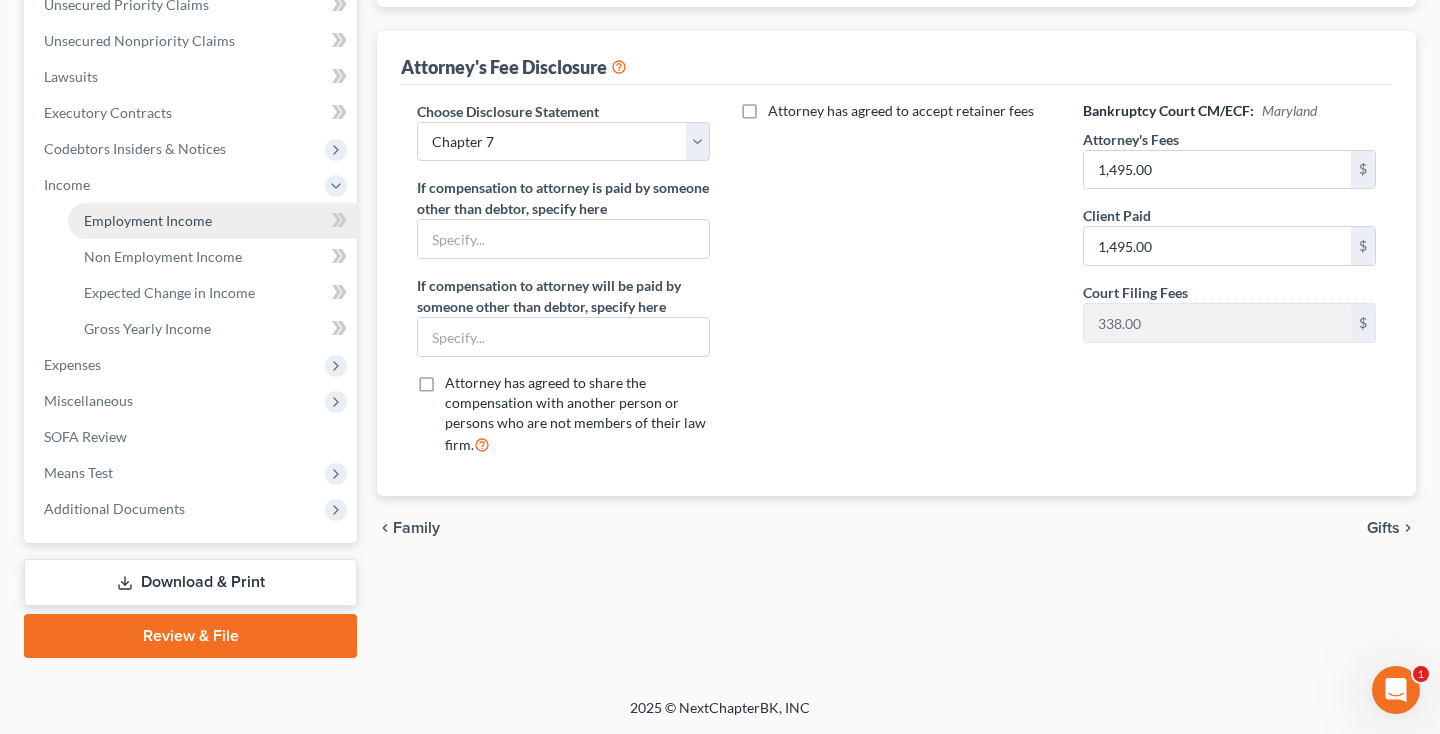 click on "Employment Income" at bounding box center [212, 221] 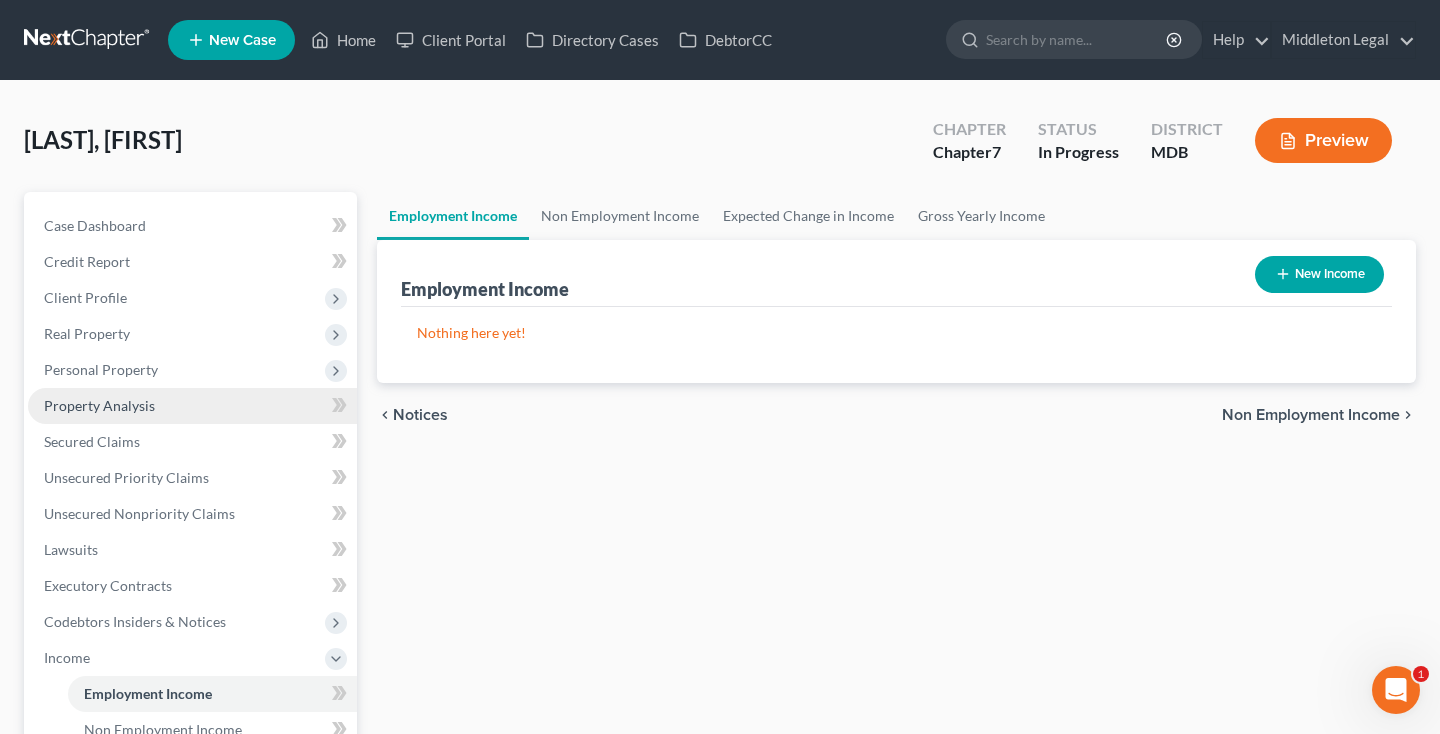 scroll, scrollTop: 333, scrollLeft: 0, axis: vertical 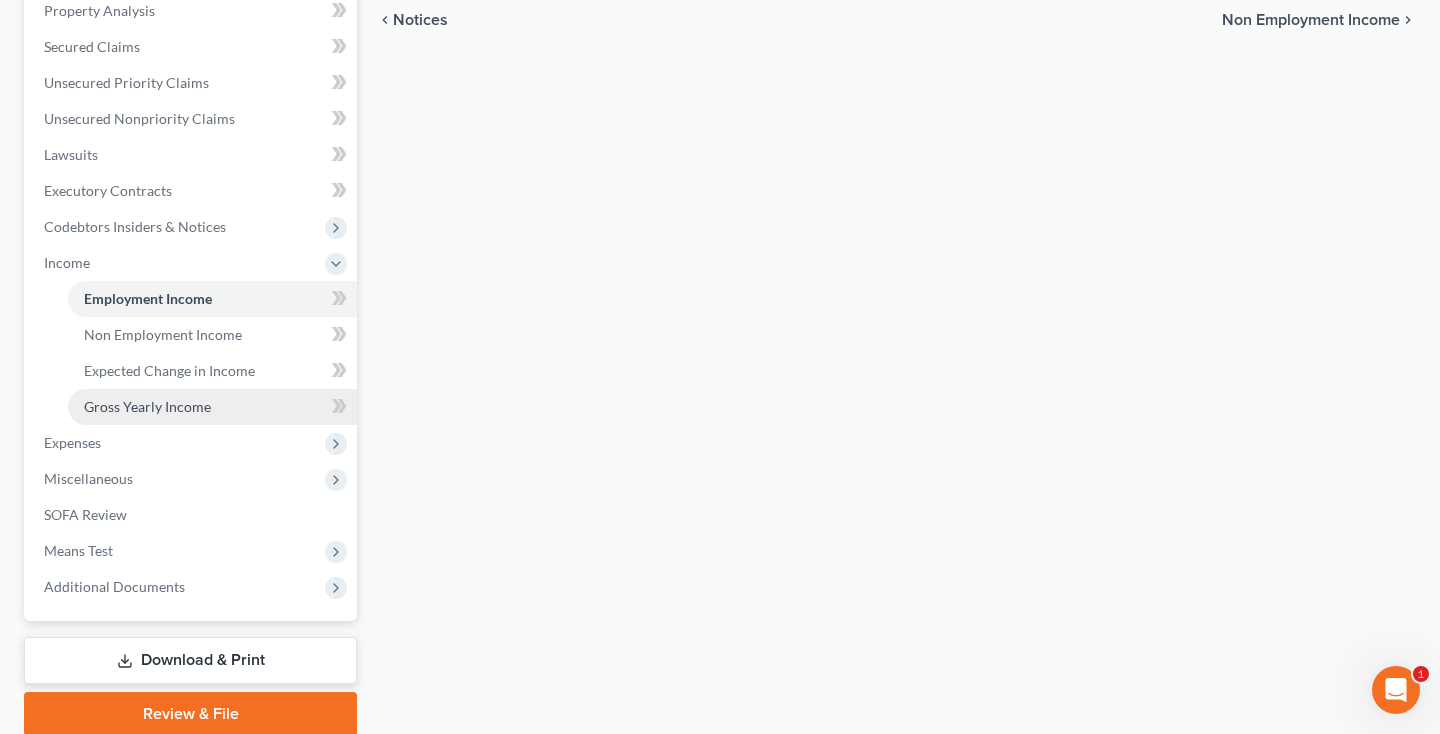 click on "Gross Yearly Income" at bounding box center (212, 407) 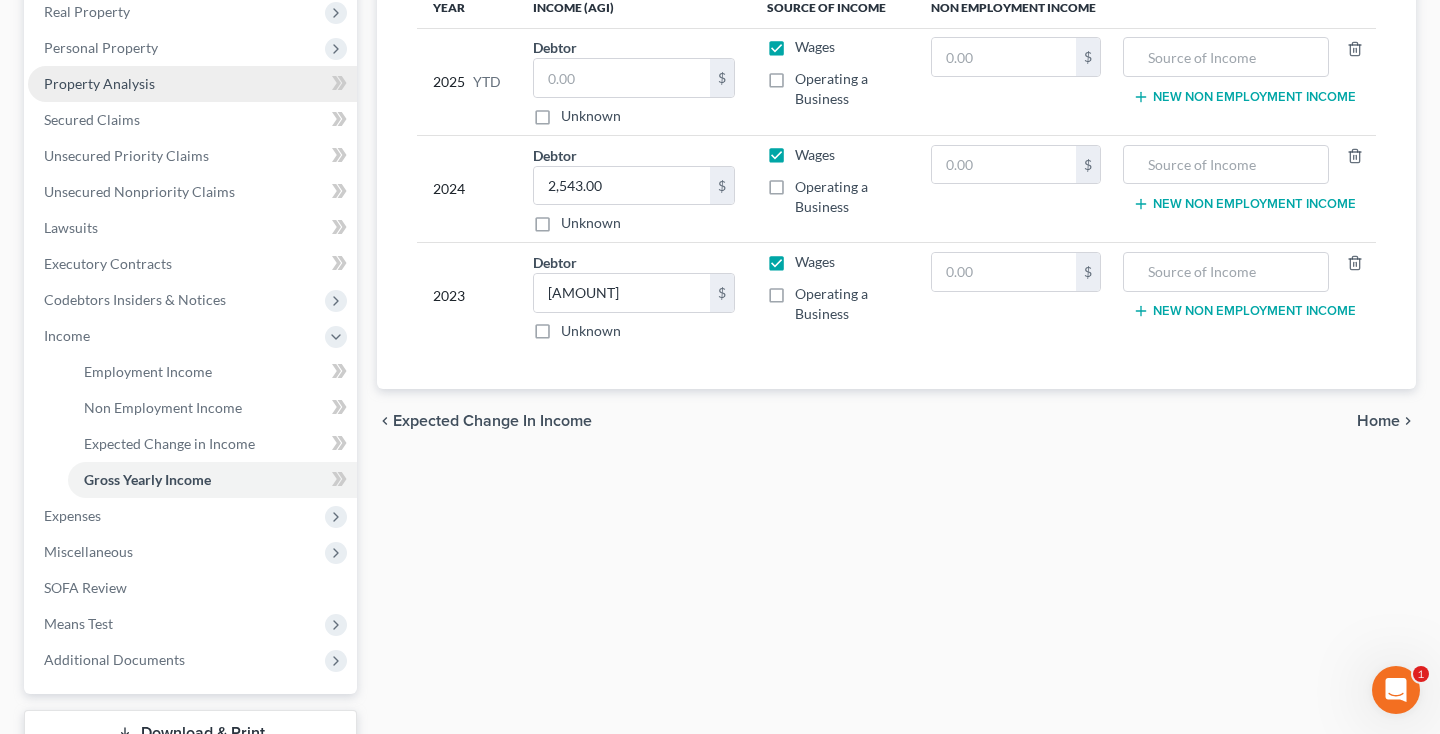 scroll, scrollTop: 0, scrollLeft: 0, axis: both 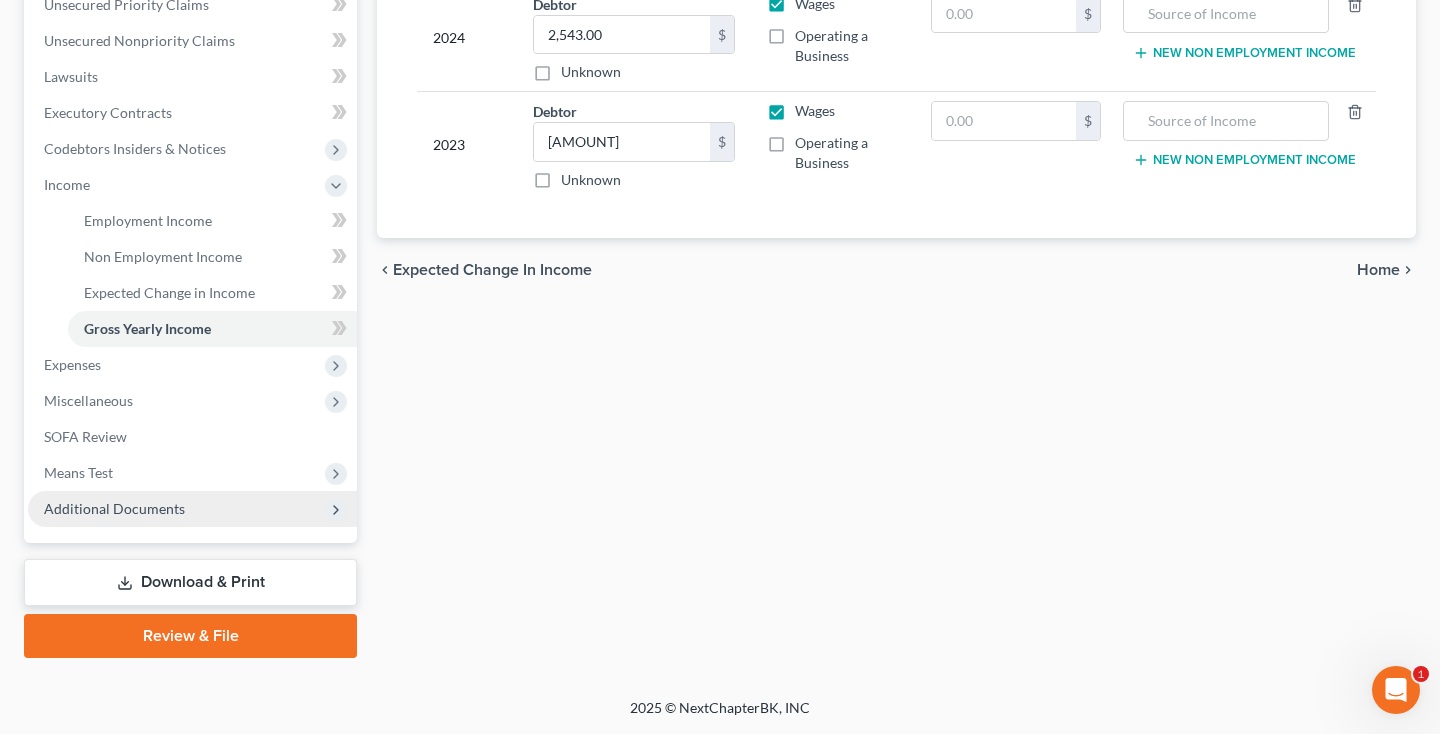 click on "Additional Documents" at bounding box center (192, 509) 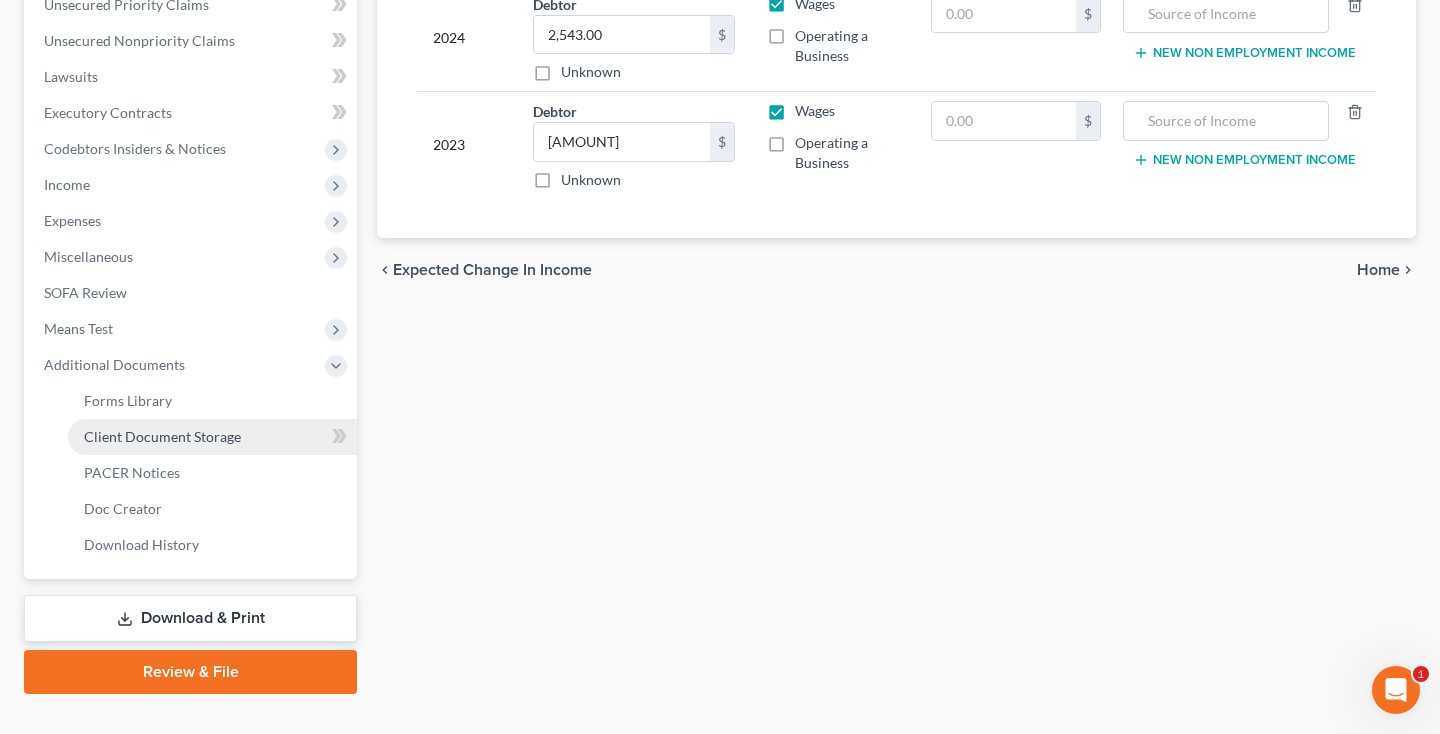 click on "Client Document Storage" at bounding box center (162, 436) 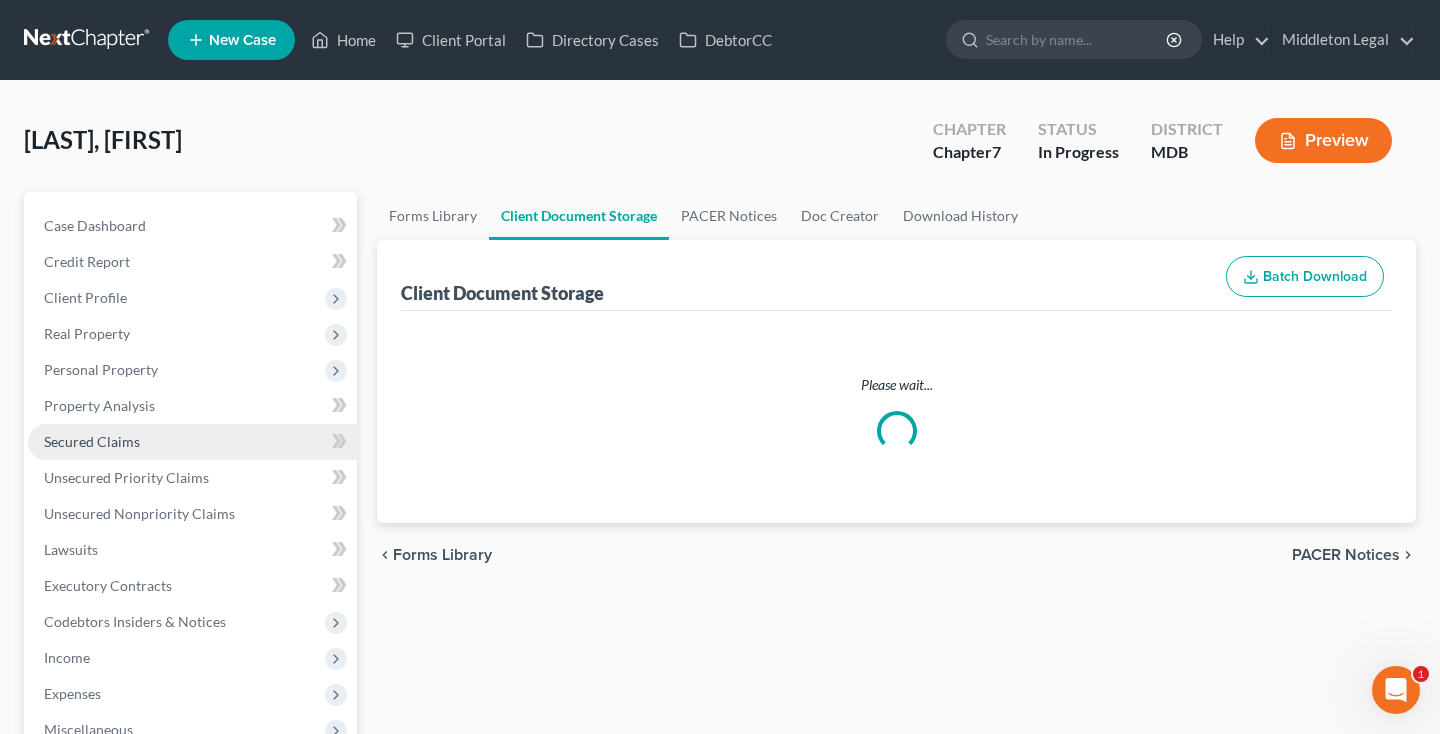 select on "14" 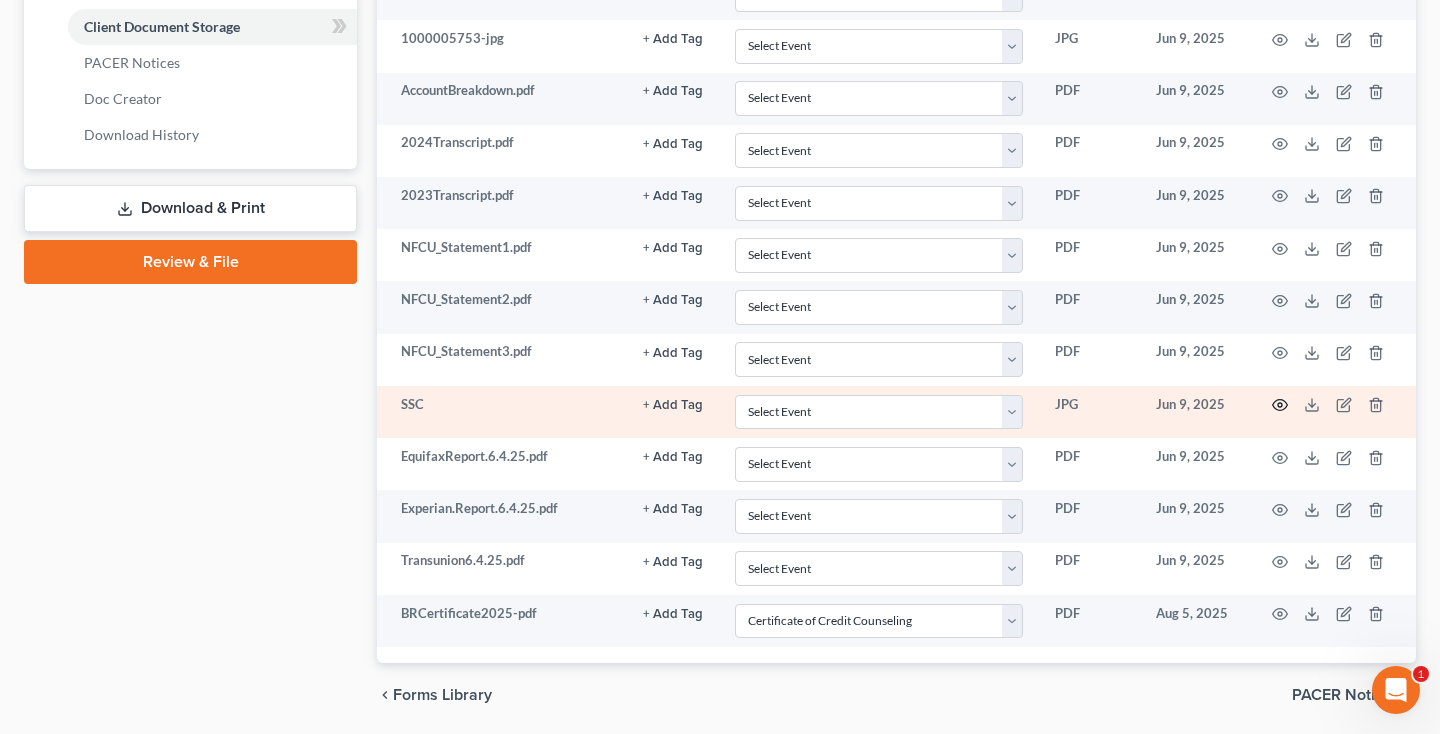 click 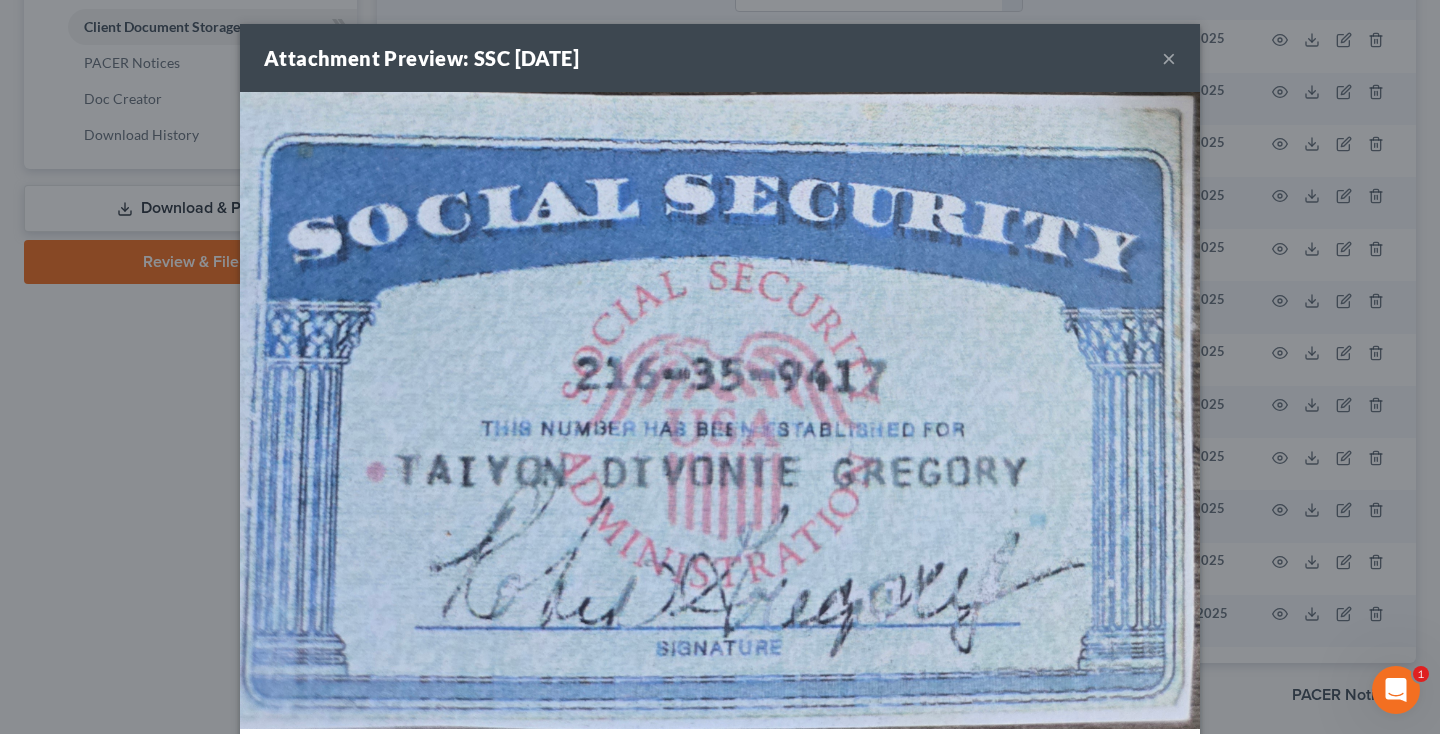 click on "×" at bounding box center [1169, 58] 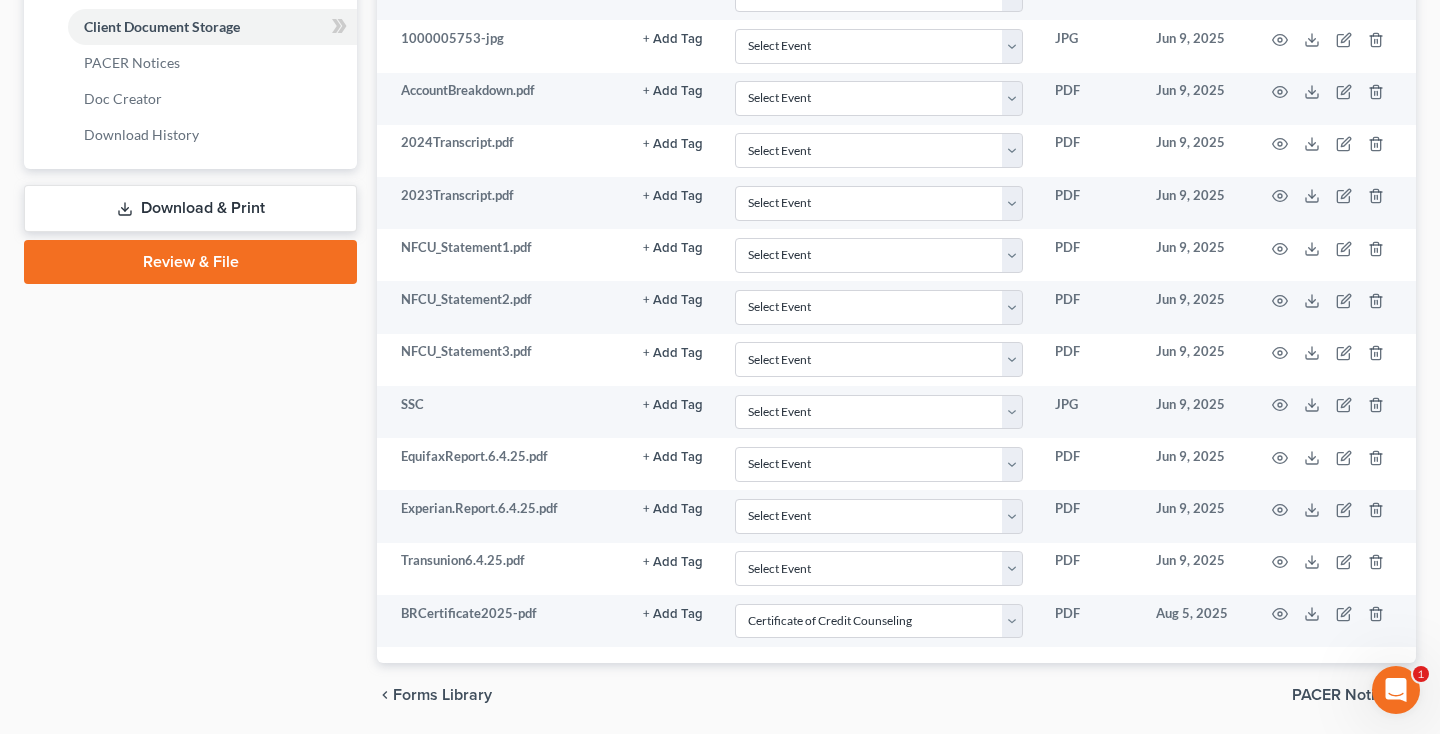 click on "Download & Print" at bounding box center [190, 208] 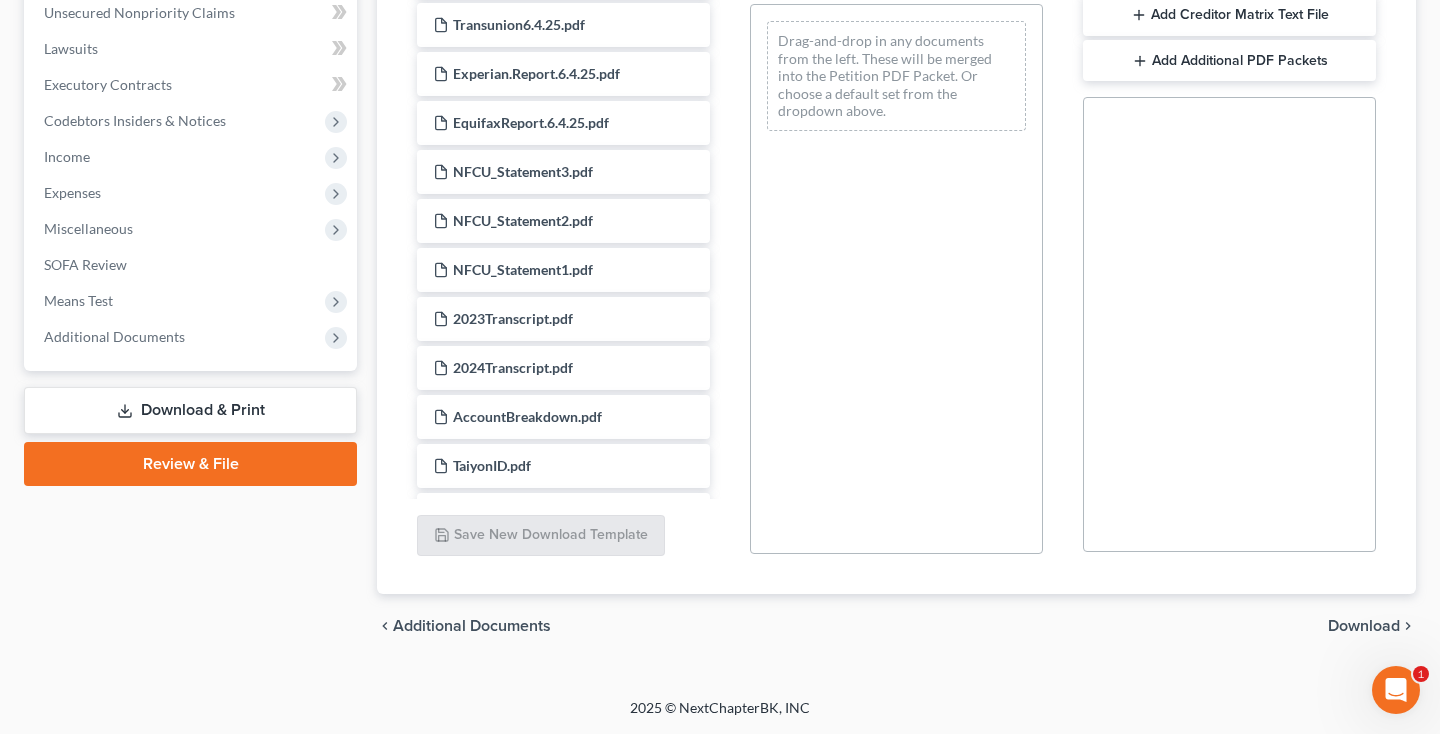scroll, scrollTop: 0, scrollLeft: 0, axis: both 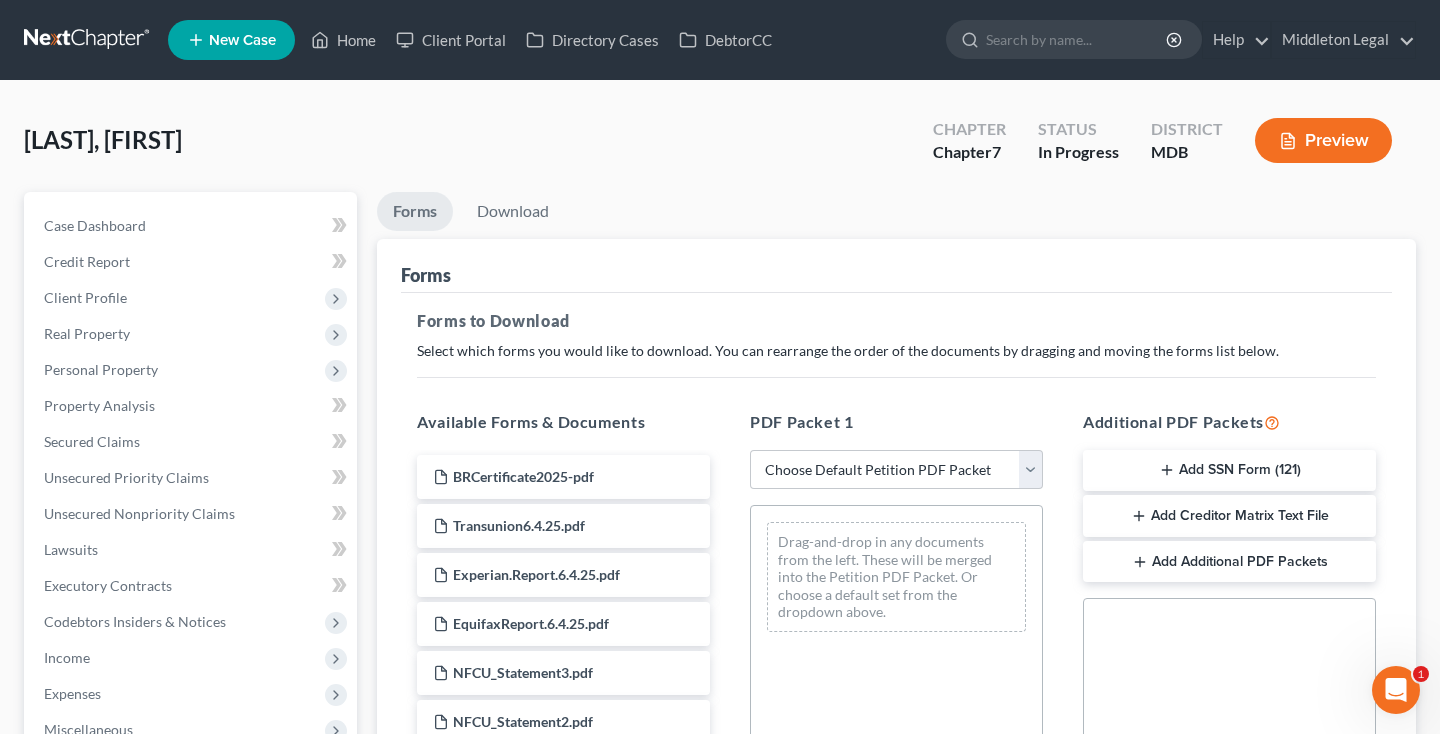 click on "Add SSN Form (121)" at bounding box center (1229, 471) 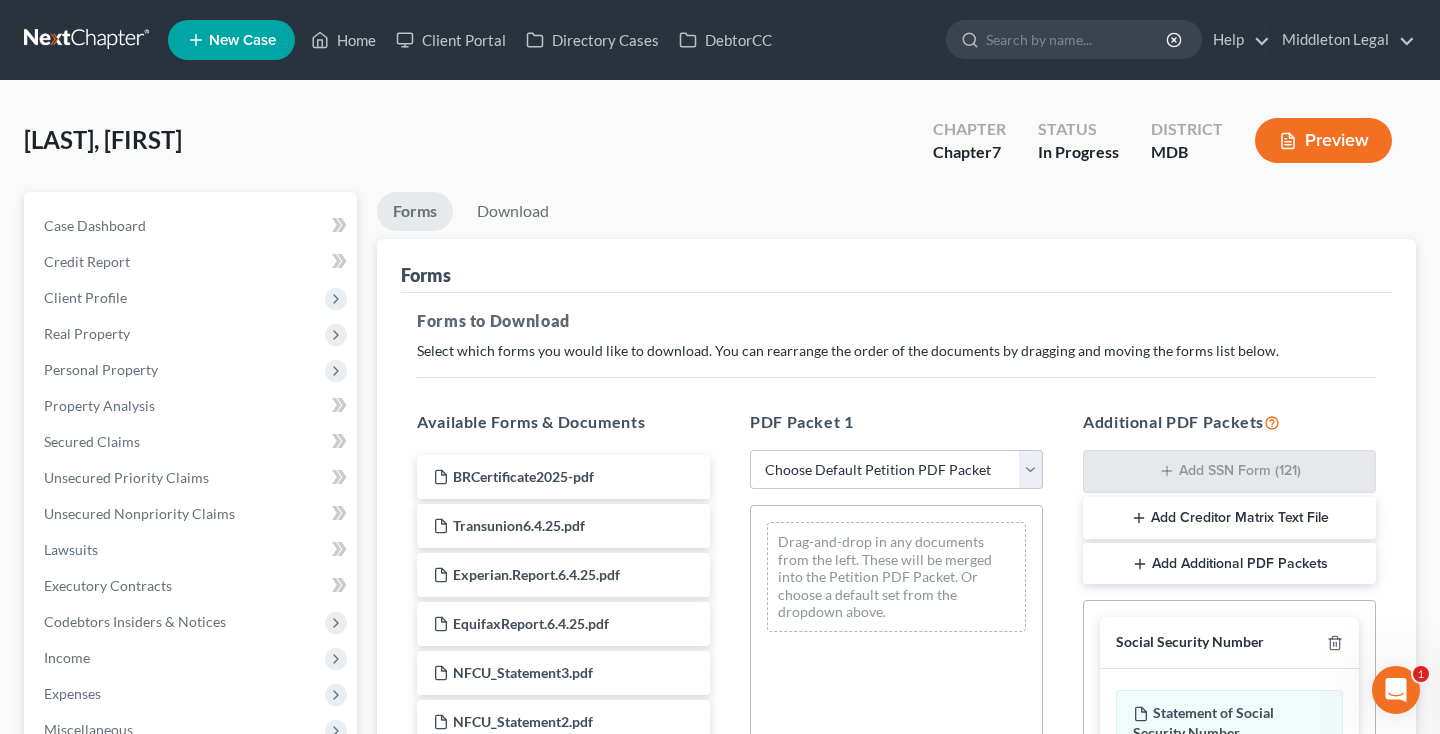 scroll, scrollTop: 502, scrollLeft: 0, axis: vertical 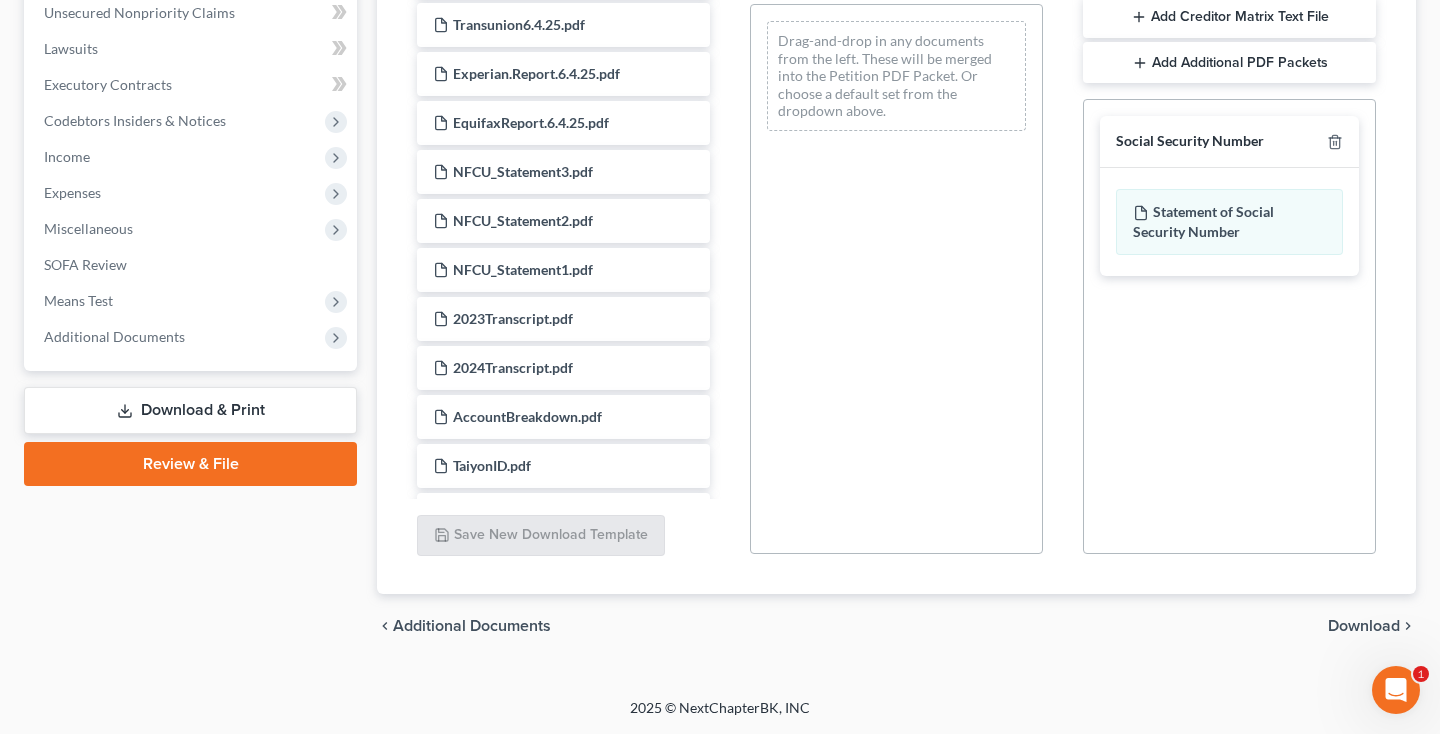 click on "Download" at bounding box center (1364, 626) 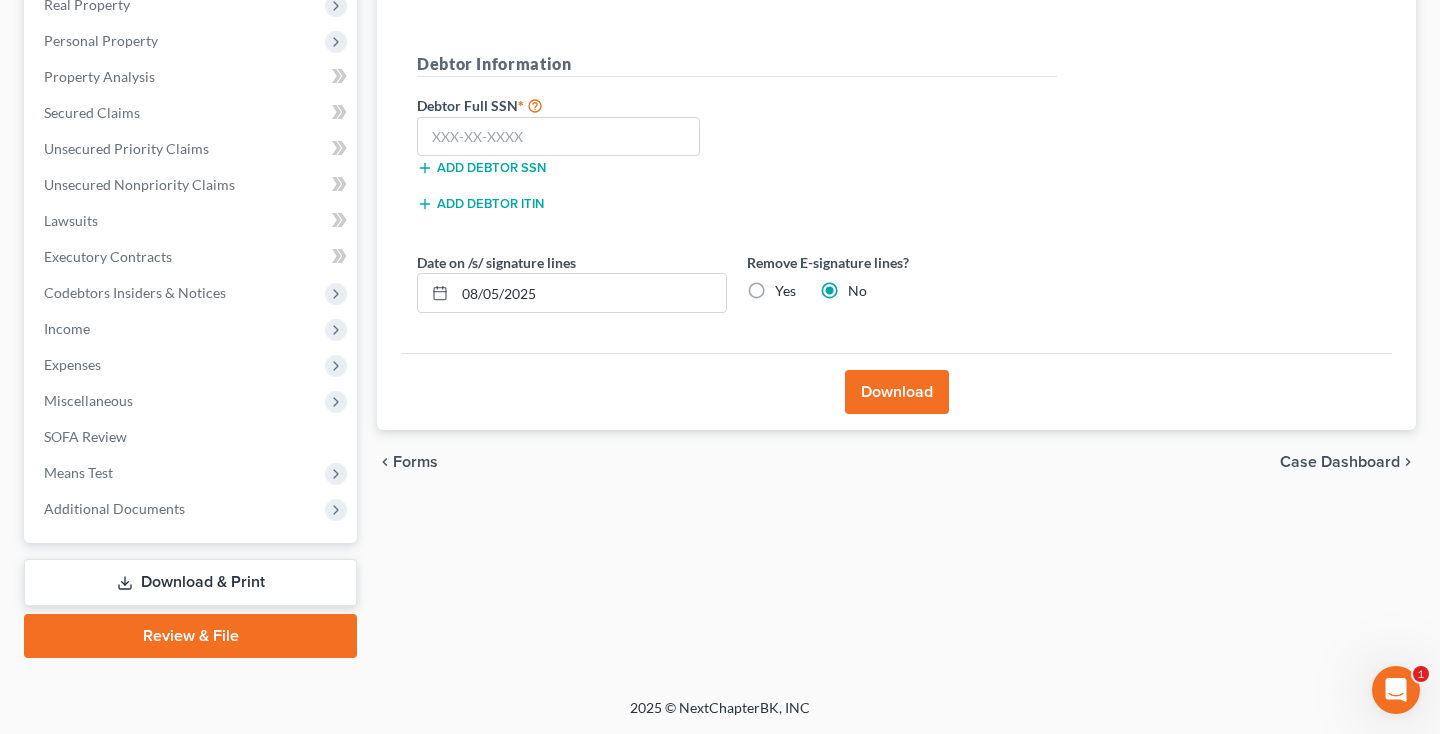scroll, scrollTop: 329, scrollLeft: 0, axis: vertical 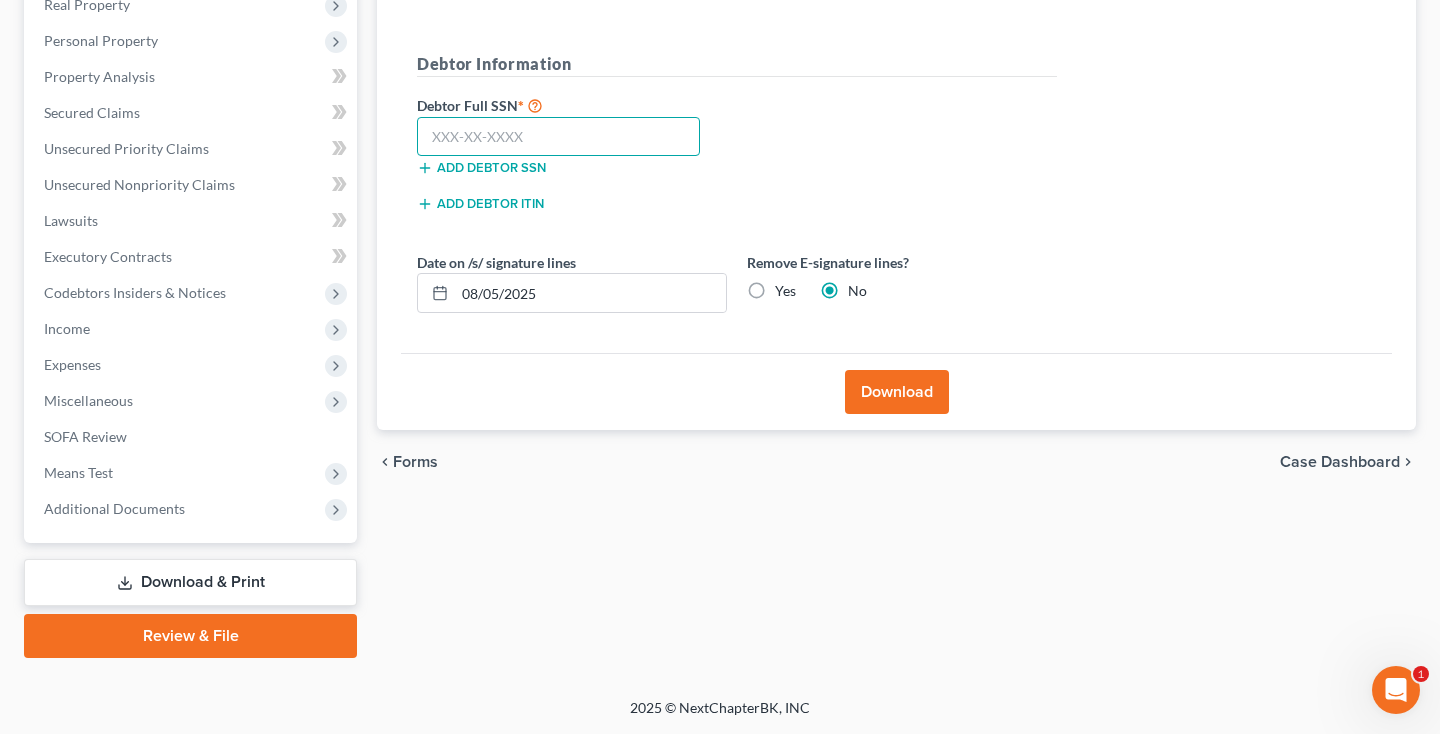 click at bounding box center (558, 137) 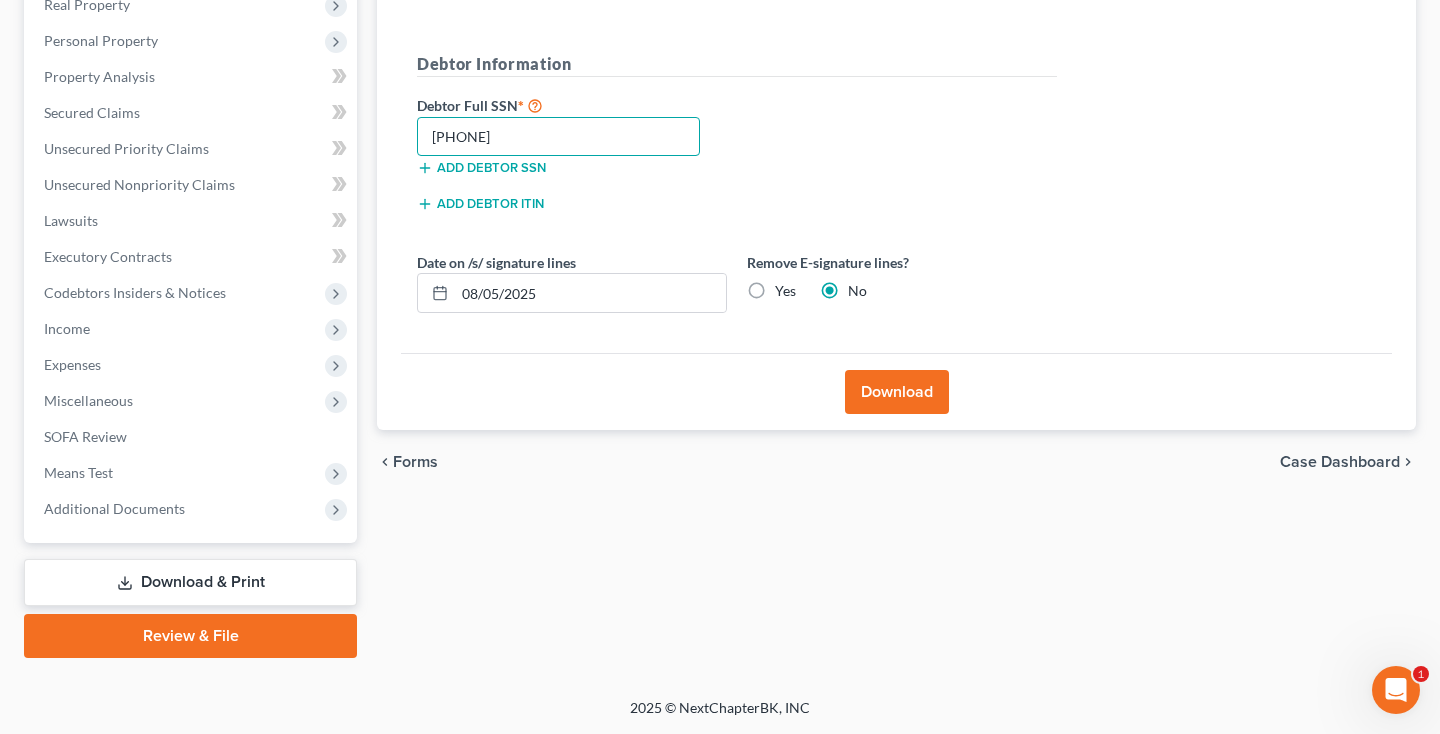 type on "216-35-9417" 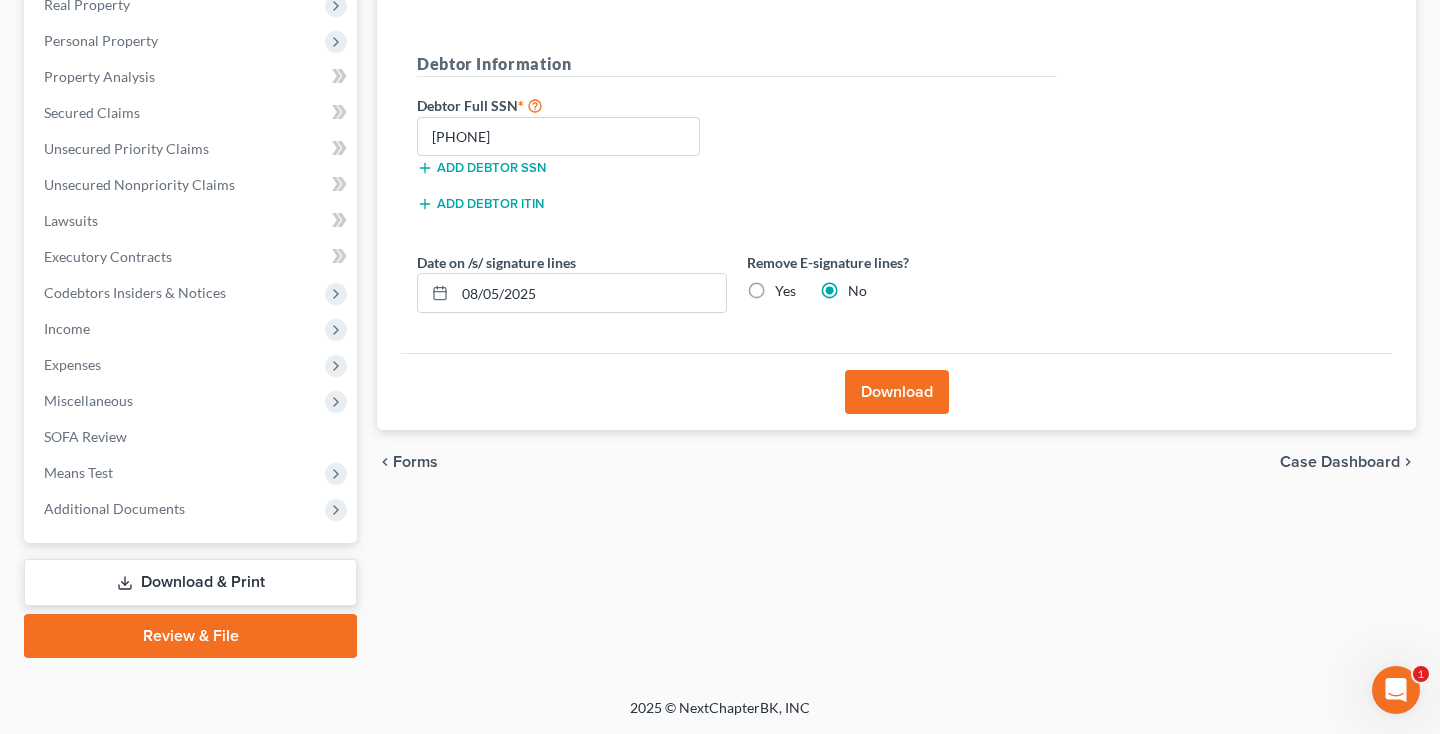 click on "Download" at bounding box center [897, 392] 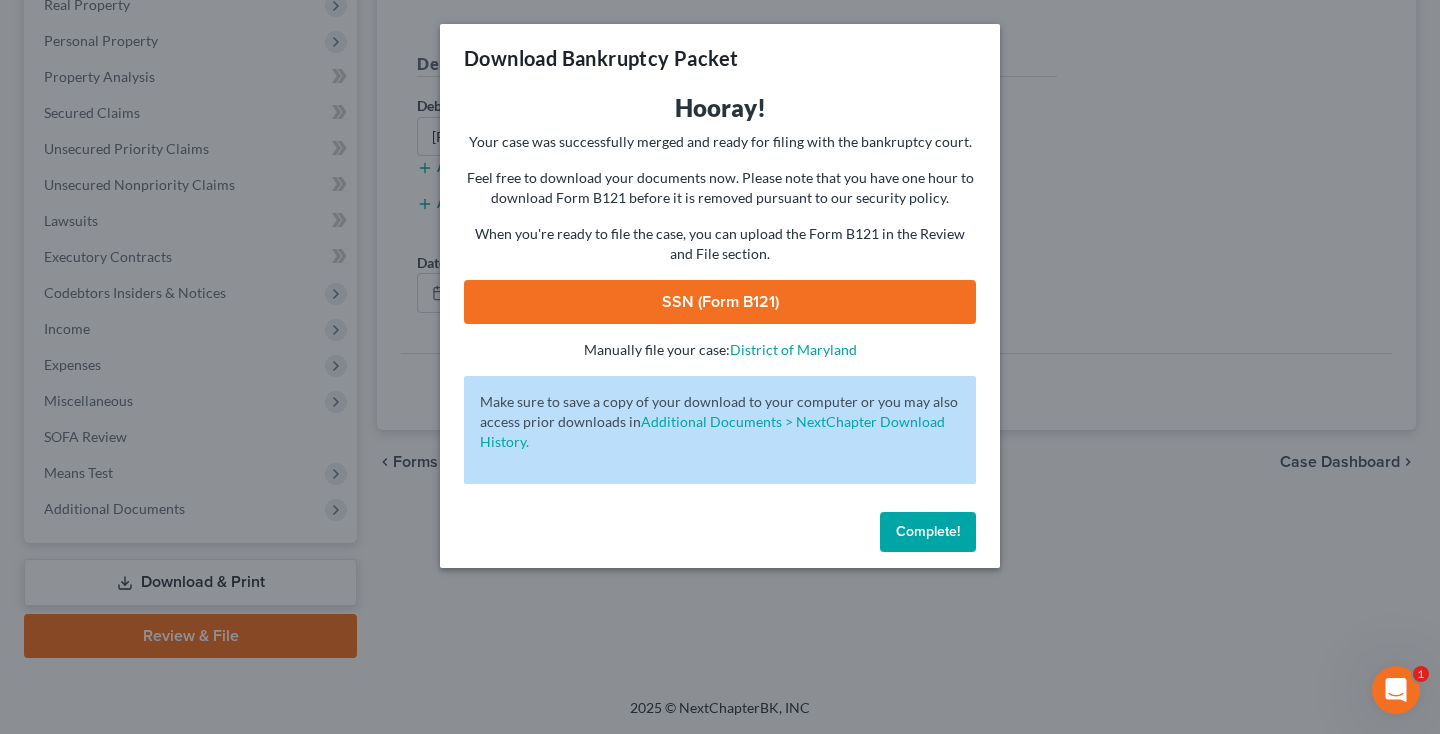 click on "SSN (Form B121)" at bounding box center (720, 302) 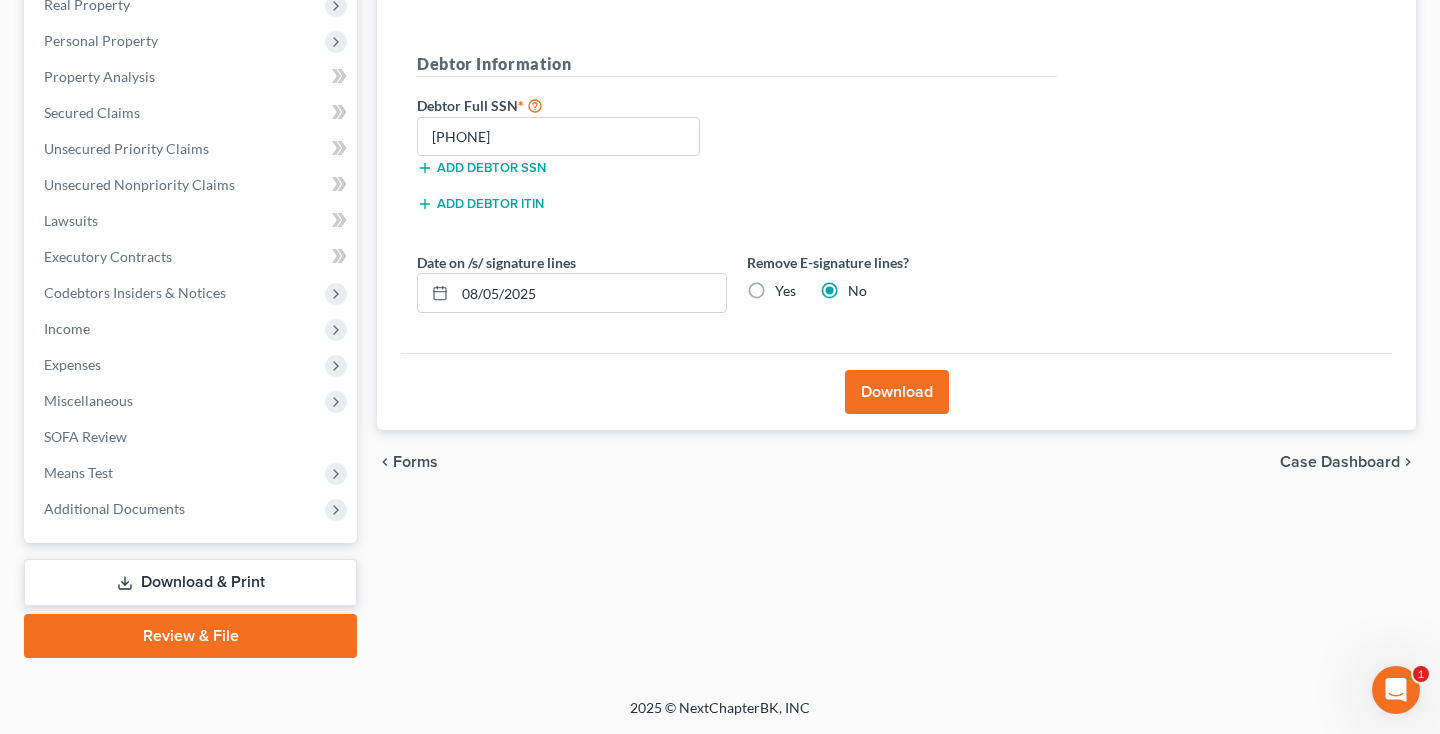 click on "Review & File" at bounding box center [190, 636] 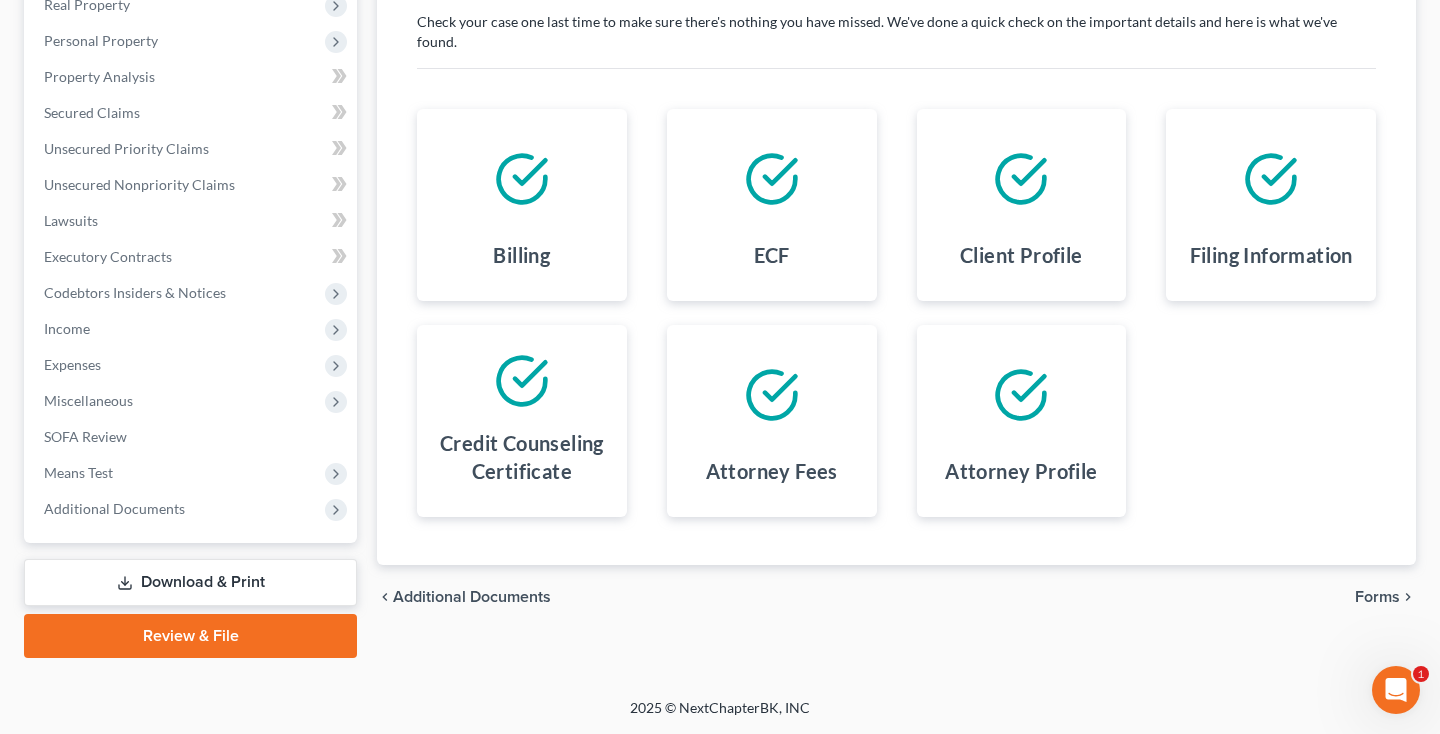 scroll, scrollTop: 37, scrollLeft: 0, axis: vertical 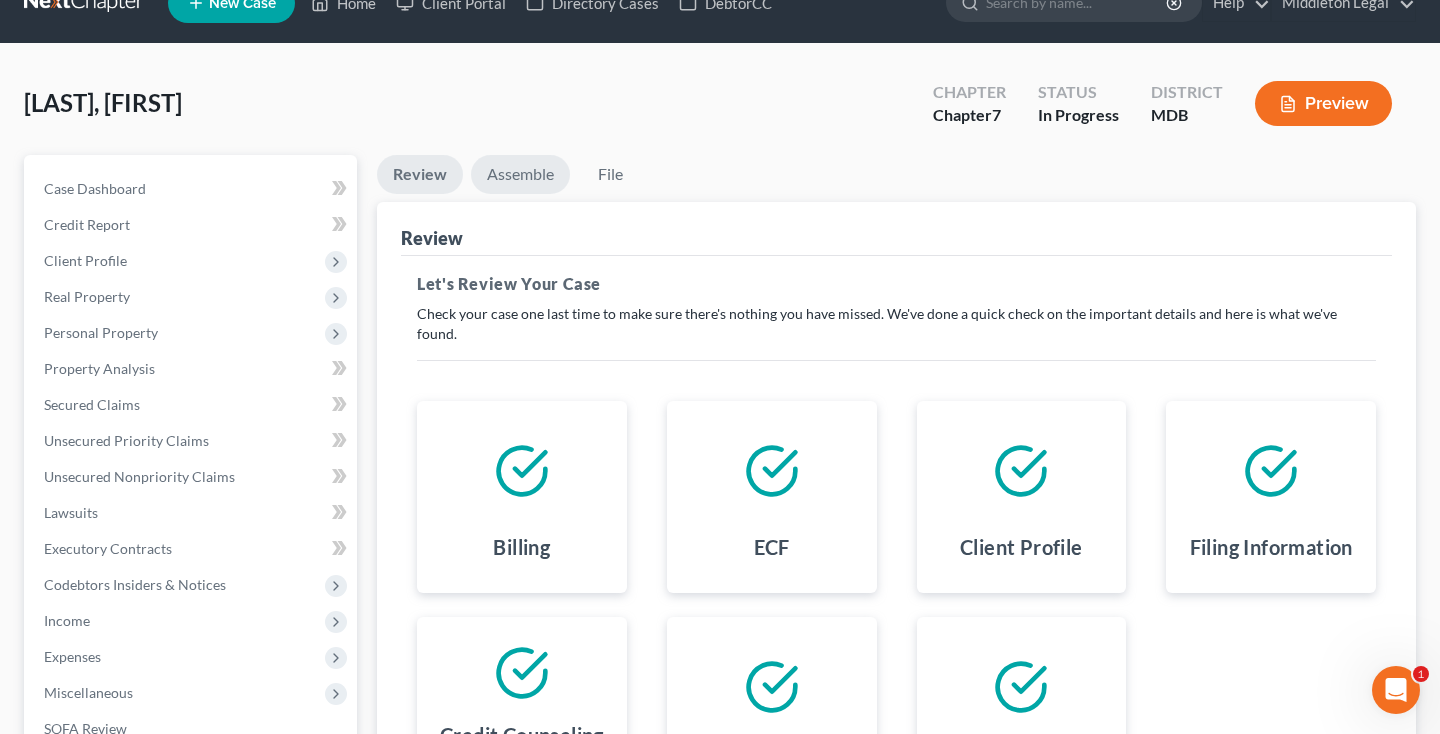 click on "Assemble" at bounding box center [520, 174] 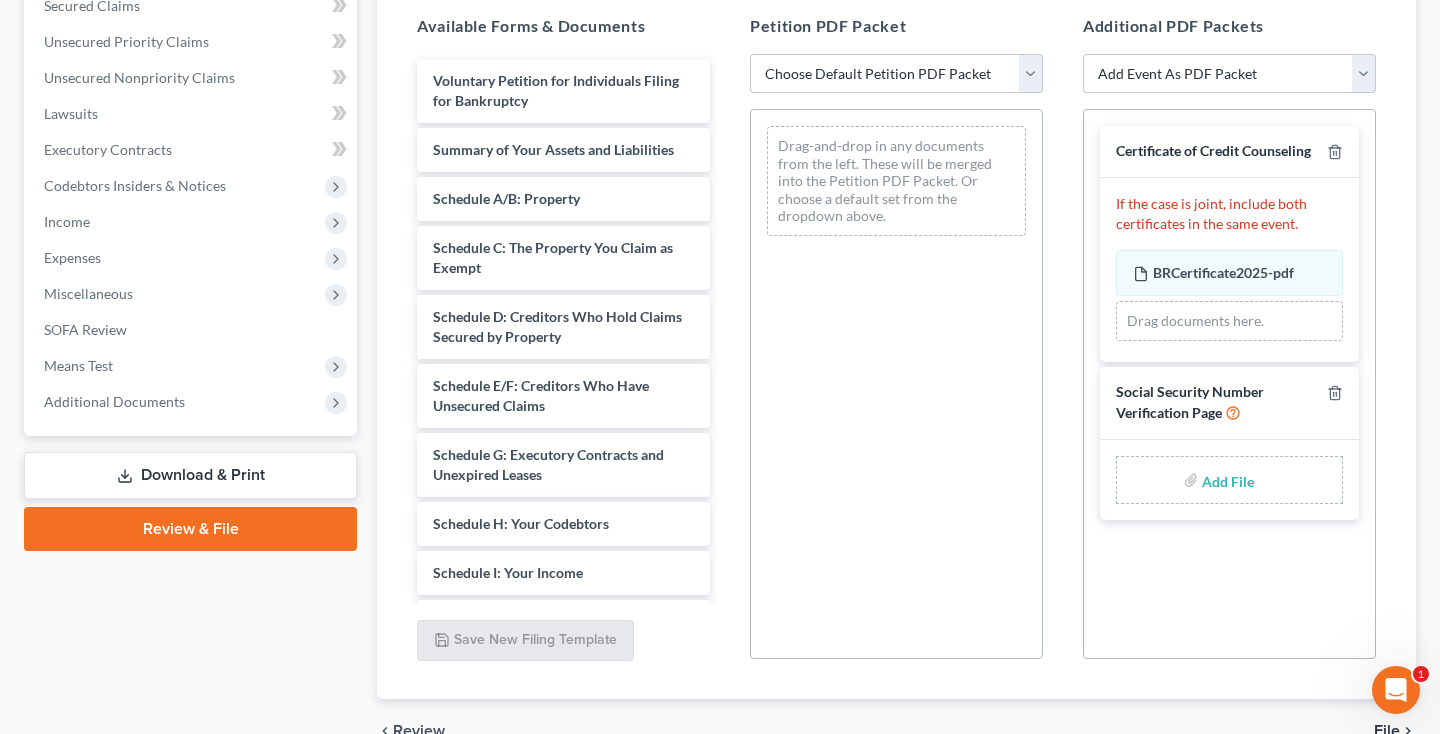 scroll, scrollTop: 375, scrollLeft: 0, axis: vertical 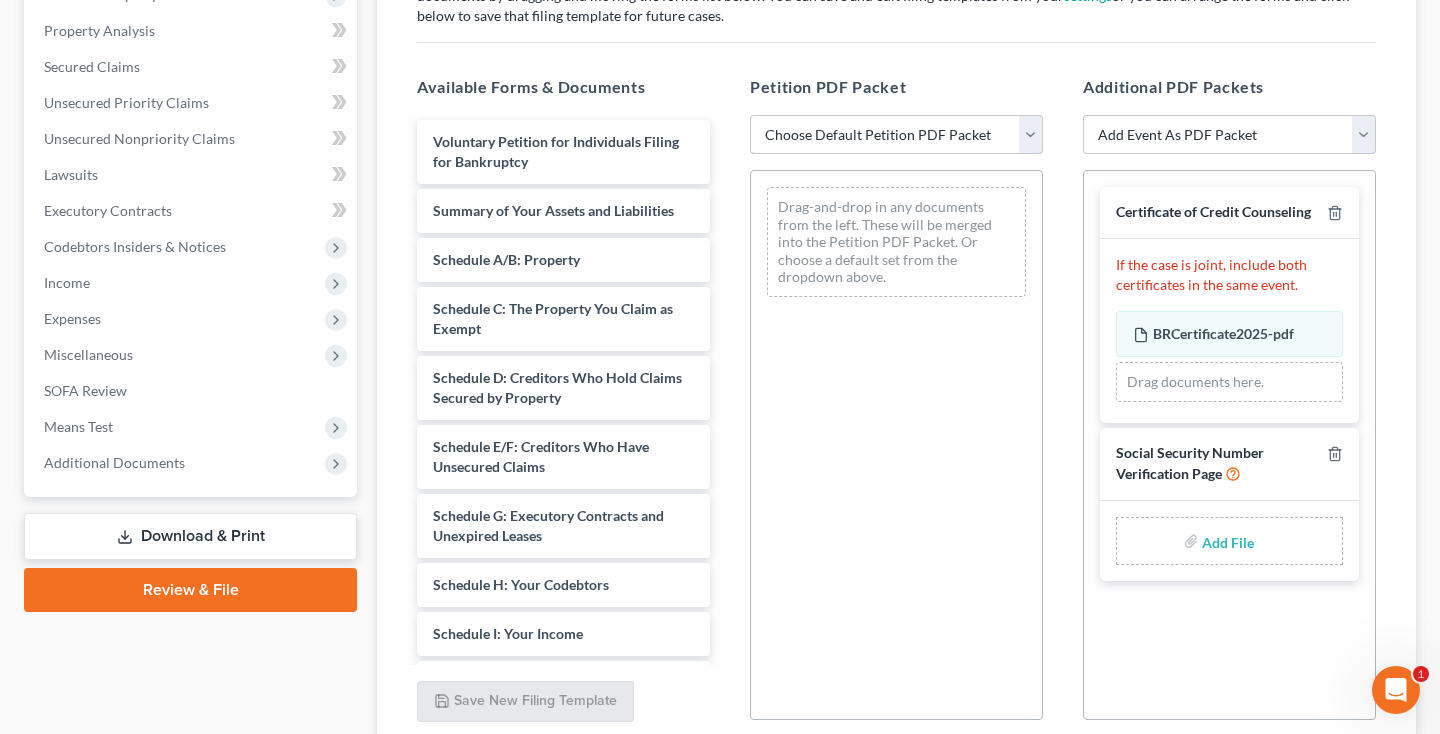 select on "1" 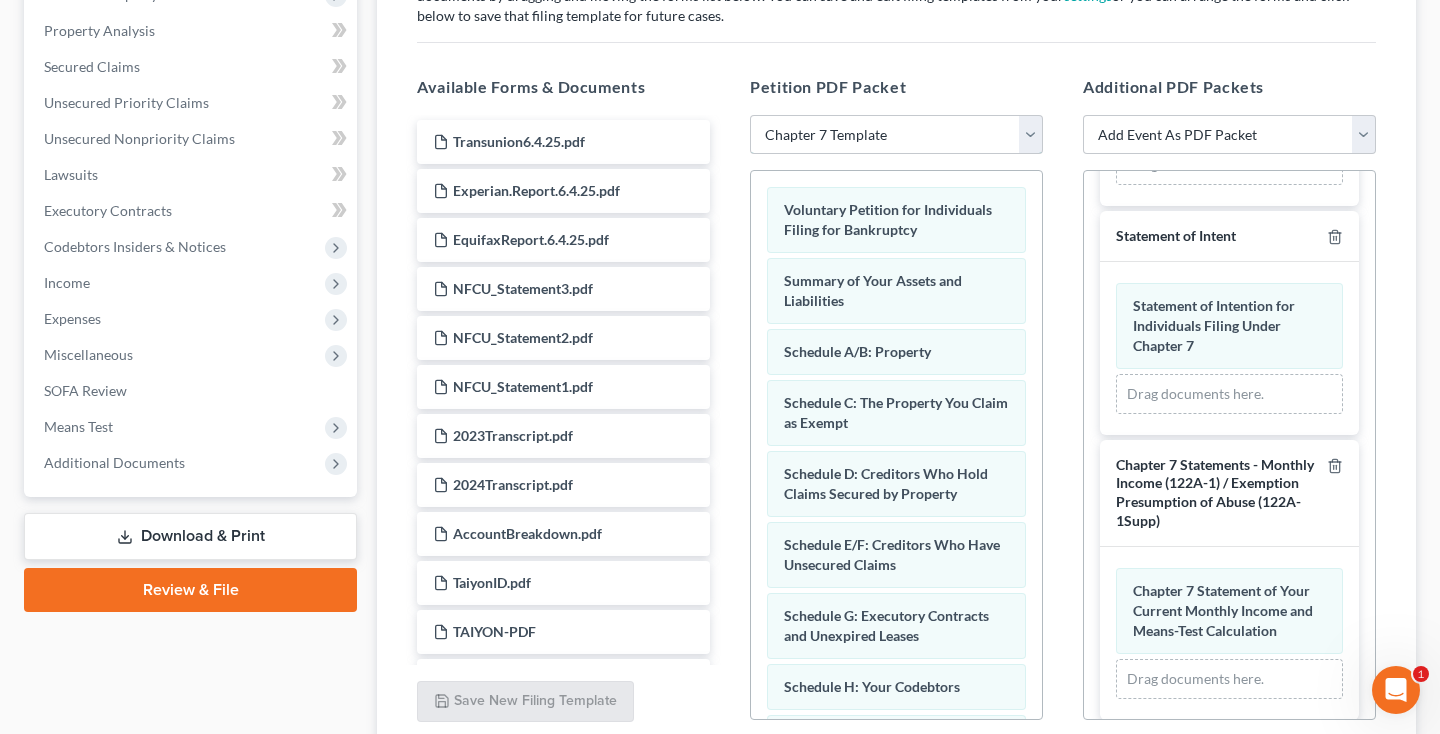 scroll, scrollTop: 612, scrollLeft: 0, axis: vertical 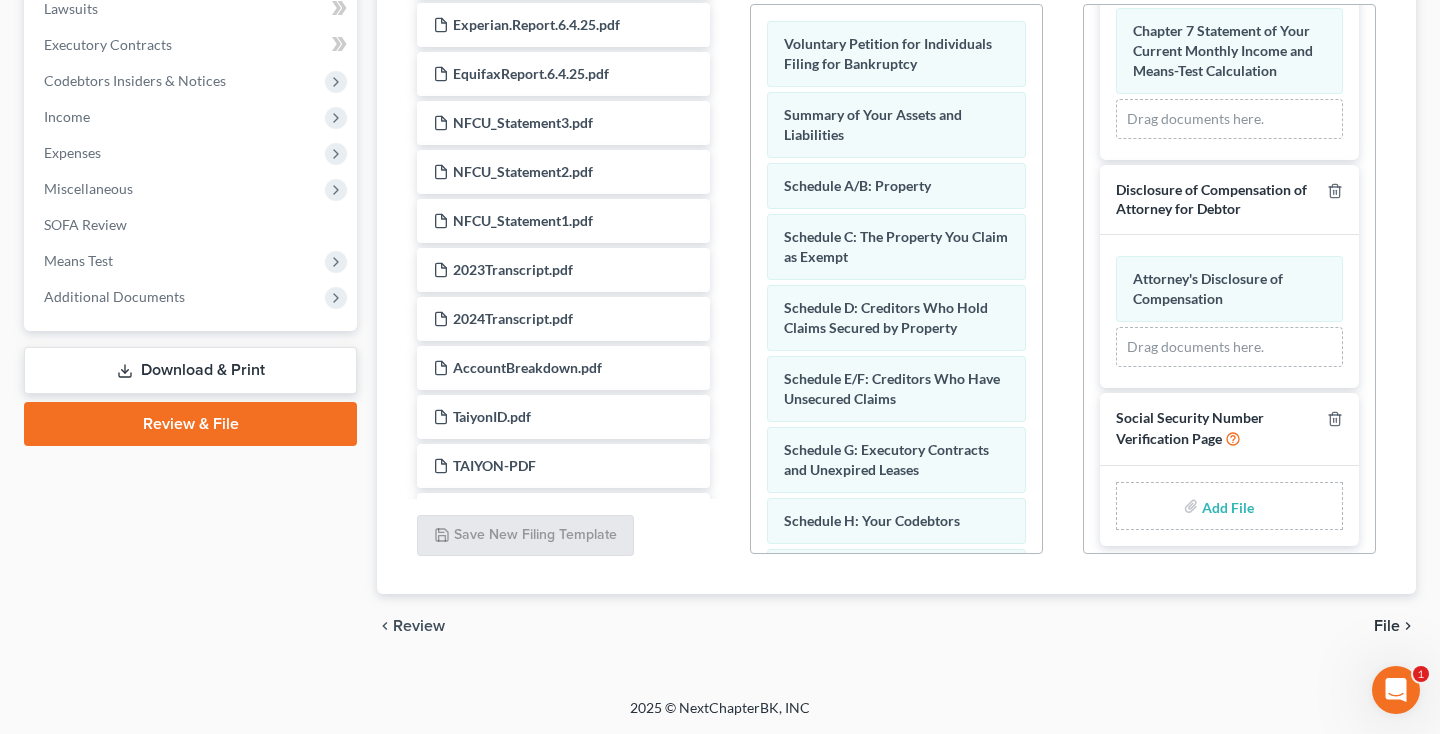 click at bounding box center (1226, 506) 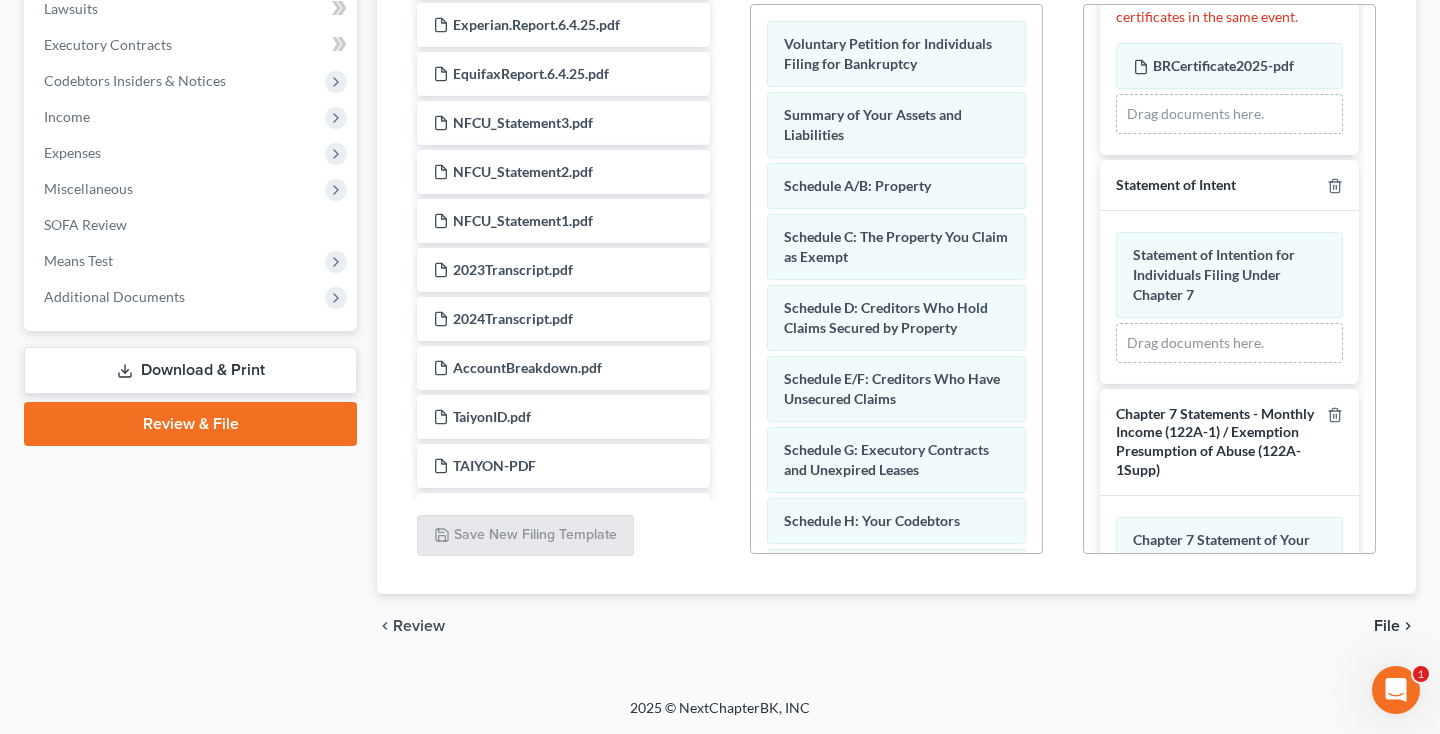 scroll, scrollTop: 0, scrollLeft: 0, axis: both 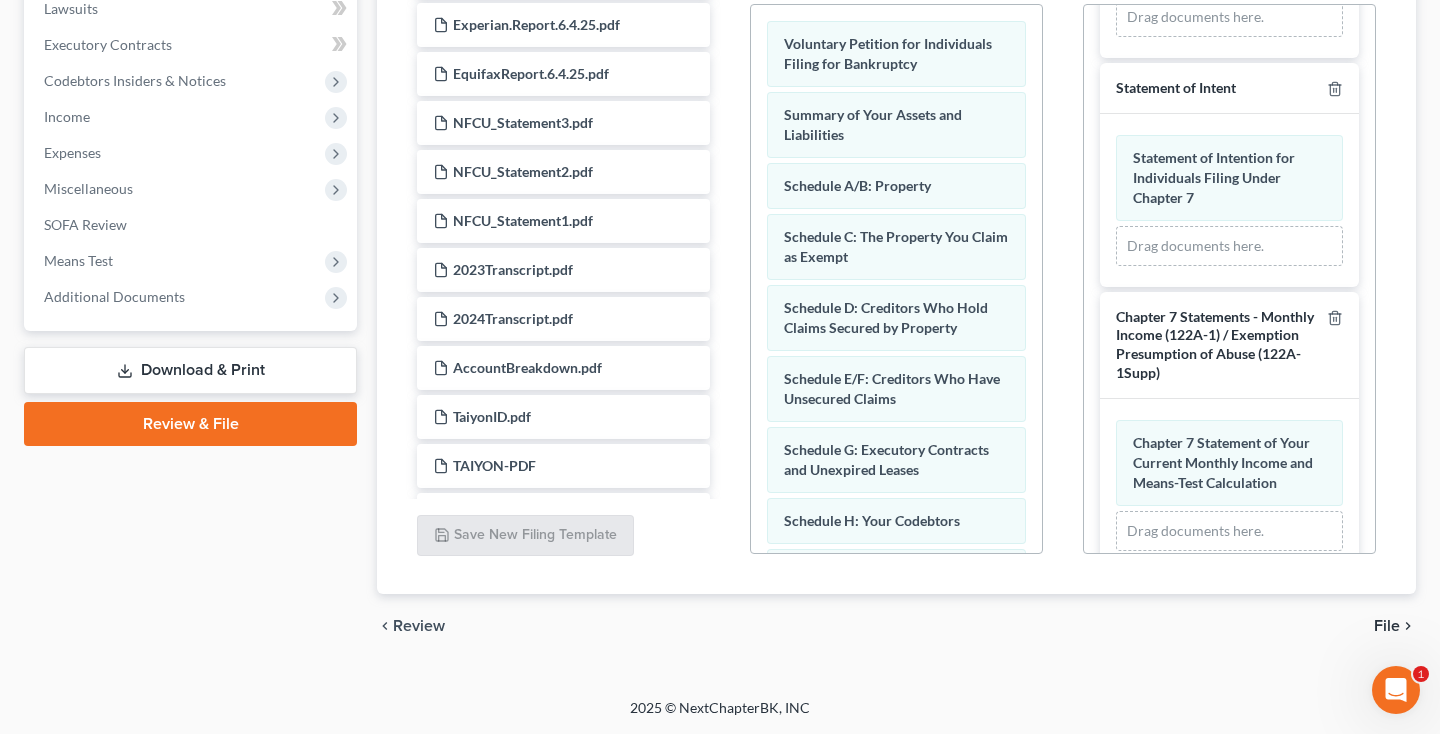 click on "File" at bounding box center (1387, 626) 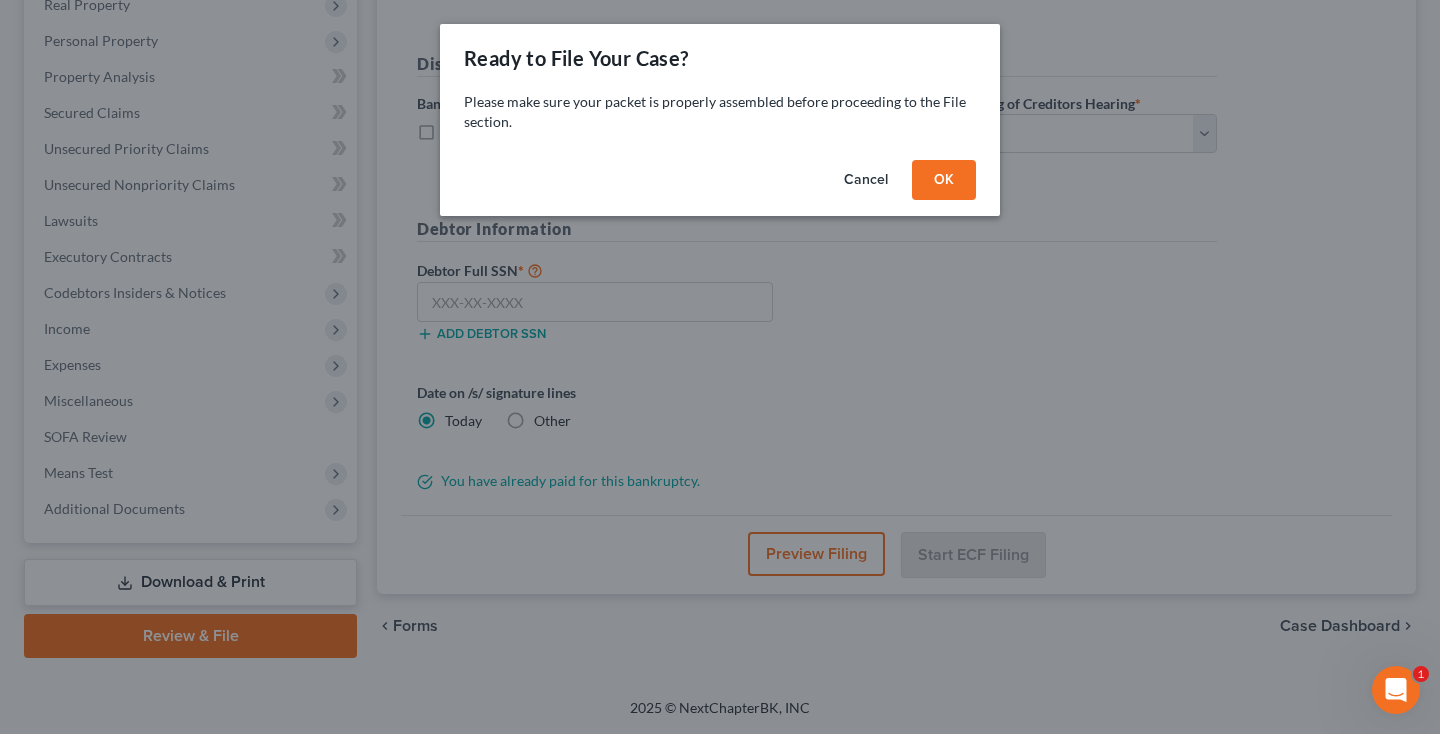 click on "OK" at bounding box center (944, 180) 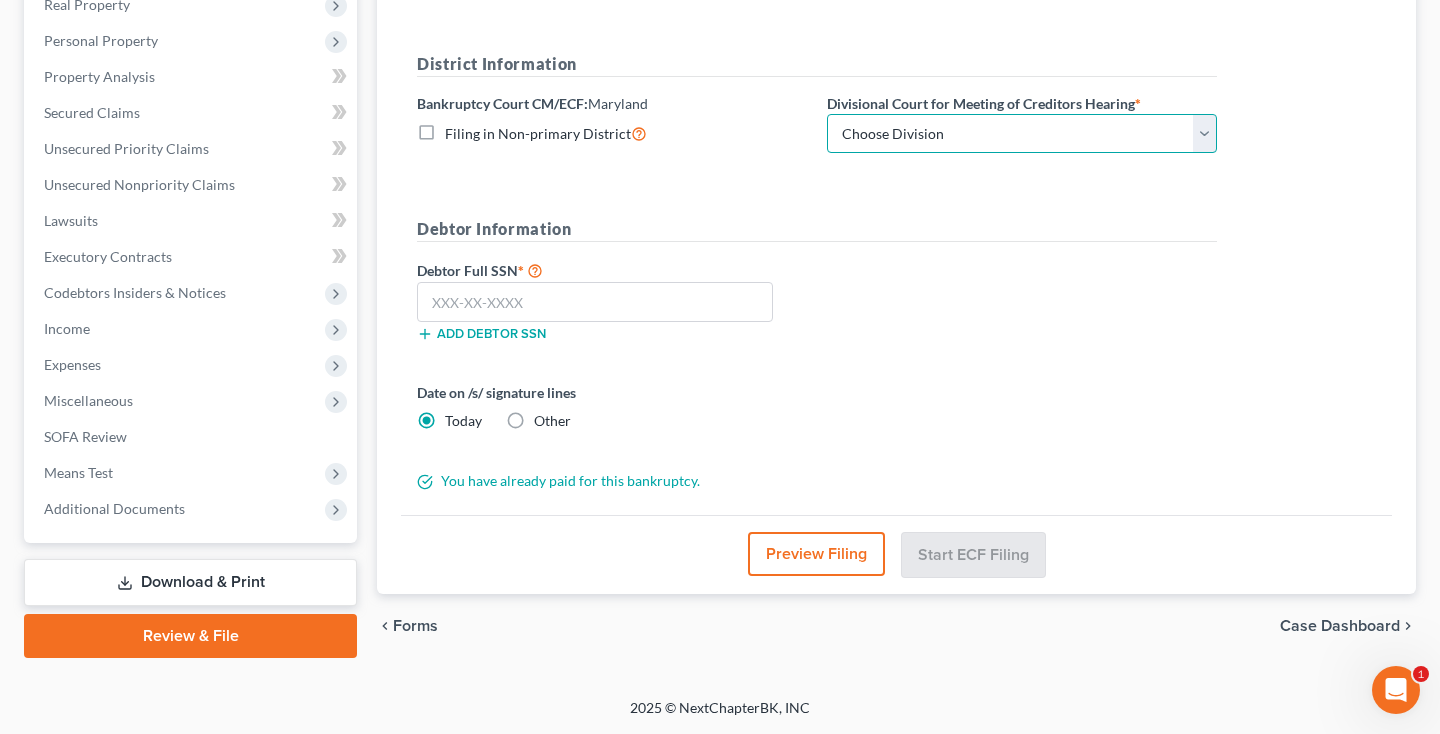 select on "1" 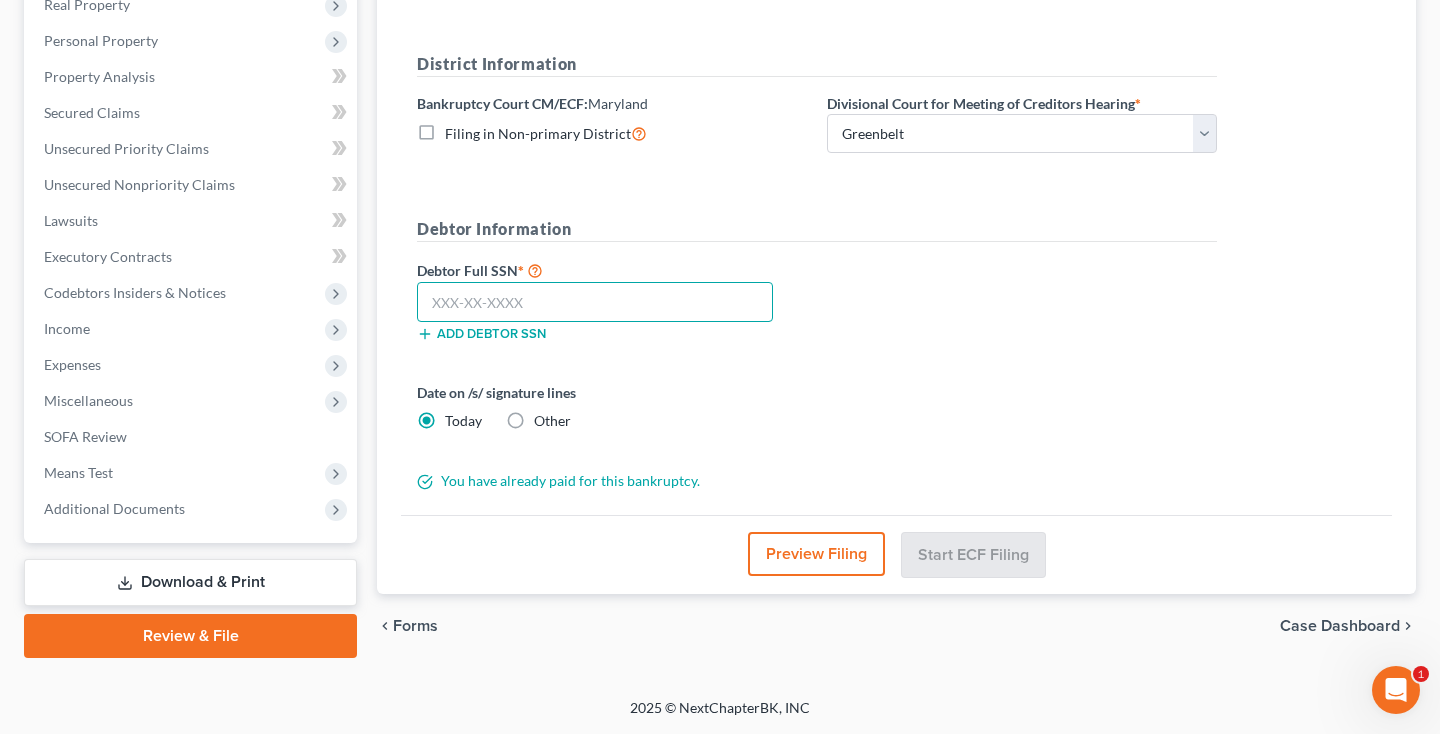 click at bounding box center (595, 302) 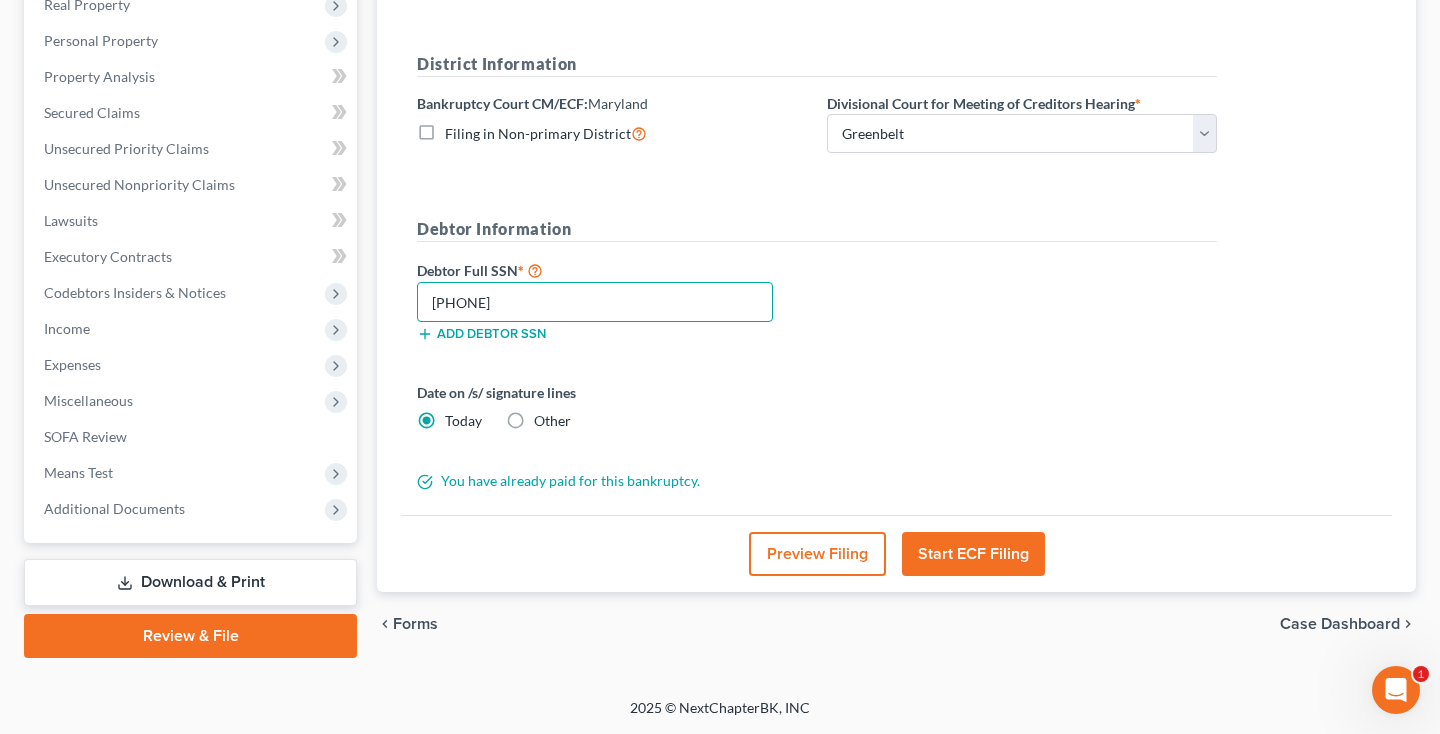 type on "216-35-9417" 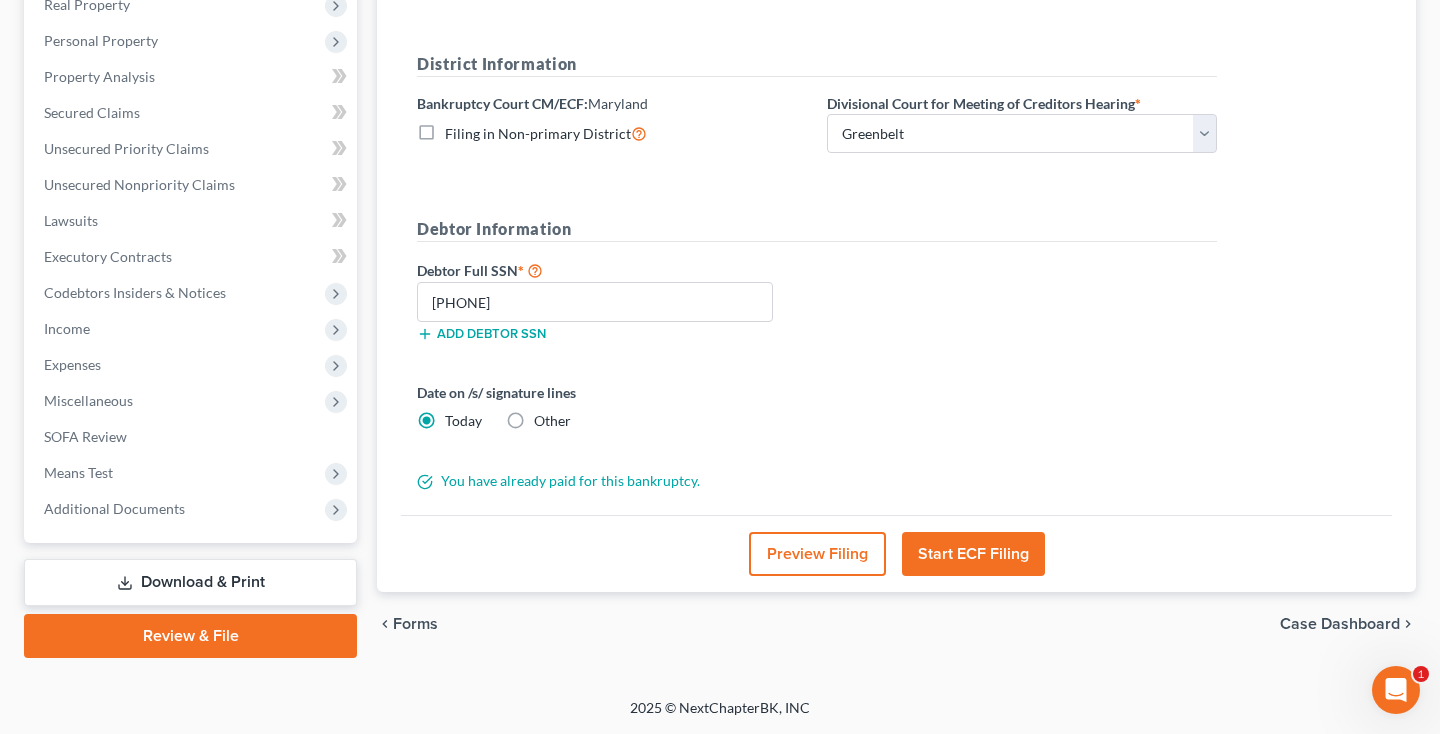 click on "Preview Filing" at bounding box center [817, 554] 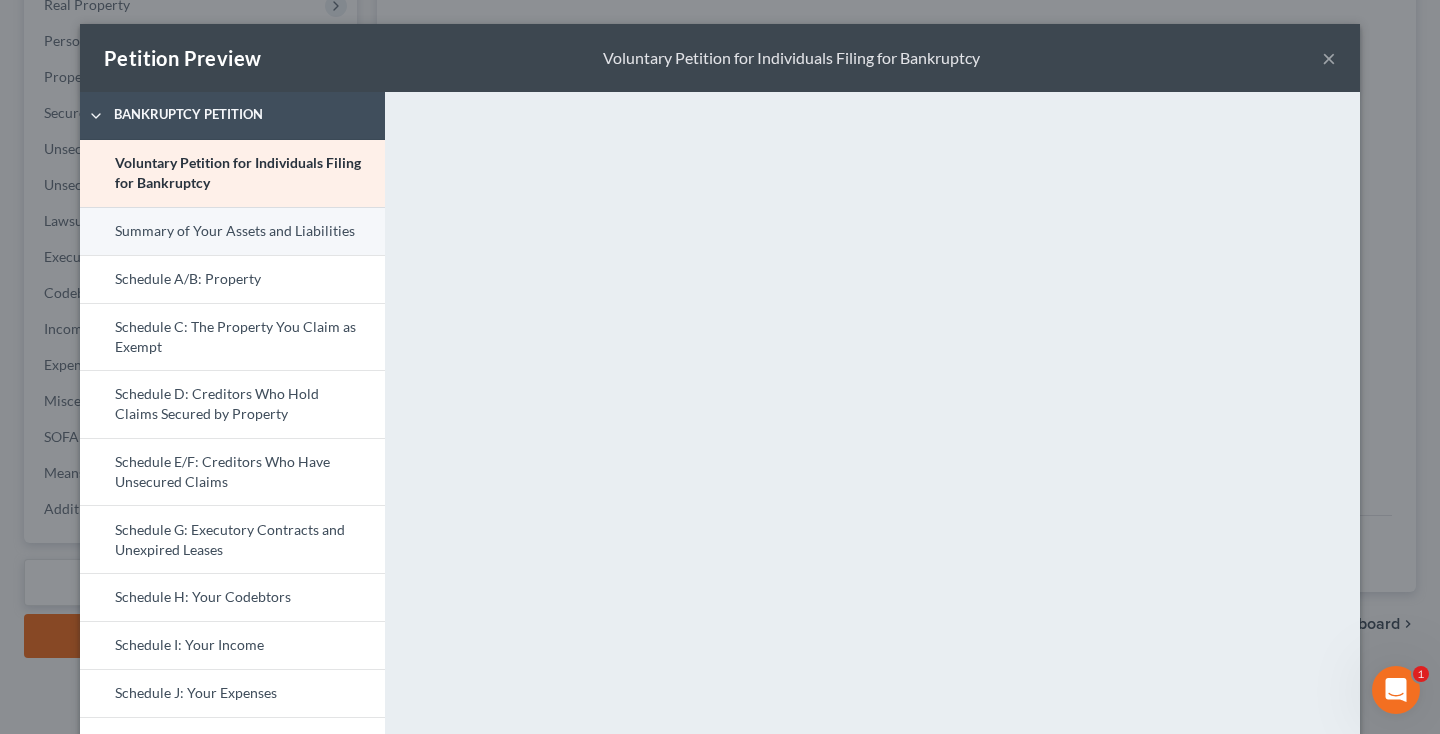 click on "Summary of Your Assets and Liabilities" at bounding box center (232, 231) 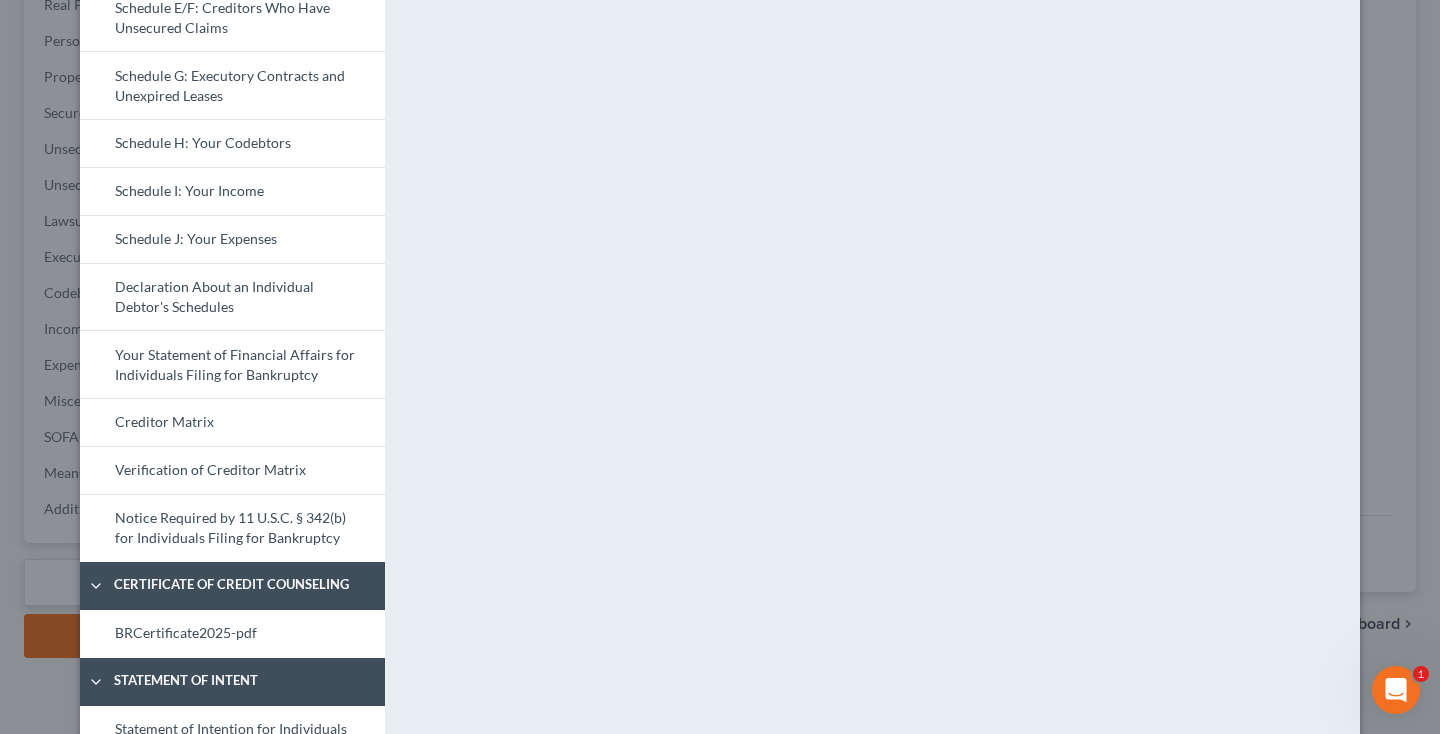 scroll, scrollTop: 457, scrollLeft: 0, axis: vertical 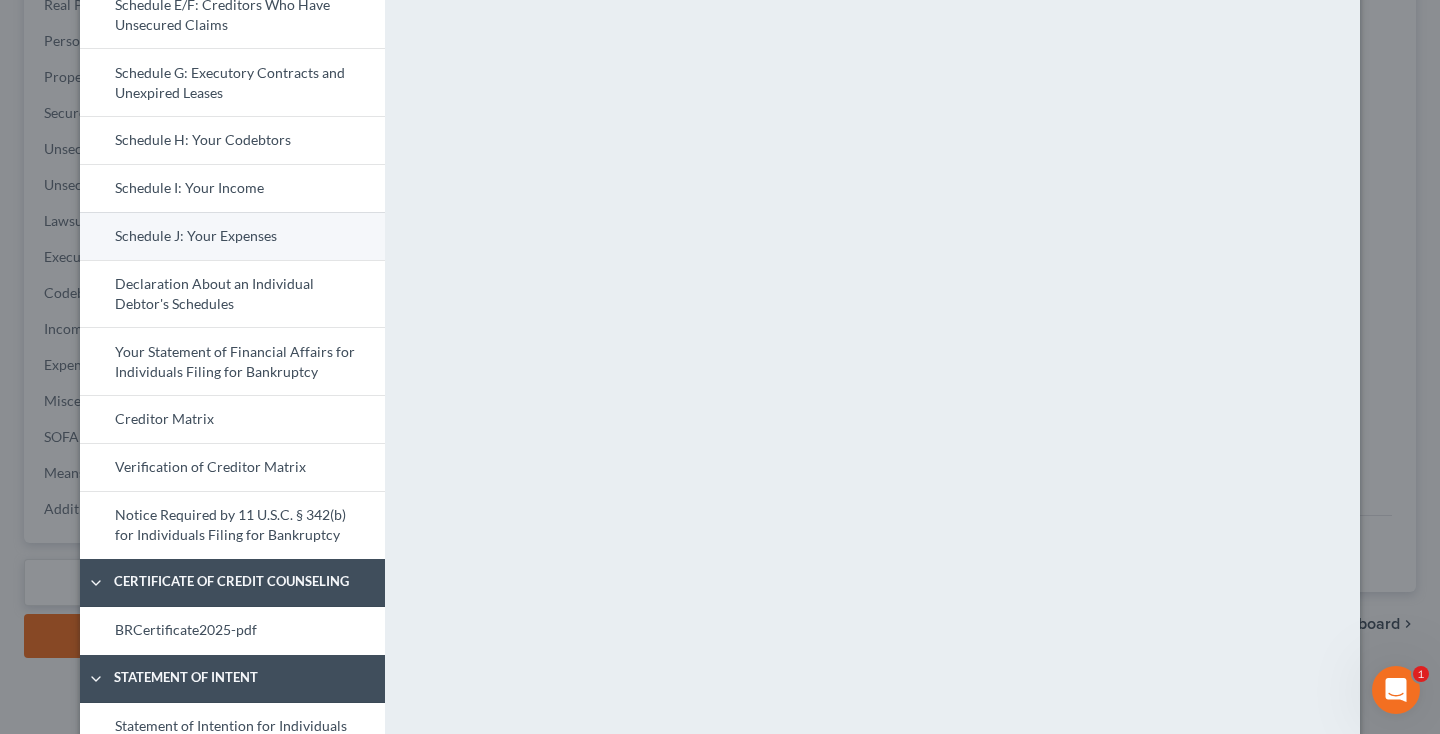 click on "Schedule J: Your Expenses" at bounding box center [232, 236] 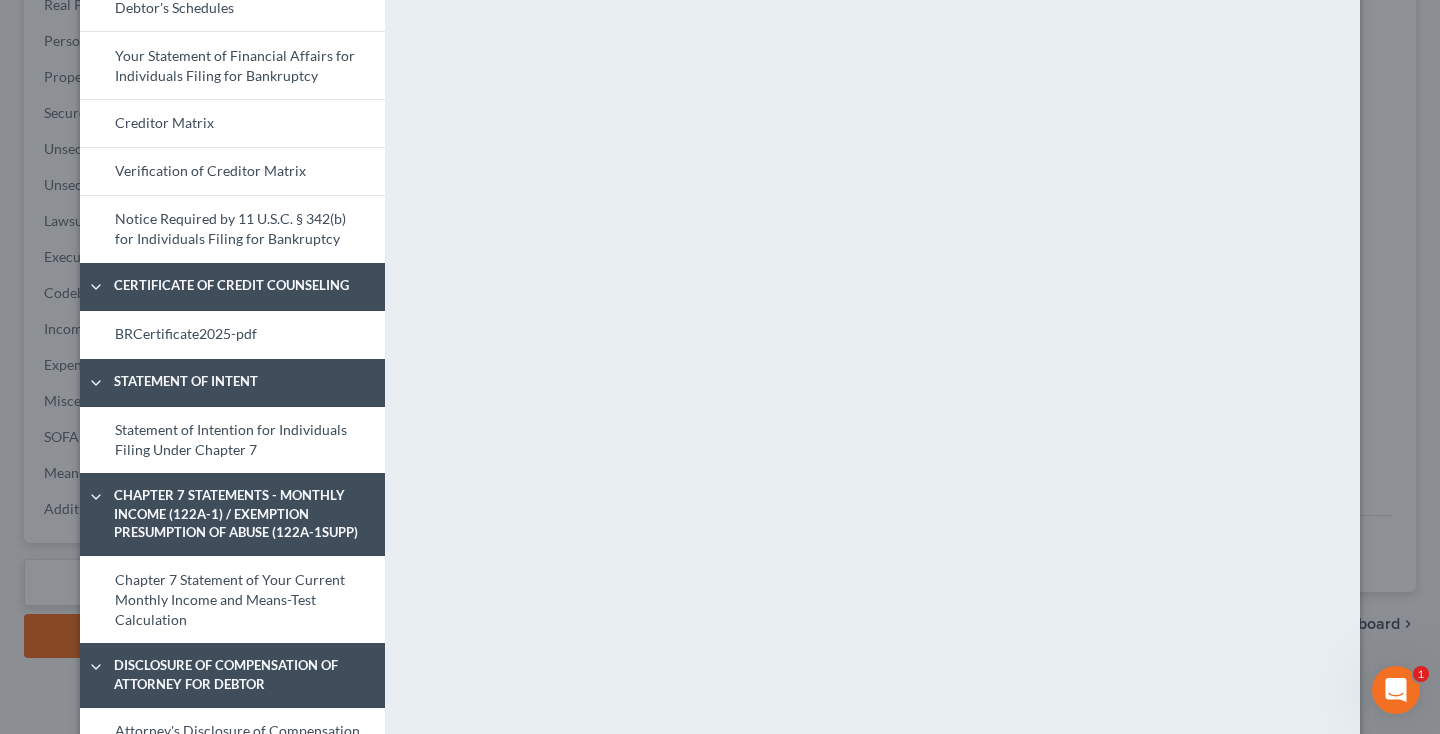 scroll, scrollTop: 970, scrollLeft: 0, axis: vertical 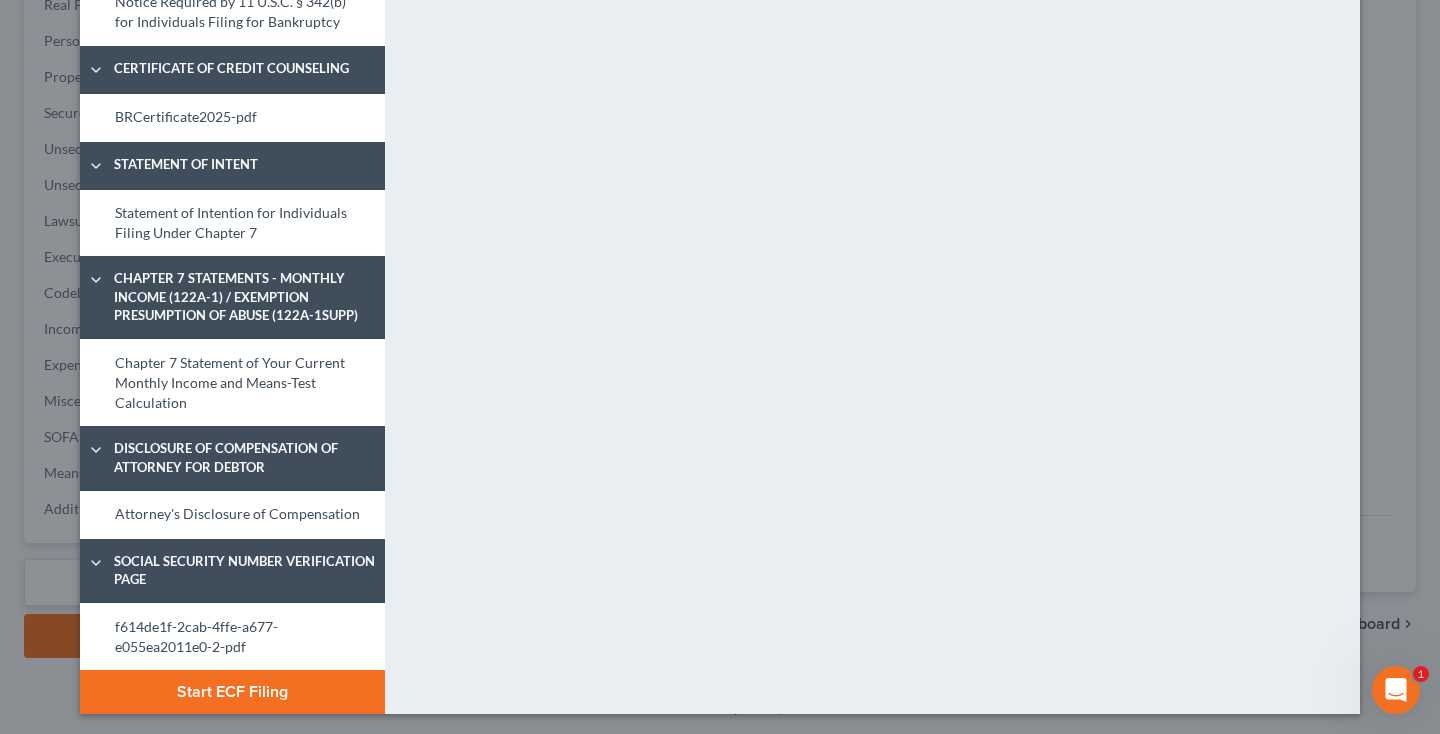 click on "Start ECF Filing" at bounding box center (232, 692) 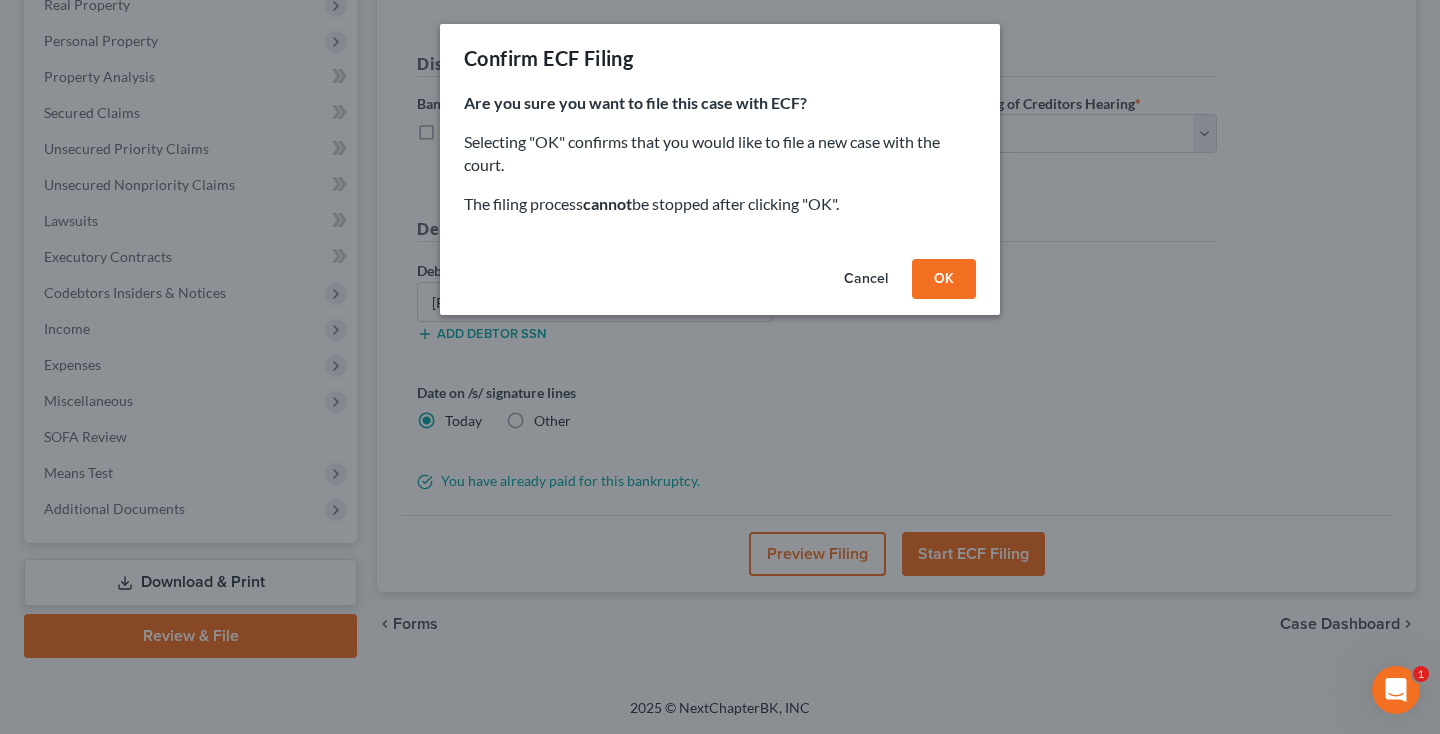 click on "OK" at bounding box center [944, 279] 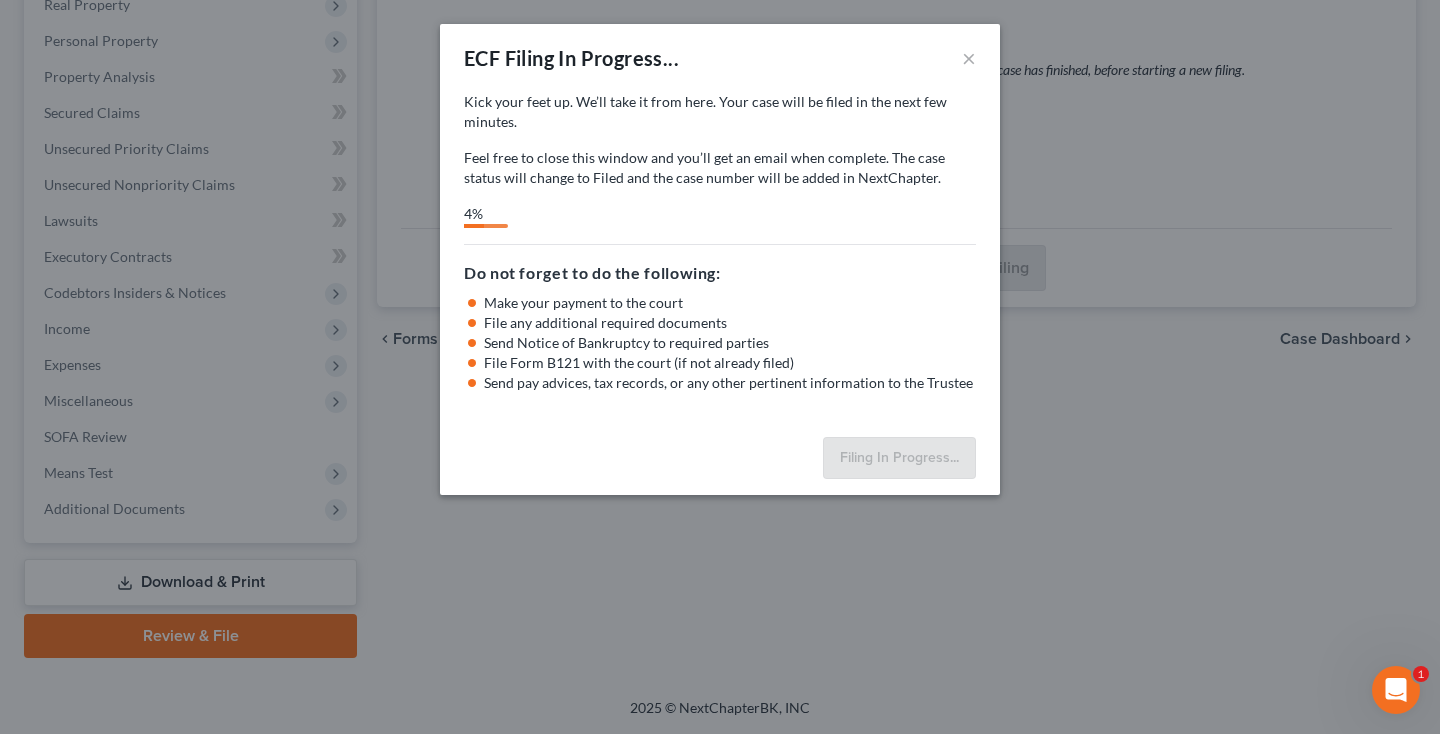 select on "1" 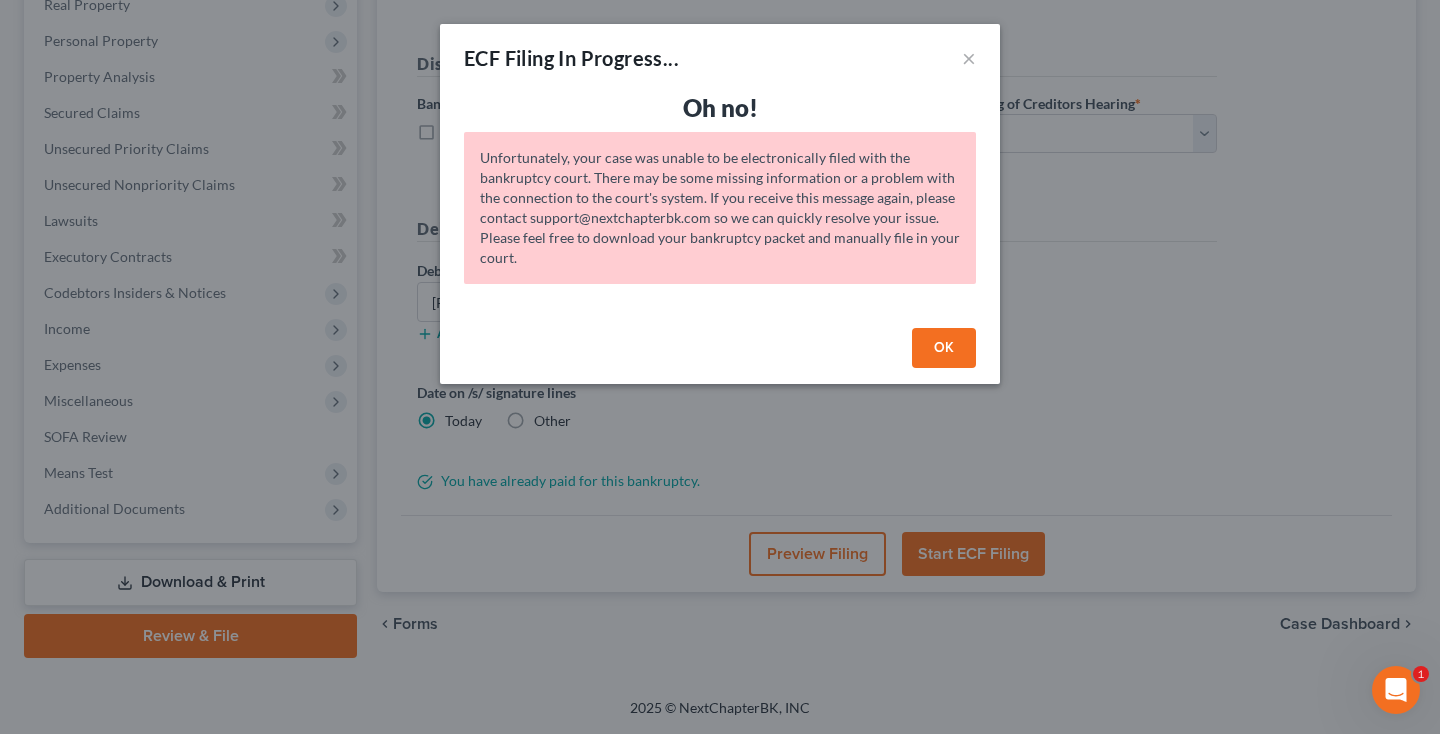 click on "OK" at bounding box center [944, 348] 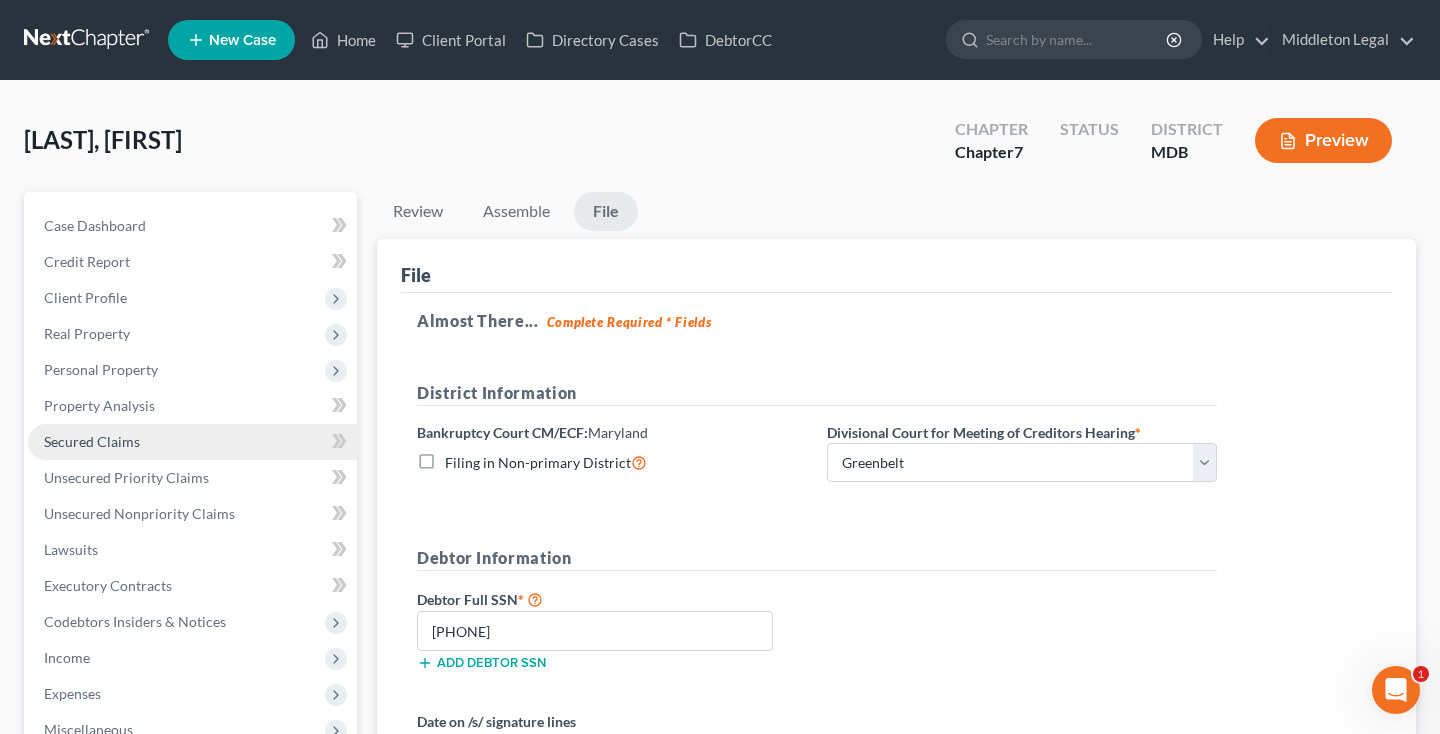 scroll, scrollTop: 334, scrollLeft: 0, axis: vertical 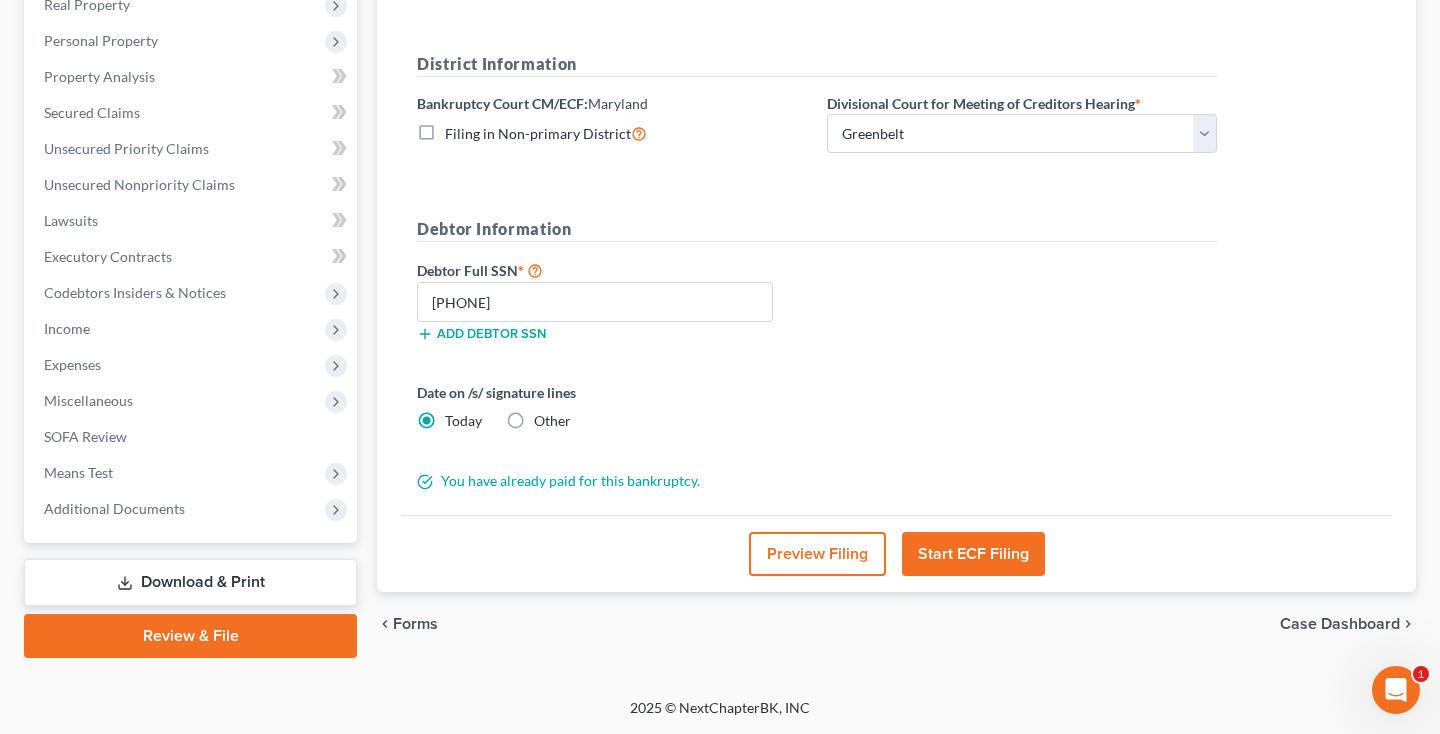 click on "Start ECF Filing" at bounding box center (973, 554) 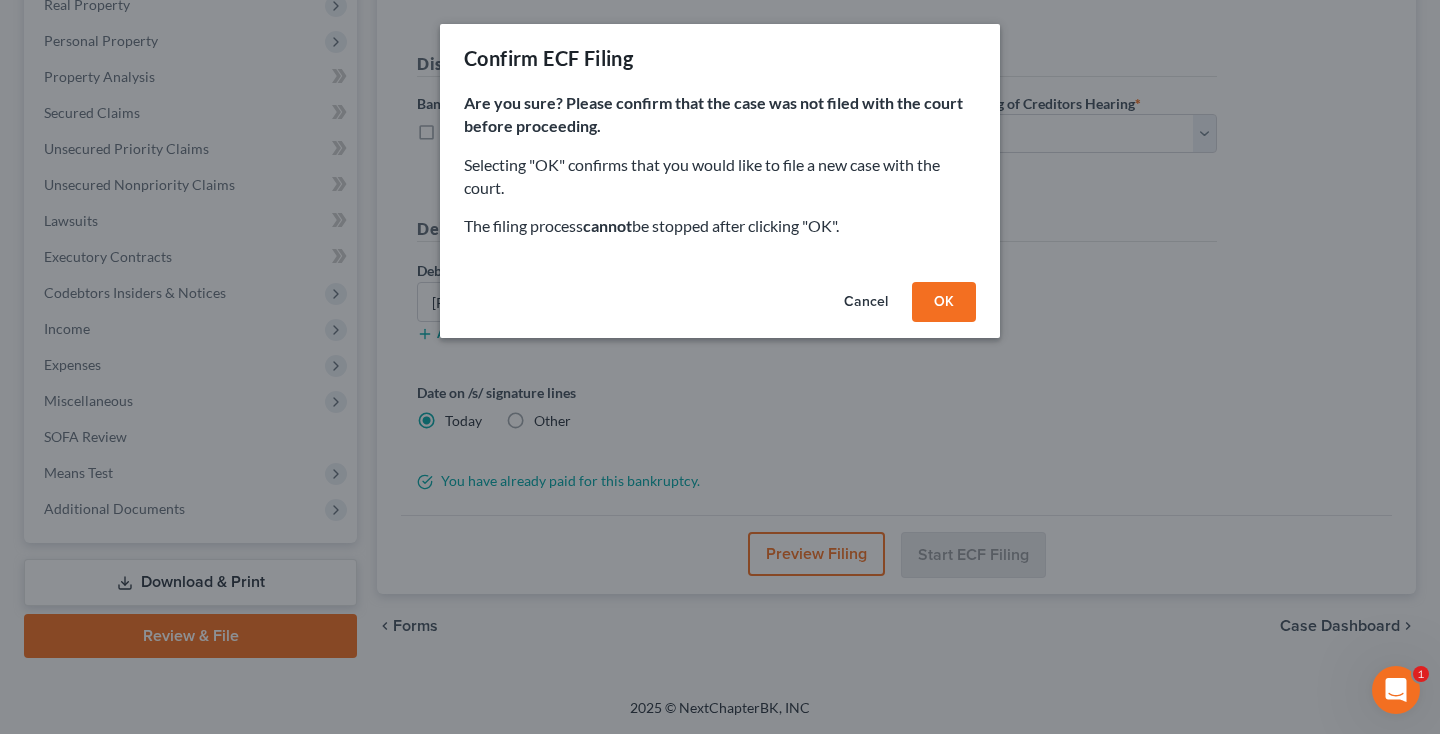 click on "OK" at bounding box center [944, 302] 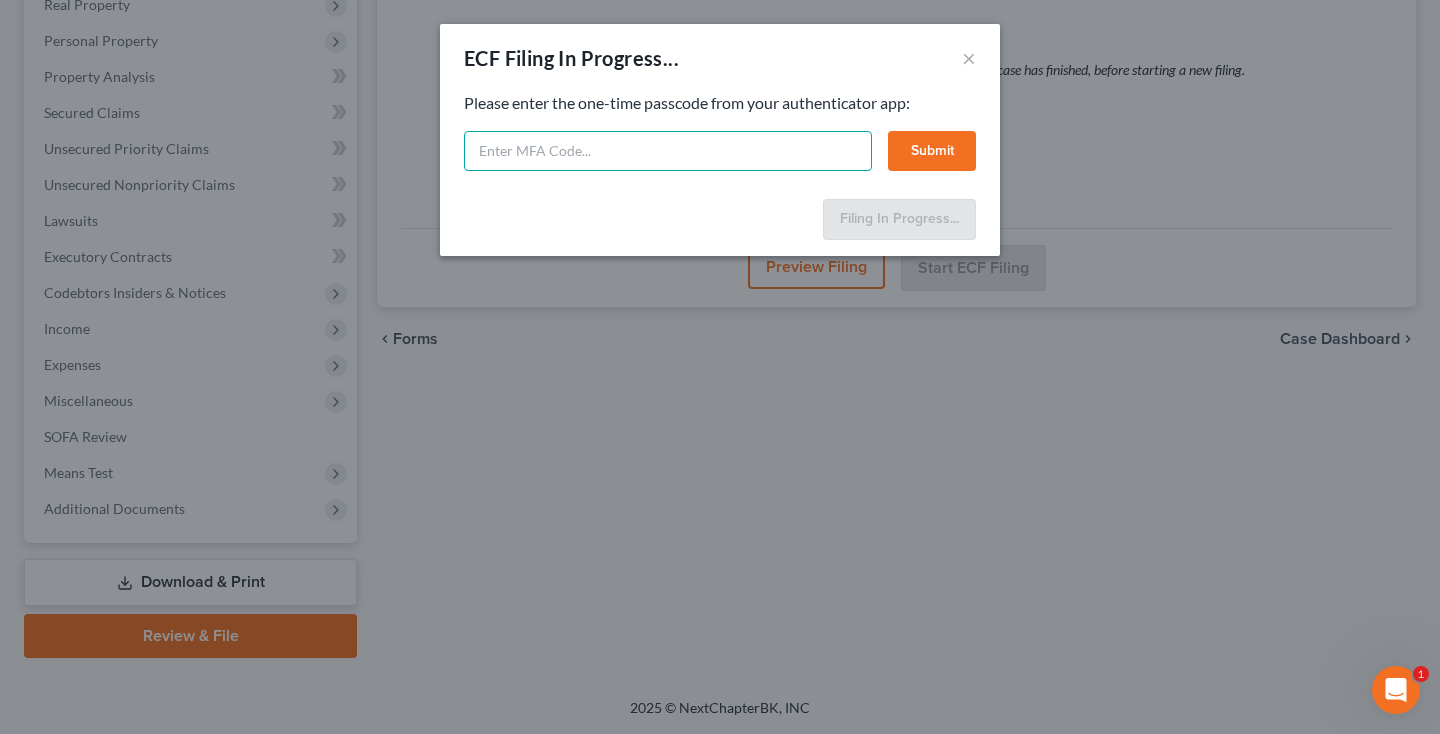 click at bounding box center [668, 151] 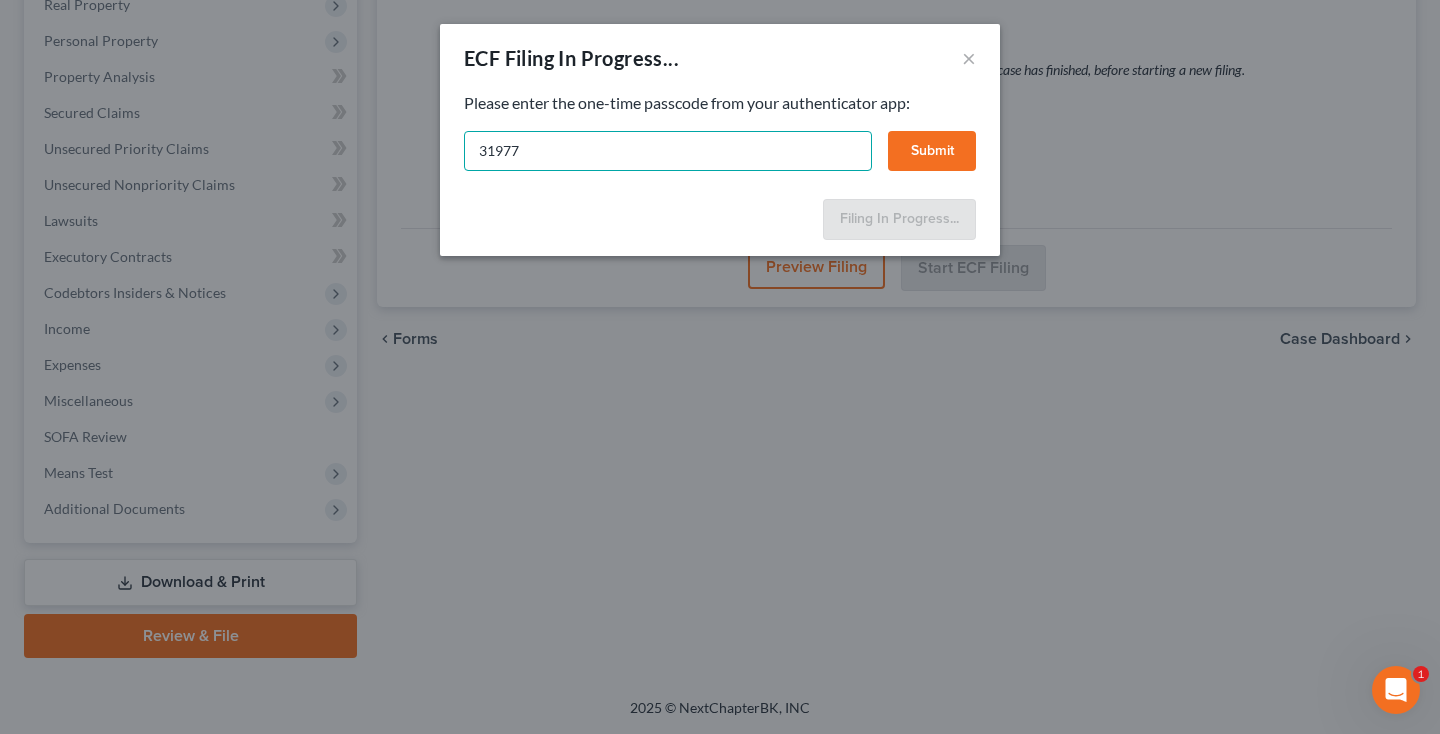 type on "319770" 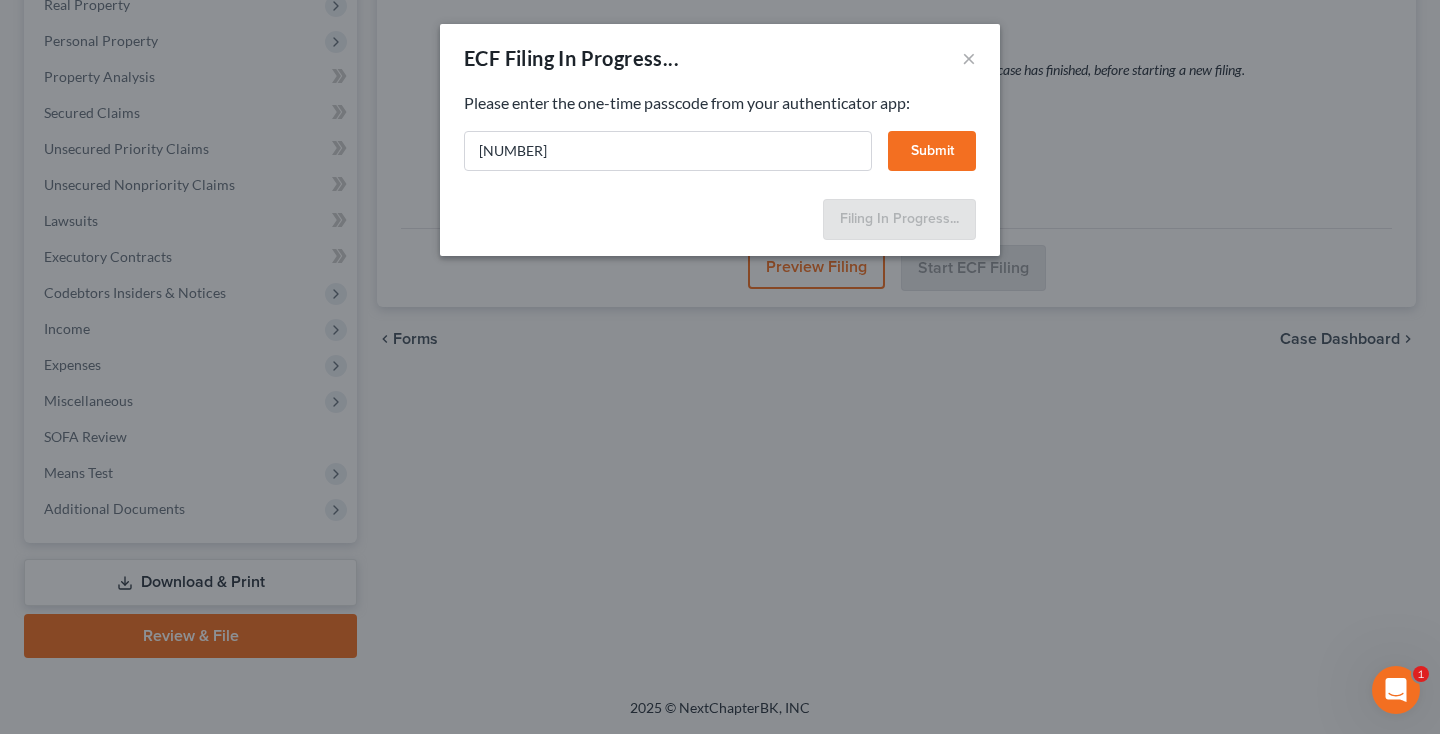 click on "Submit" at bounding box center (932, 151) 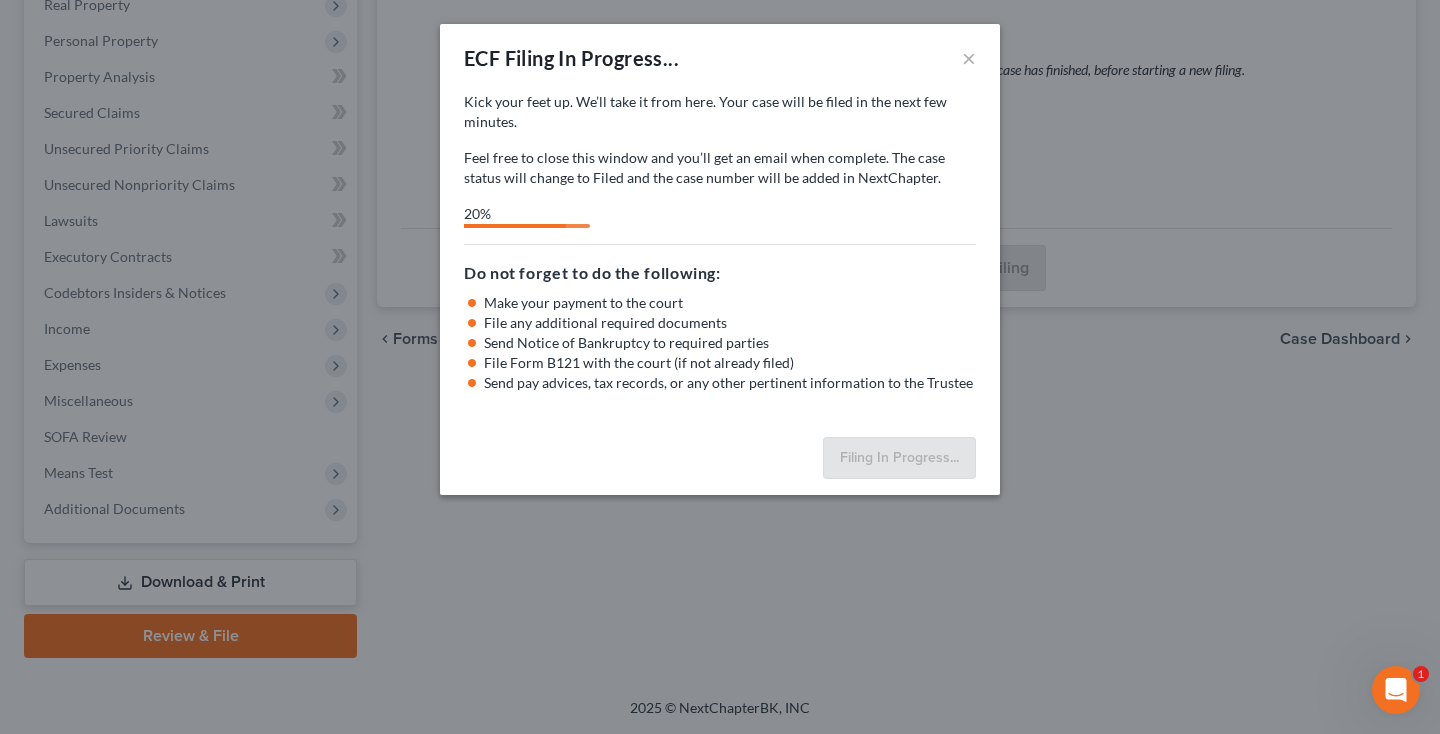 select on "1" 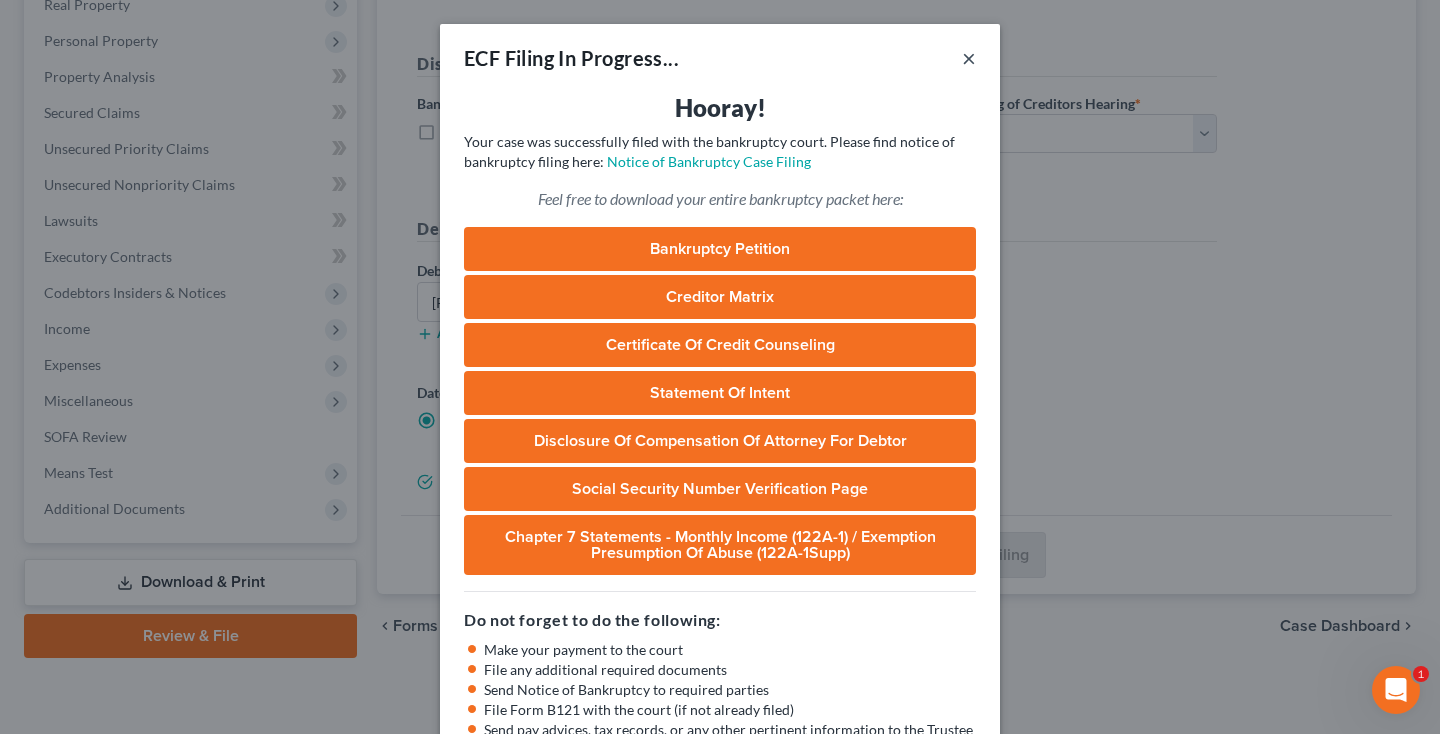 click on "×" at bounding box center (969, 58) 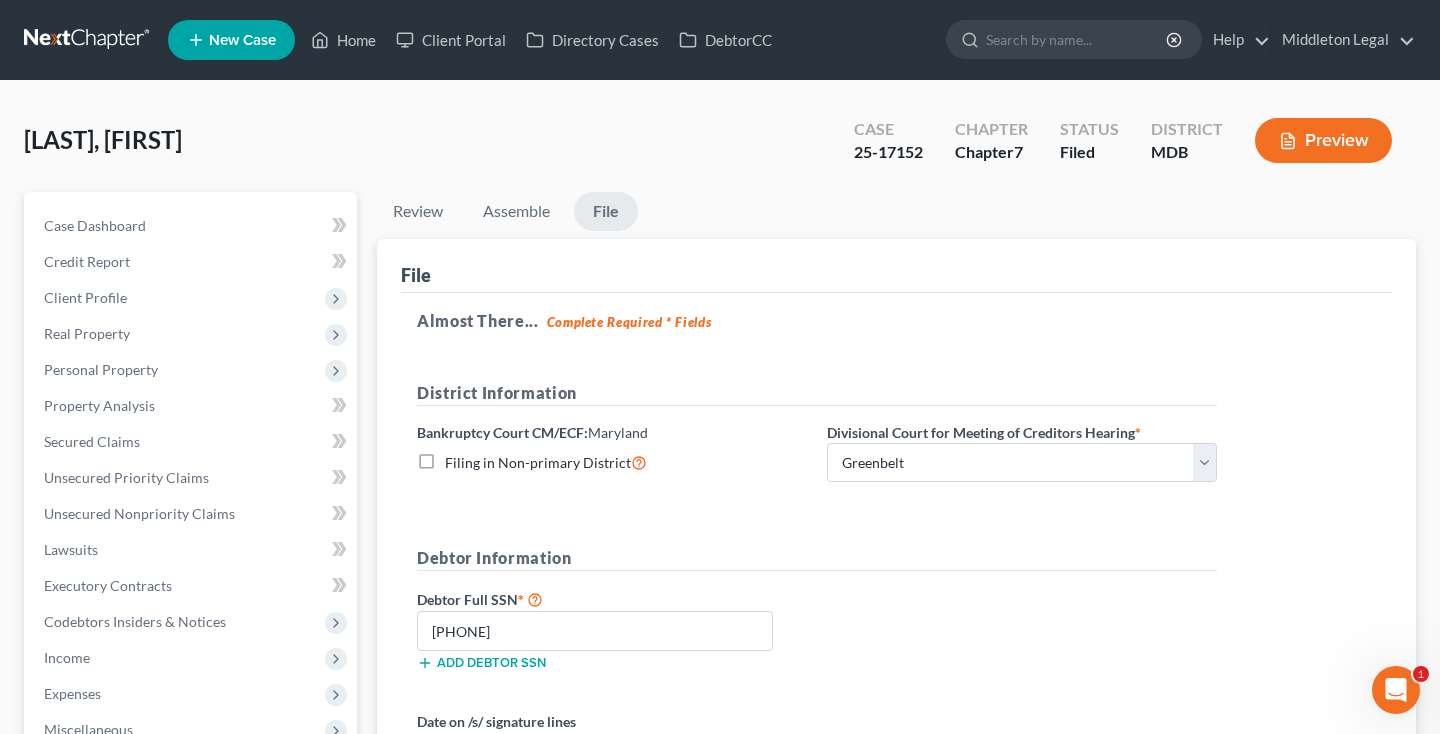 scroll, scrollTop: 0, scrollLeft: 0, axis: both 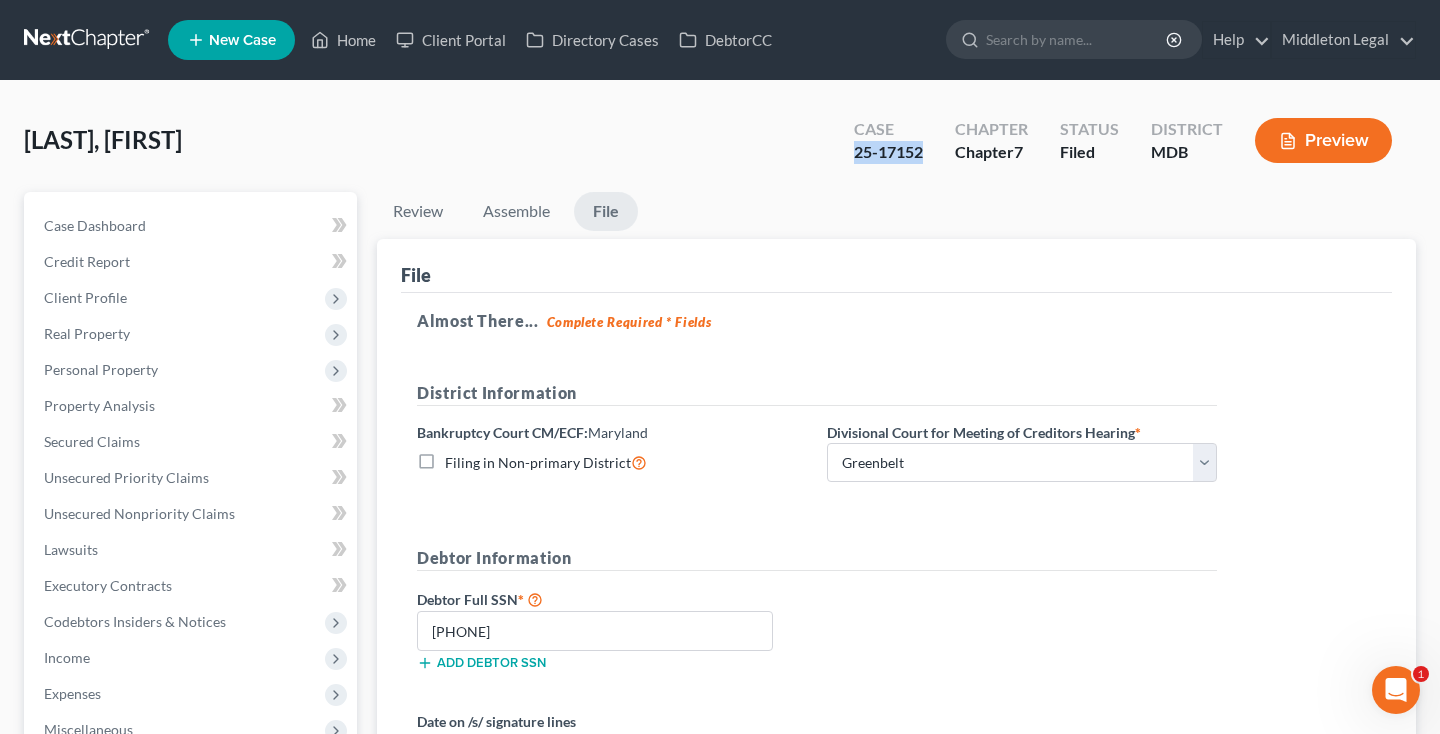 drag, startPoint x: 857, startPoint y: 151, endPoint x: 926, endPoint y: 155, distance: 69.115845 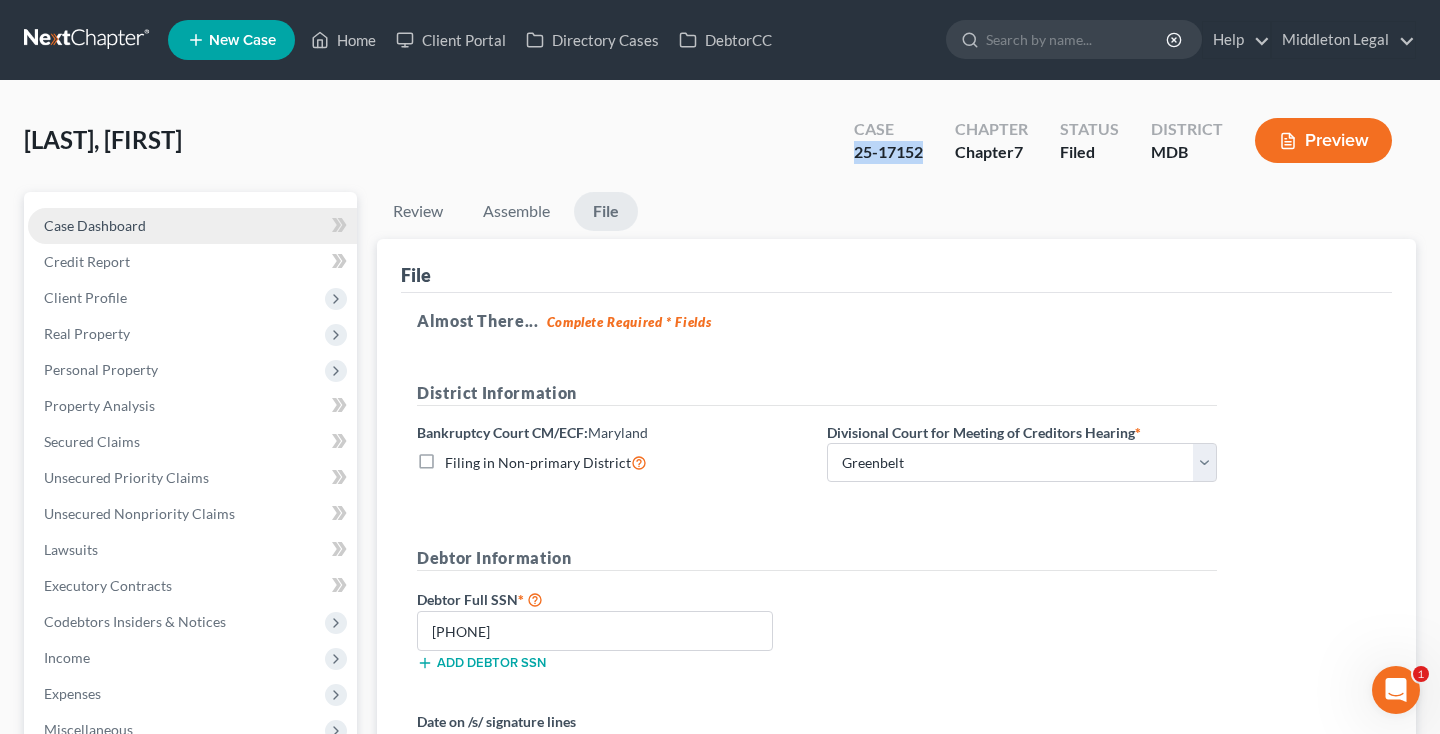 click on "Case Dashboard" at bounding box center (95, 225) 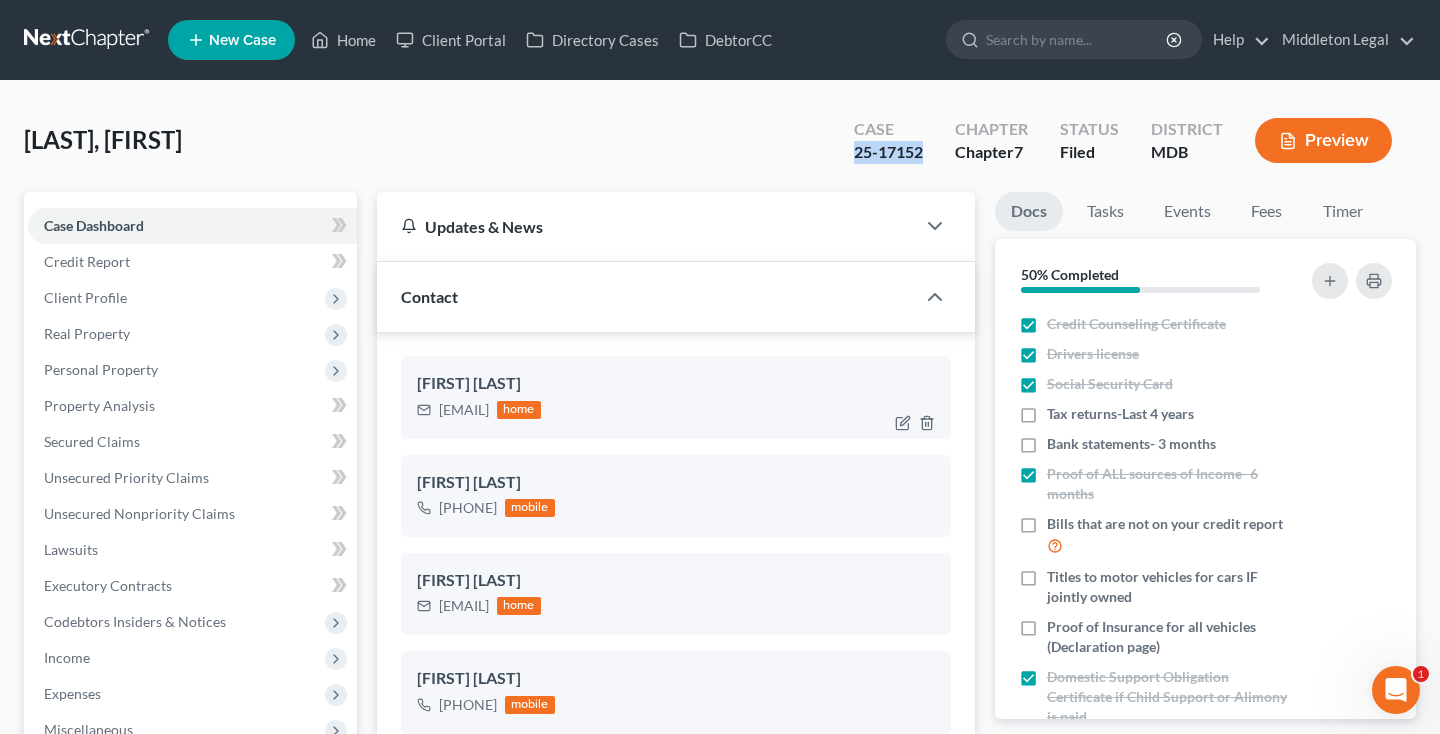 scroll, scrollTop: 313, scrollLeft: 0, axis: vertical 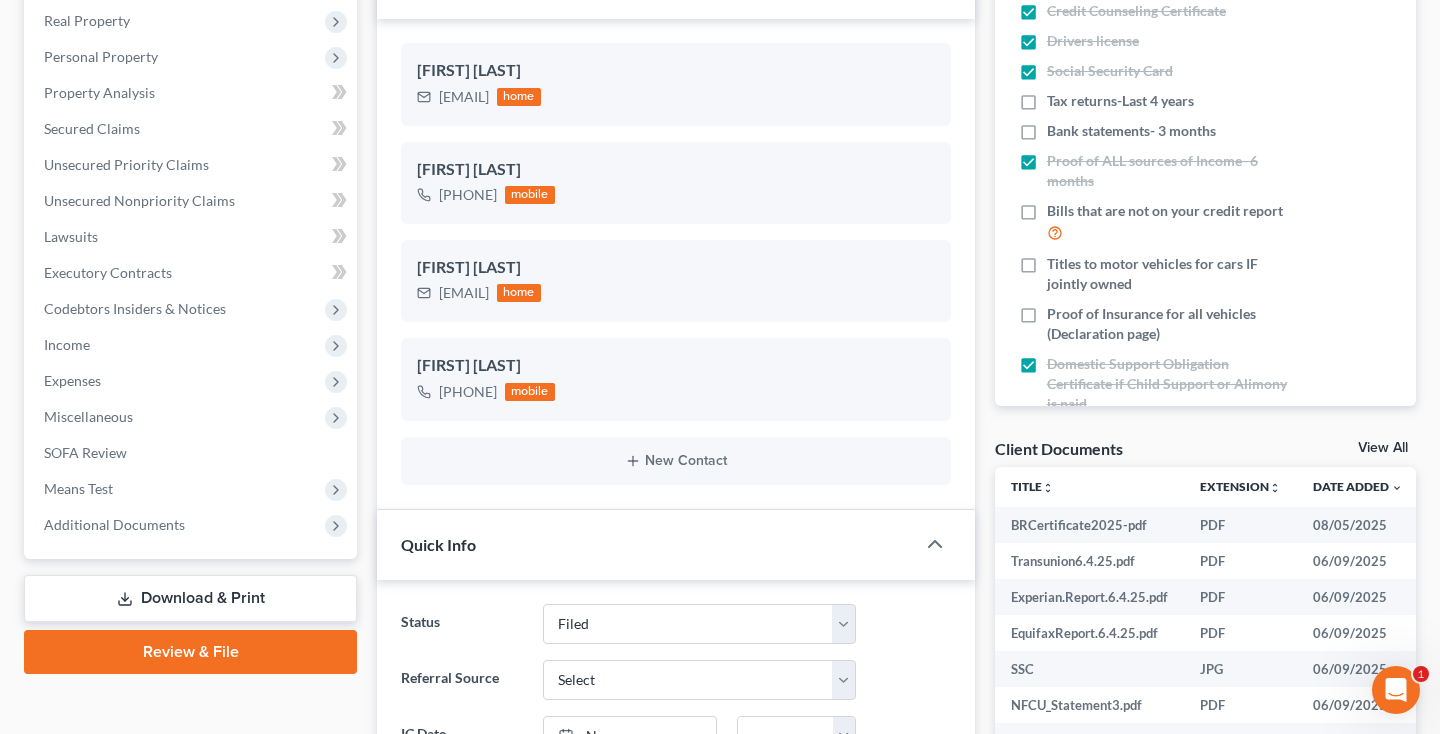 click at bounding box center (676, 1320) 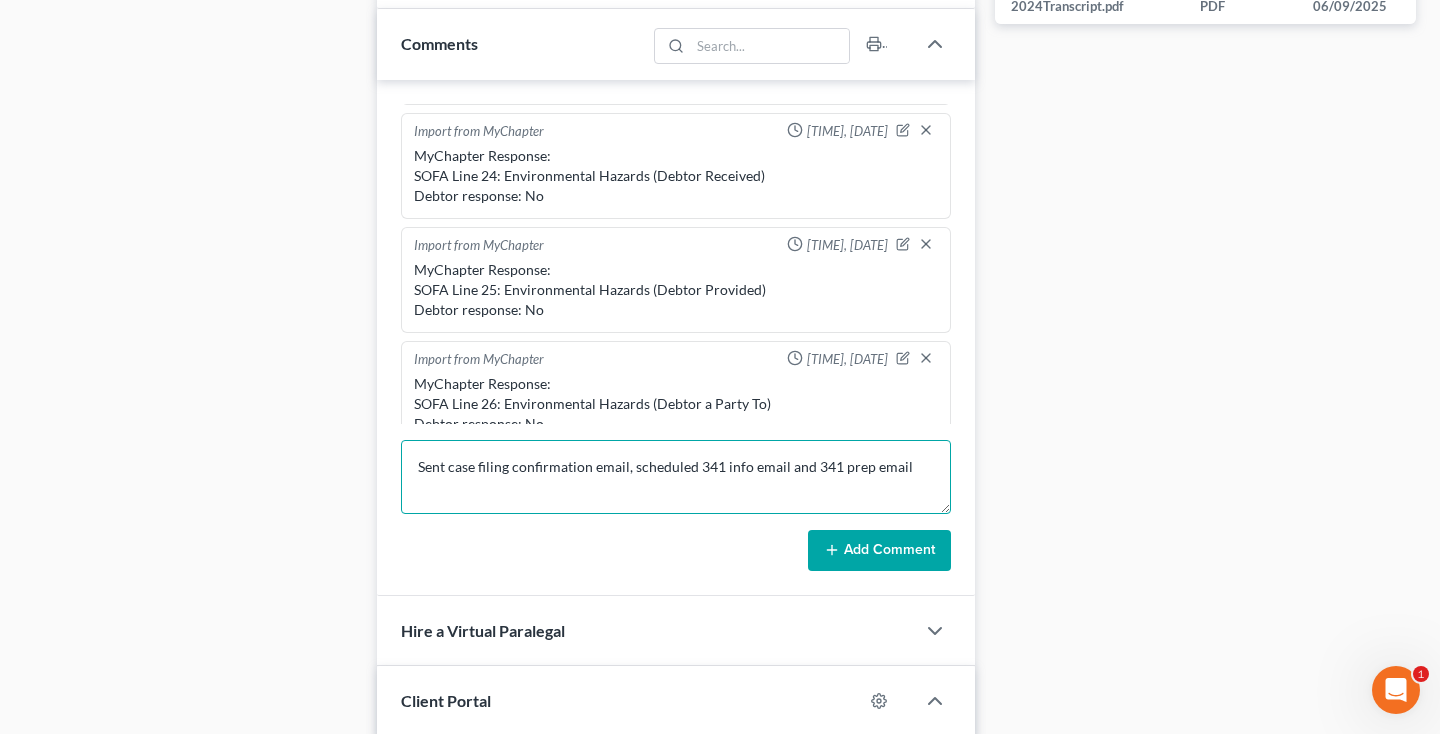 type on "Sent case filing confirmation email, scheduled 341 info email and 341 prep email" 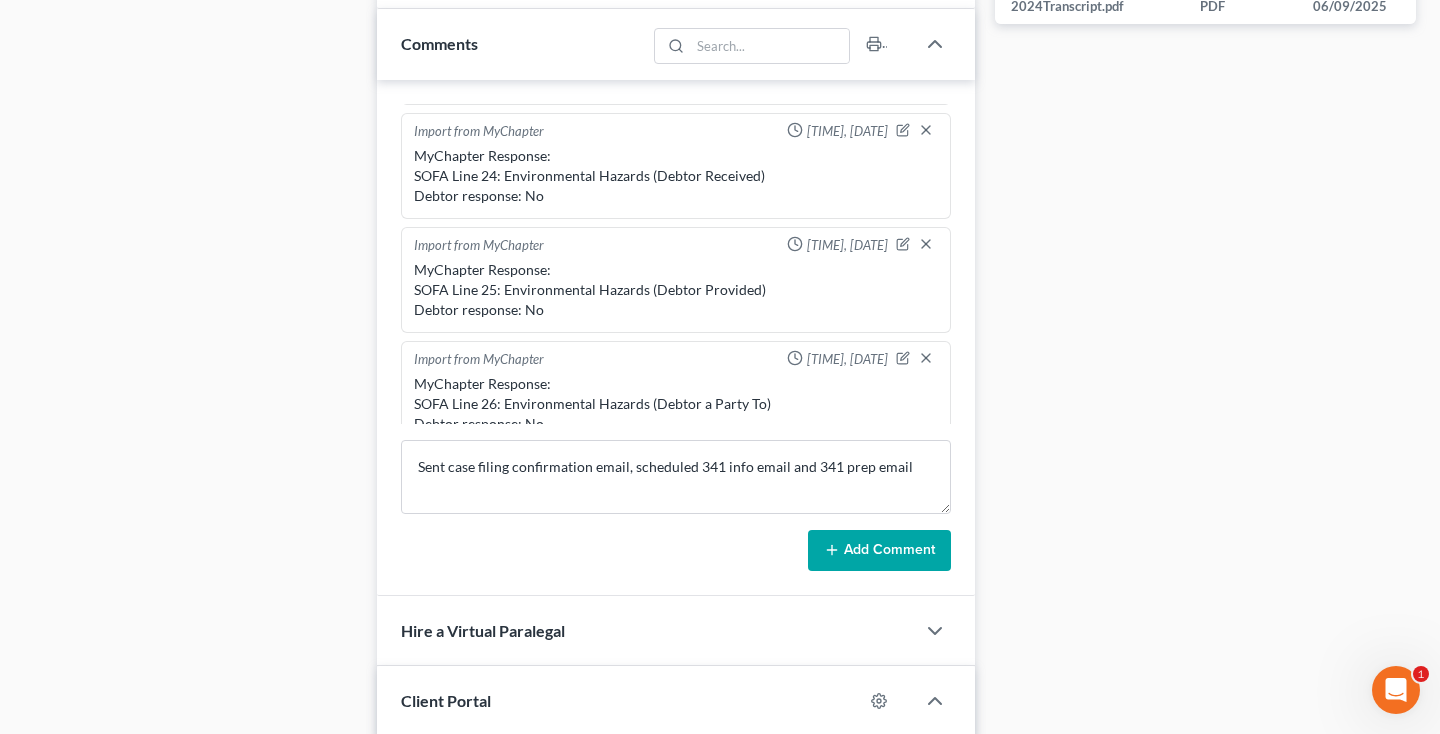 click on "Add Comment" at bounding box center [879, 551] 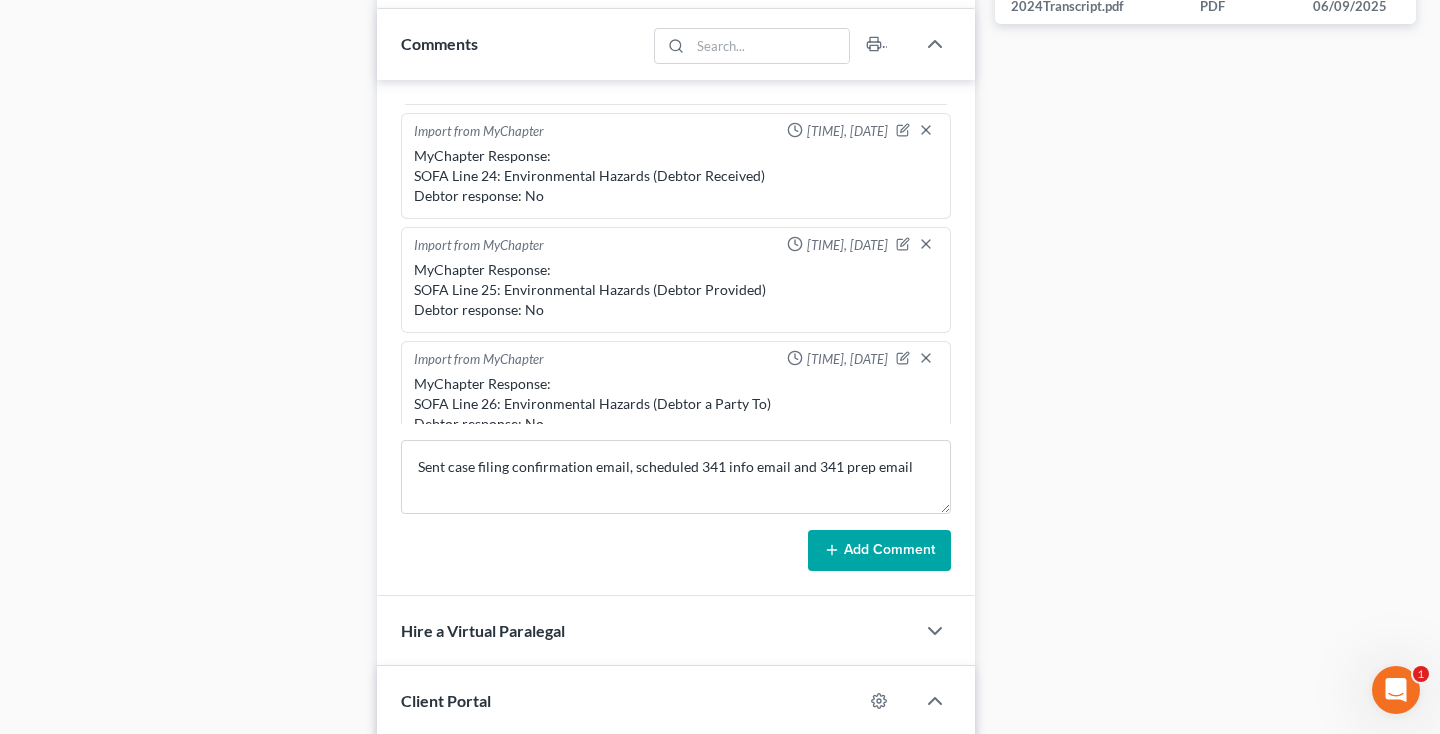 type 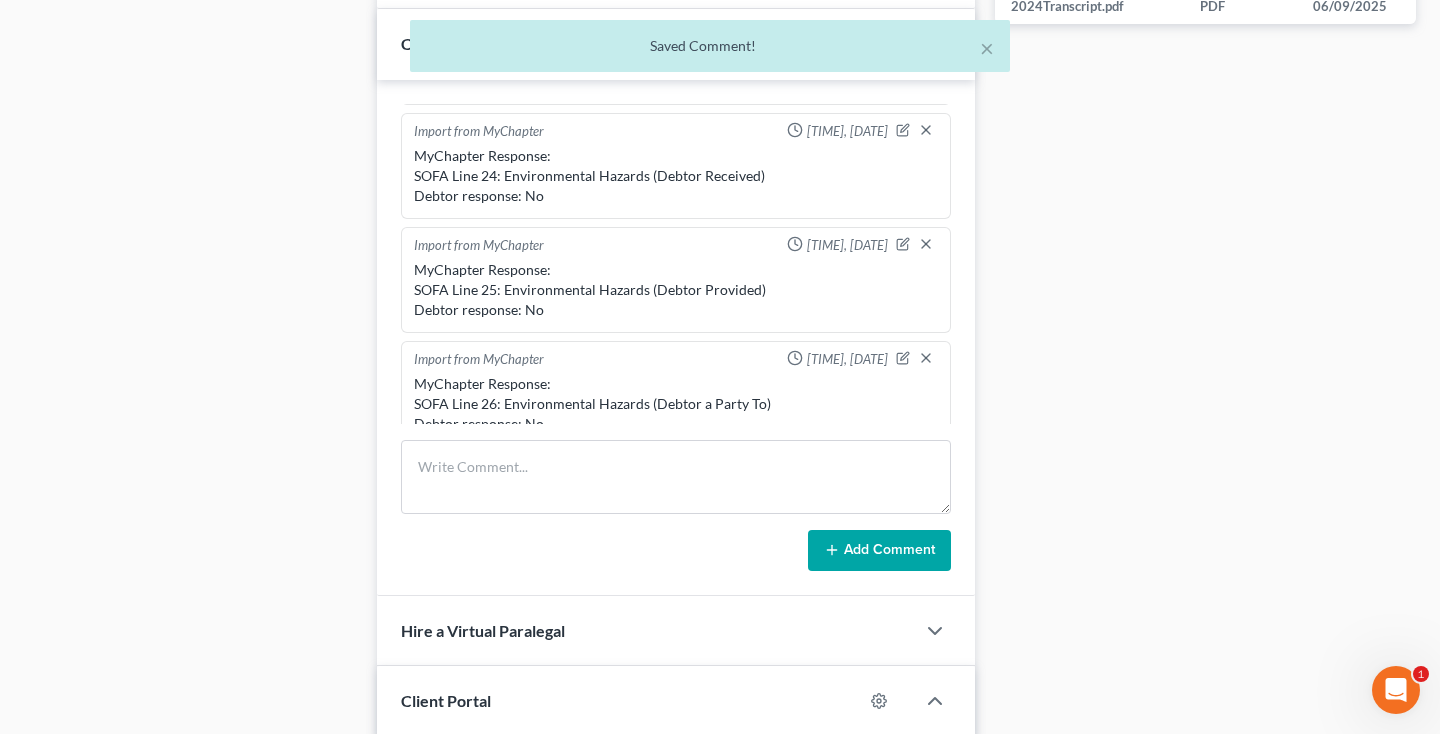 scroll, scrollTop: 1350, scrollLeft: 0, axis: vertical 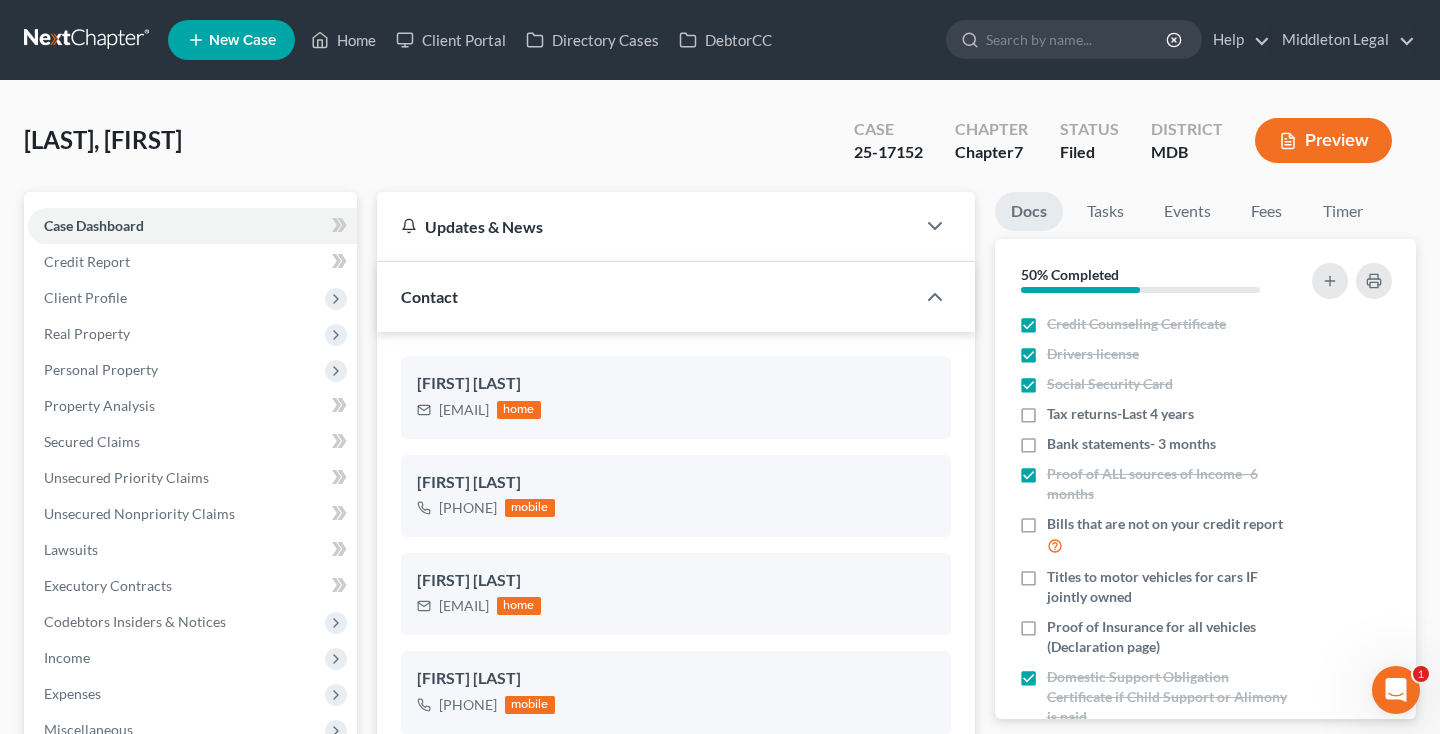 click at bounding box center [88, 40] 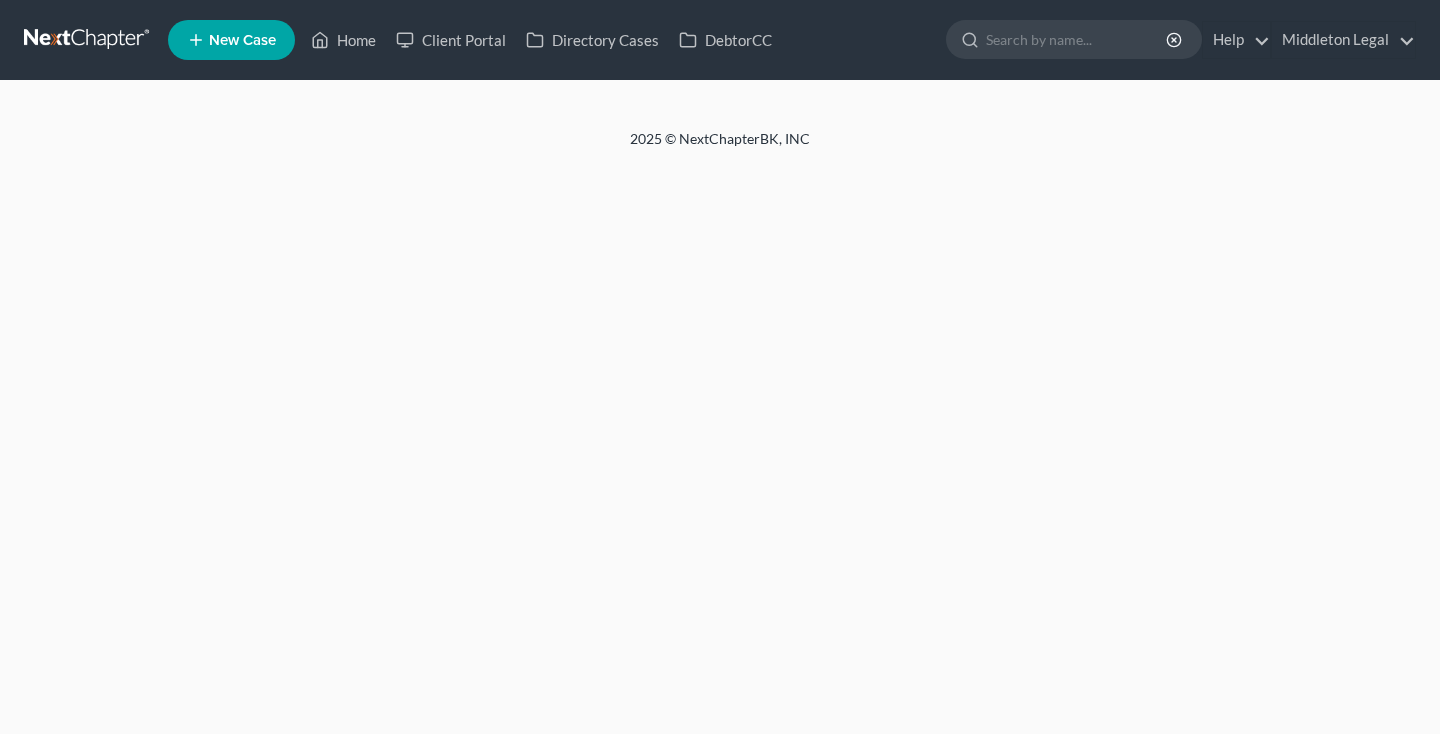 scroll, scrollTop: 0, scrollLeft: 0, axis: both 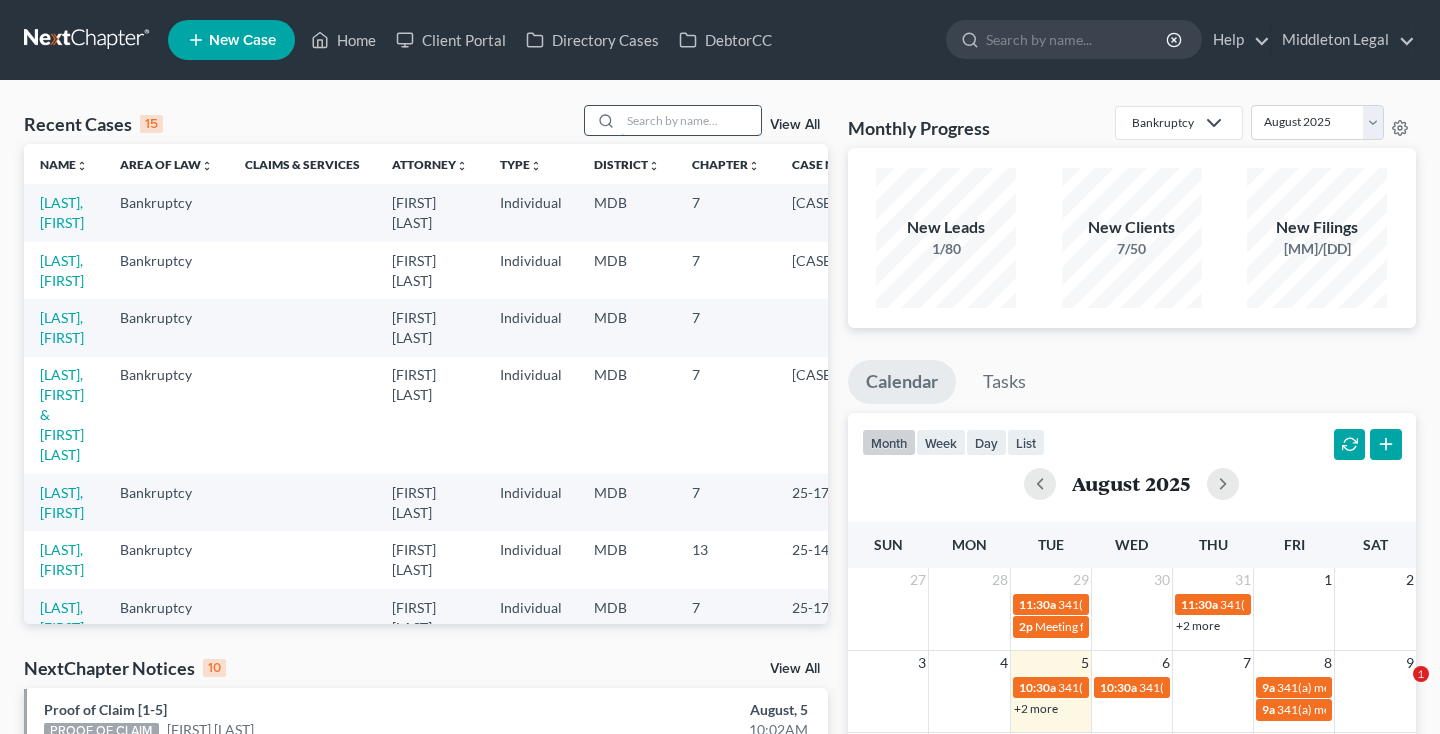 click at bounding box center [691, 120] 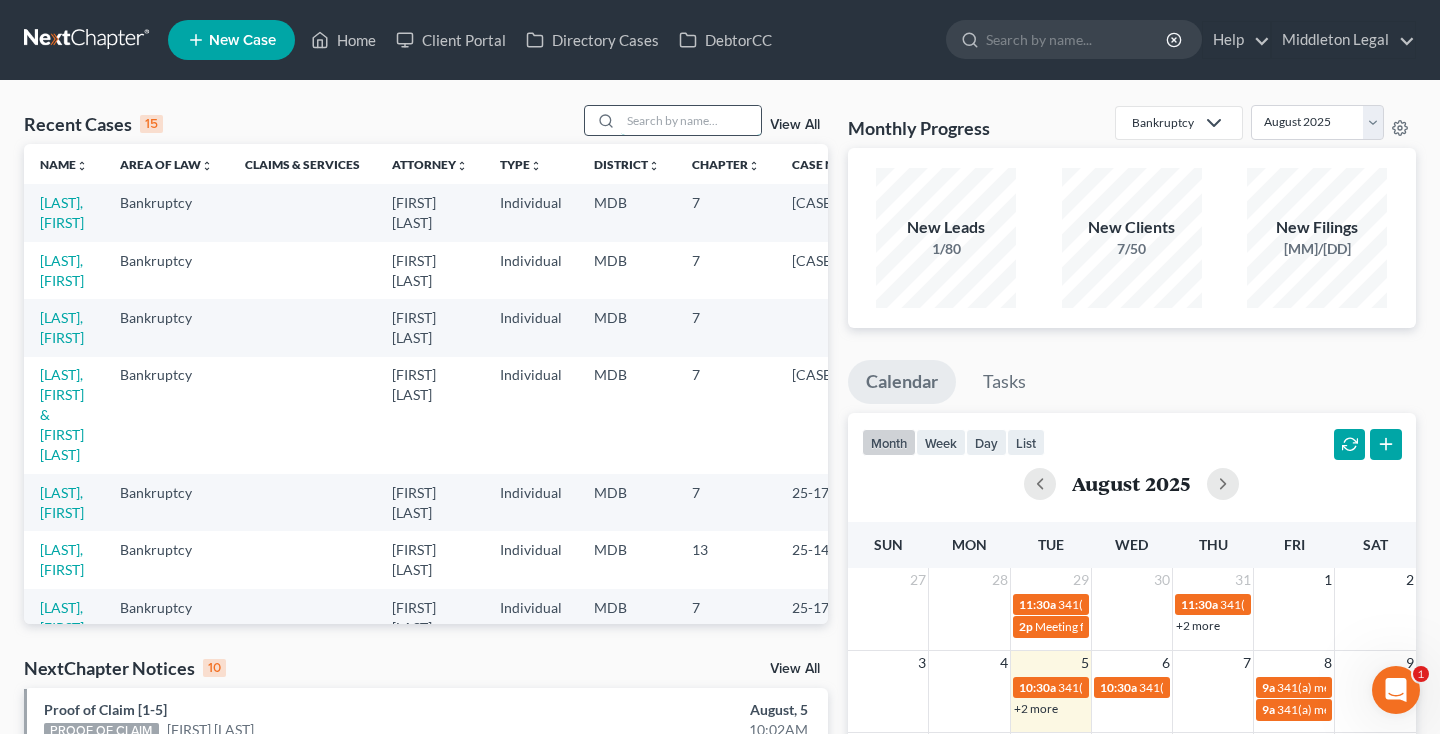 scroll, scrollTop: 0, scrollLeft: 0, axis: both 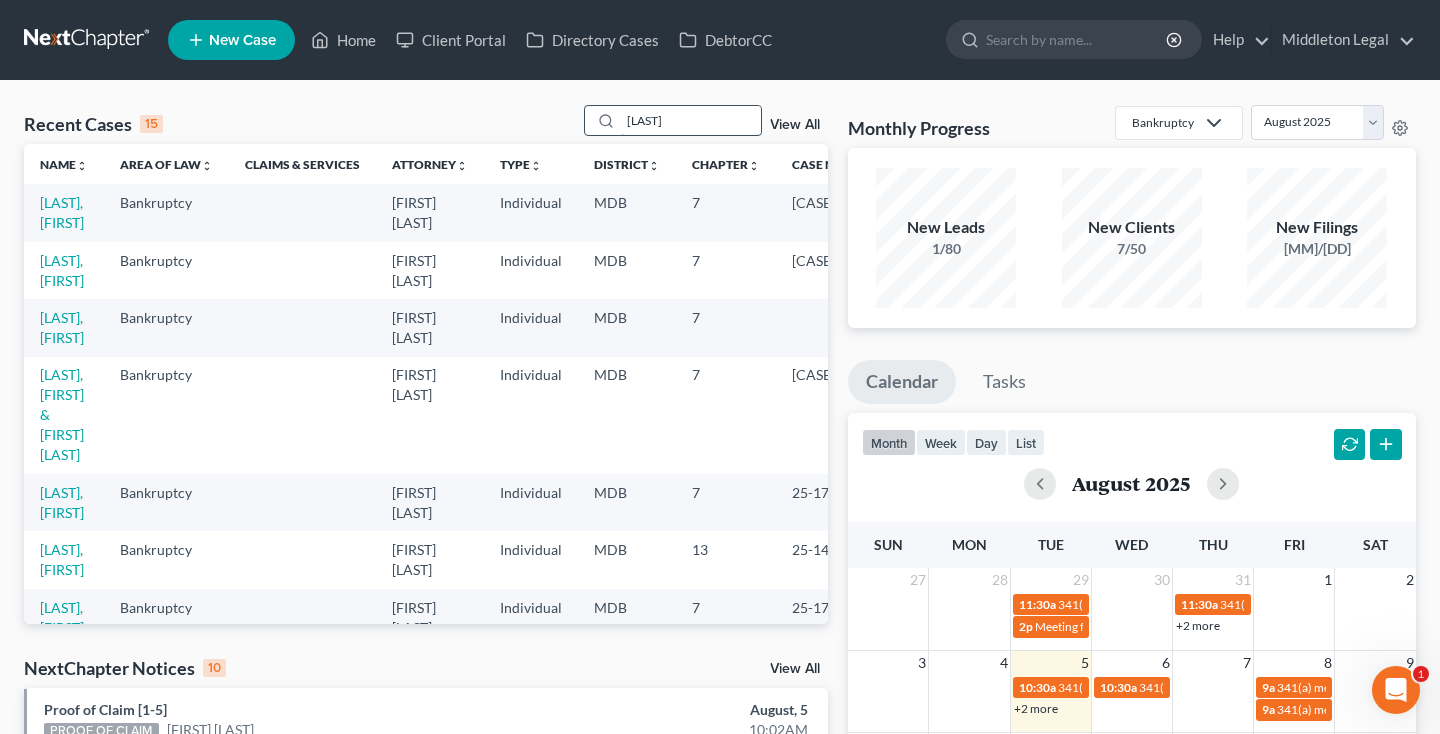 type on "[LAST]" 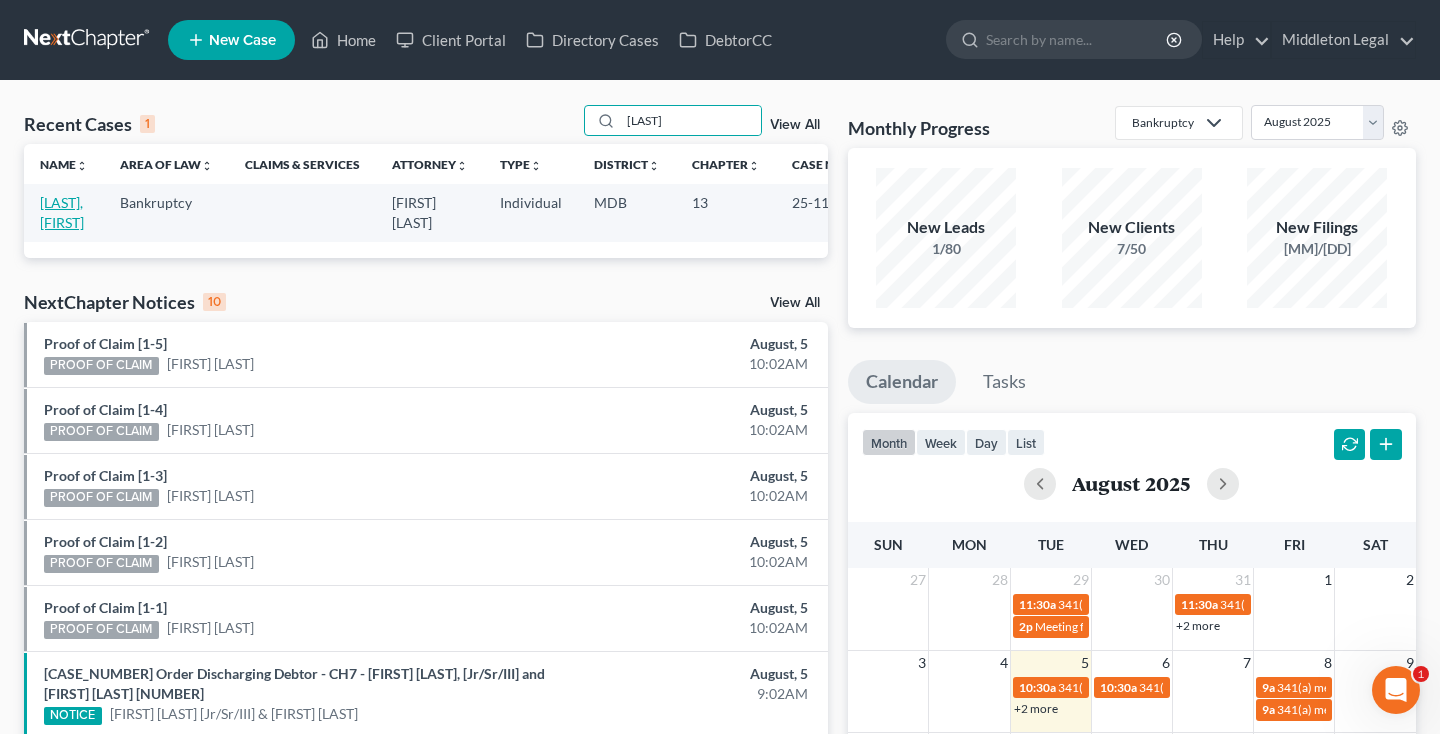 click on "Rome, James" at bounding box center [62, 212] 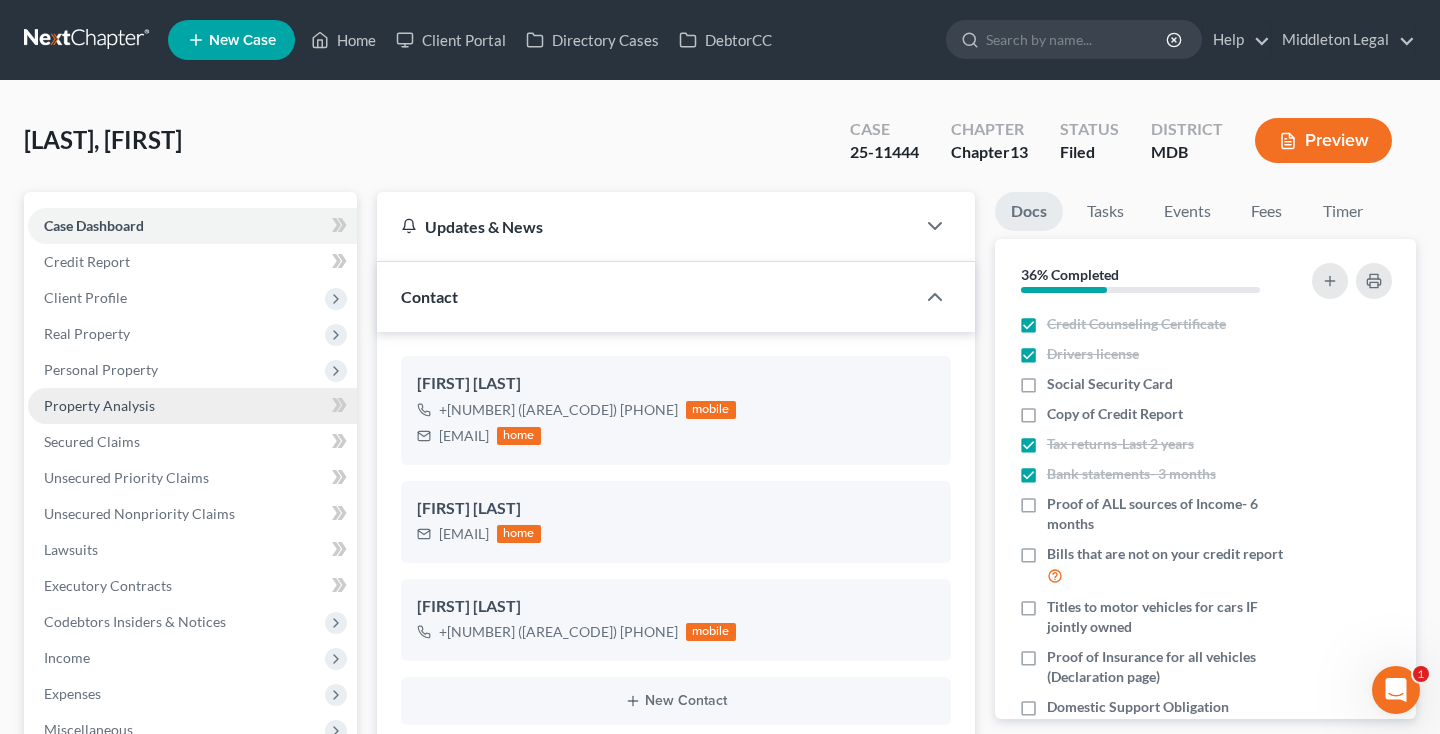 scroll, scrollTop: 1306, scrollLeft: 0, axis: vertical 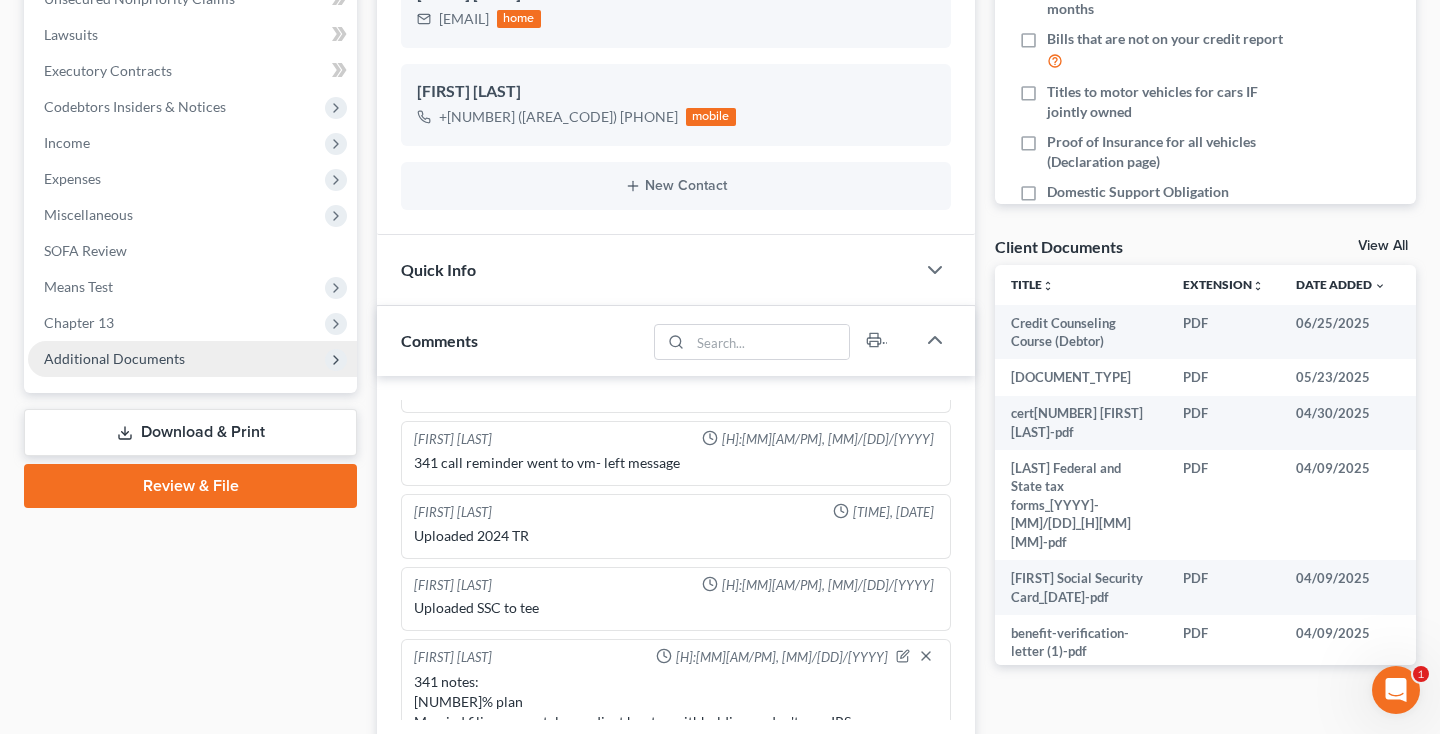 click on "Additional Documents" at bounding box center (192, 359) 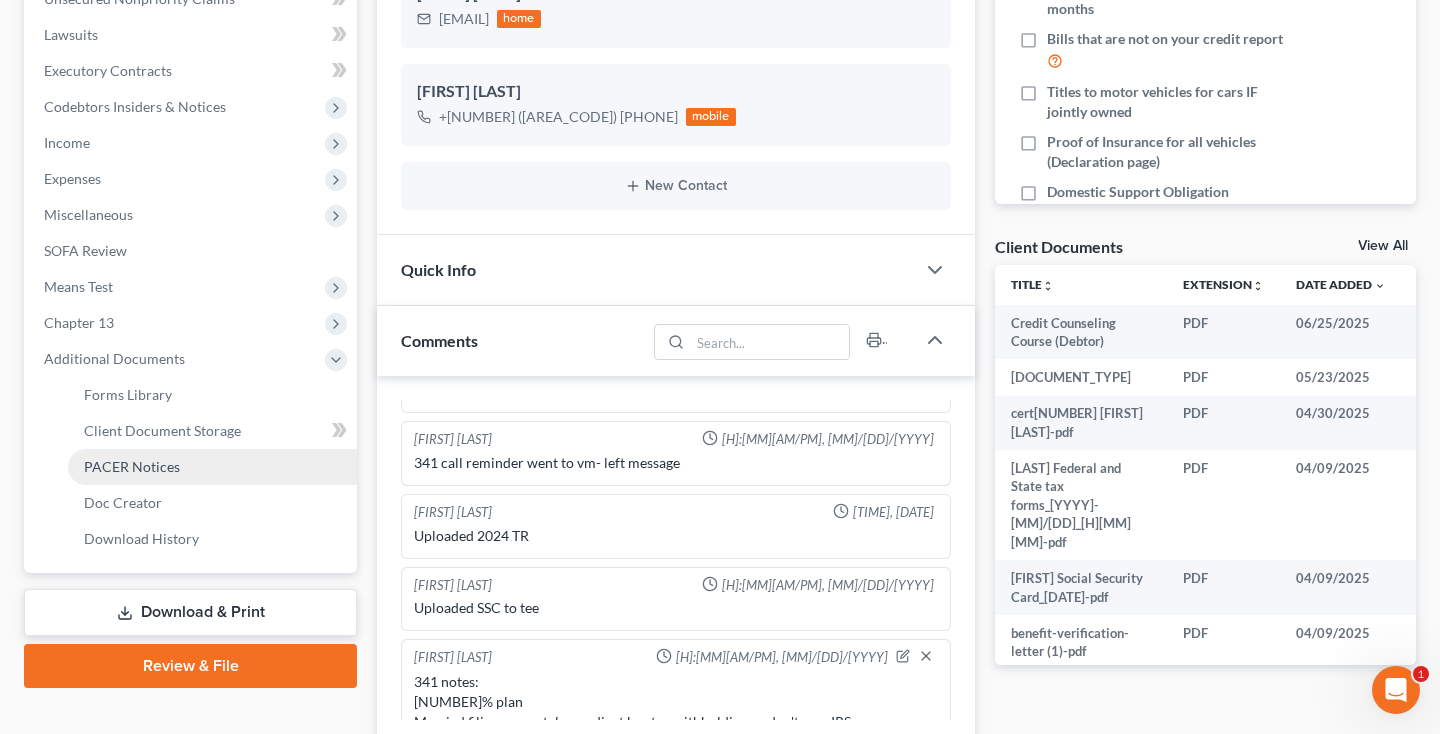 click on "PACER Notices" at bounding box center [132, 466] 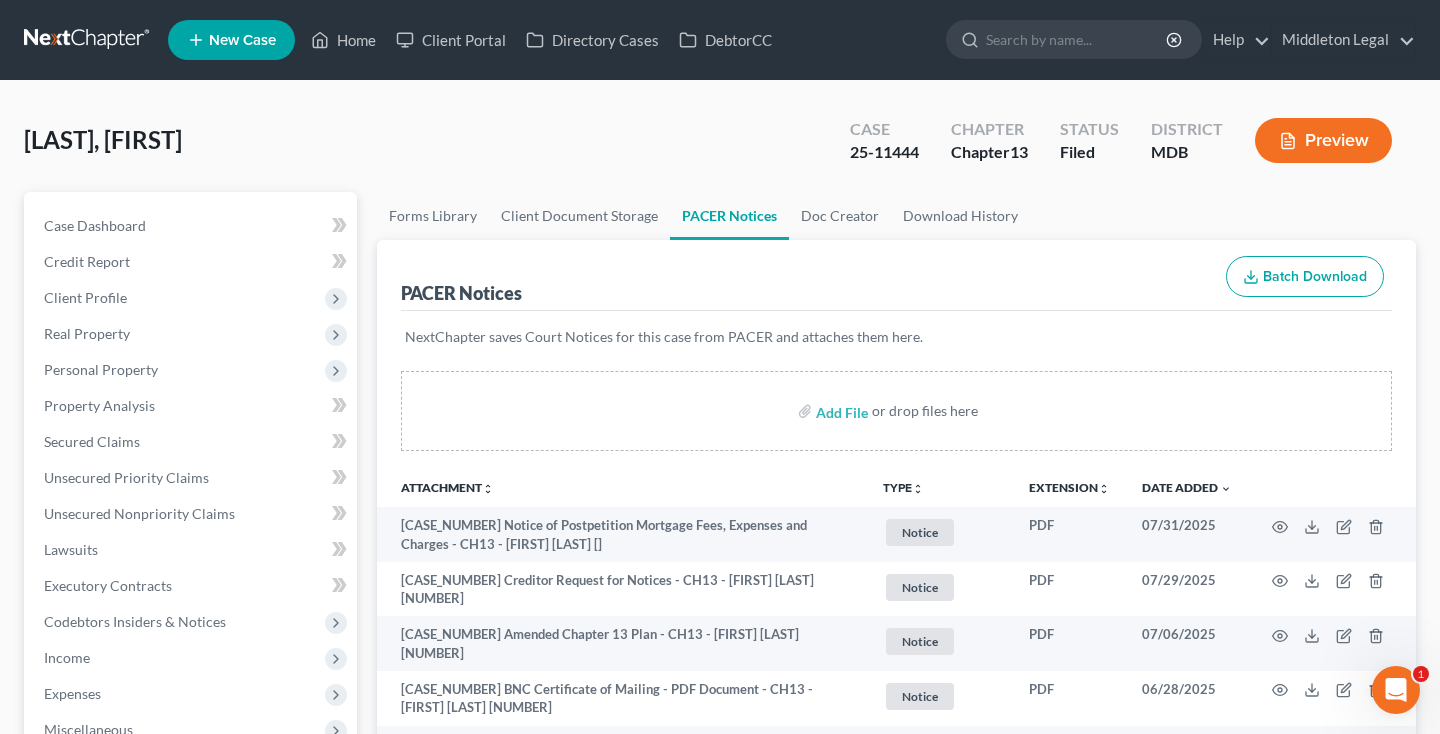 scroll, scrollTop: 229, scrollLeft: 0, axis: vertical 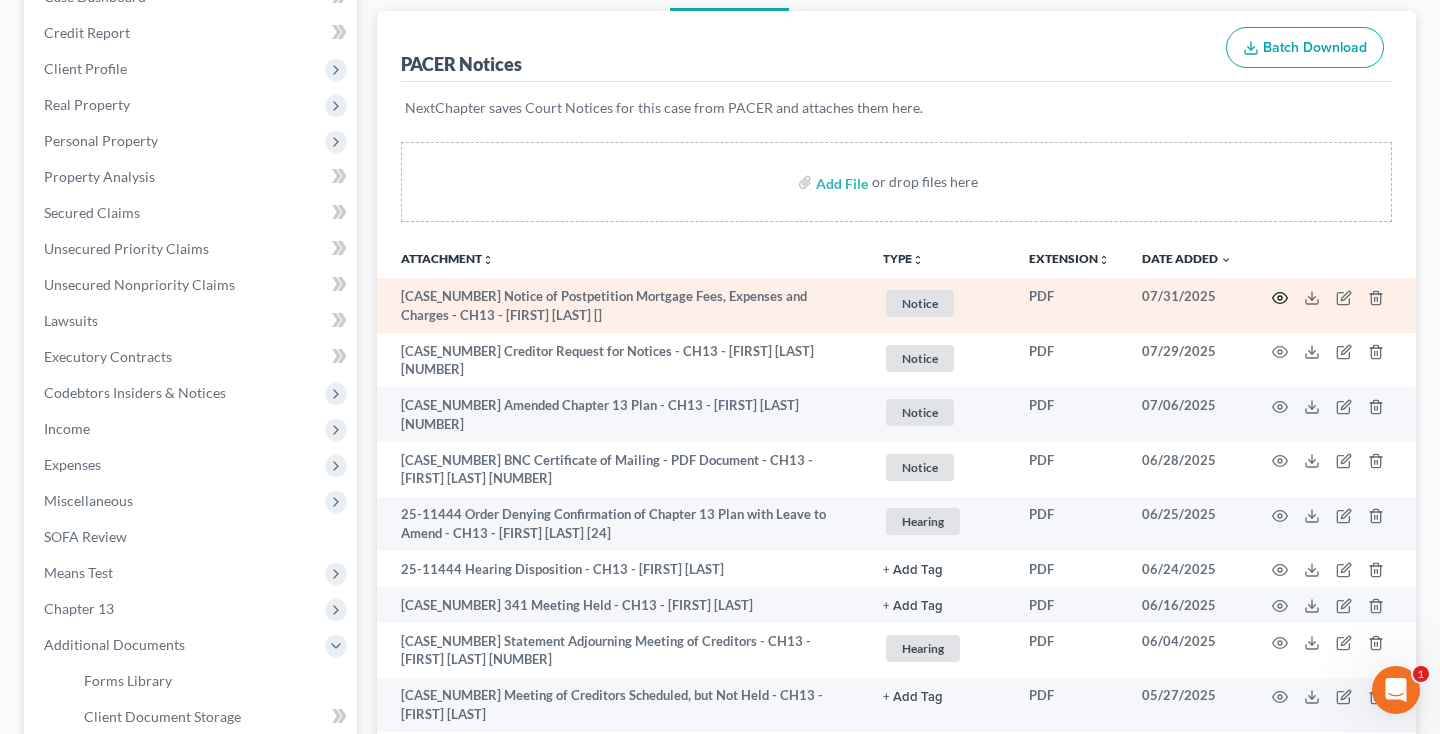 click 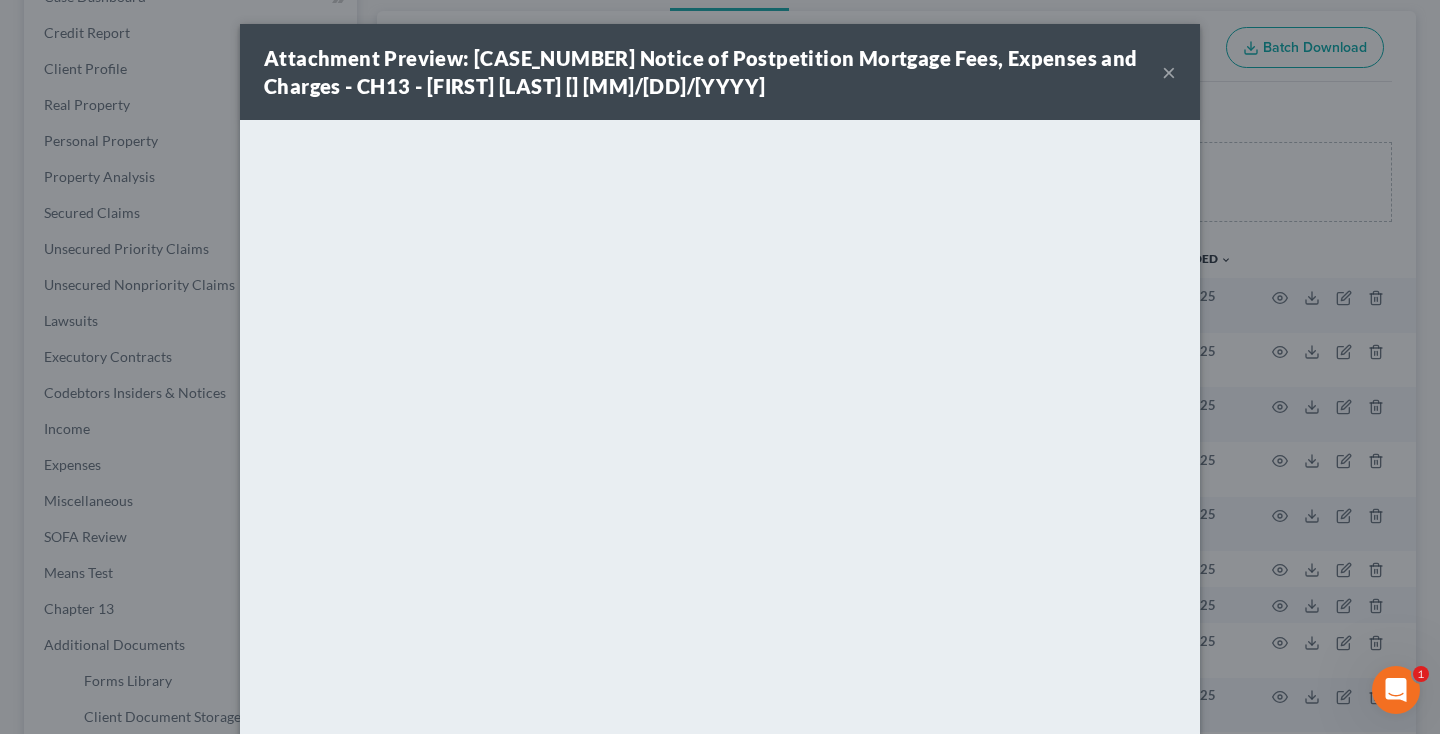 click on "×" at bounding box center (1169, 72) 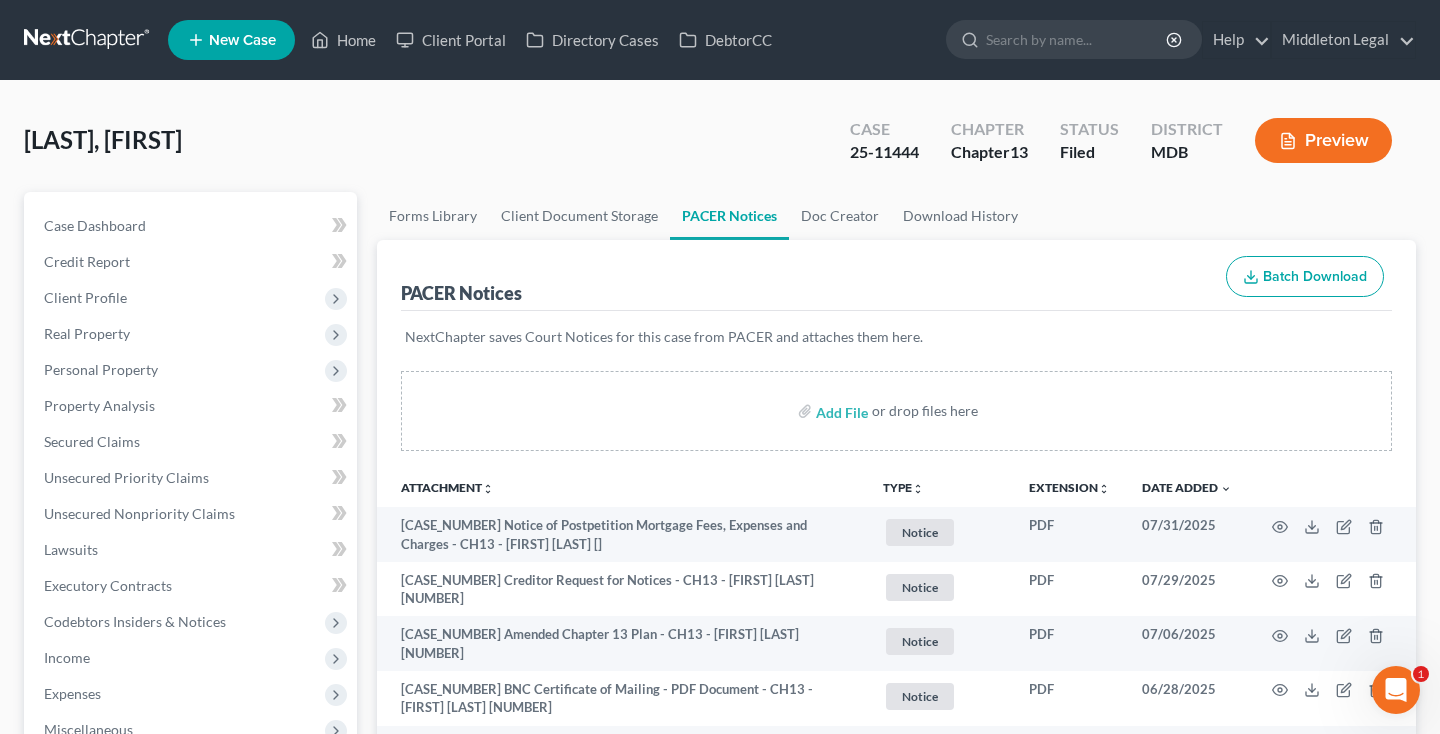 scroll, scrollTop: 0, scrollLeft: 0, axis: both 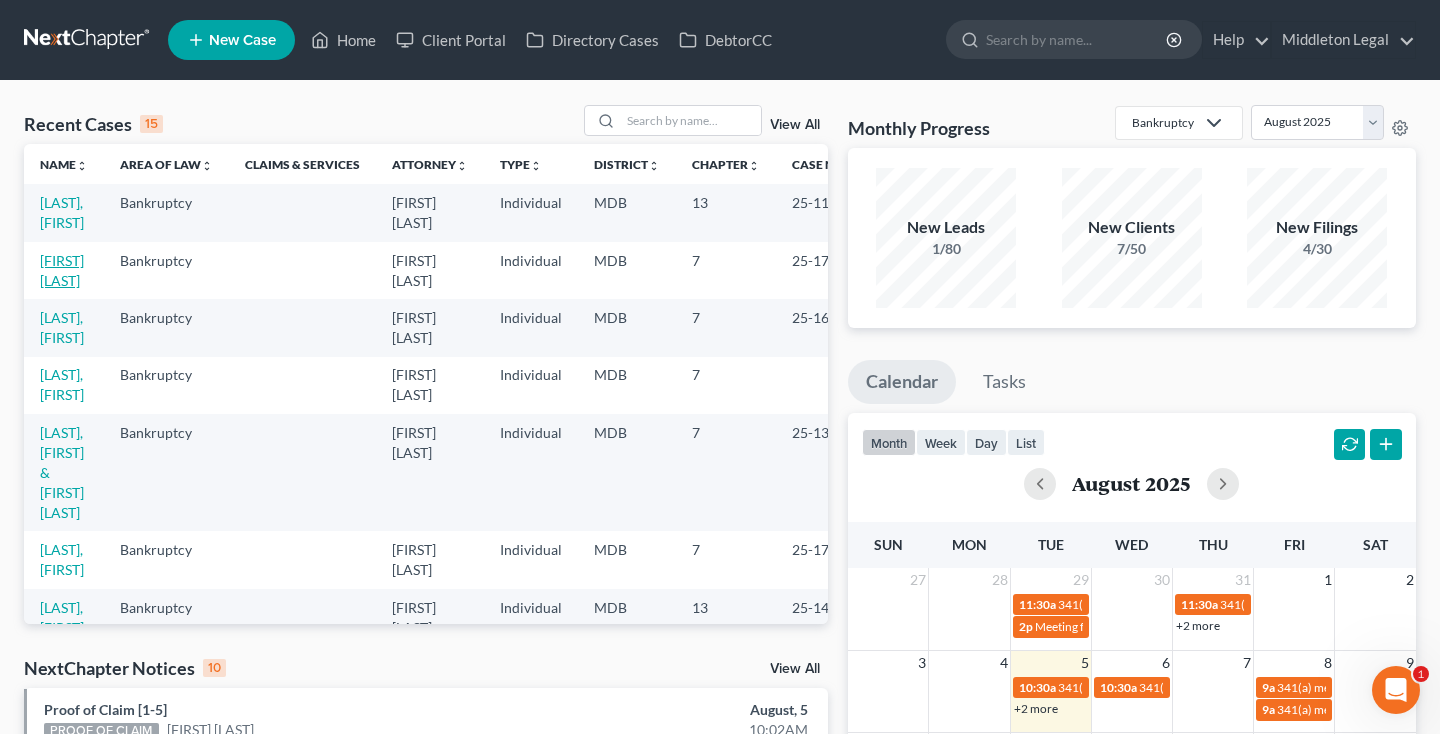 click on "[FIRST] [LAST]" at bounding box center [62, 270] 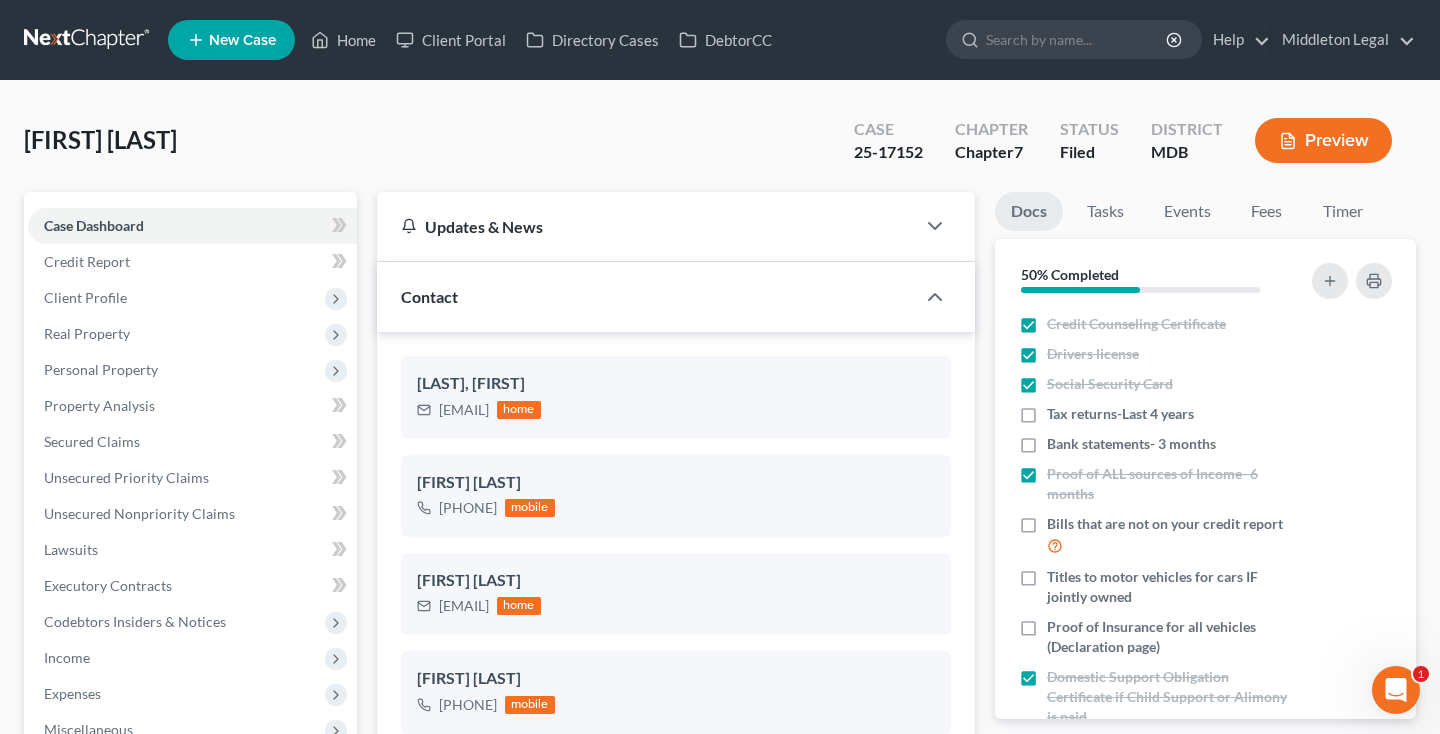 scroll, scrollTop: 1276, scrollLeft: 0, axis: vertical 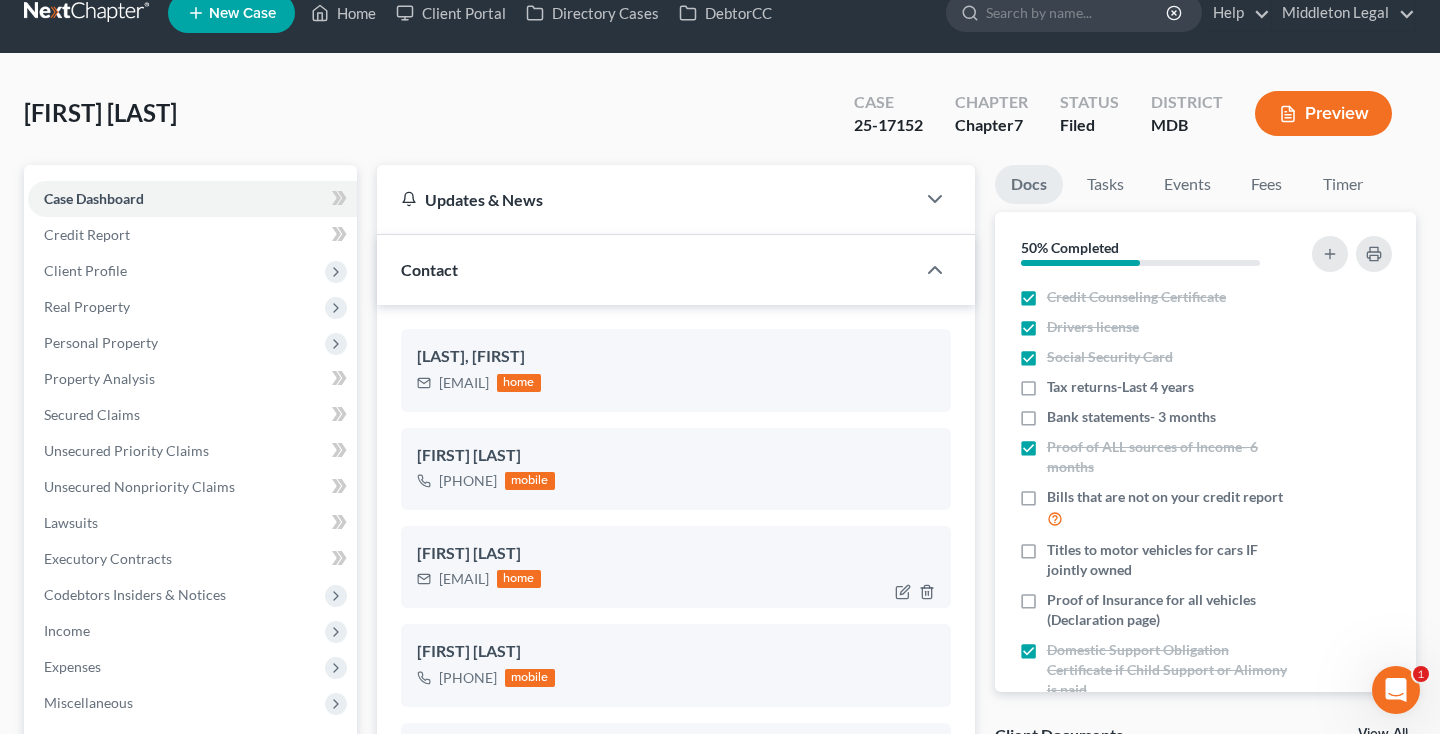 drag, startPoint x: 439, startPoint y: 576, endPoint x: 598, endPoint y: 577, distance: 159.00314 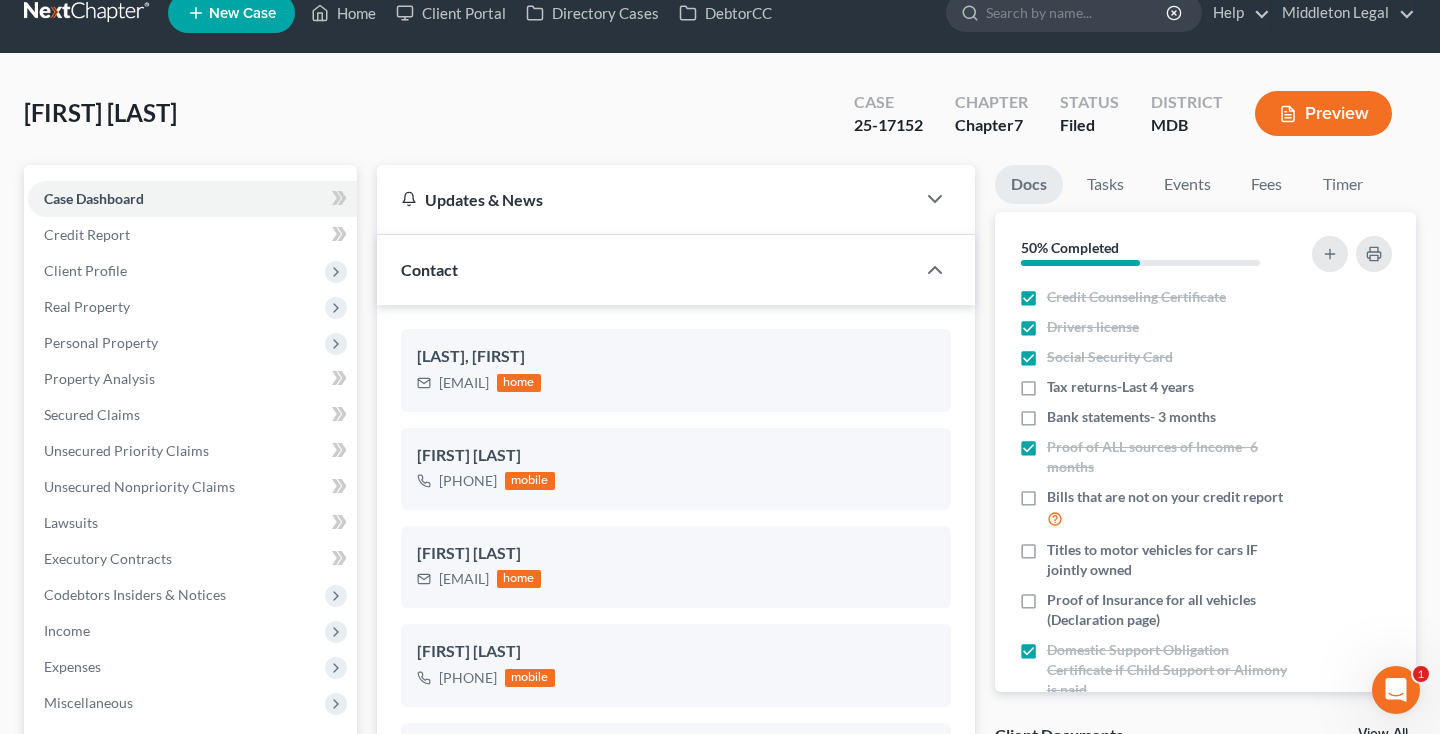 click at bounding box center [88, 13] 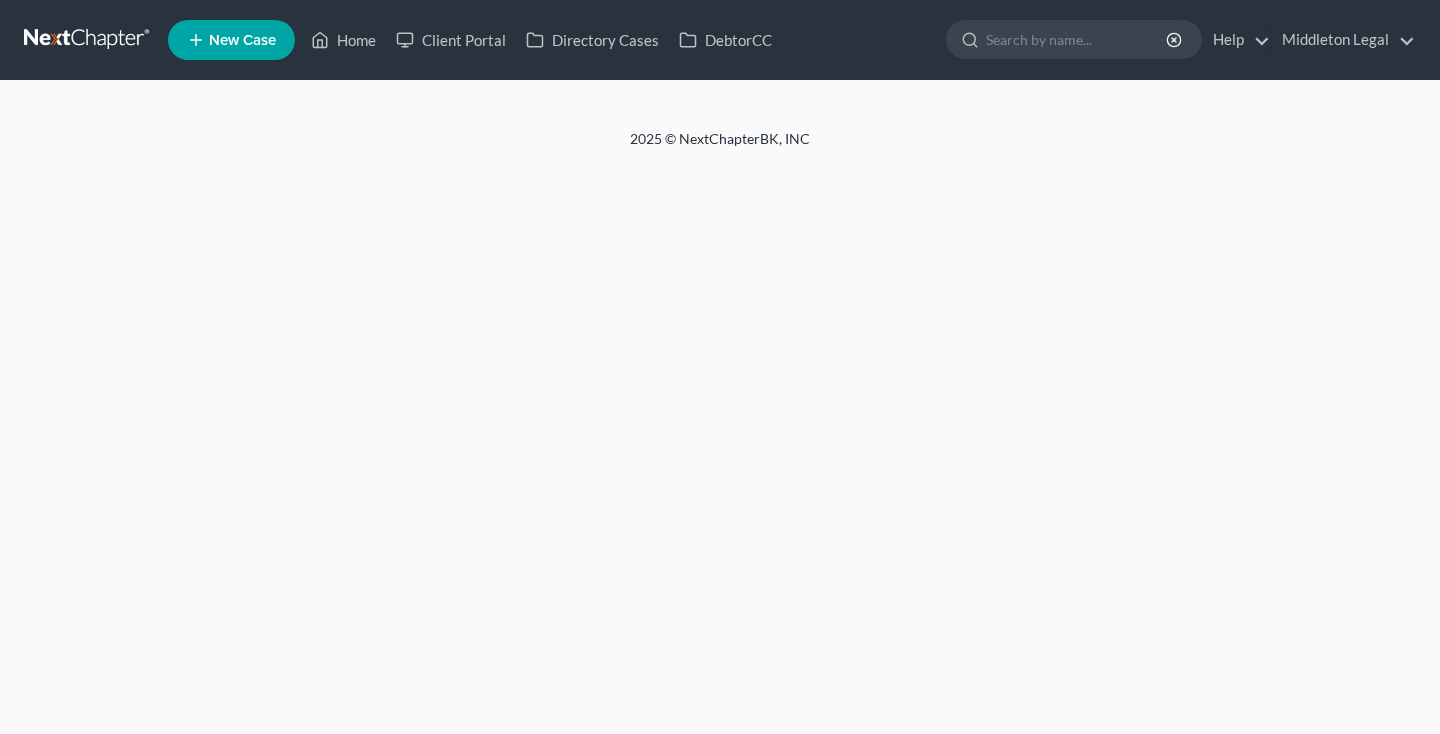scroll, scrollTop: 0, scrollLeft: 0, axis: both 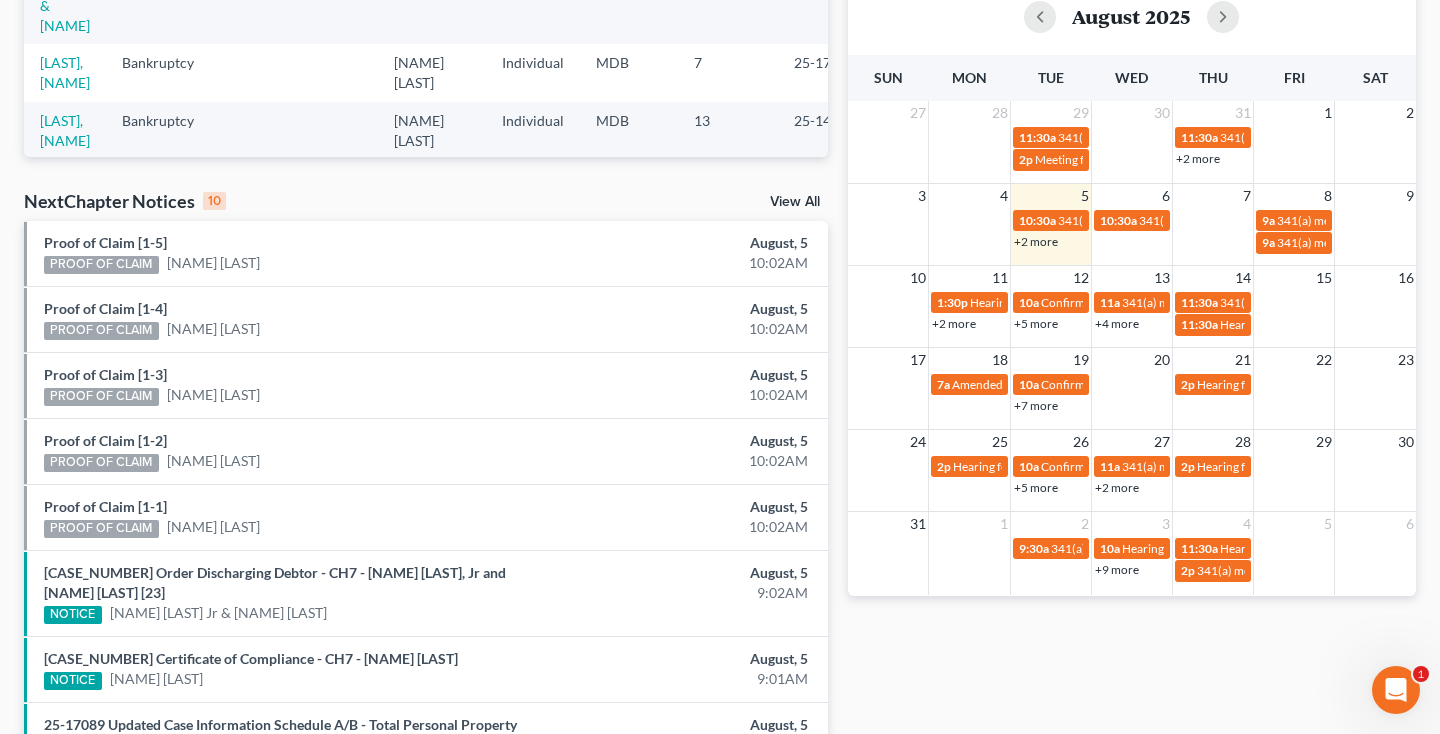 click on "+2 more" at bounding box center (1036, 241) 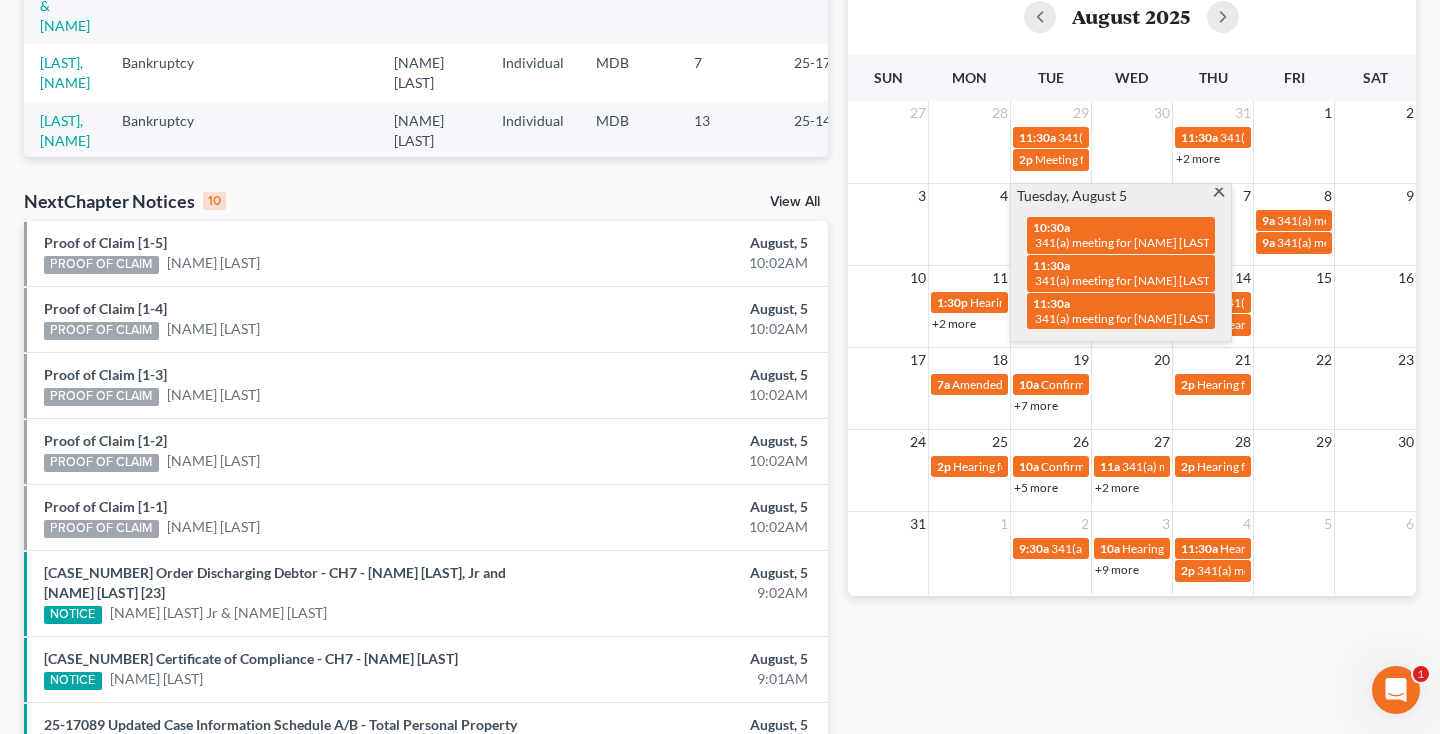 click at bounding box center [1218, 194] 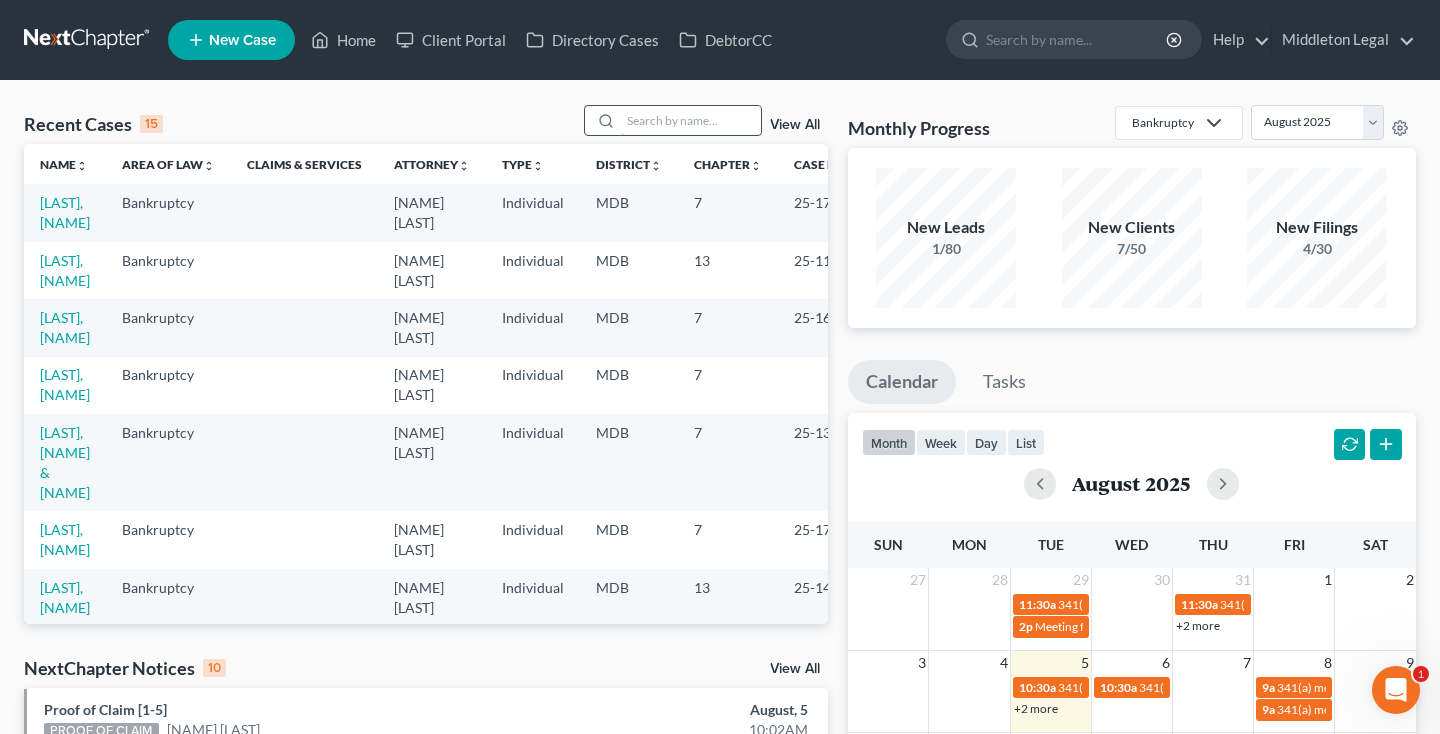 scroll, scrollTop: 0, scrollLeft: 0, axis: both 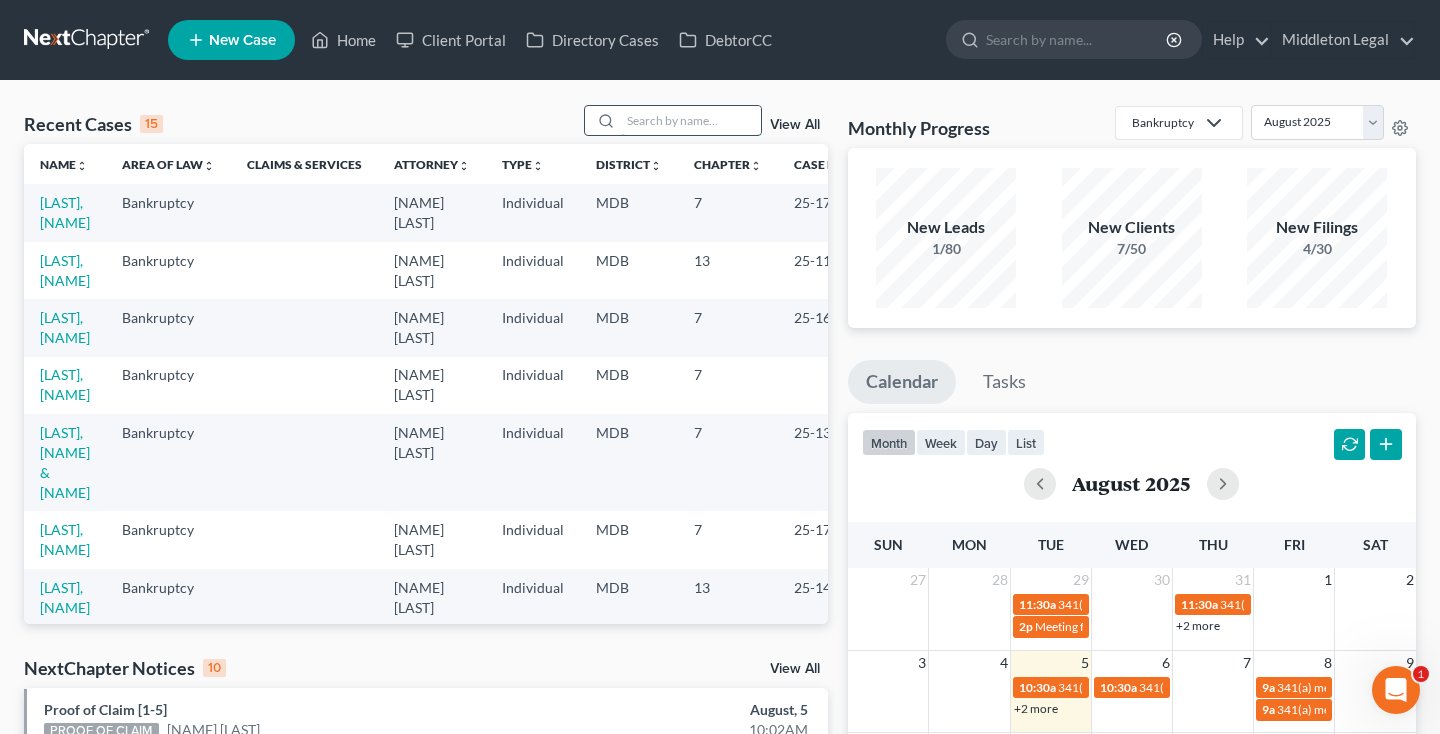 click at bounding box center (691, 120) 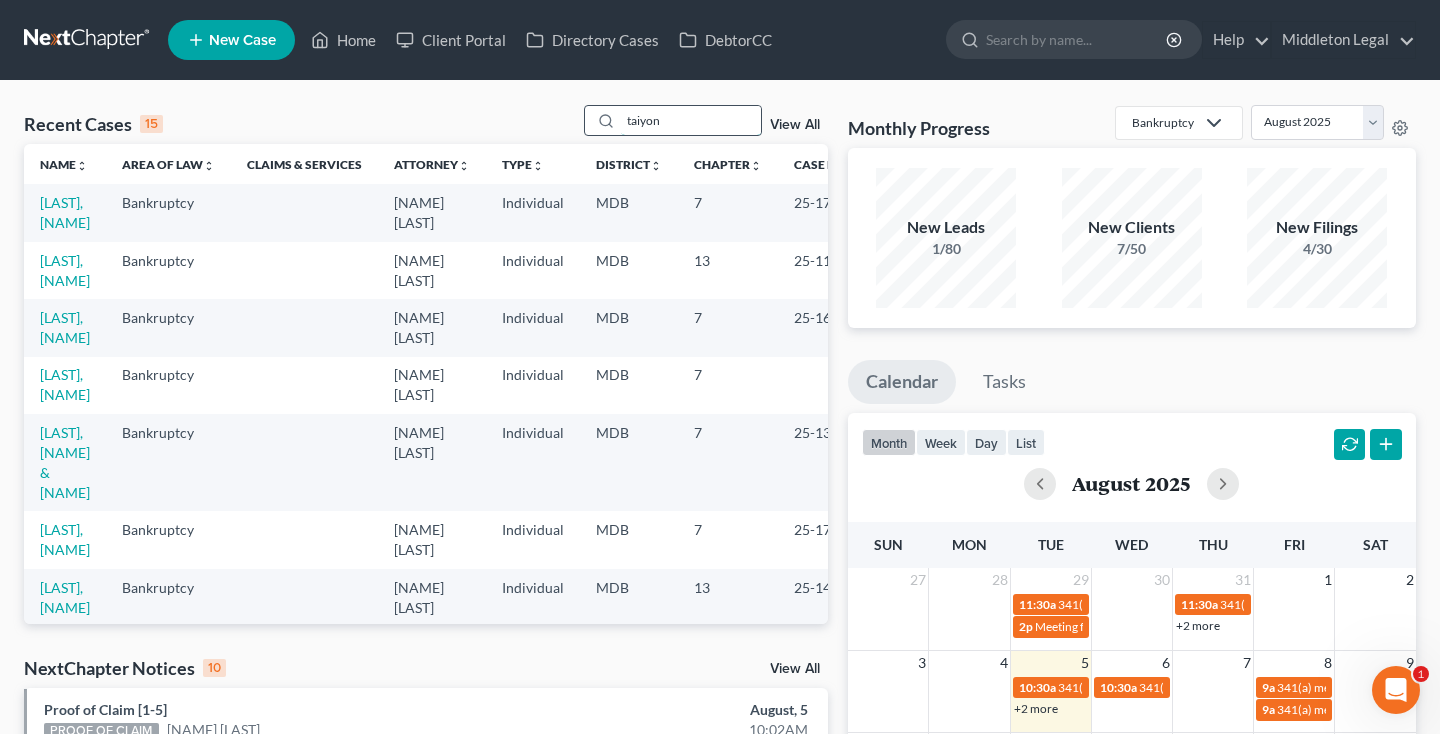 type on "taiyon" 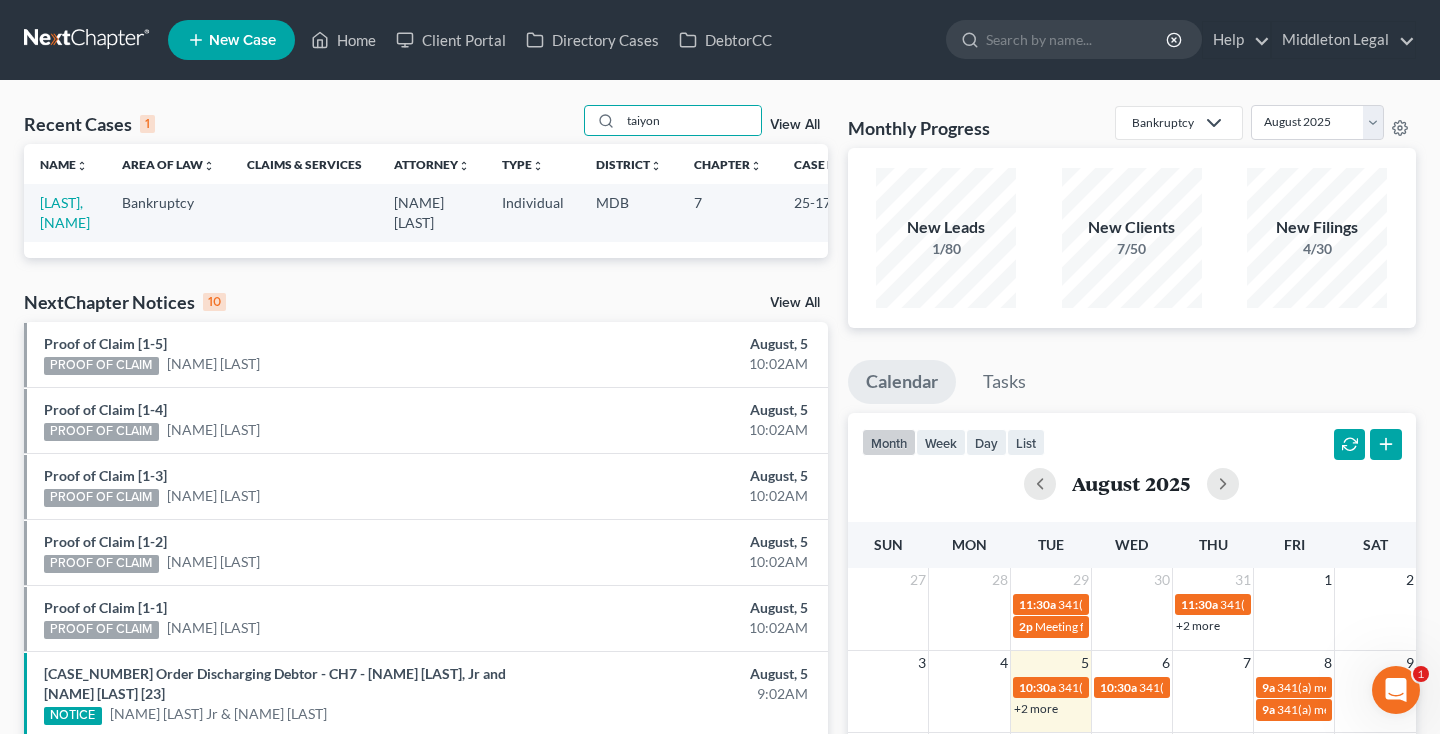 click on "[LAST], [NAME]" at bounding box center [65, 212] 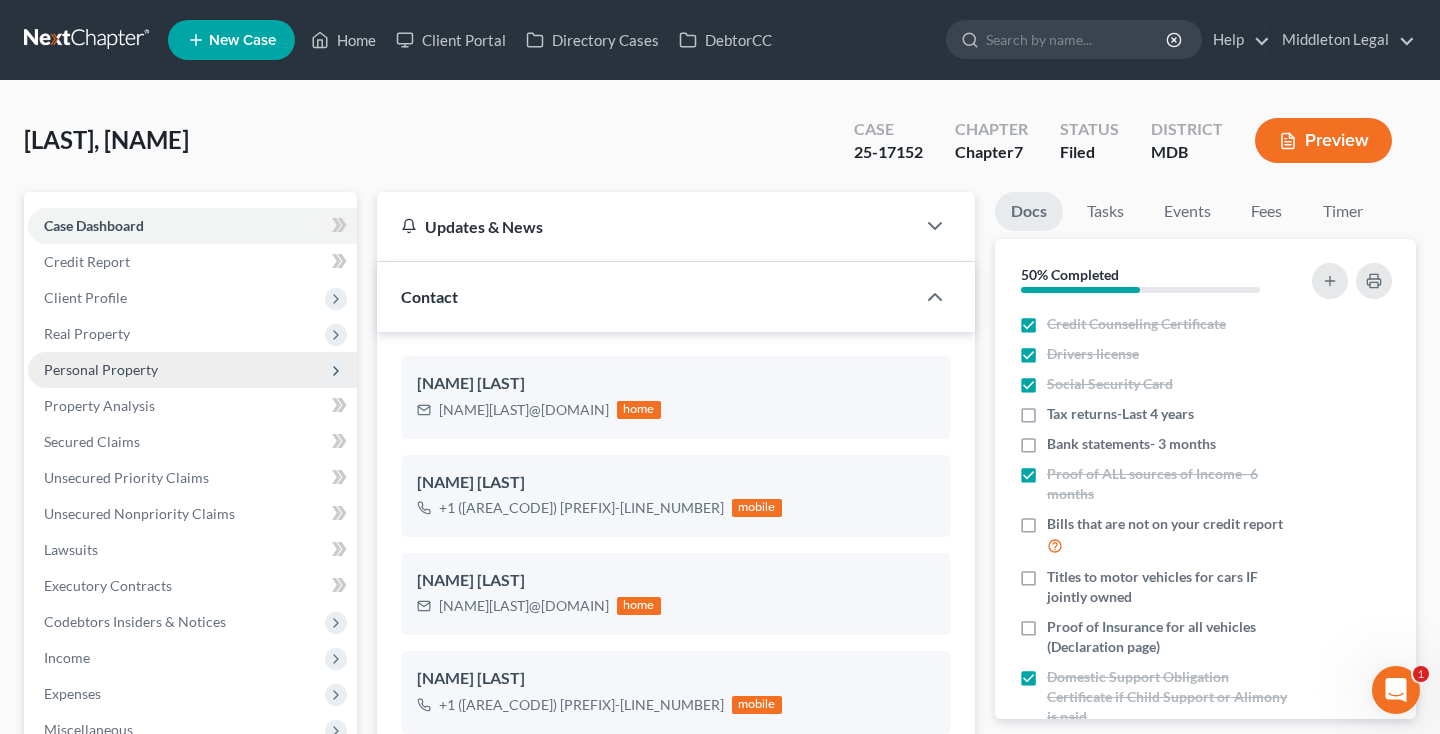 scroll, scrollTop: 1350, scrollLeft: 0, axis: vertical 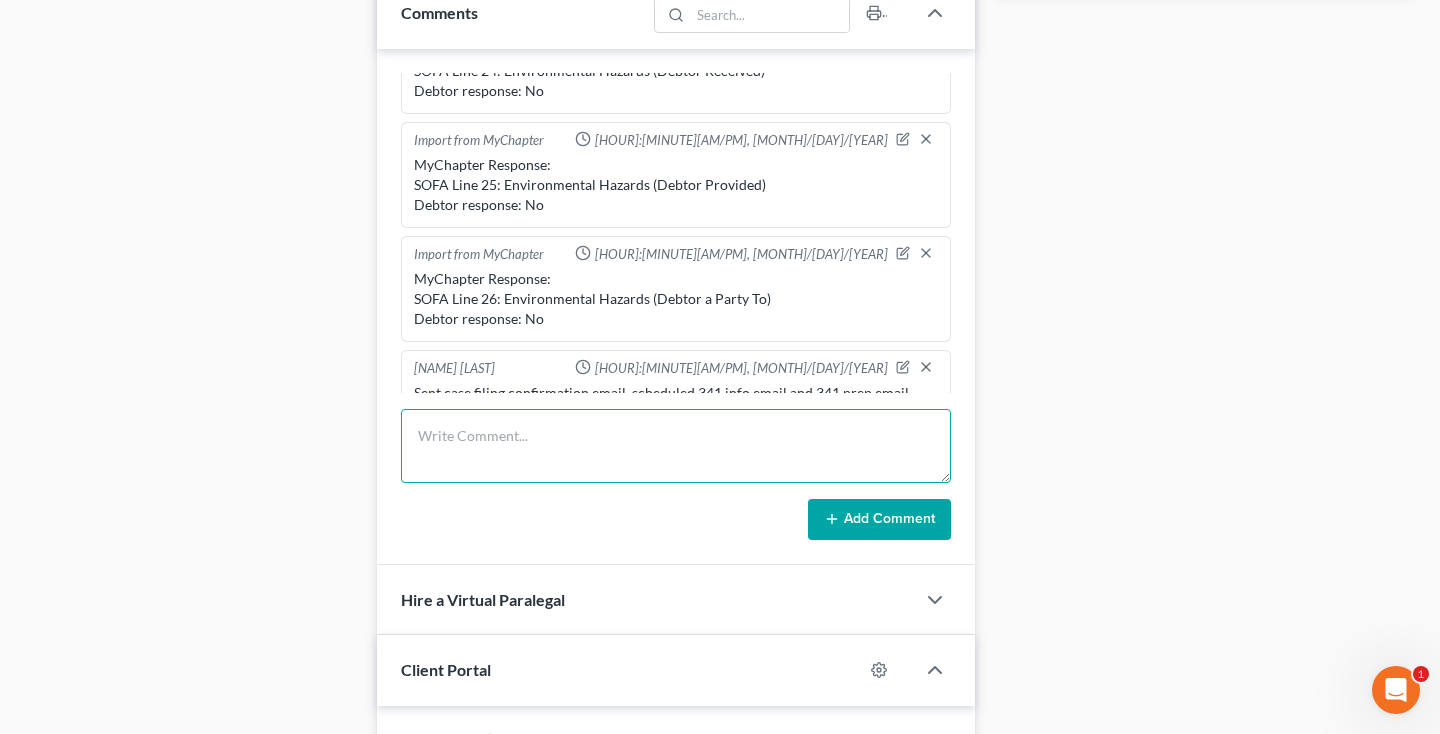 click at bounding box center [676, 446] 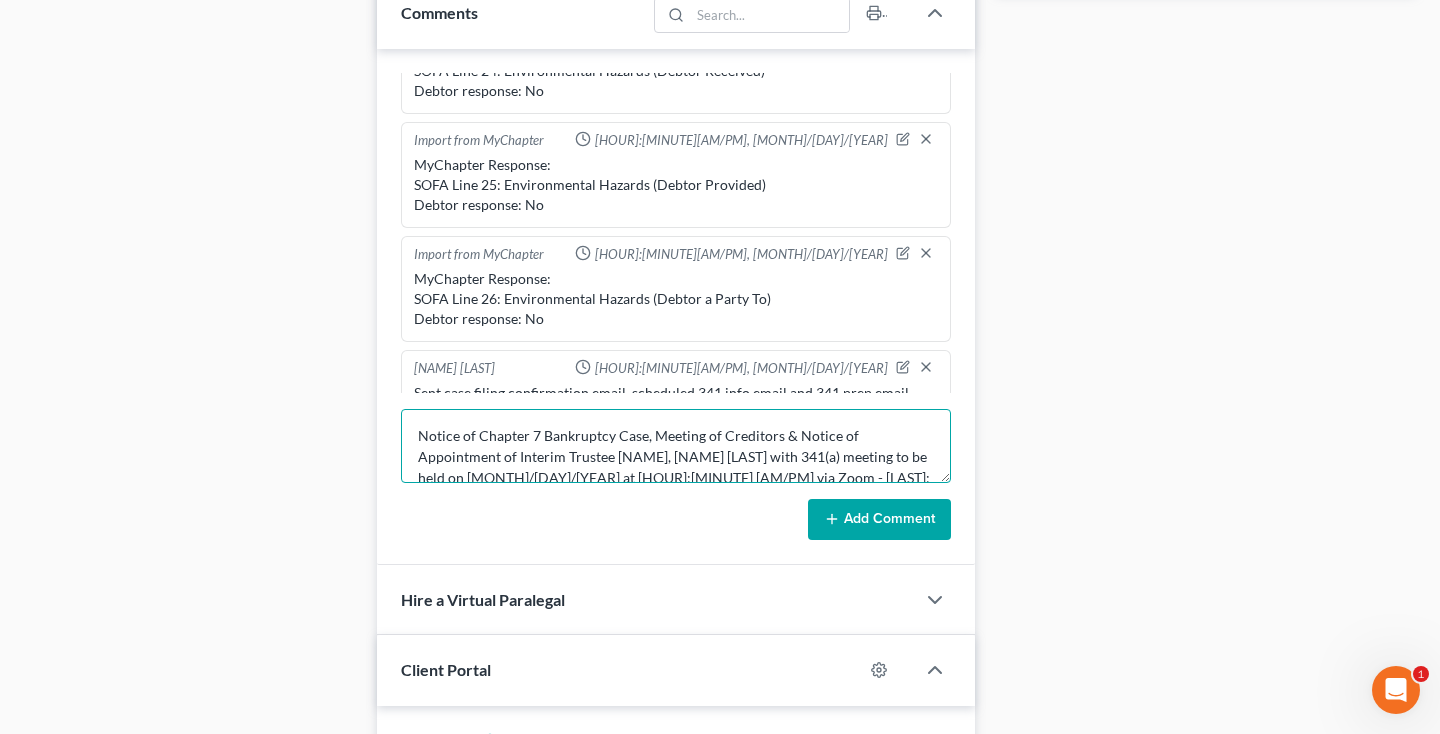 scroll, scrollTop: 63, scrollLeft: 0, axis: vertical 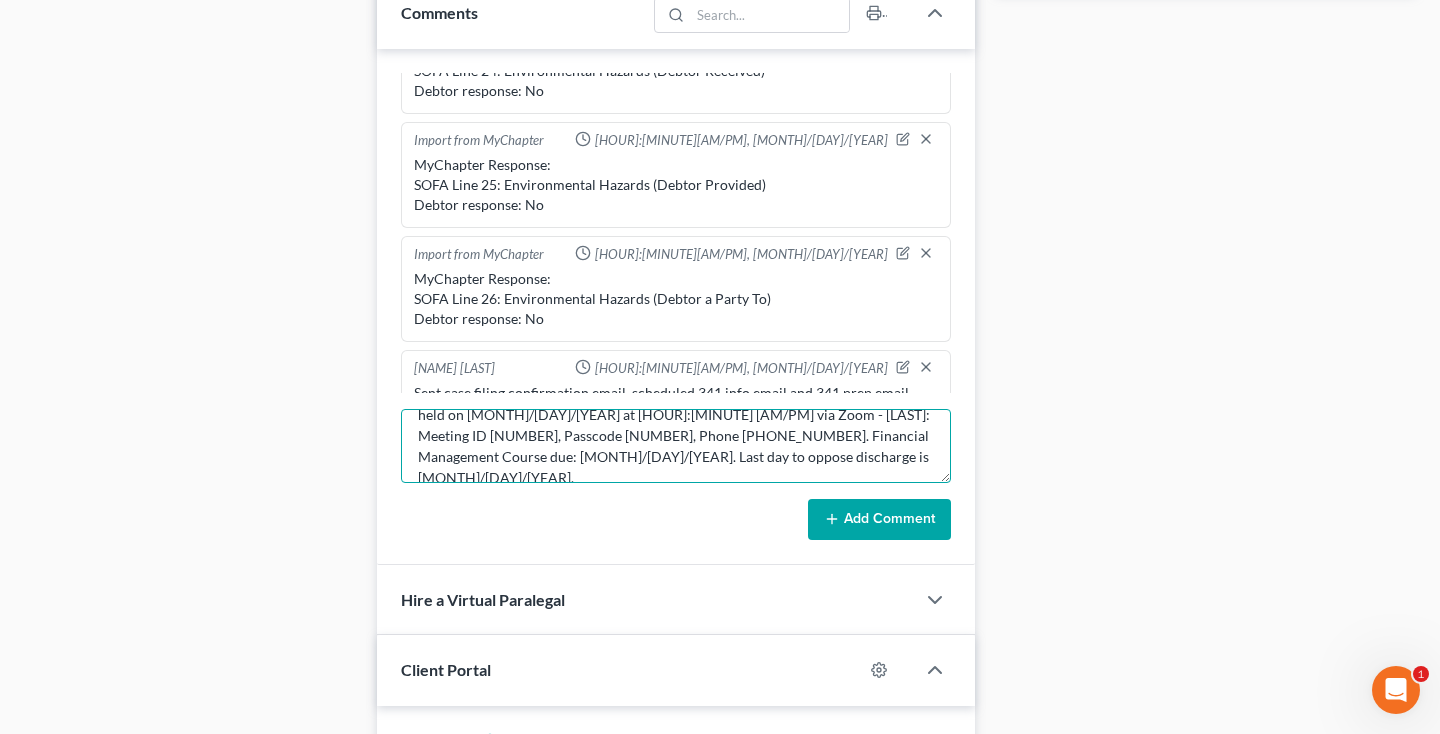 type on "Notice of Chapter 7 Bankruptcy Case, Meeting of Creditors & Notice of Appointment of Interim Trustee [NAME], [NAME] [LAST] with 341(a) meeting to be held on [MONTH]/[DAY]/[YEAR] at [HOUR]:[MINUTE] [AM/PM] via Zoom - [LAST]: Meeting ID [NUMBER], Passcode [NUMBER], Phone [PHONE_NUMBER]. Financial Management Course due: [MONTH]/[DAY]/[YEAR]. Last day to oppose discharge is [MONTH]/[DAY]/[YEAR]." 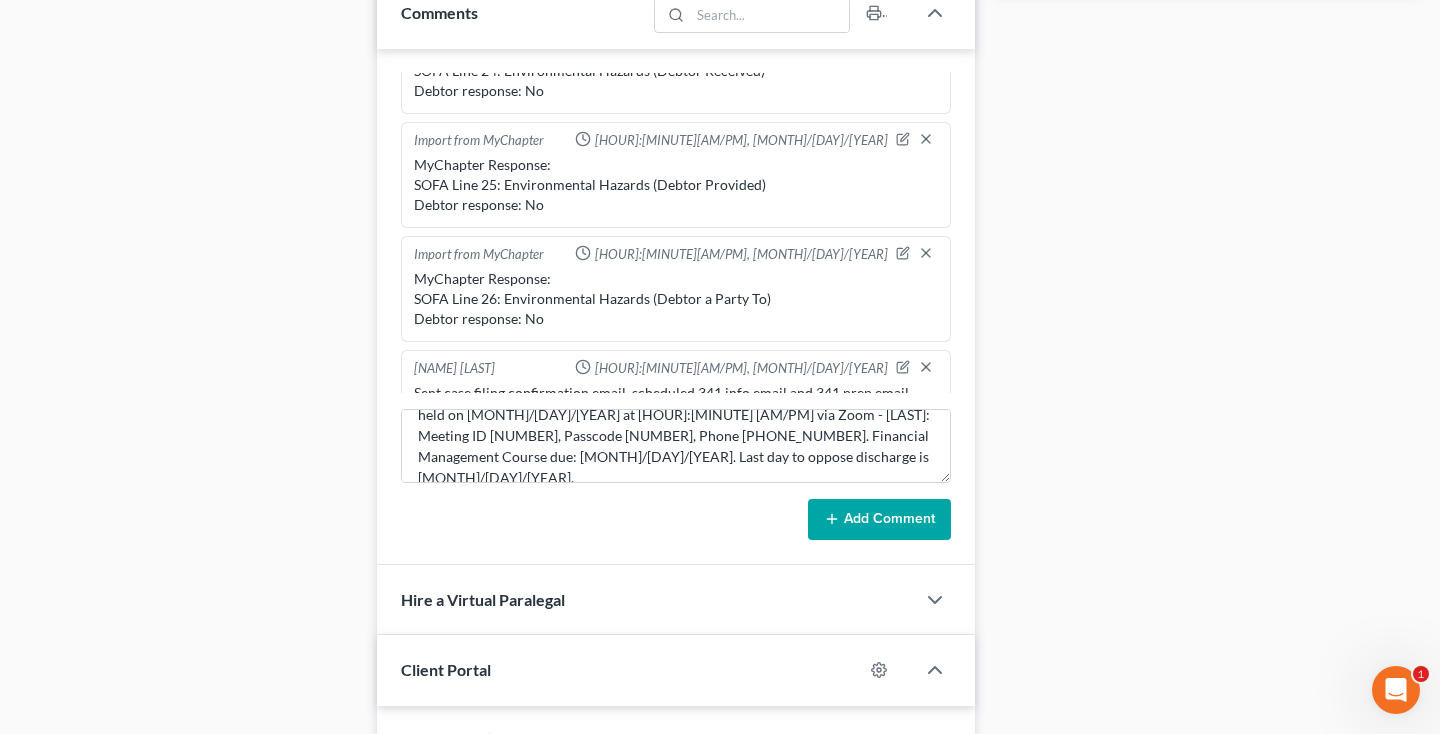 click on "Add Comment" at bounding box center [879, 520] 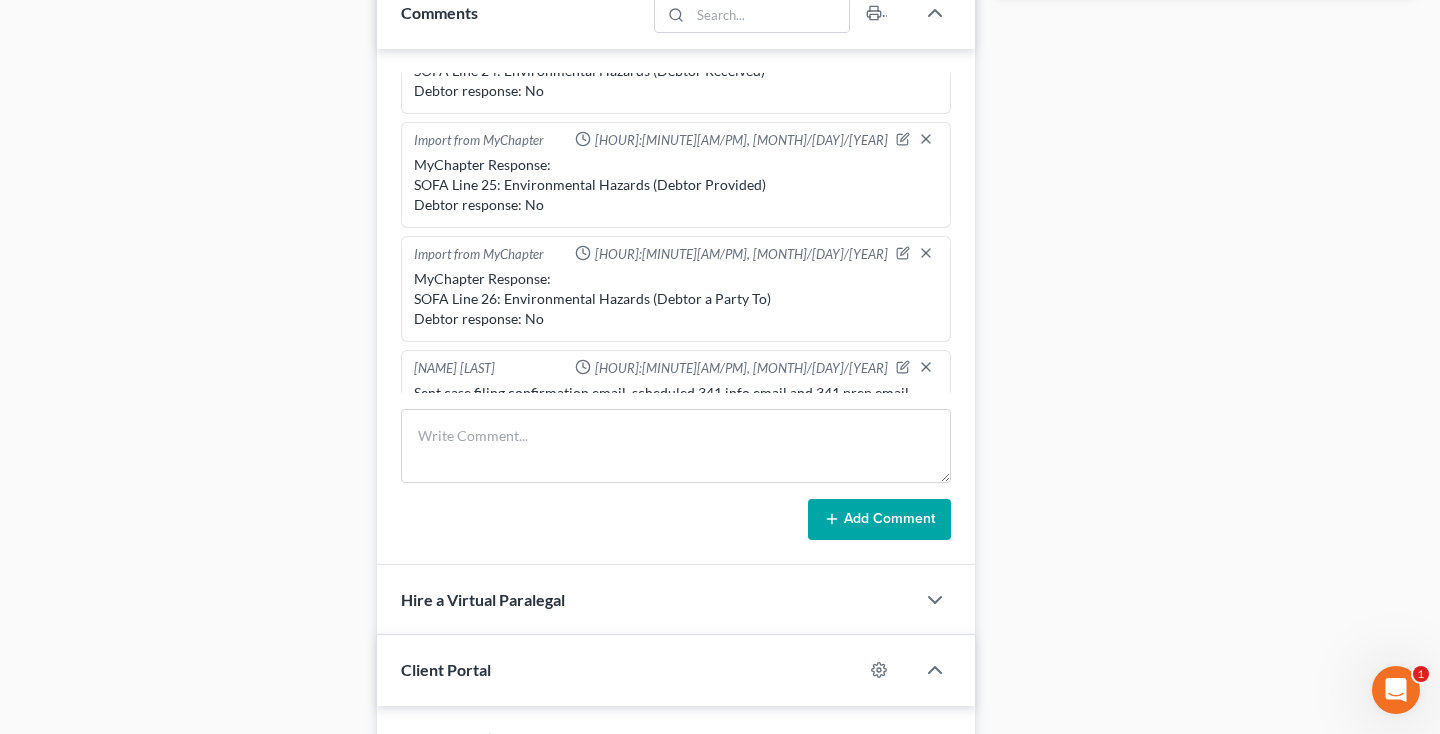 scroll, scrollTop: 0, scrollLeft: 0, axis: both 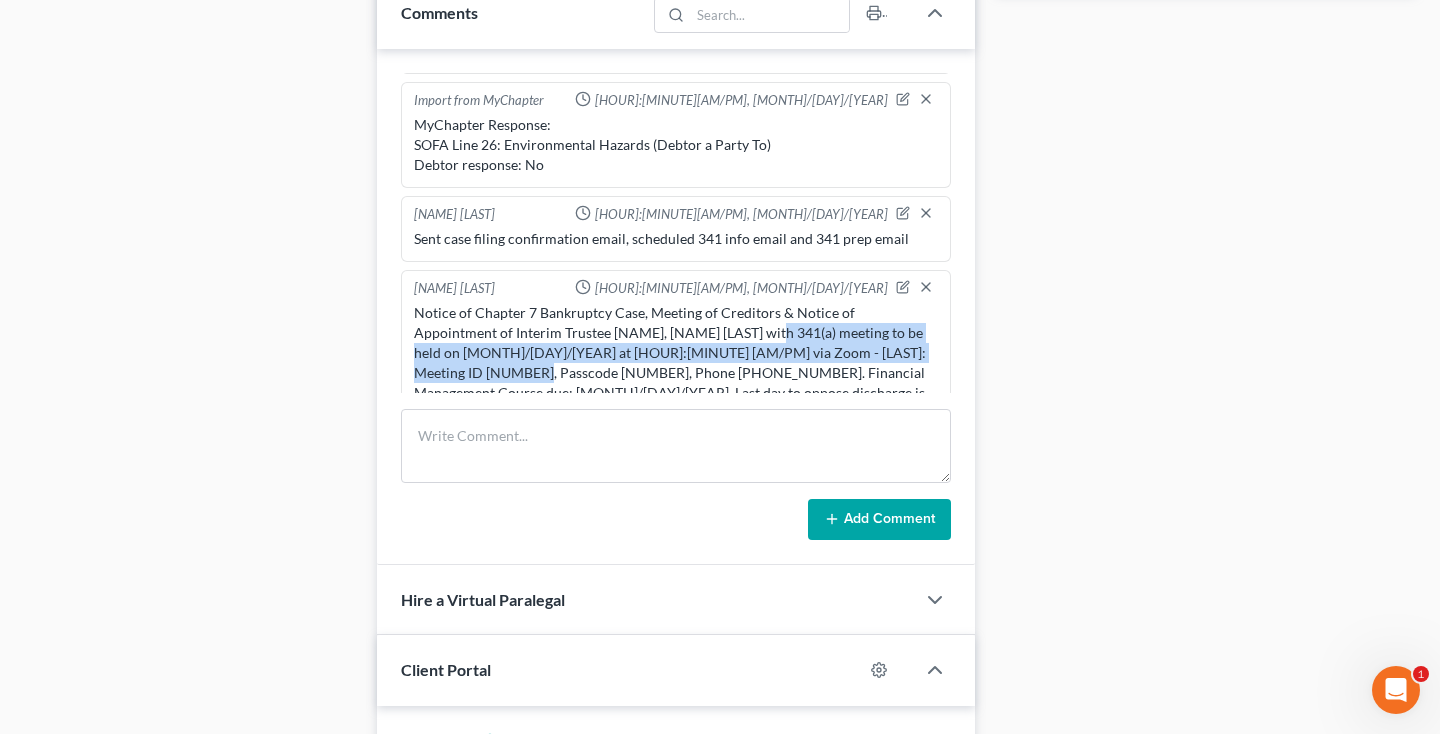 drag, startPoint x: 683, startPoint y: 308, endPoint x: 930, endPoint y: 325, distance: 247.58434 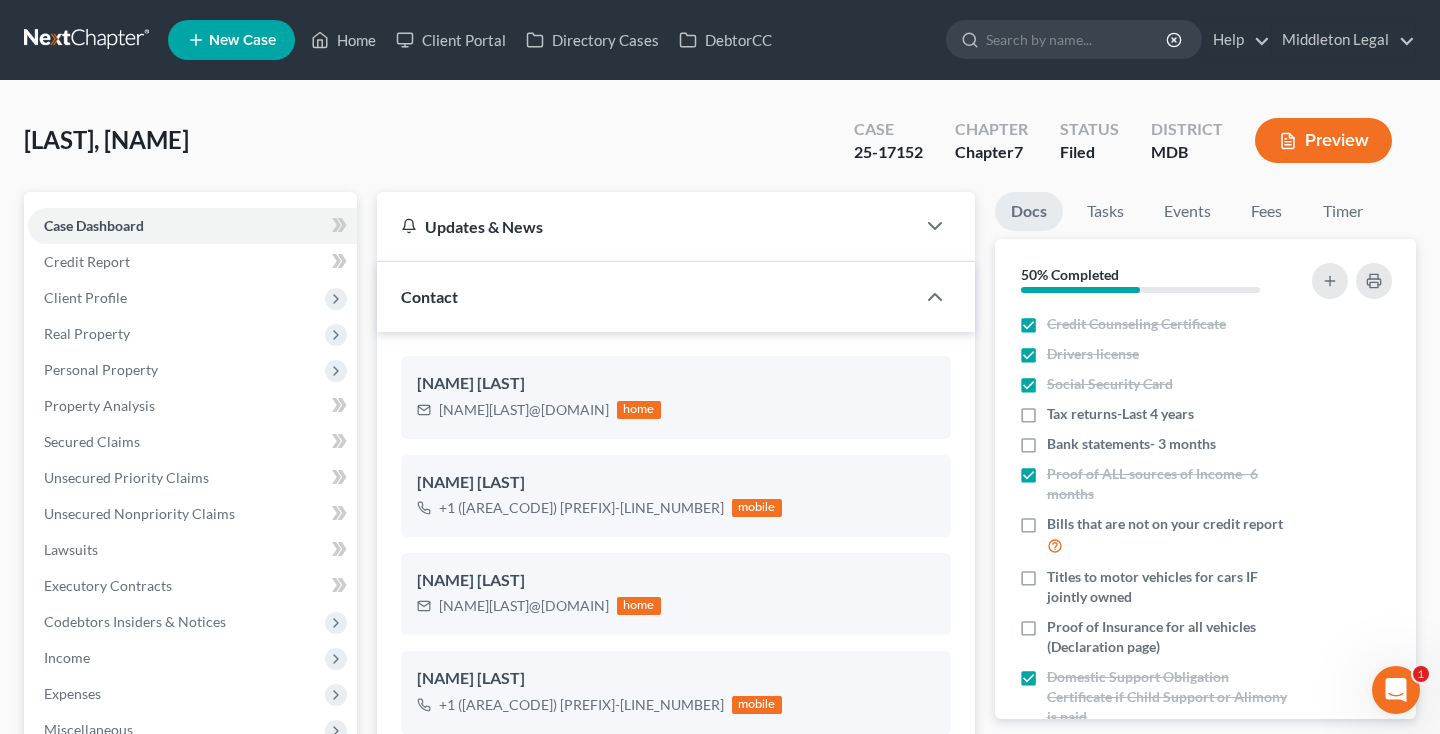 scroll, scrollTop: 0, scrollLeft: 0, axis: both 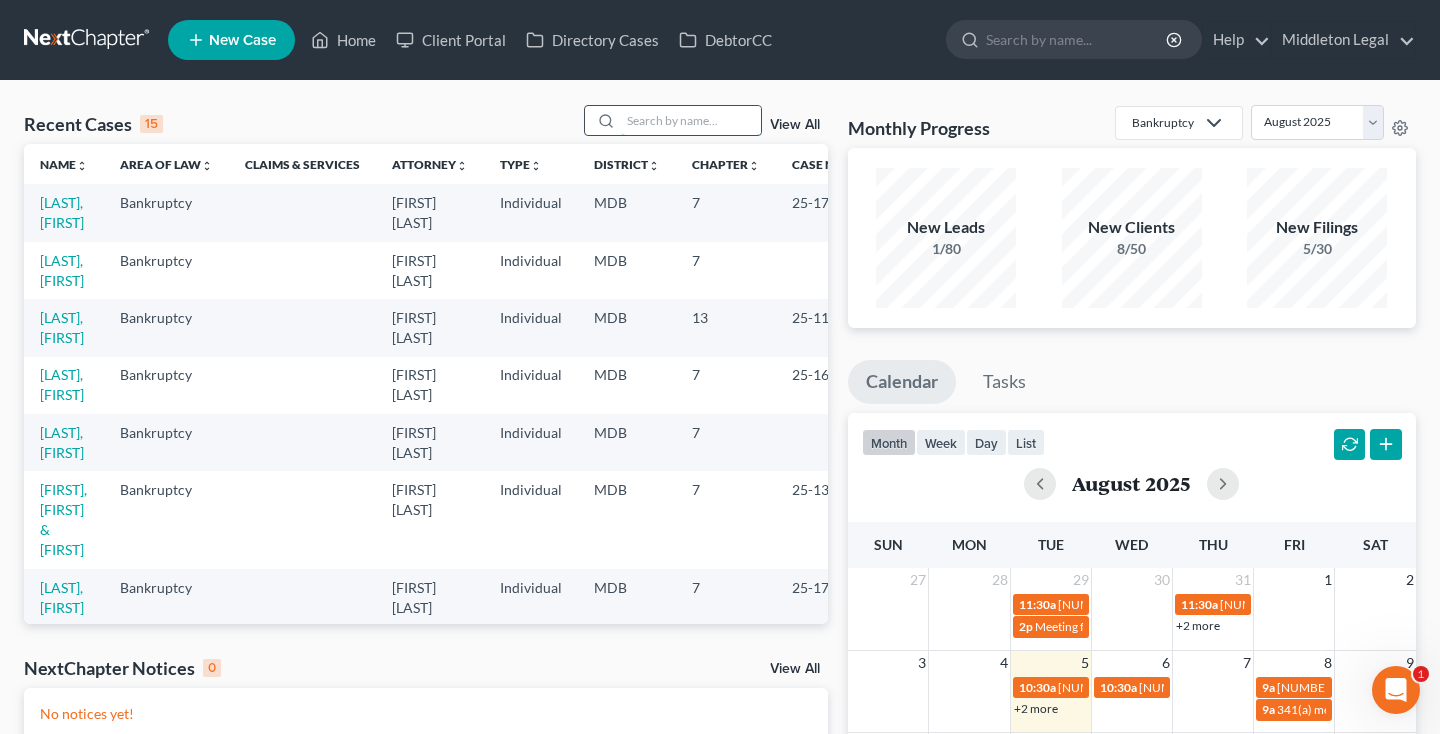 click at bounding box center [691, 120] 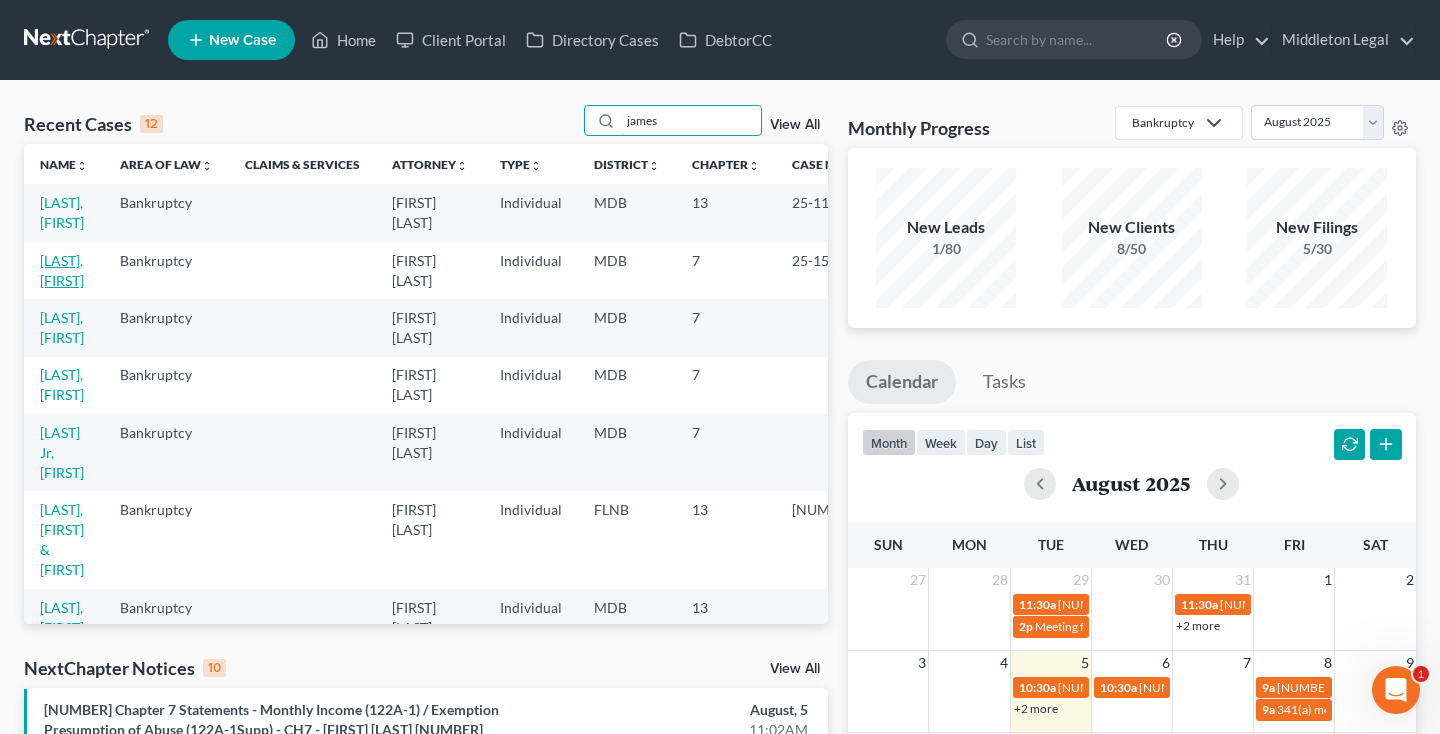 type on "James" 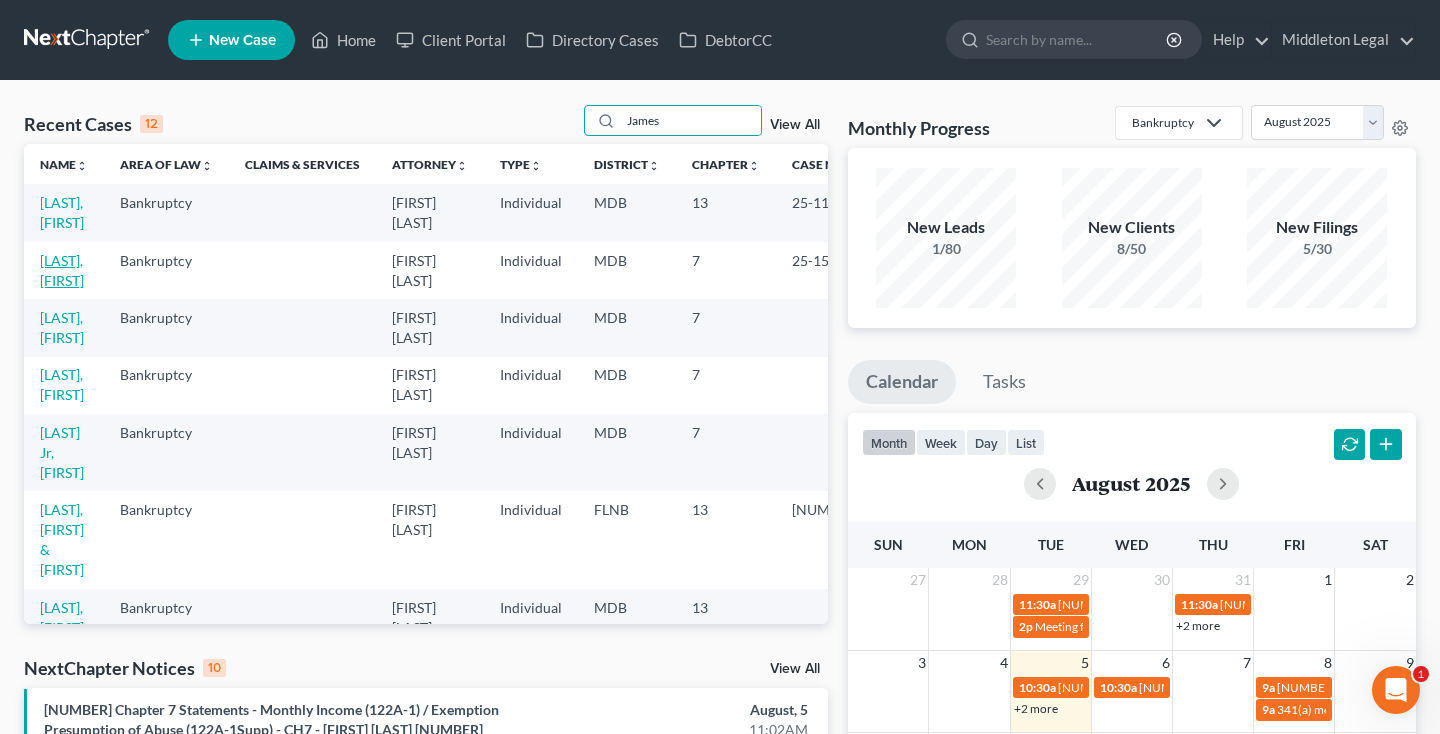 click on "[LAST], [FIRST]" at bounding box center [62, 270] 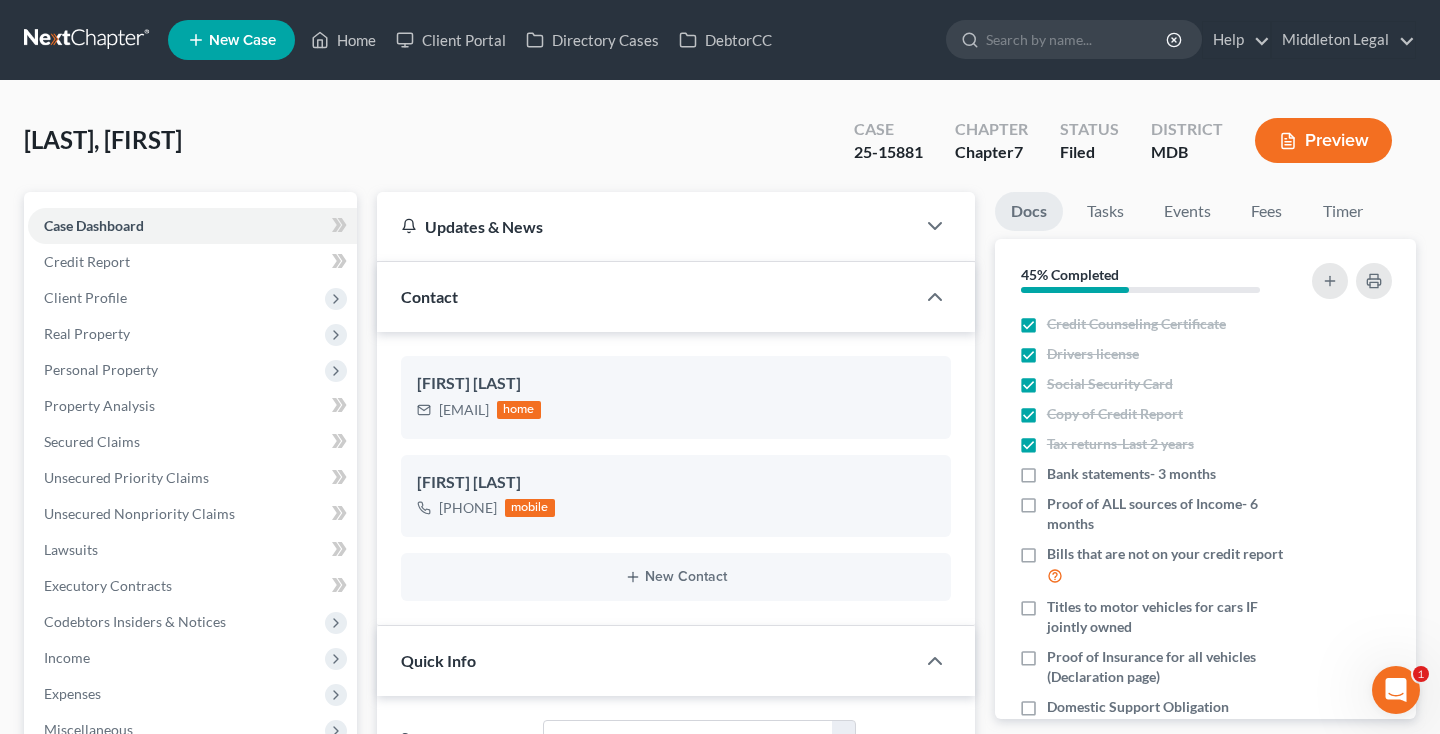scroll, scrollTop: 344, scrollLeft: 0, axis: vertical 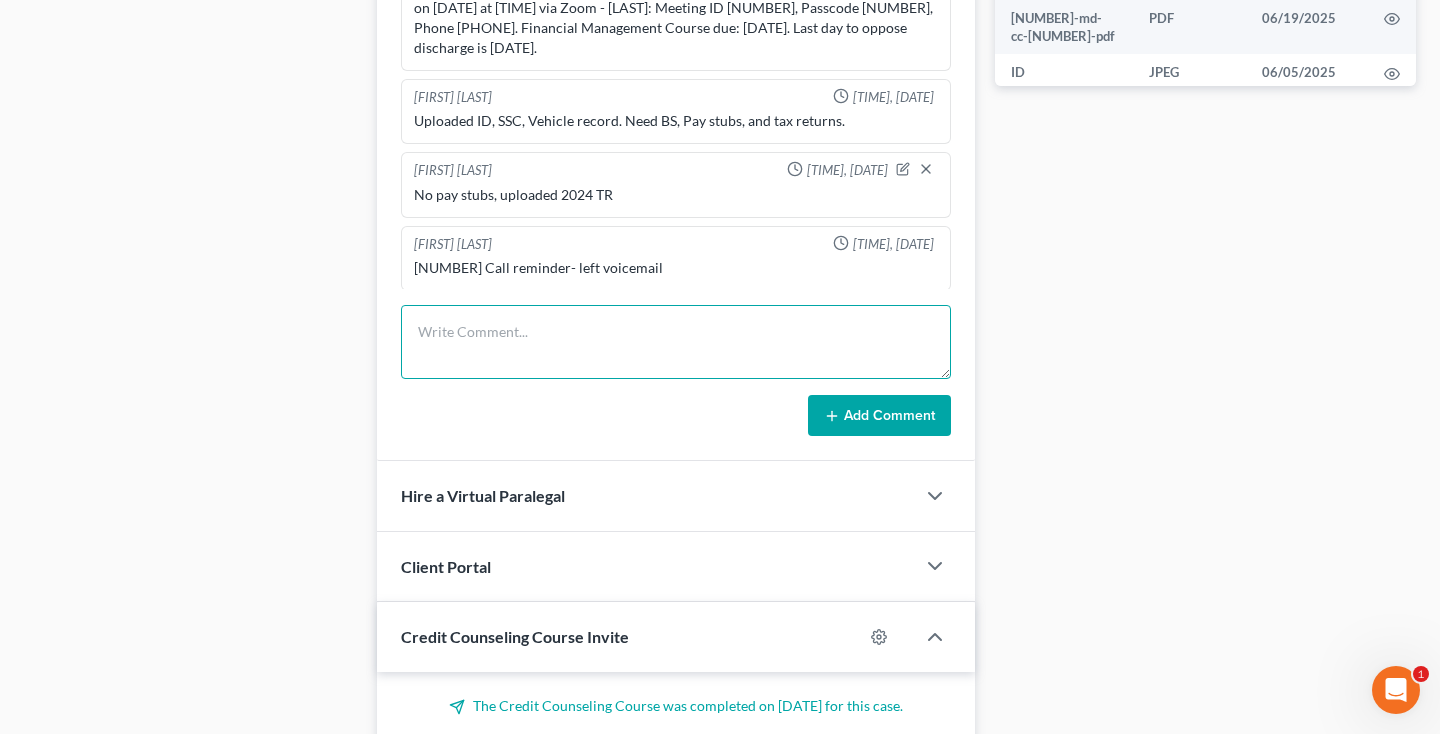click at bounding box center [676, 342] 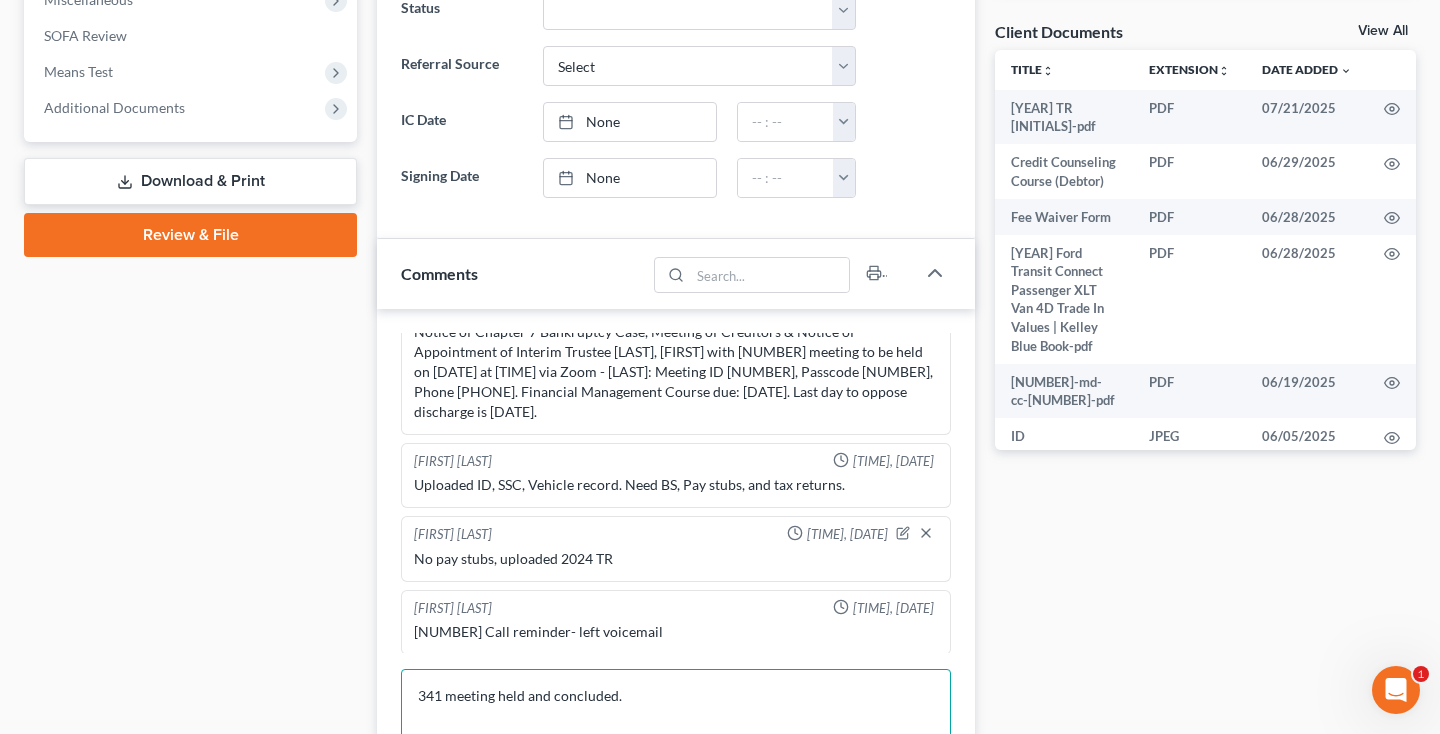 scroll, scrollTop: 715, scrollLeft: 0, axis: vertical 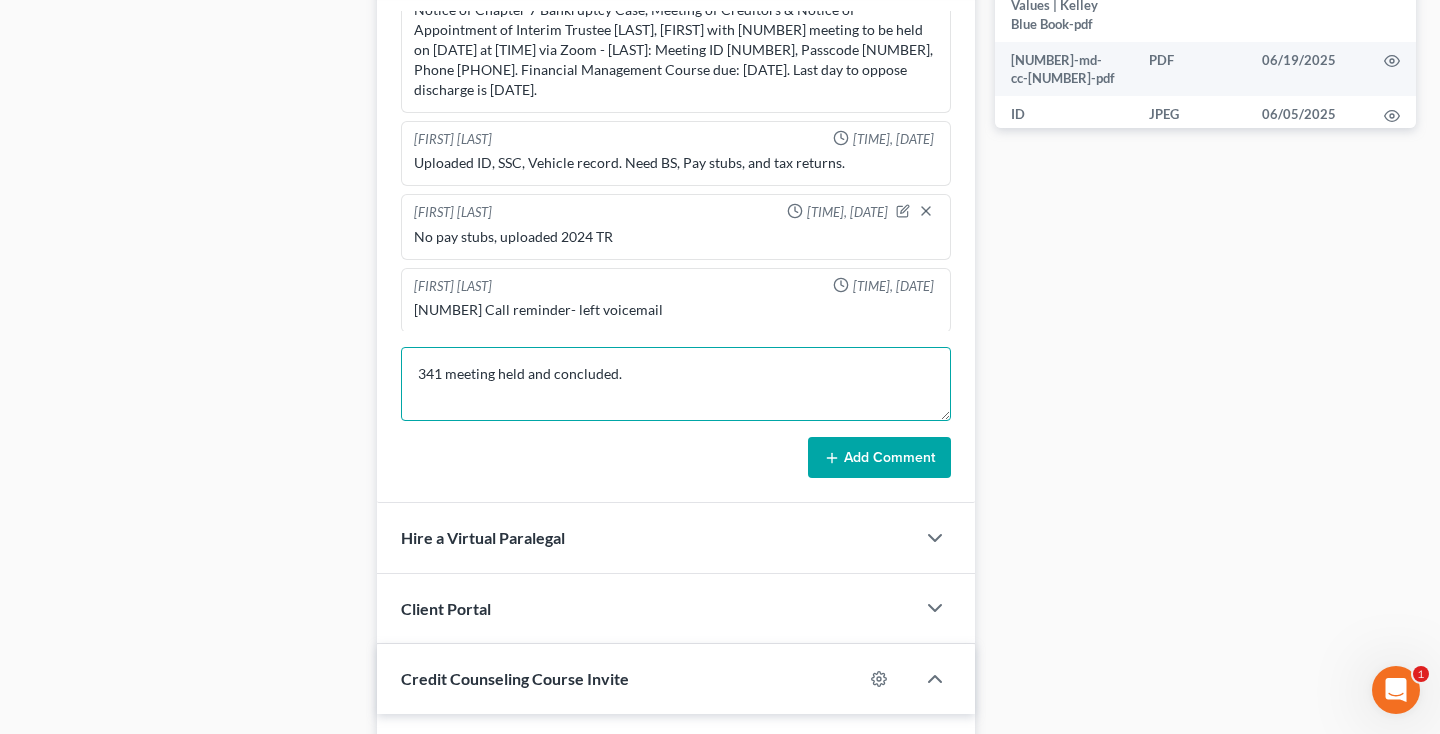 type on "341 meeting held and concluded." 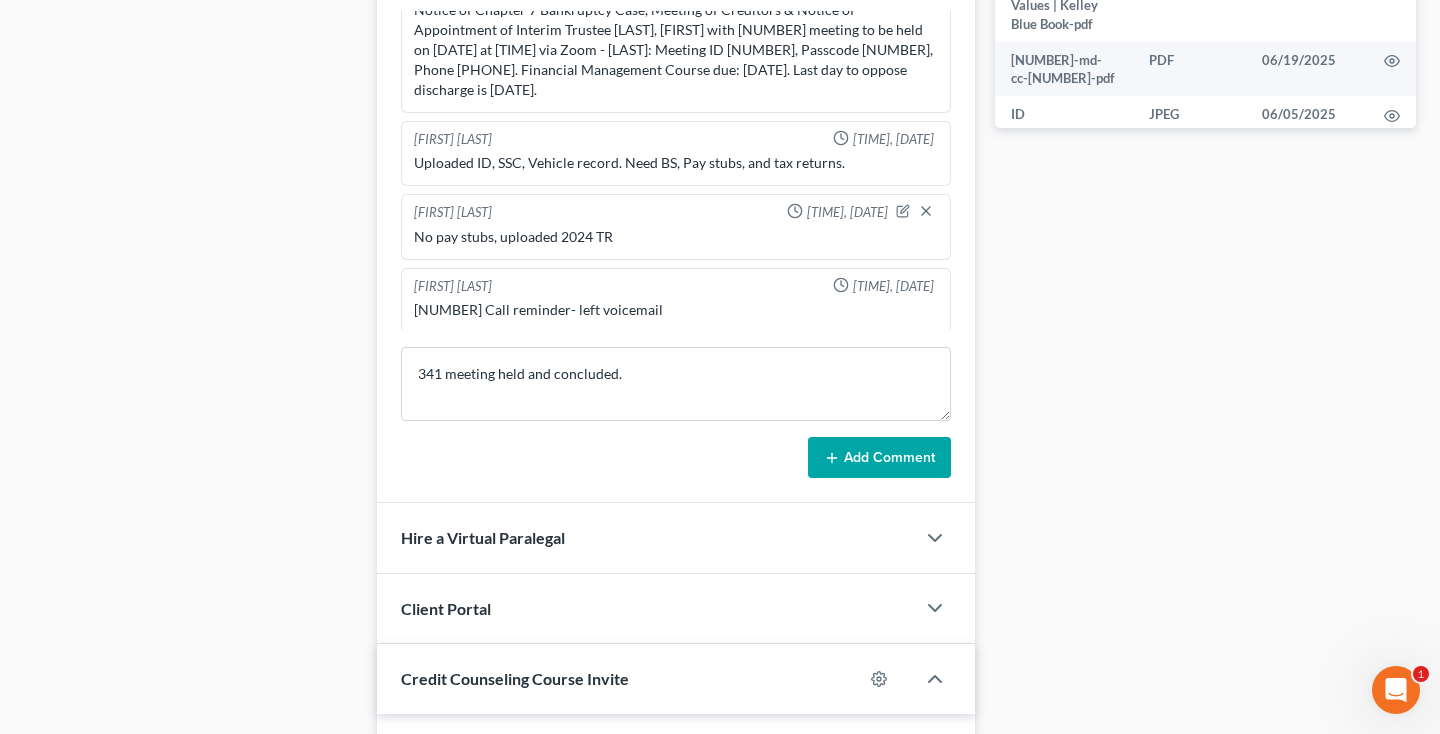 click on "Add Comment" at bounding box center (879, 458) 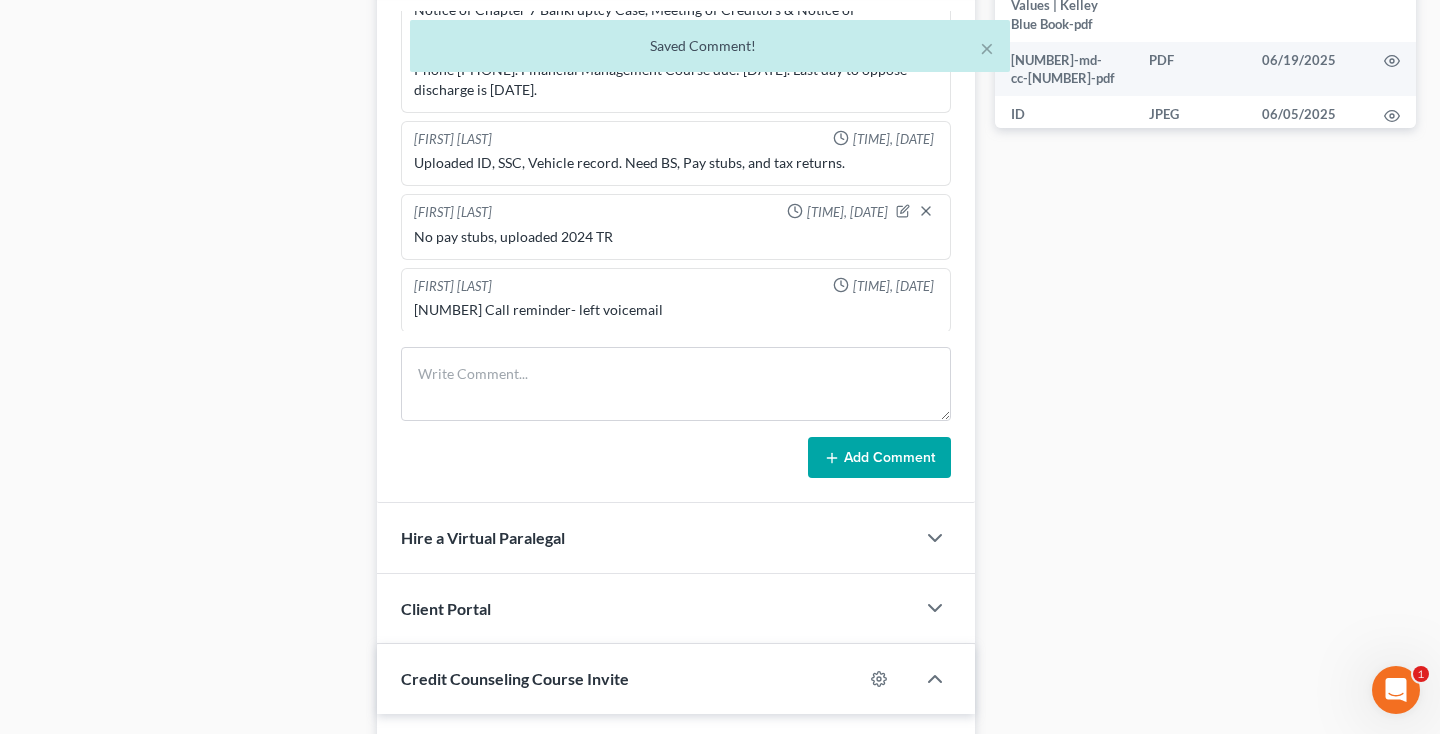 scroll, scrollTop: 418, scrollLeft: 0, axis: vertical 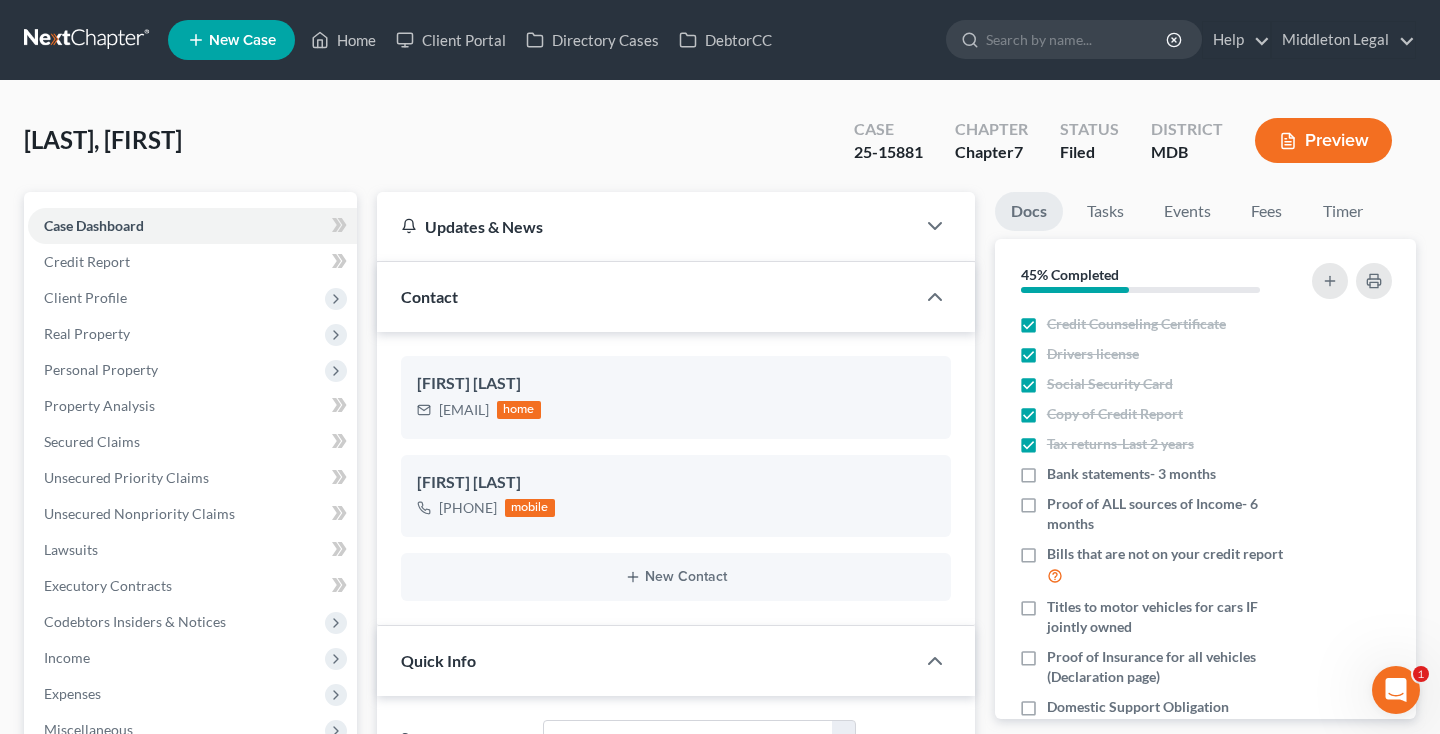 click at bounding box center (88, 40) 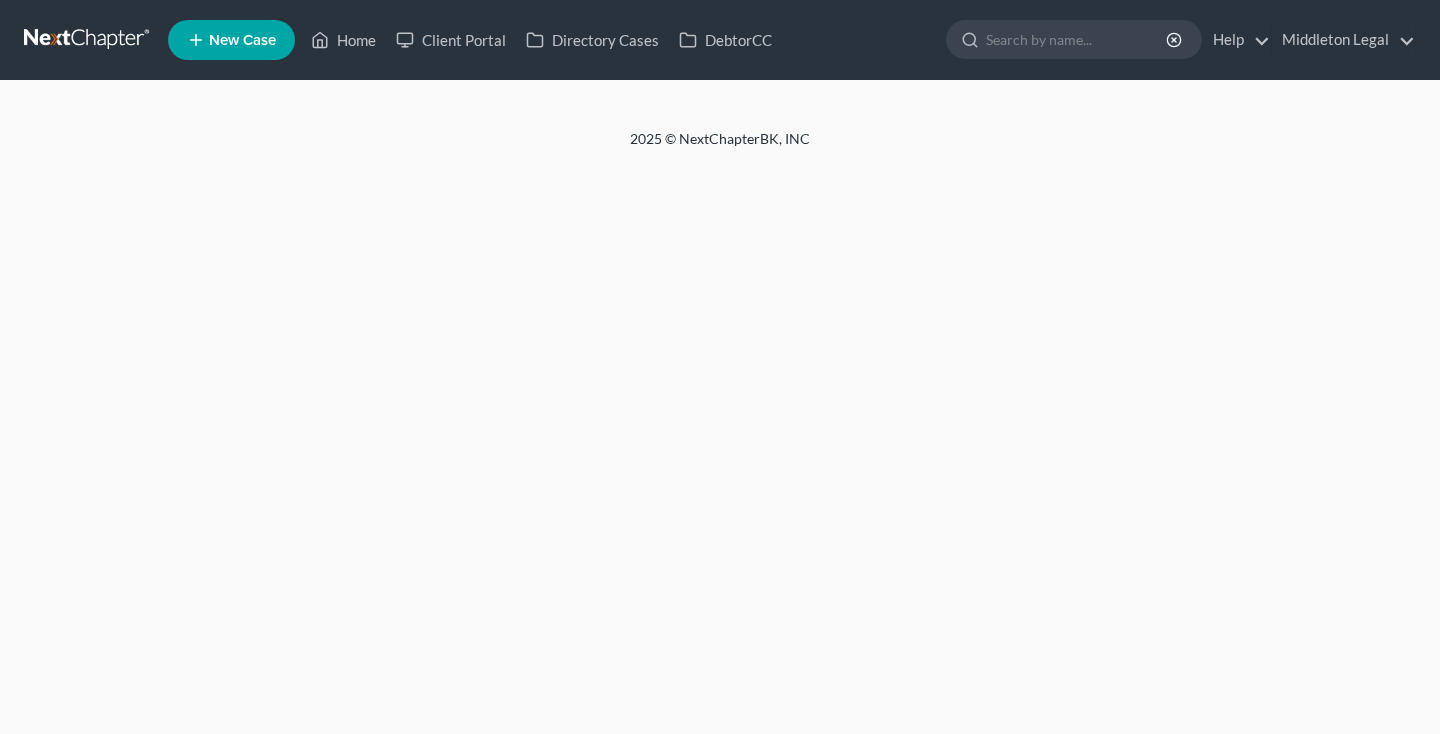 scroll, scrollTop: 0, scrollLeft: 0, axis: both 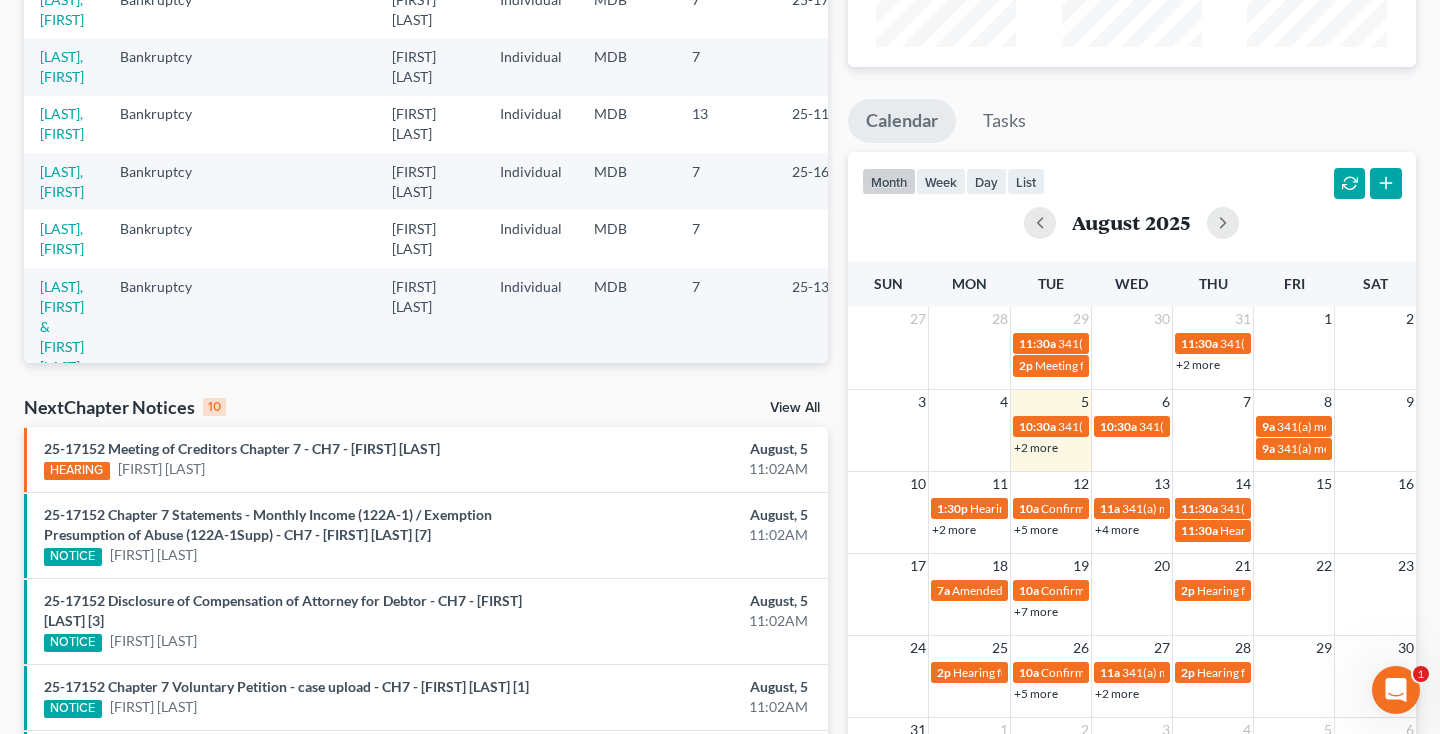 click on "+2 more" at bounding box center (1036, 447) 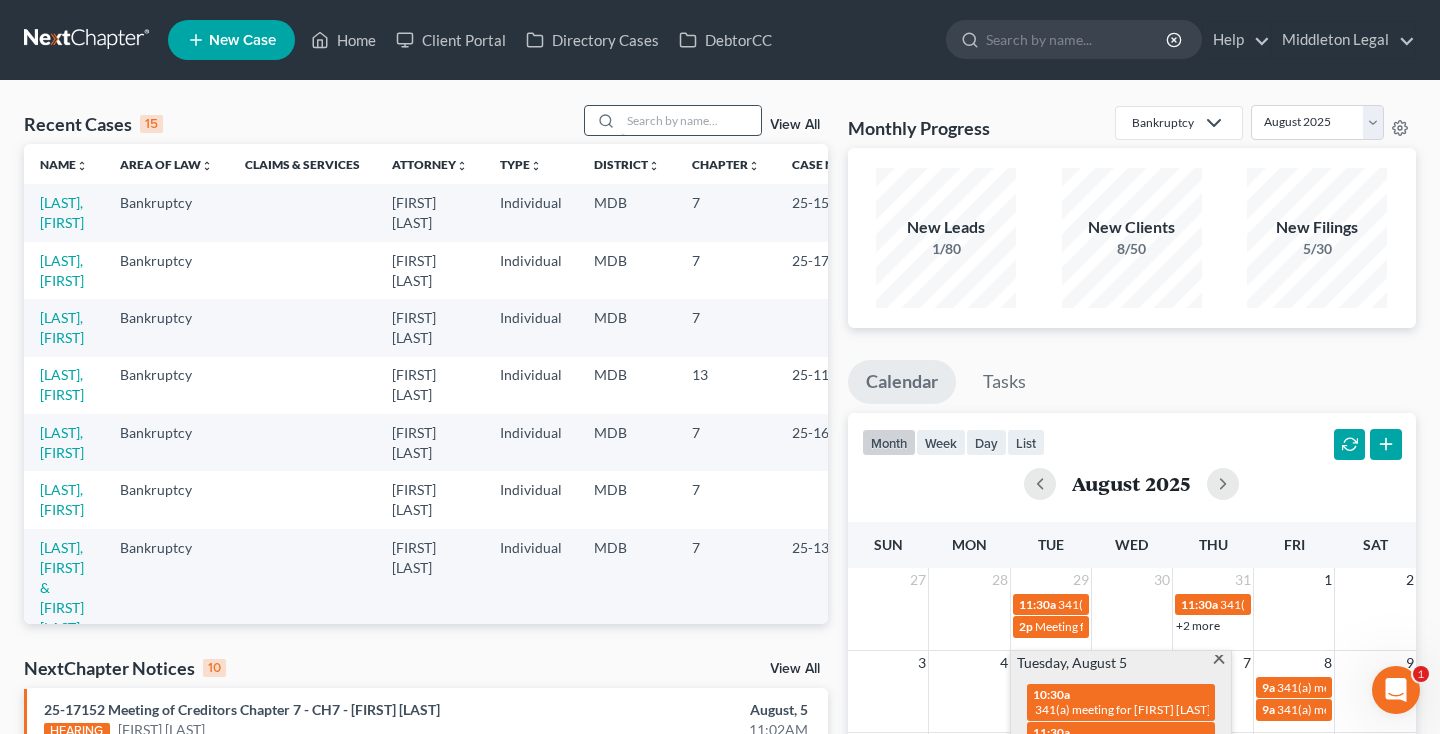 scroll, scrollTop: 0, scrollLeft: 0, axis: both 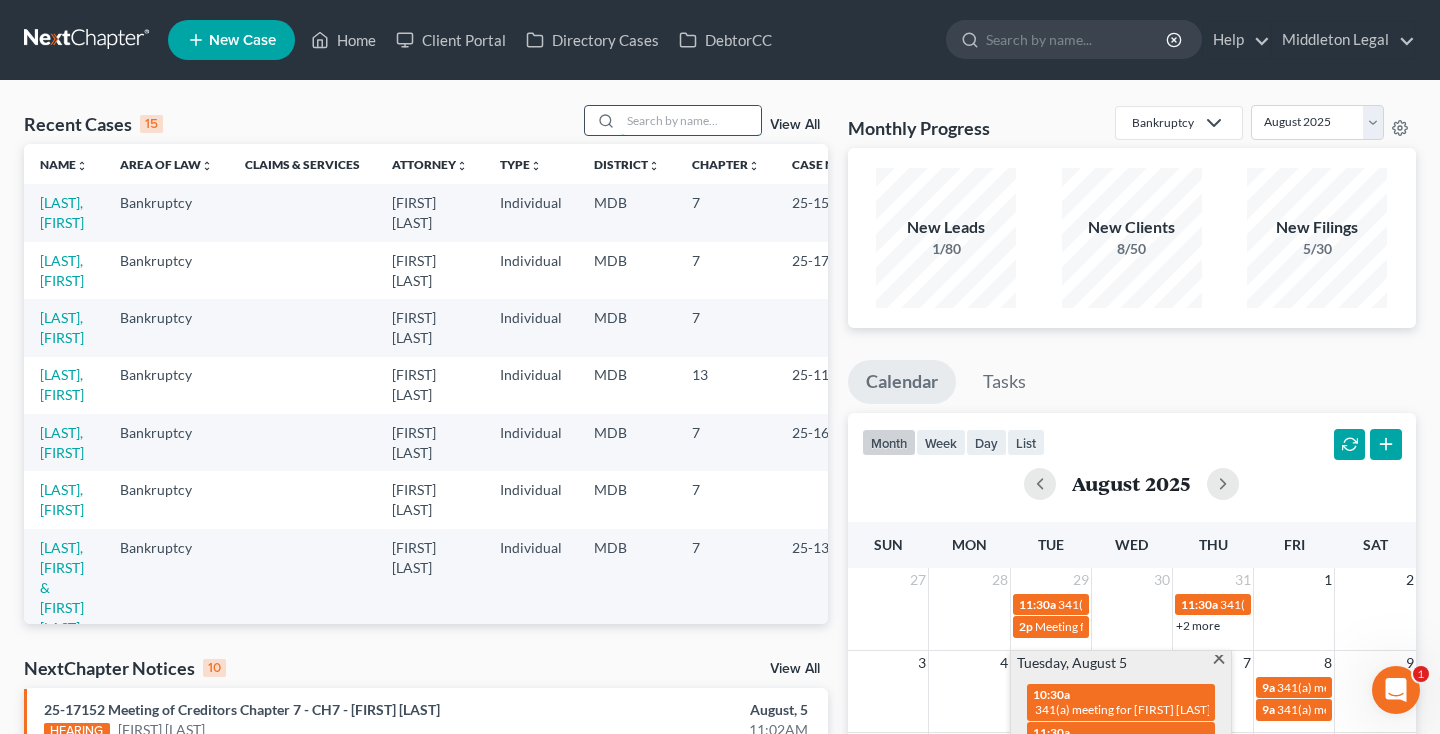 click at bounding box center (691, 120) 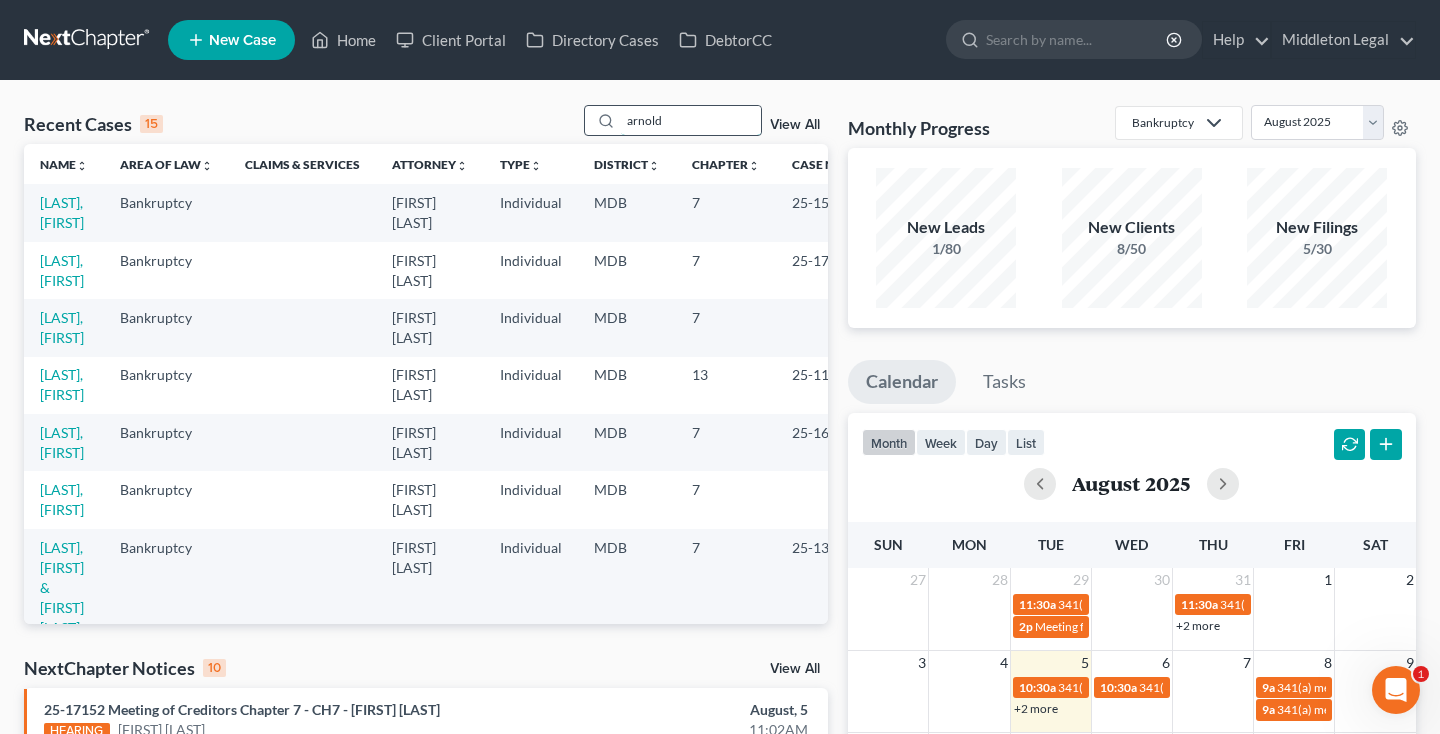 type on "arnold" 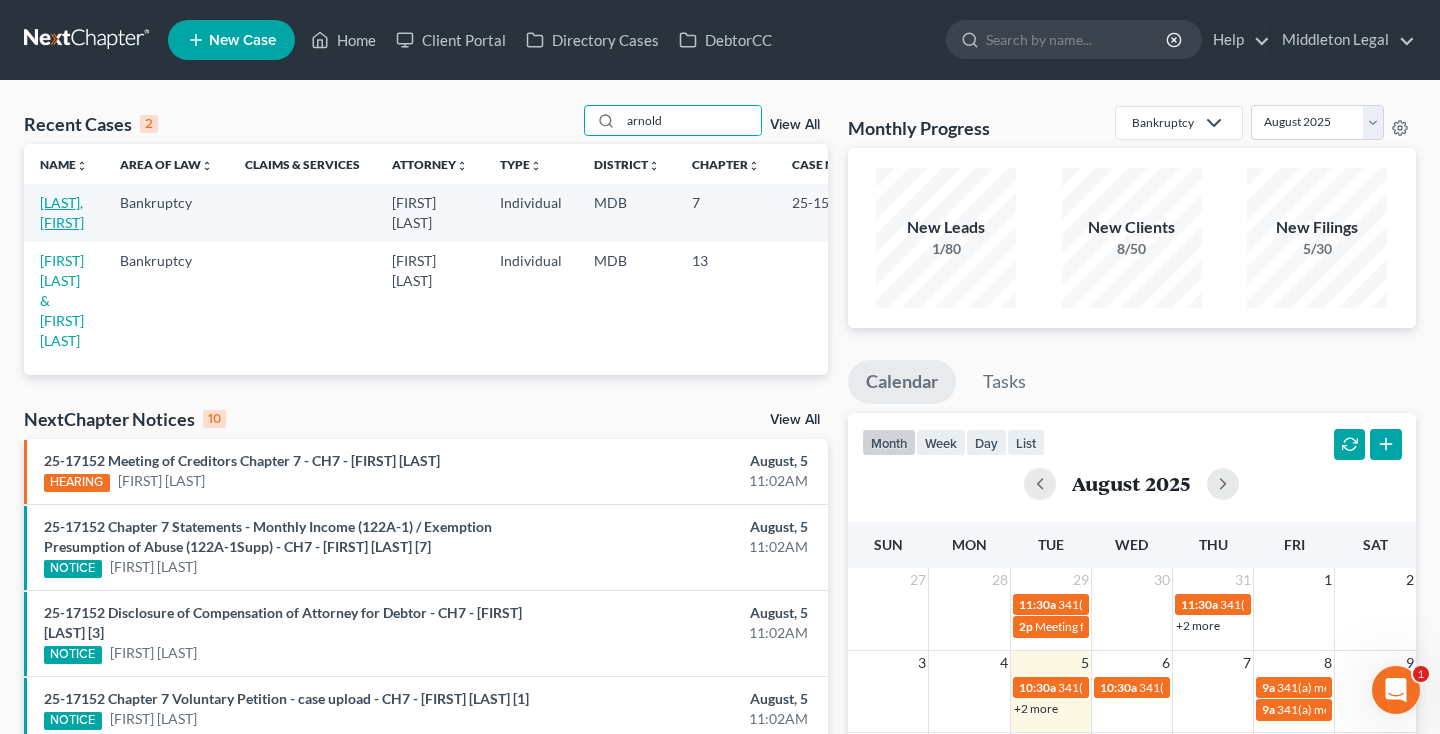 click on "[LAST], [FIRST]" at bounding box center [62, 212] 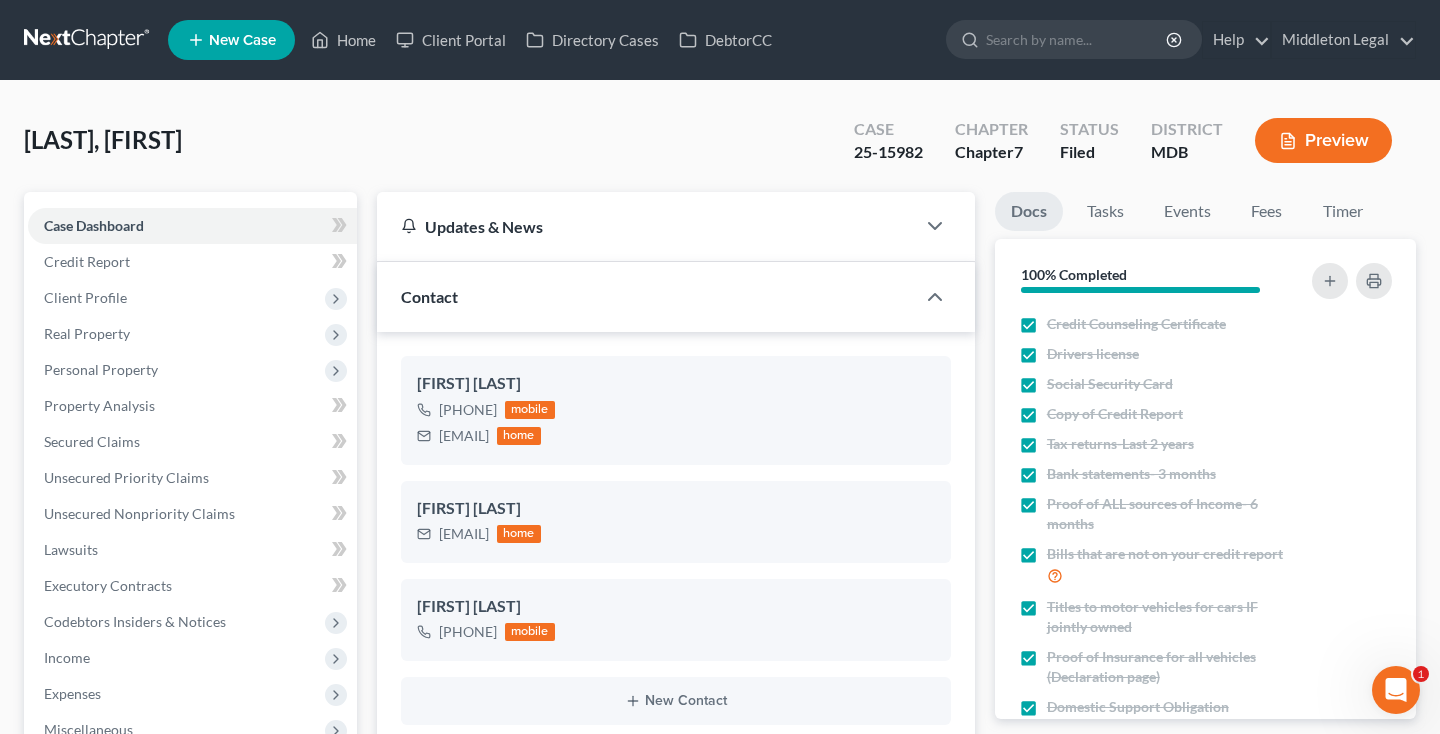 scroll, scrollTop: 722, scrollLeft: 0, axis: vertical 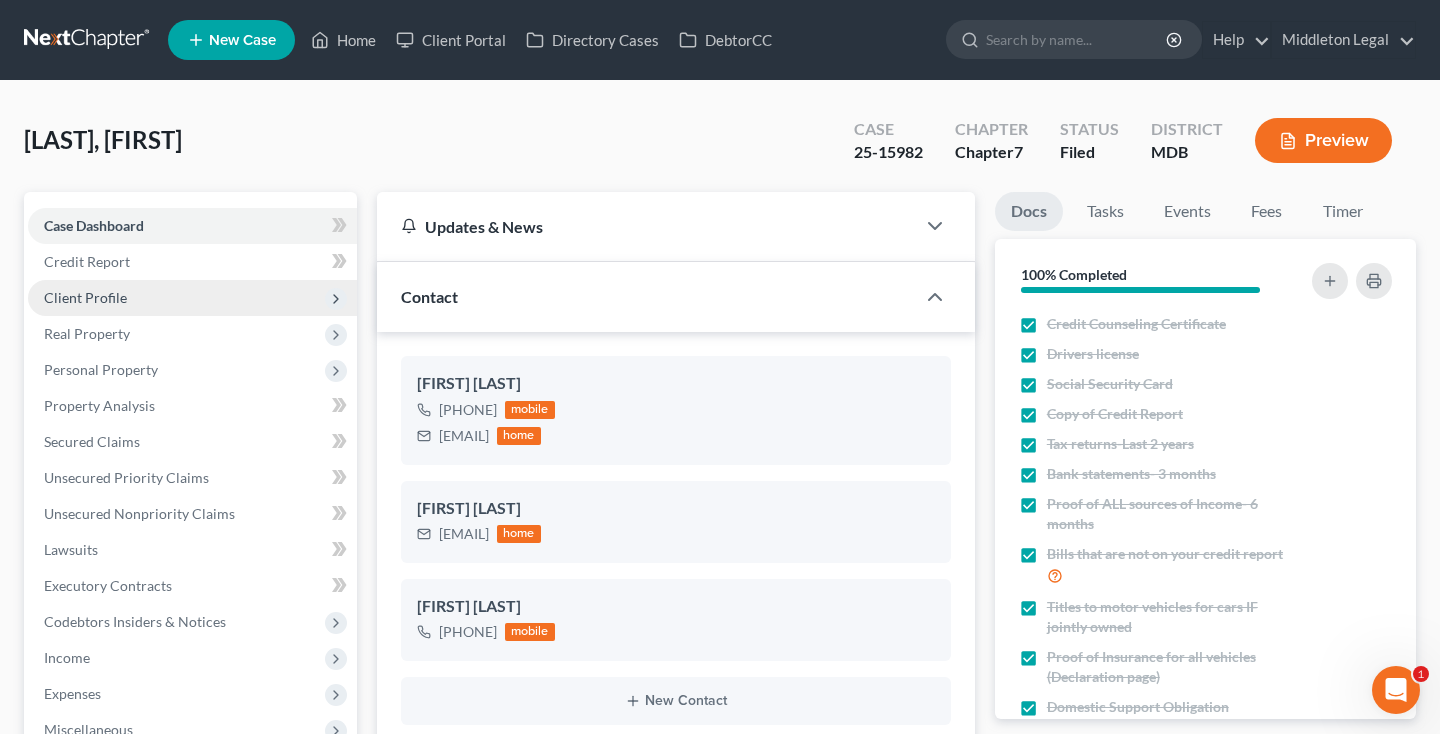 click on "Client Profile" at bounding box center (192, 298) 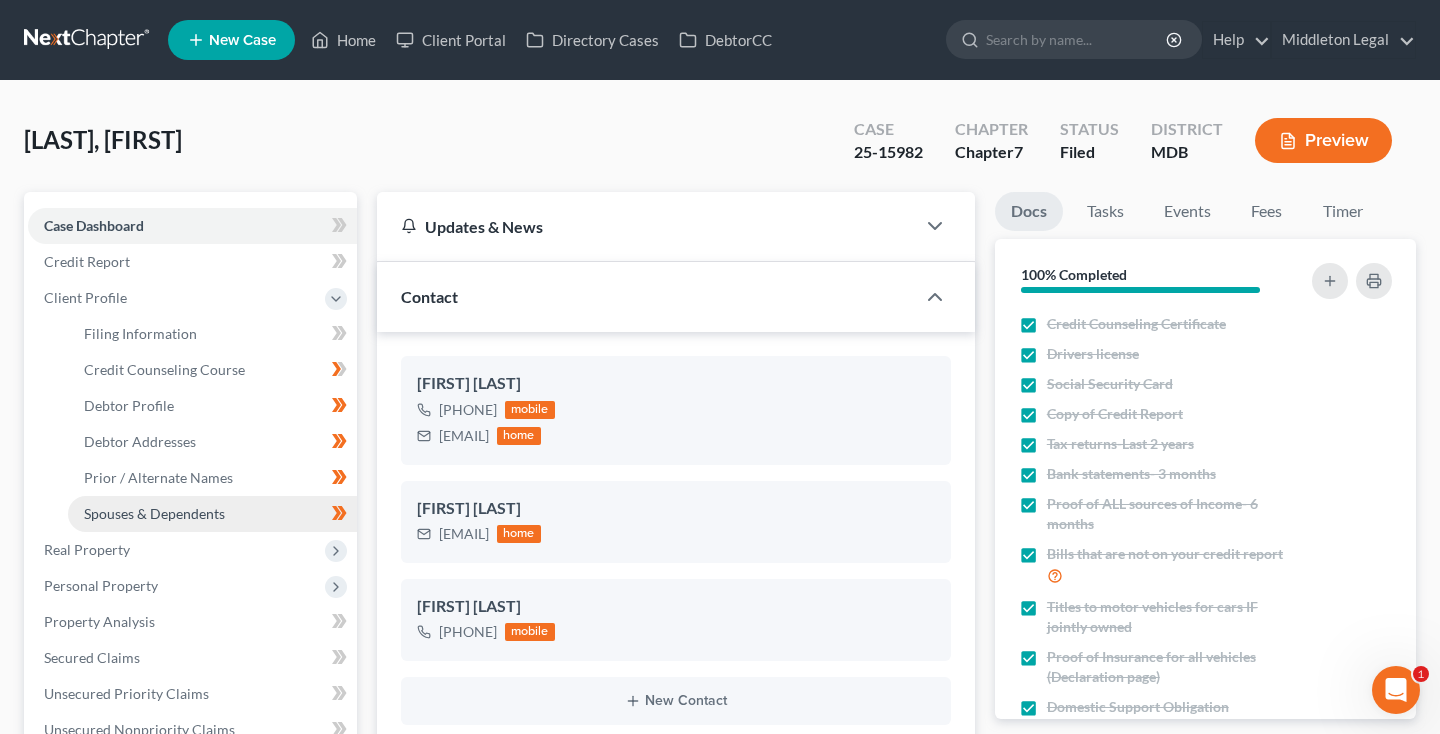 click on "Spouses & Dependents" at bounding box center (154, 513) 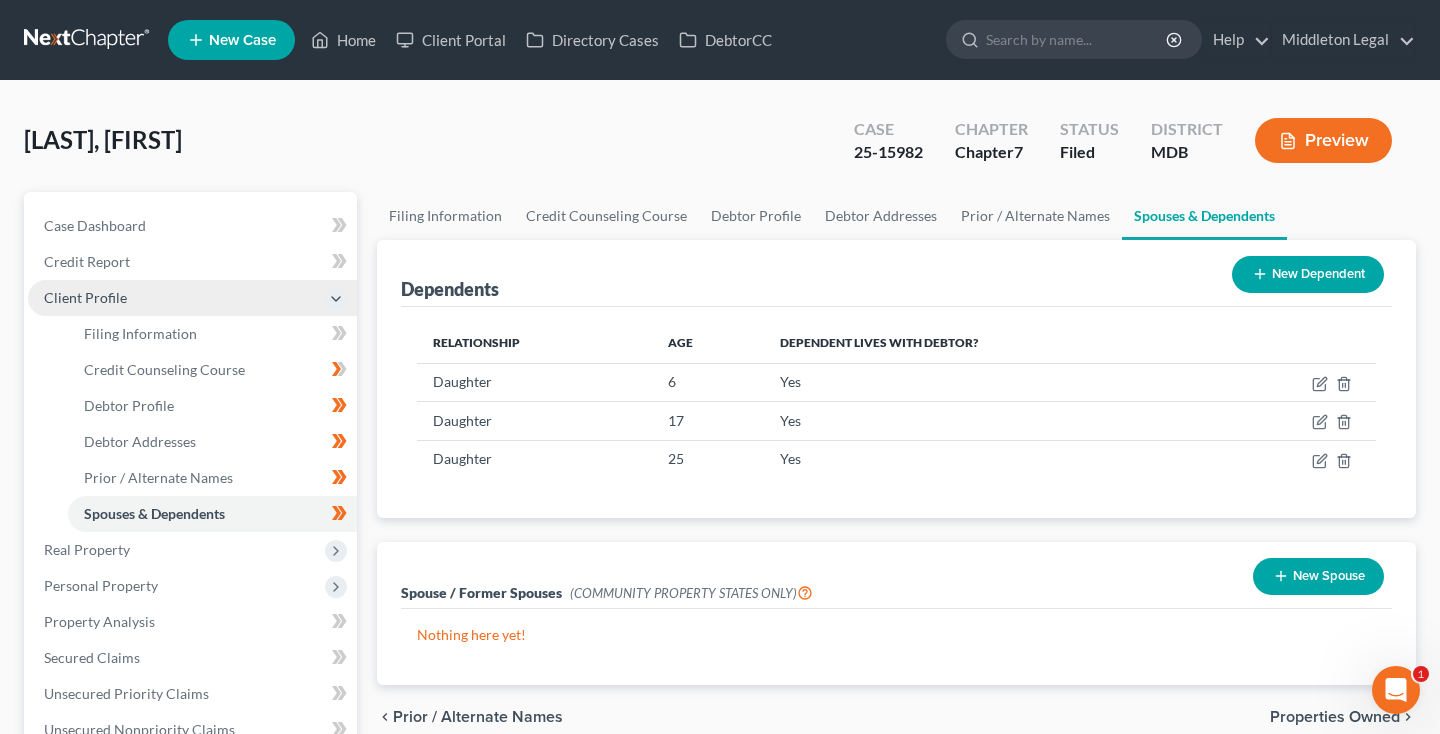scroll, scrollTop: 0, scrollLeft: 0, axis: both 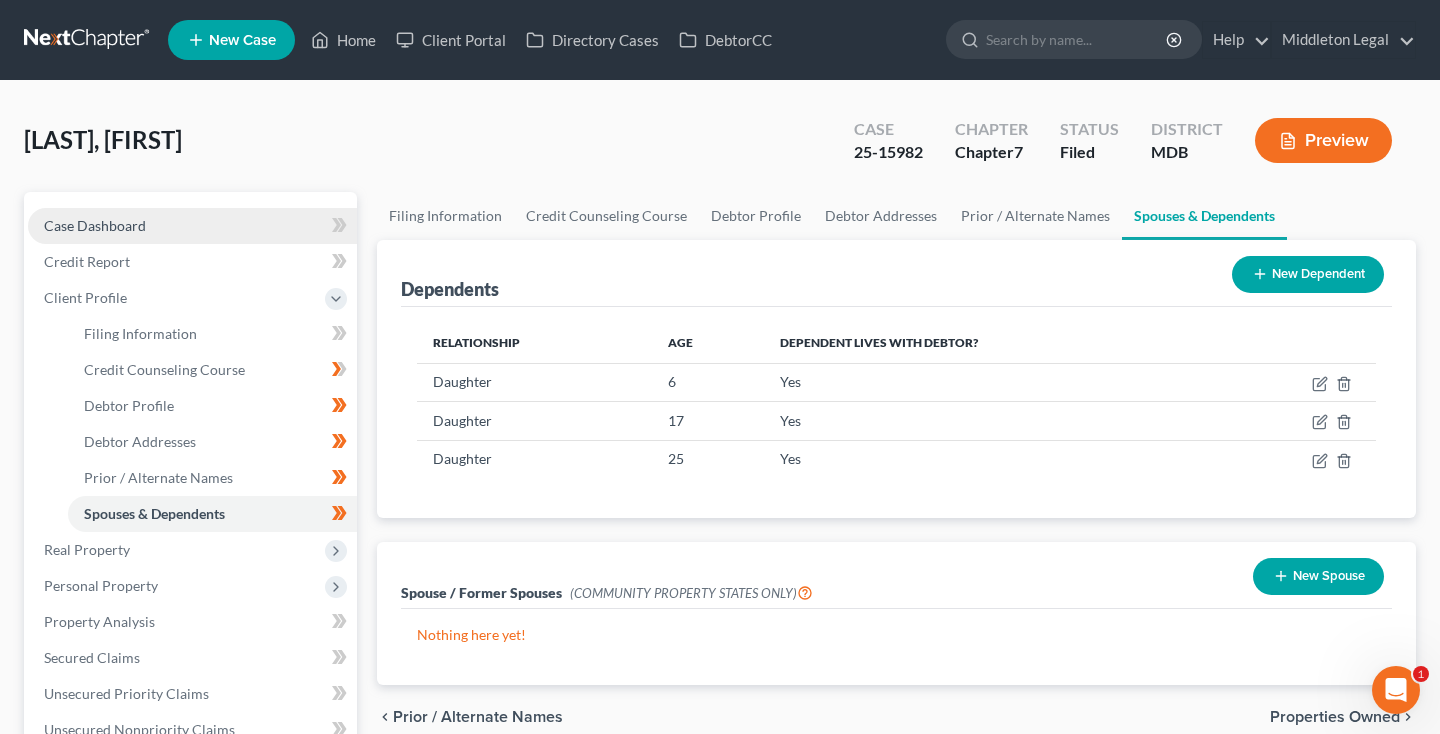 click on "Case Dashboard" at bounding box center [95, 225] 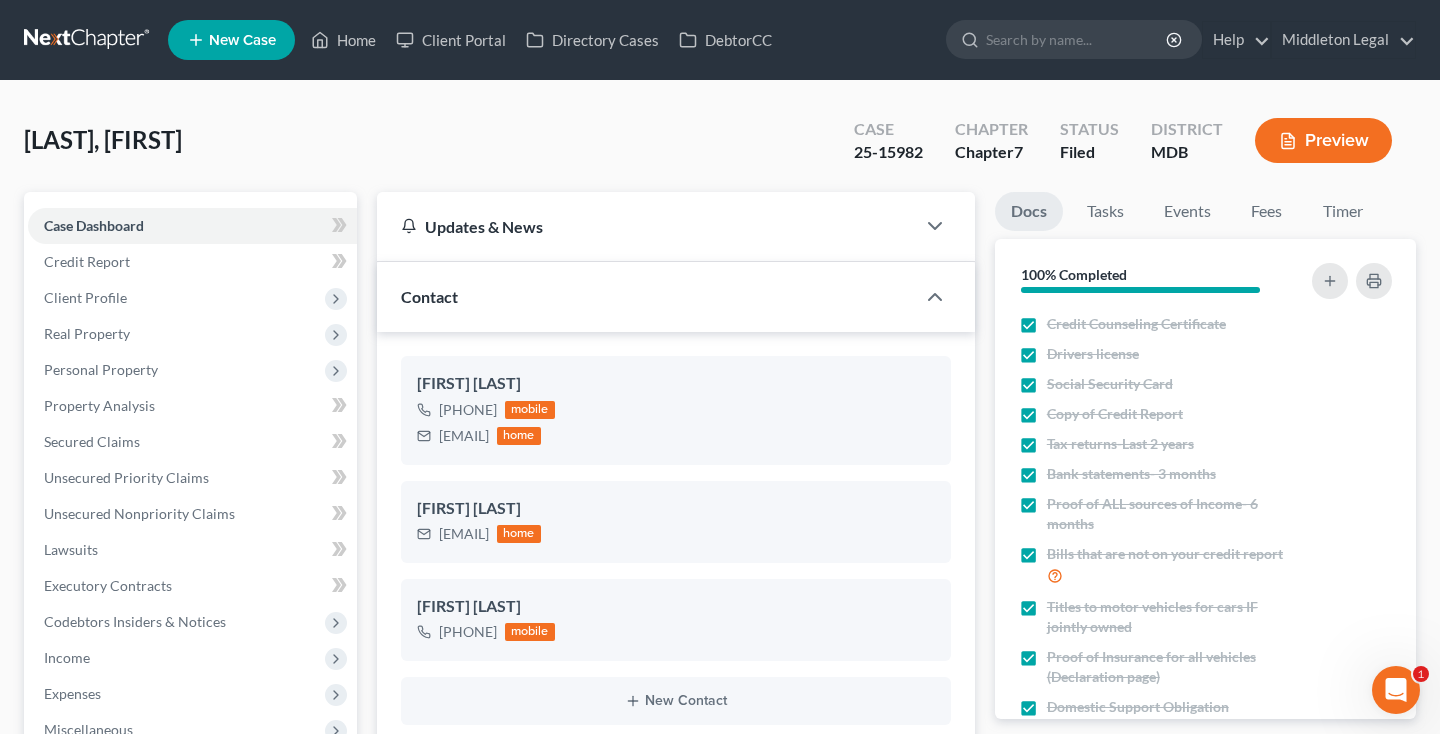scroll, scrollTop: 722, scrollLeft: 0, axis: vertical 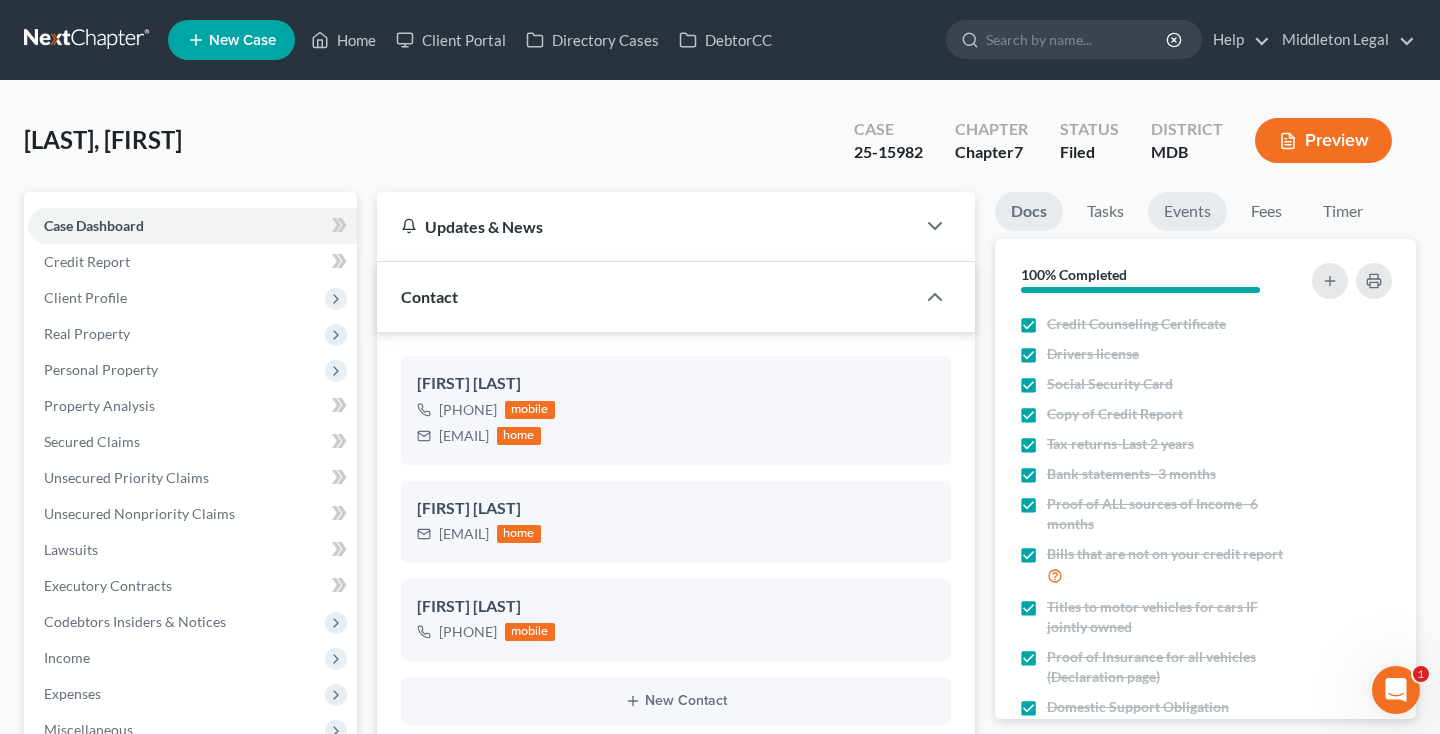 click on "Events" at bounding box center (1187, 211) 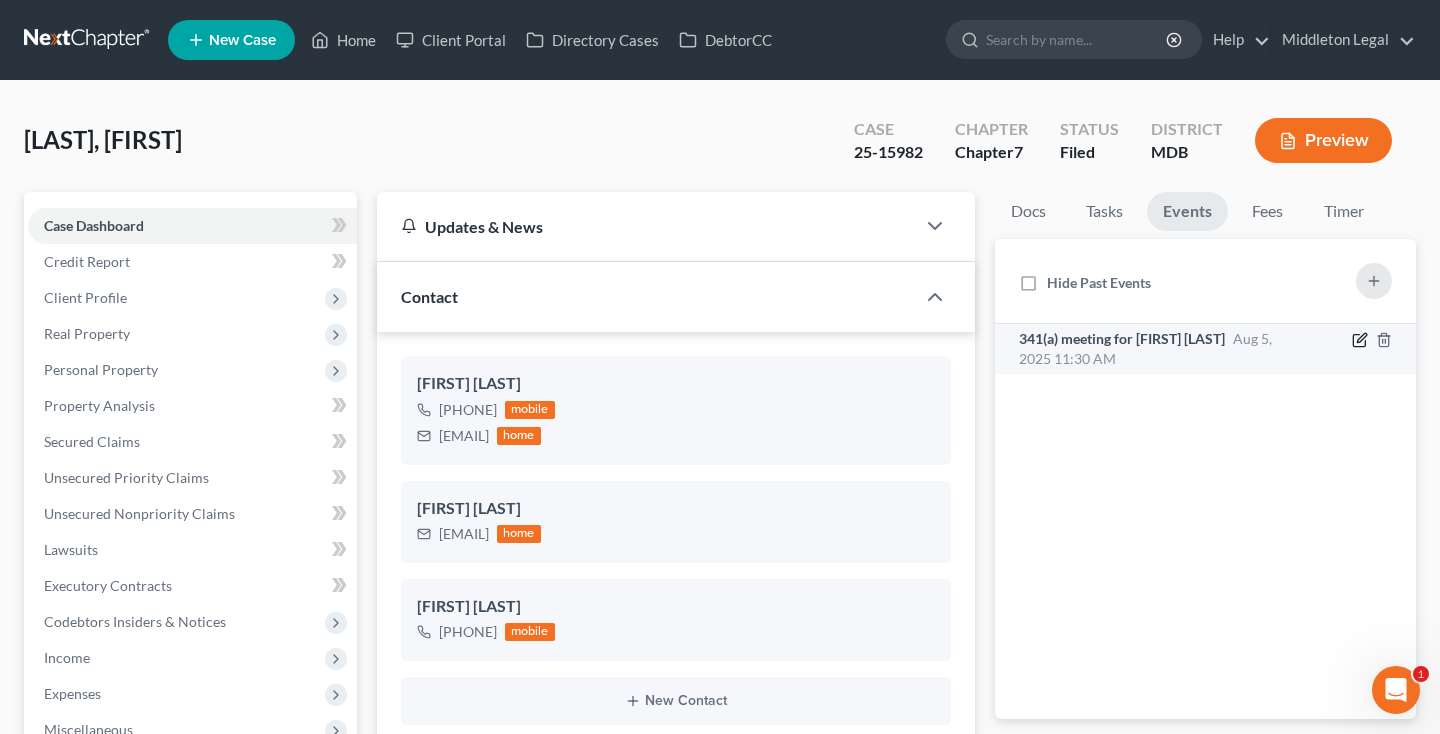 click 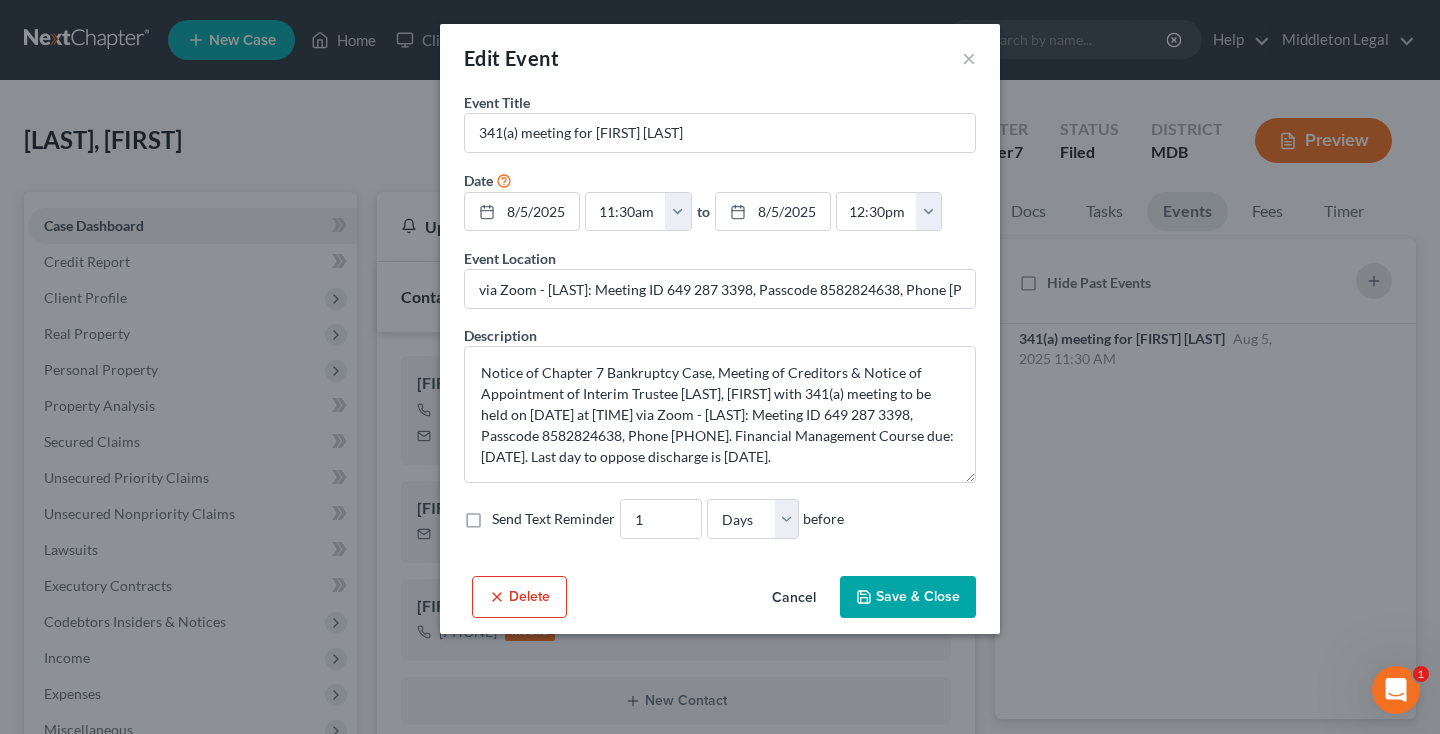click on "Cancel" at bounding box center (794, 598) 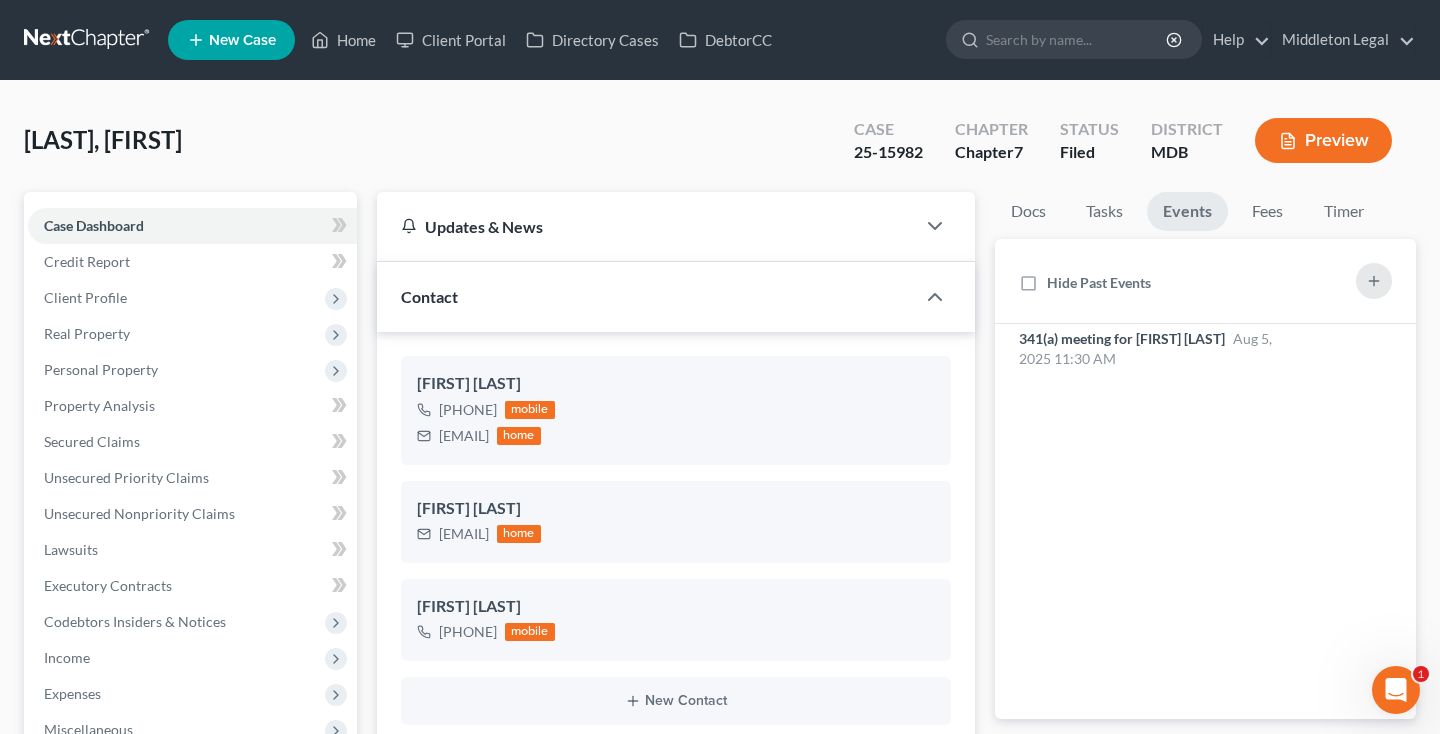 scroll, scrollTop: 0, scrollLeft: 0, axis: both 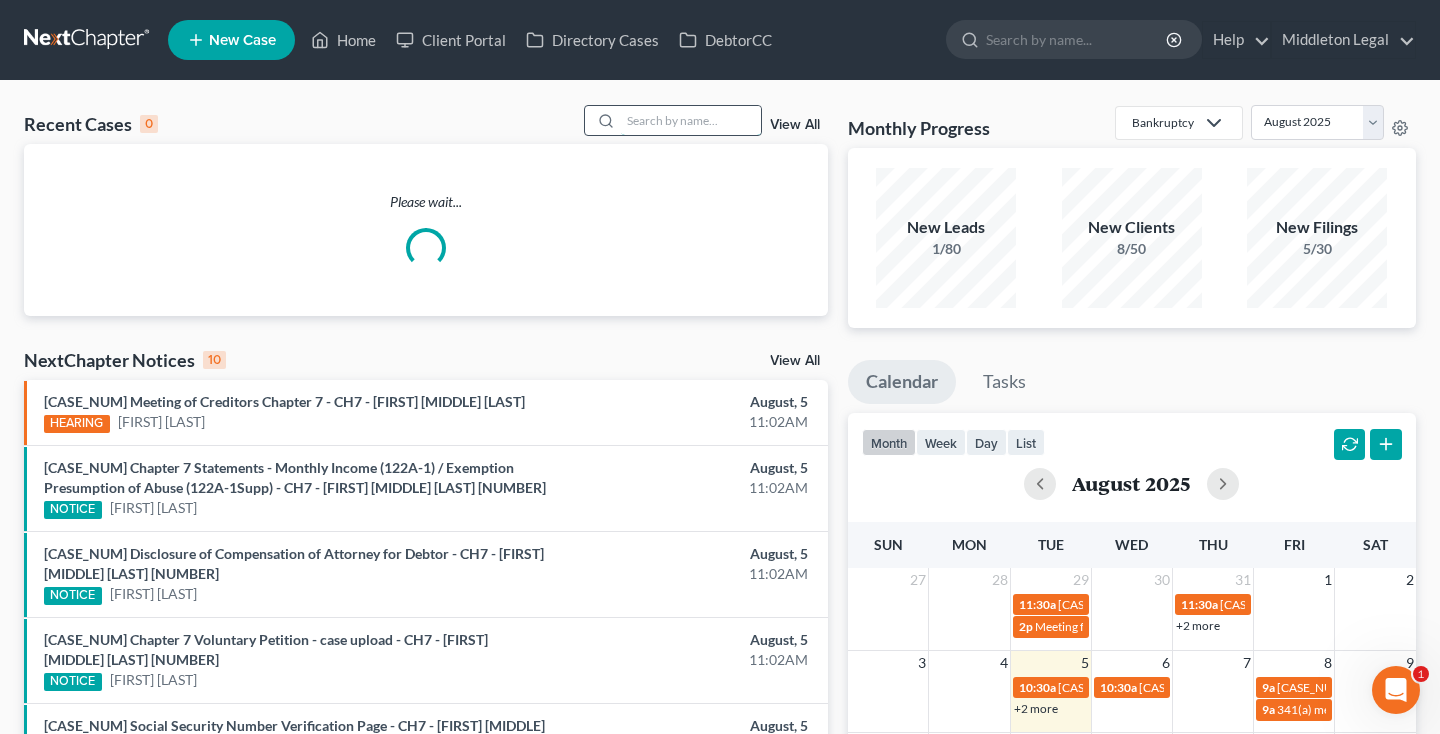 click at bounding box center (691, 120) 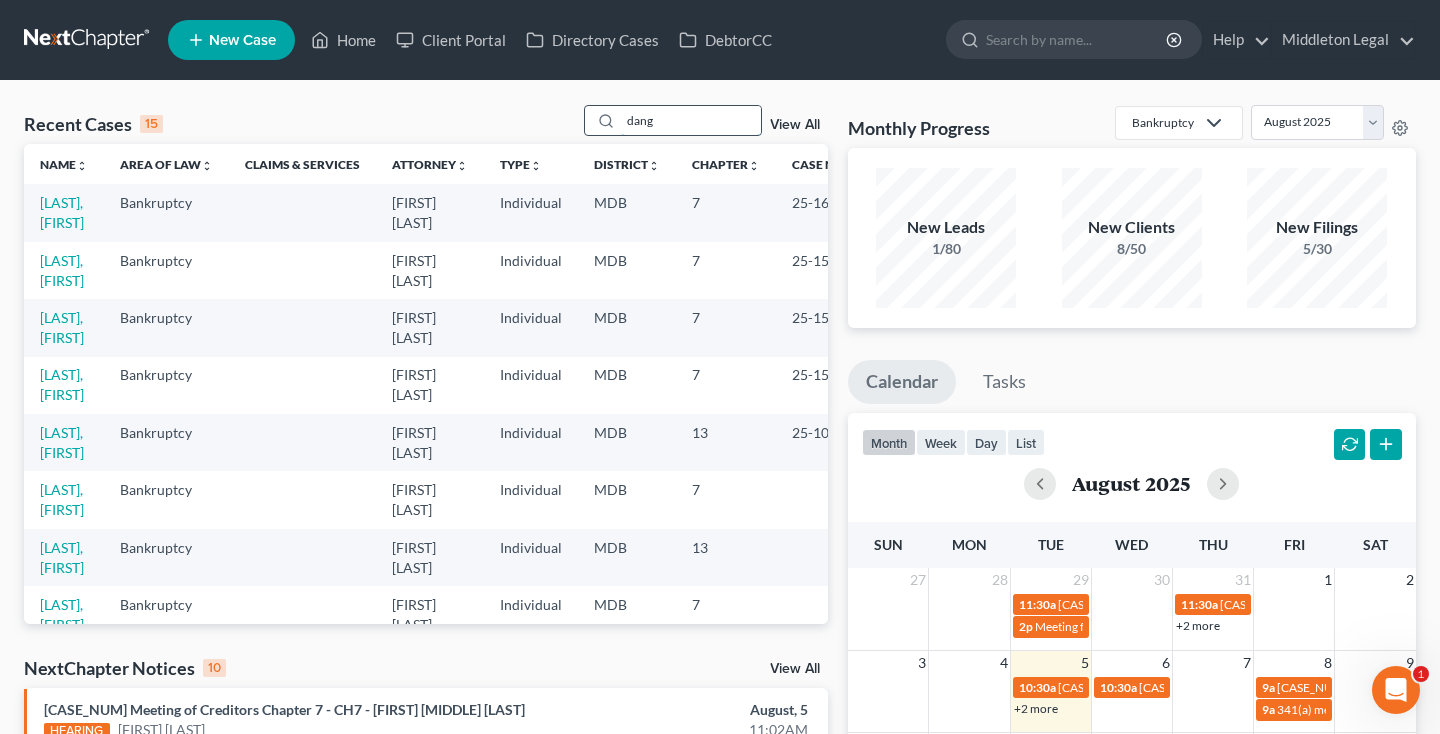 type on "dang" 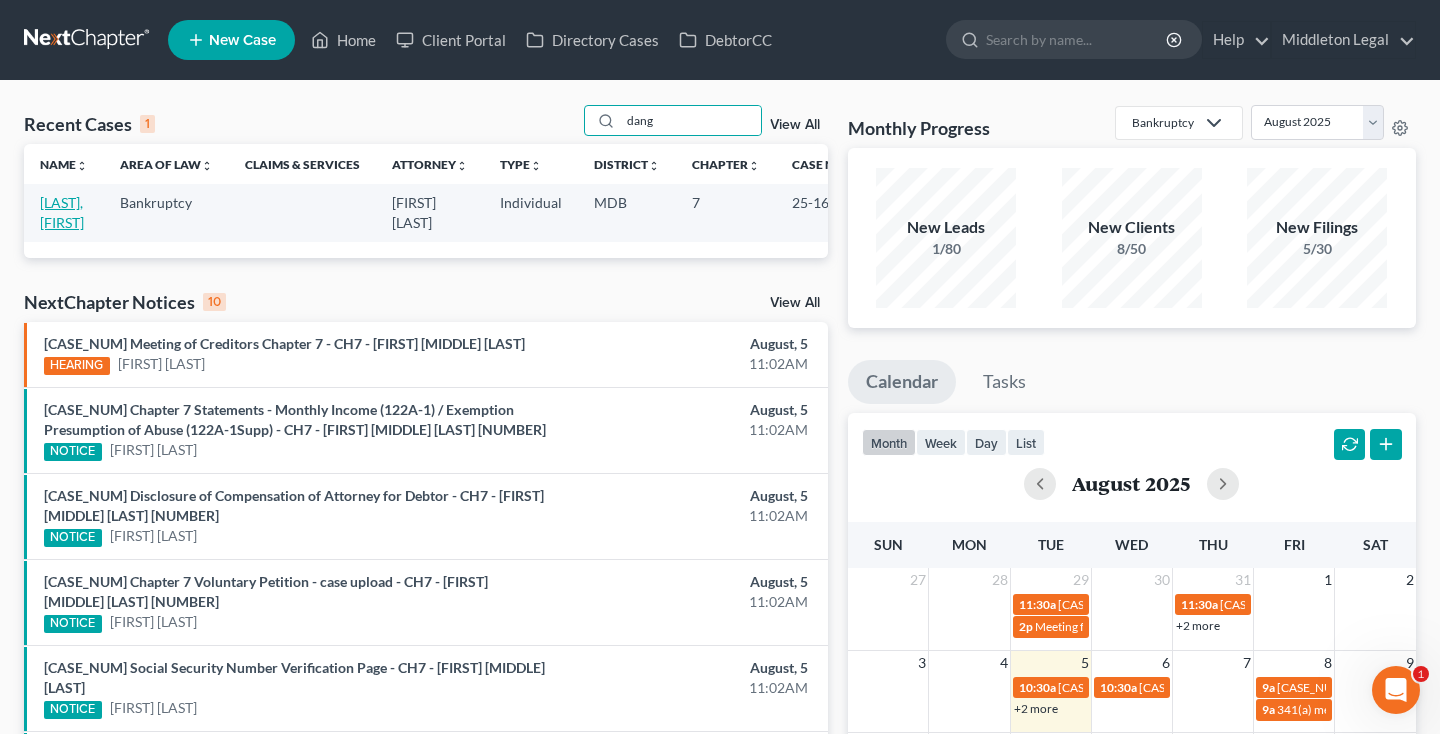 click on "[LAST], [FIRST]" at bounding box center (62, 212) 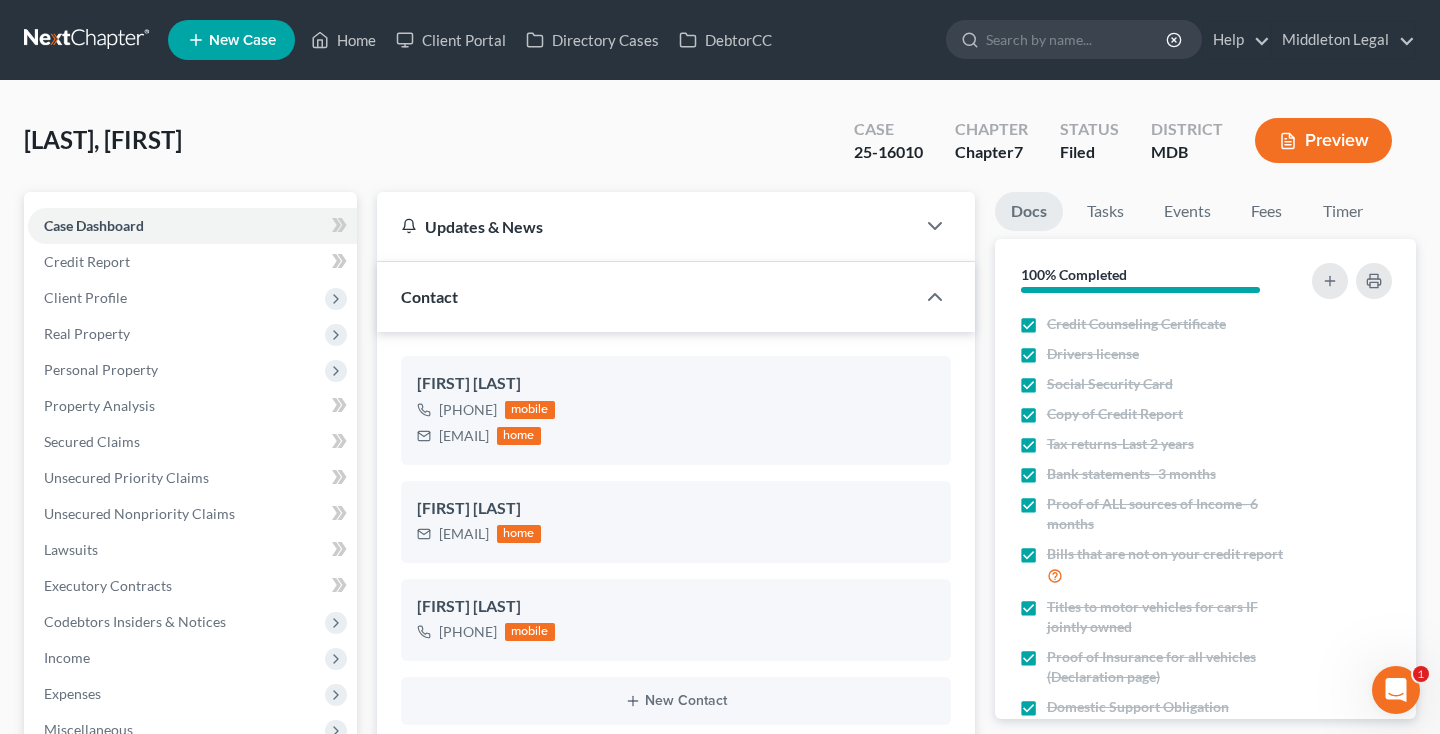 scroll, scrollTop: 942, scrollLeft: 0, axis: vertical 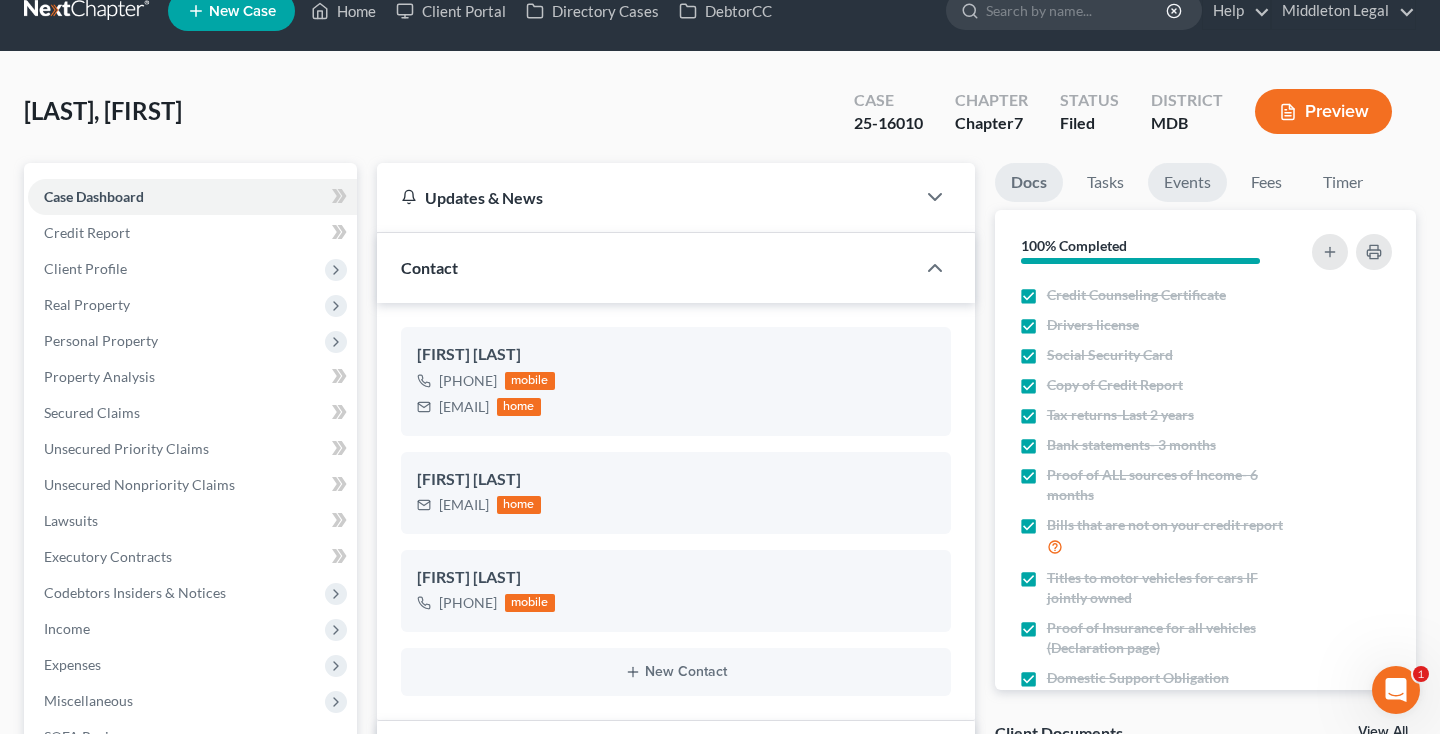 click on "Events" at bounding box center [1187, 182] 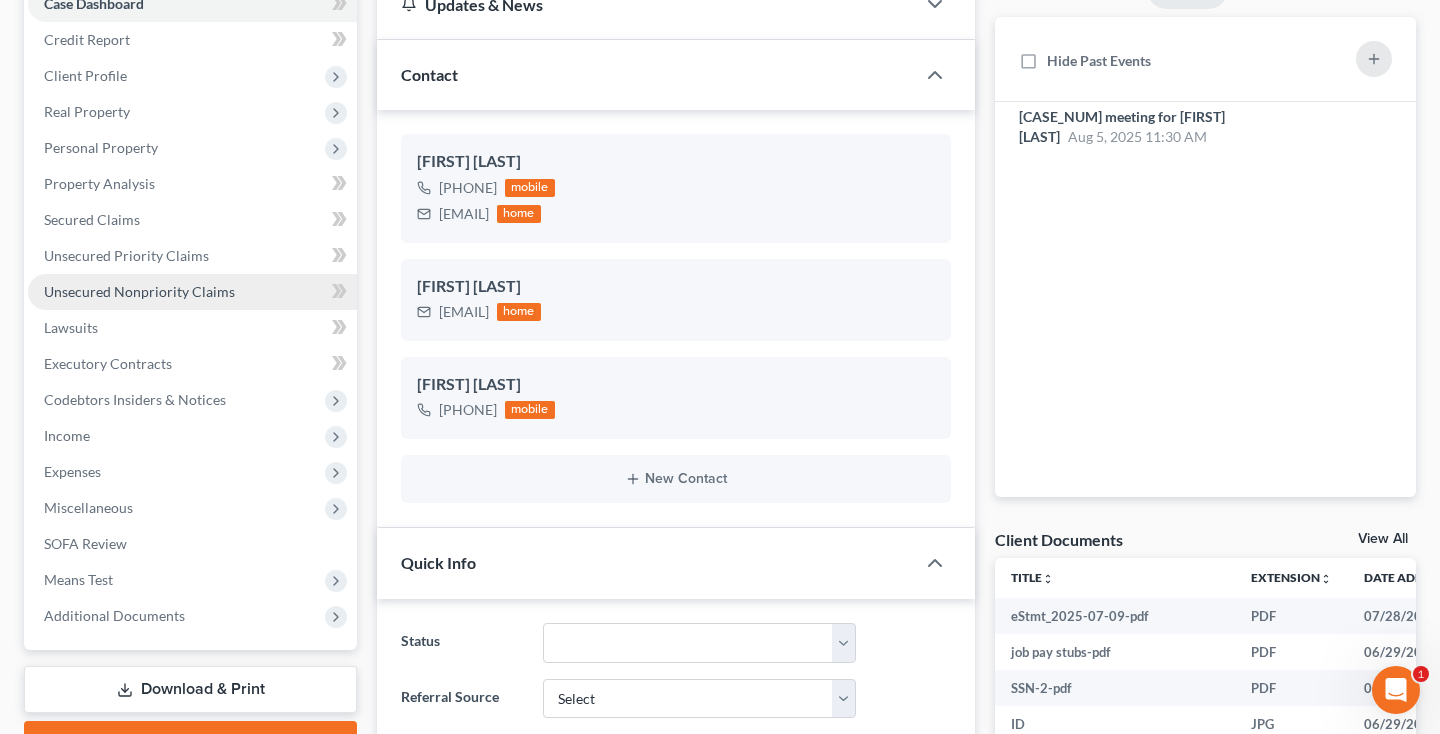 scroll, scrollTop: 168, scrollLeft: 0, axis: vertical 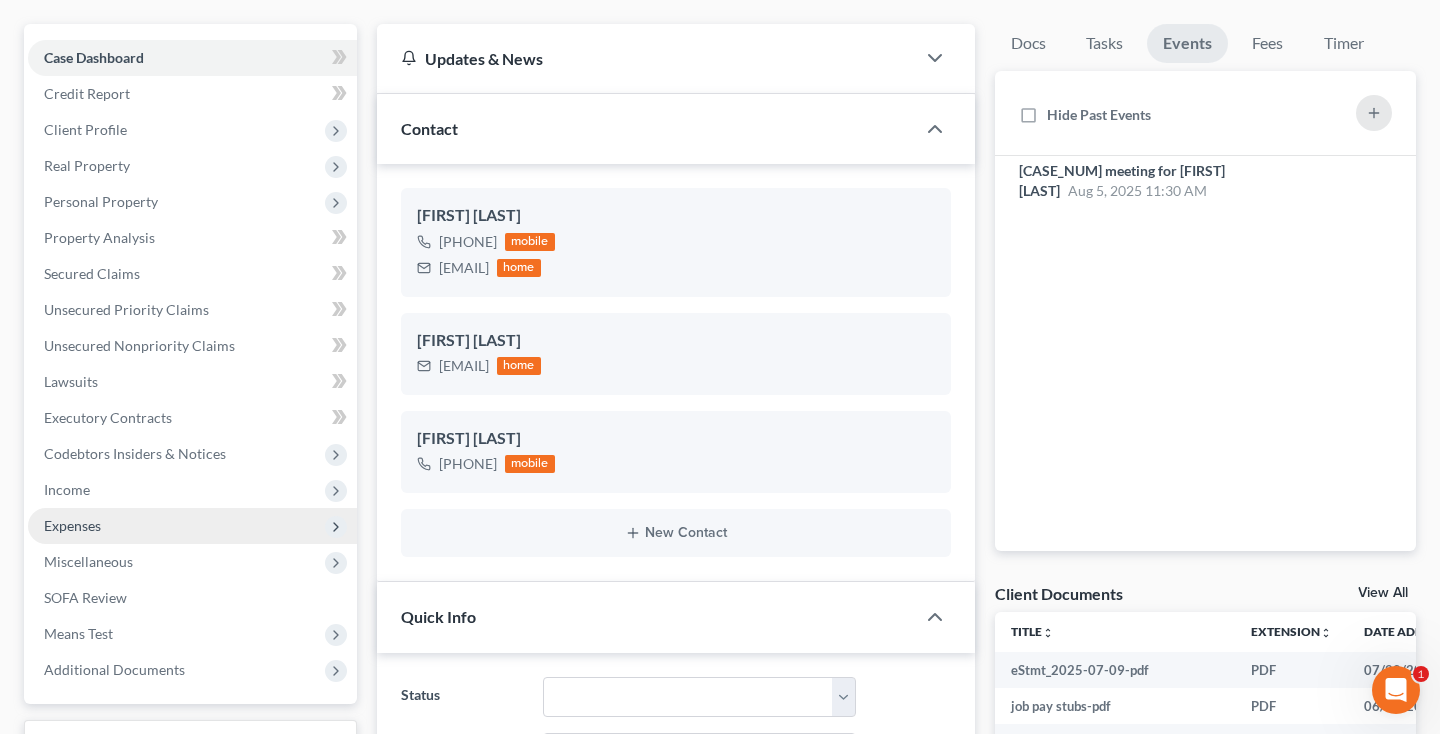 click on "Expenses" at bounding box center (72, 525) 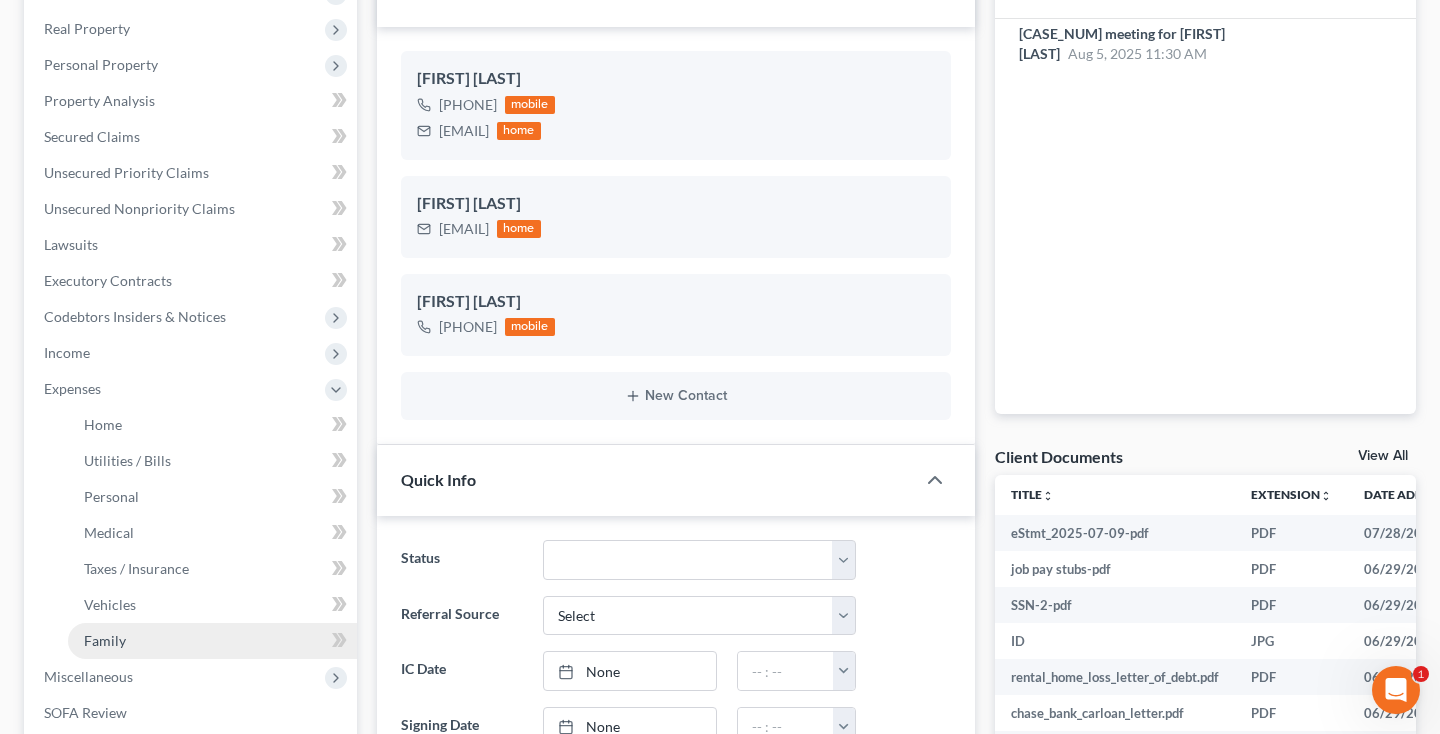 click on "Family" at bounding box center (105, 640) 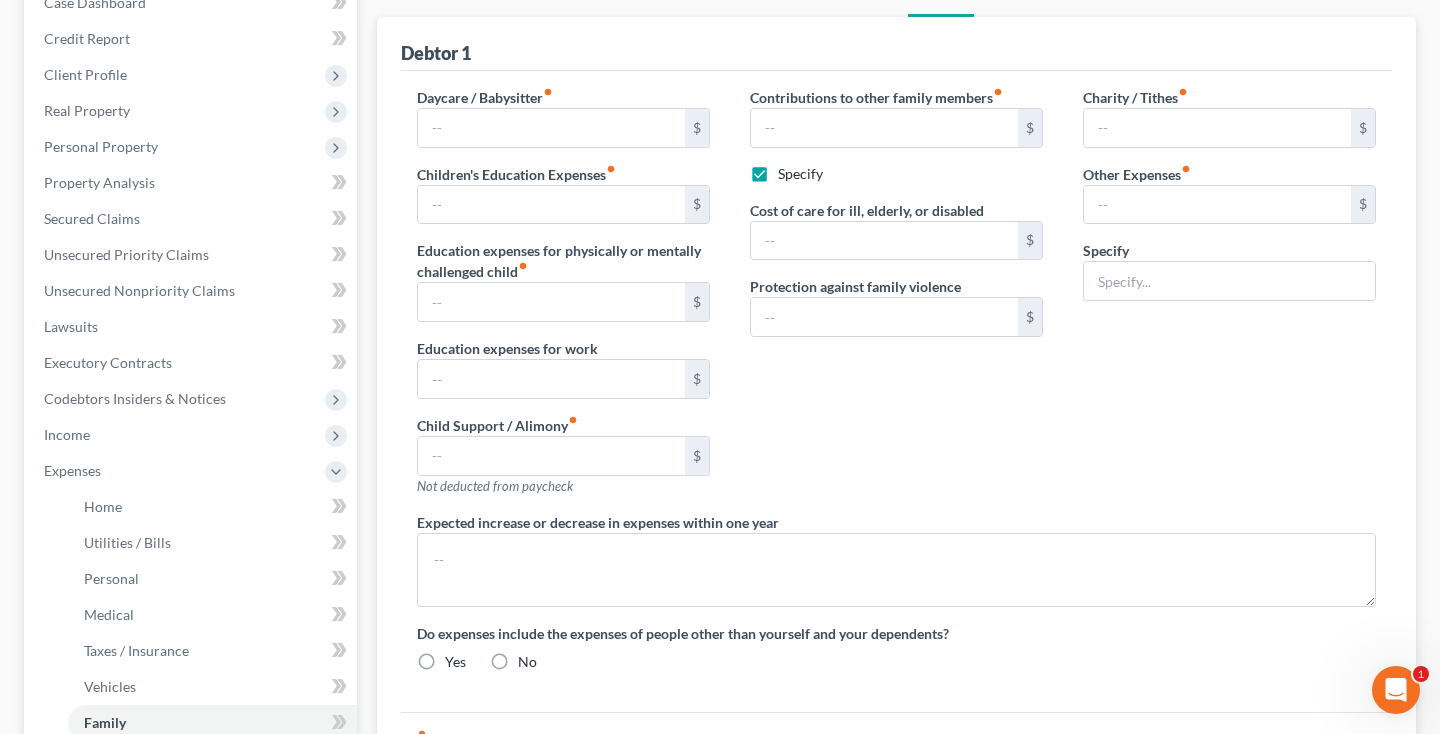 type on "1,000.00" 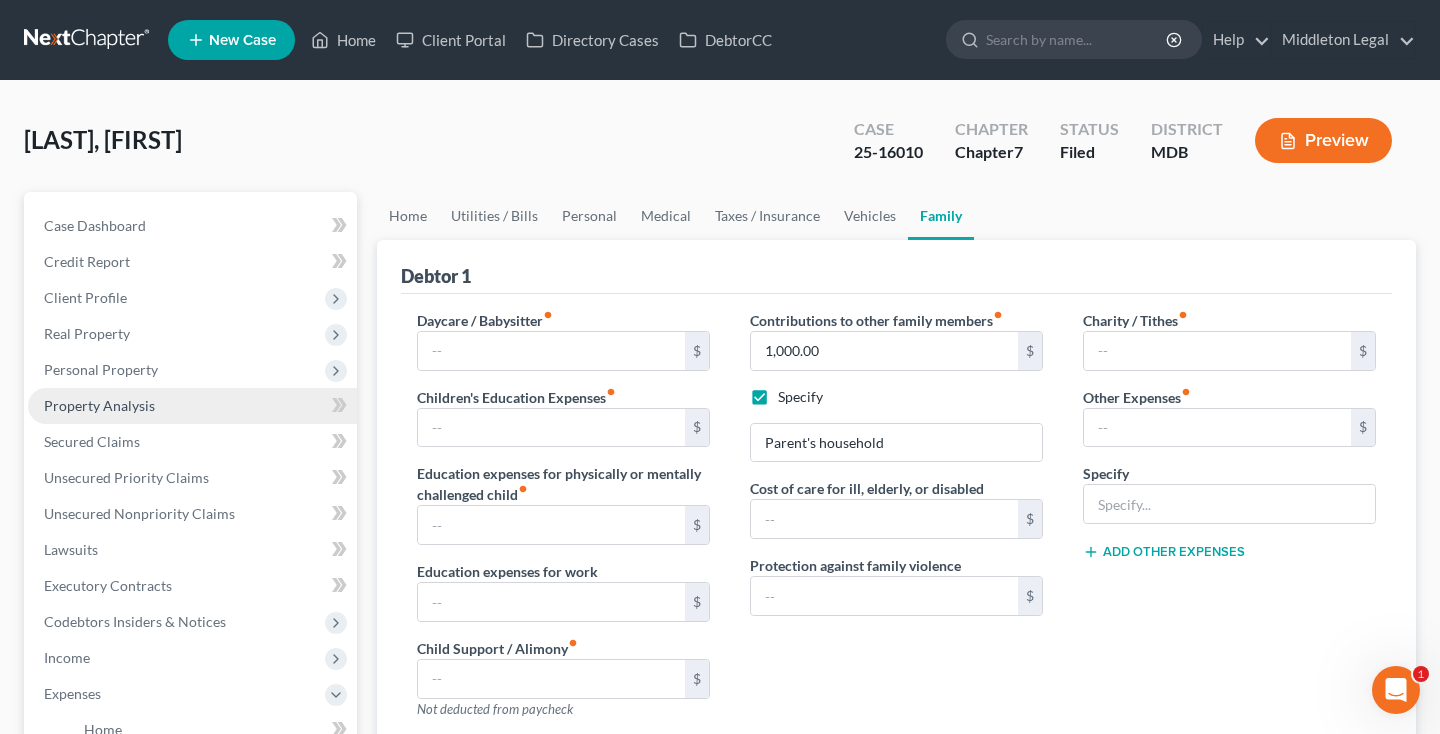 scroll, scrollTop: 0, scrollLeft: 0, axis: both 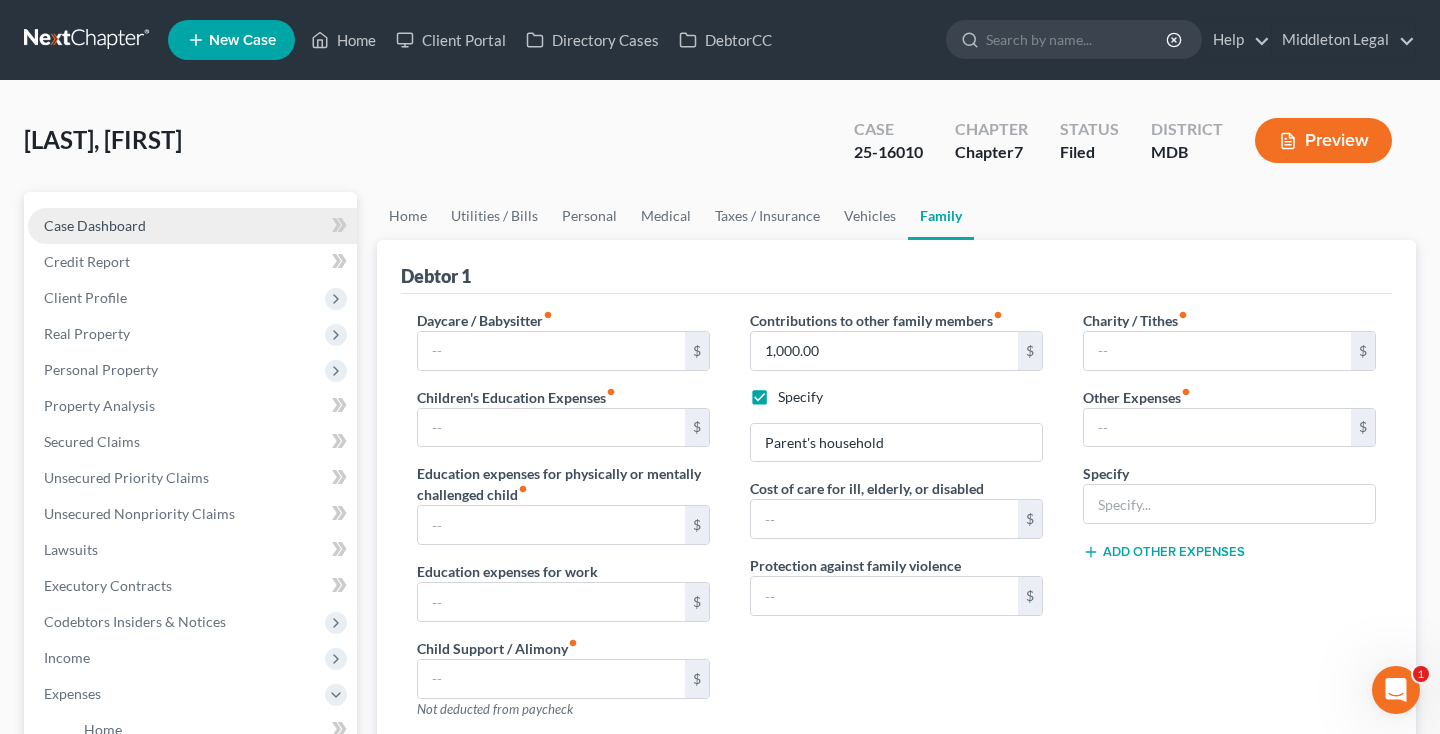 click on "Case Dashboard" at bounding box center [192, 226] 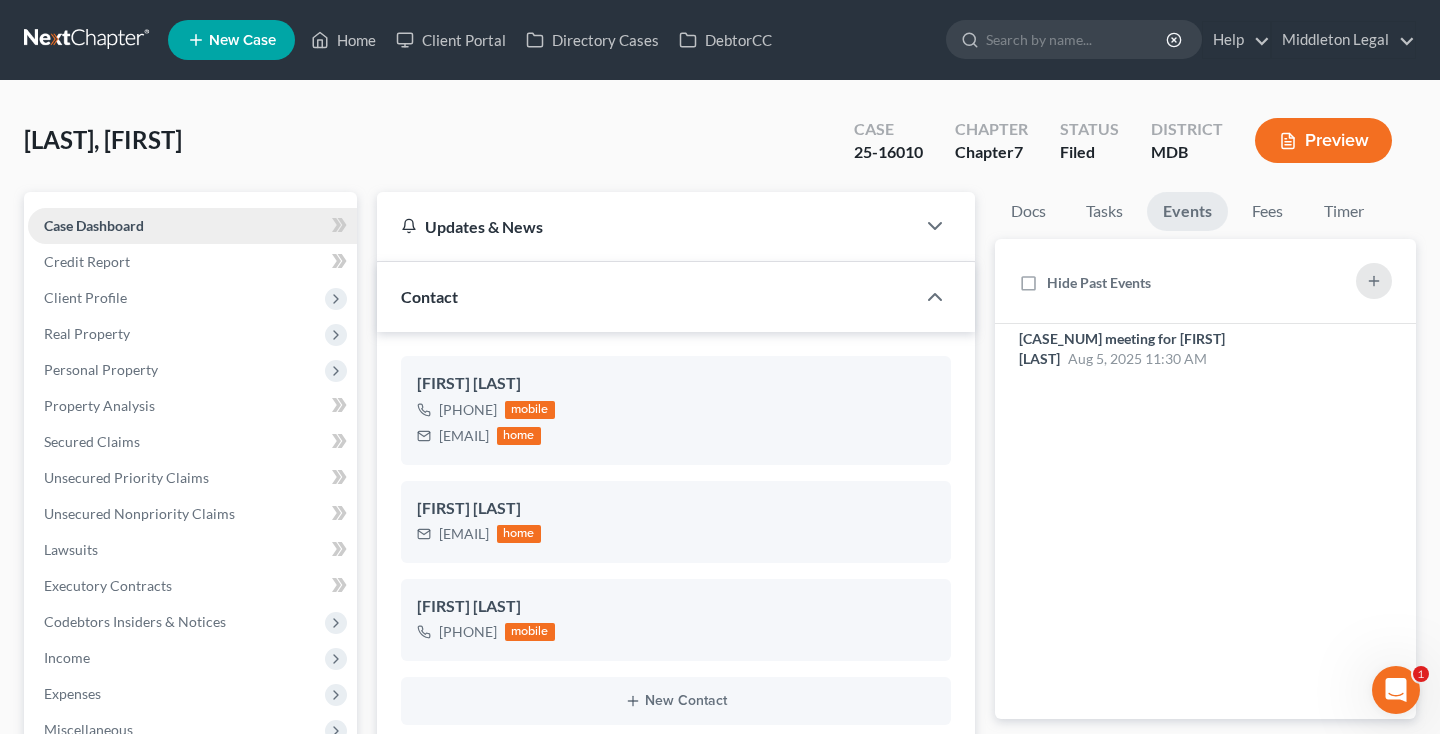 scroll, scrollTop: 942, scrollLeft: 0, axis: vertical 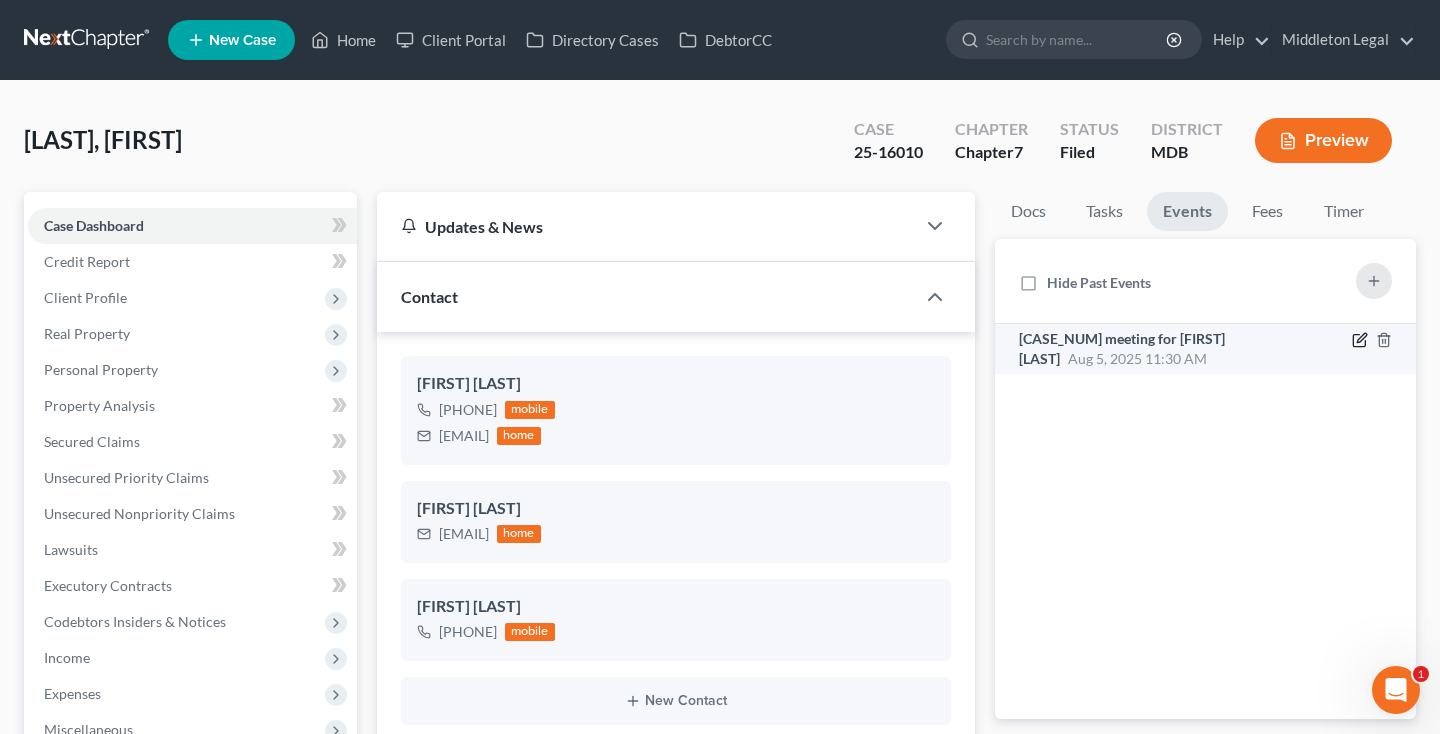 click 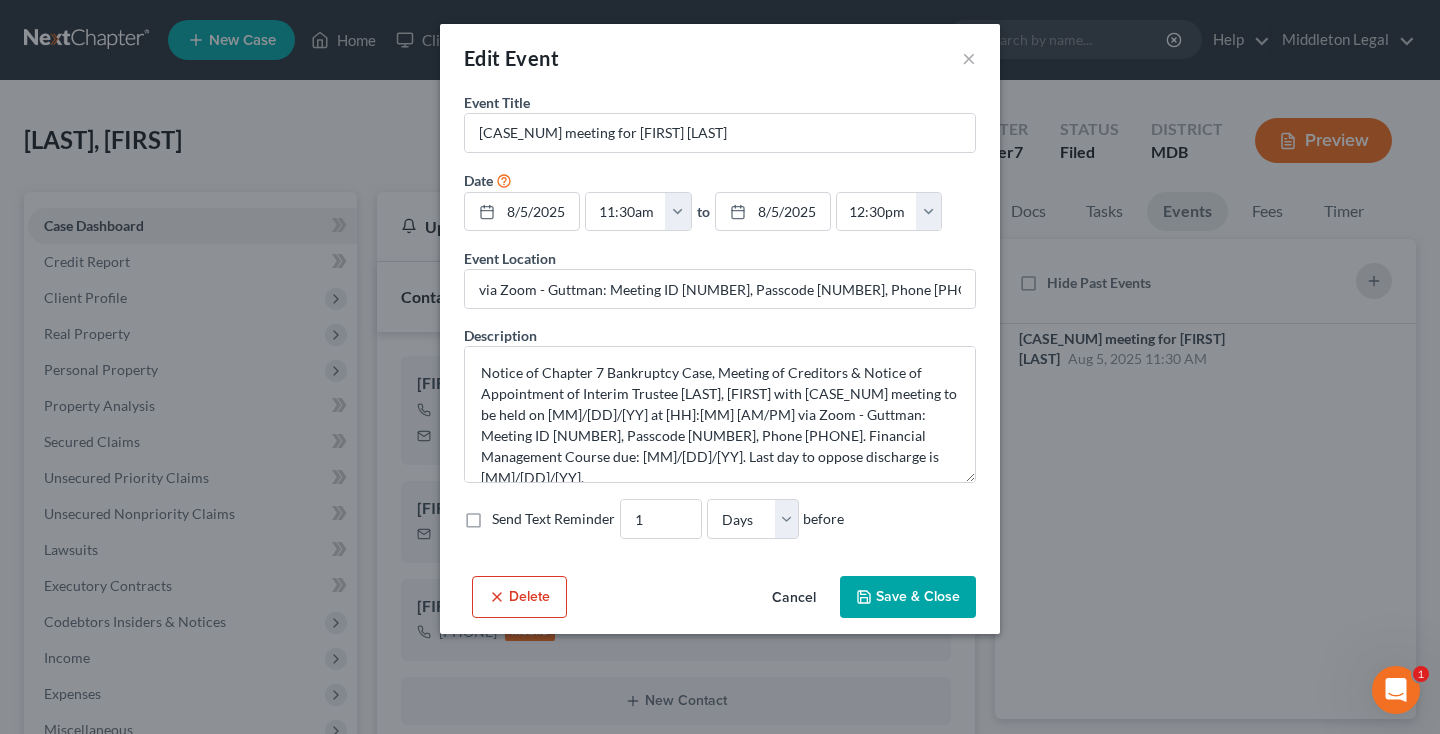 click on "Cancel" at bounding box center (794, 598) 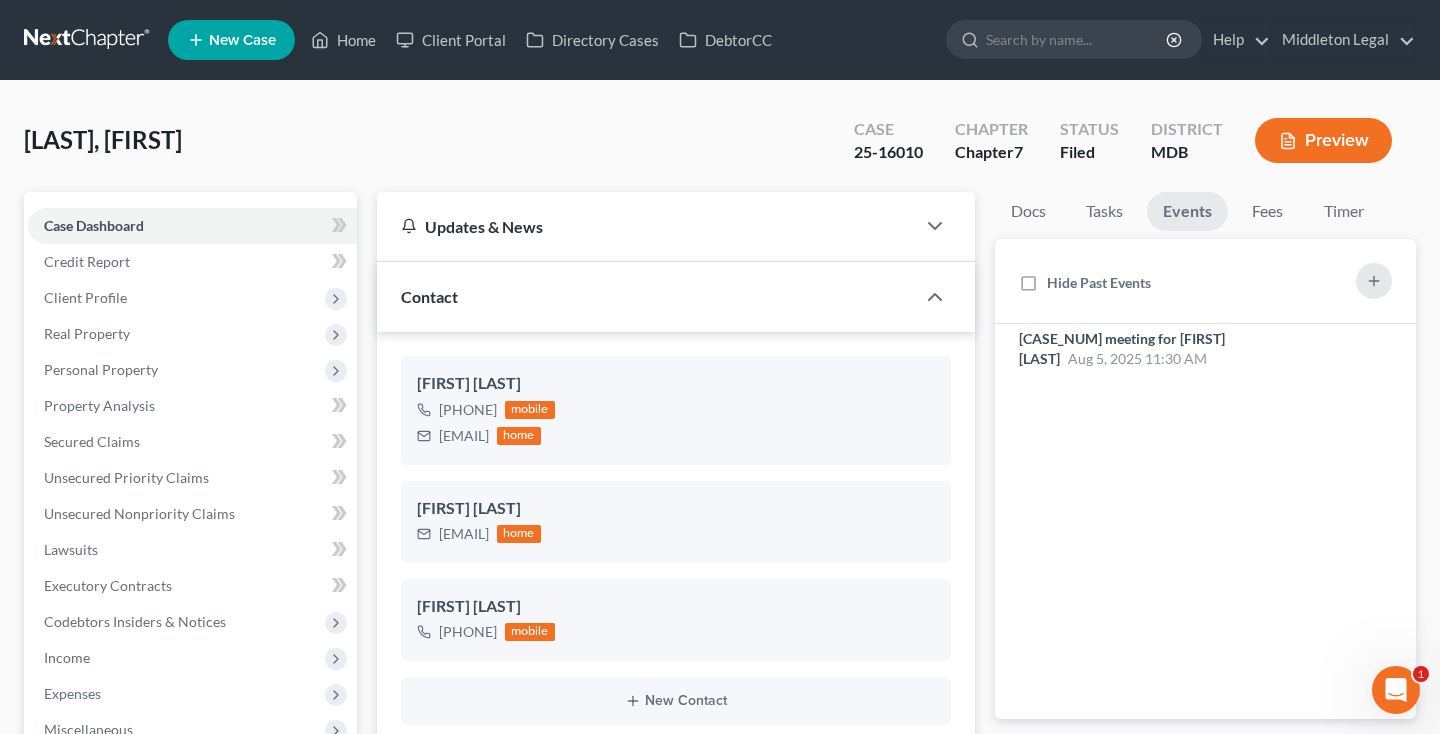 click at bounding box center [88, 40] 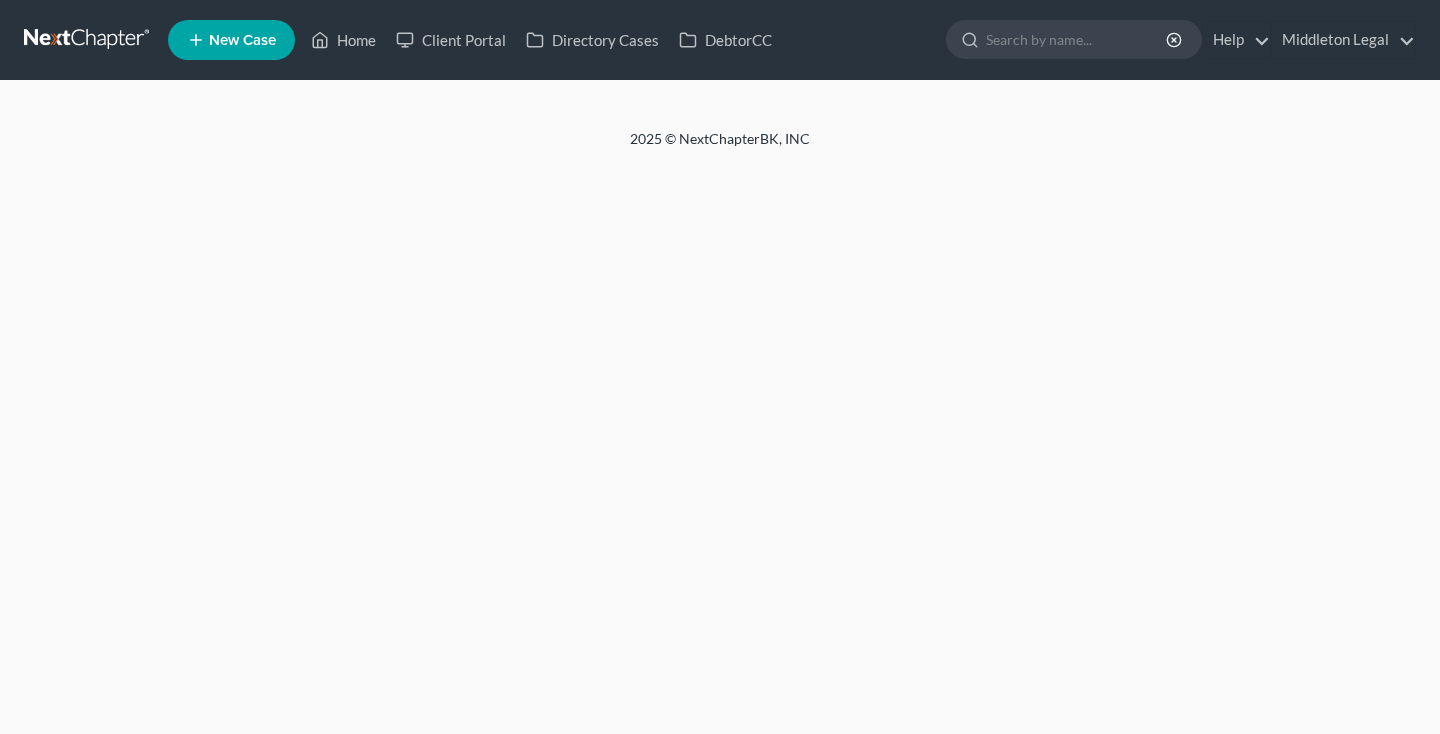 scroll, scrollTop: 0, scrollLeft: 0, axis: both 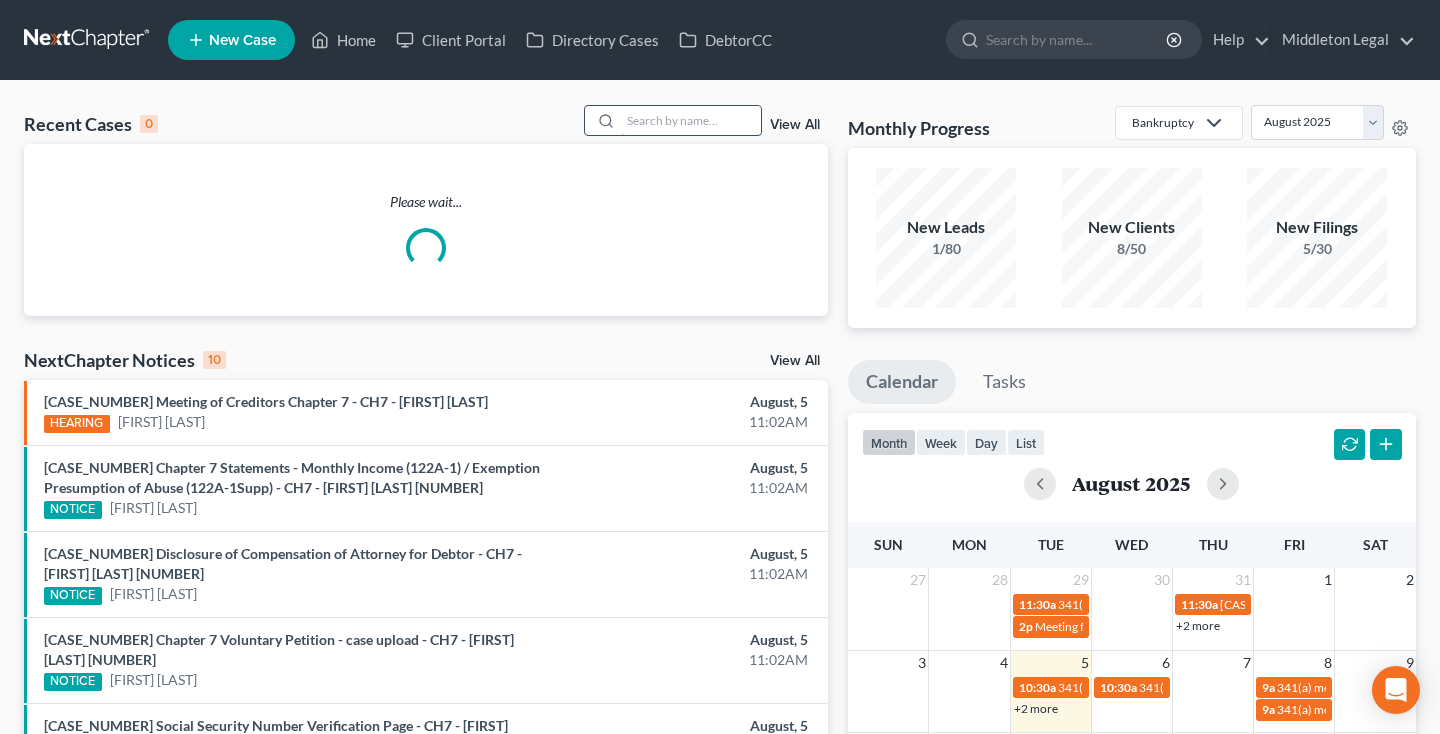 click at bounding box center (691, 120) 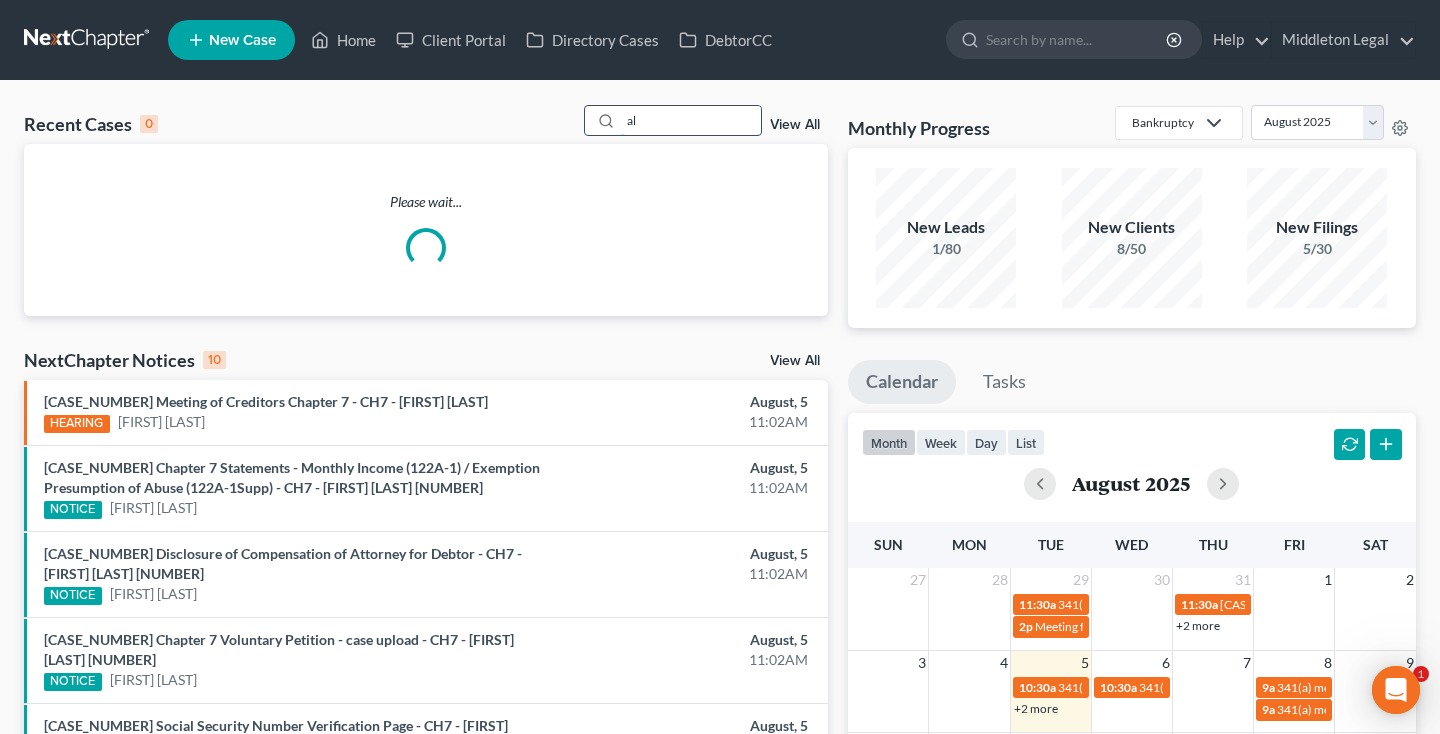 scroll, scrollTop: 0, scrollLeft: 0, axis: both 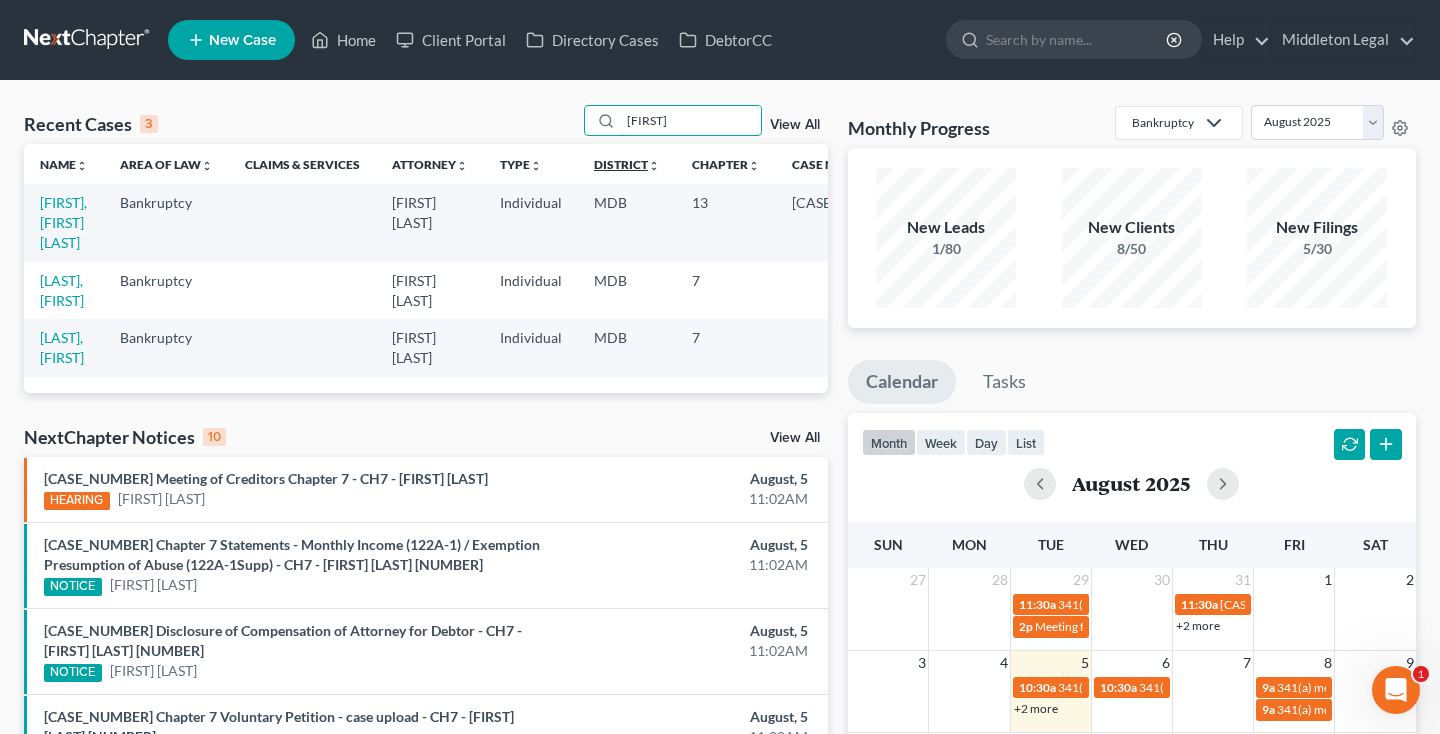 type on "[FIRST]" 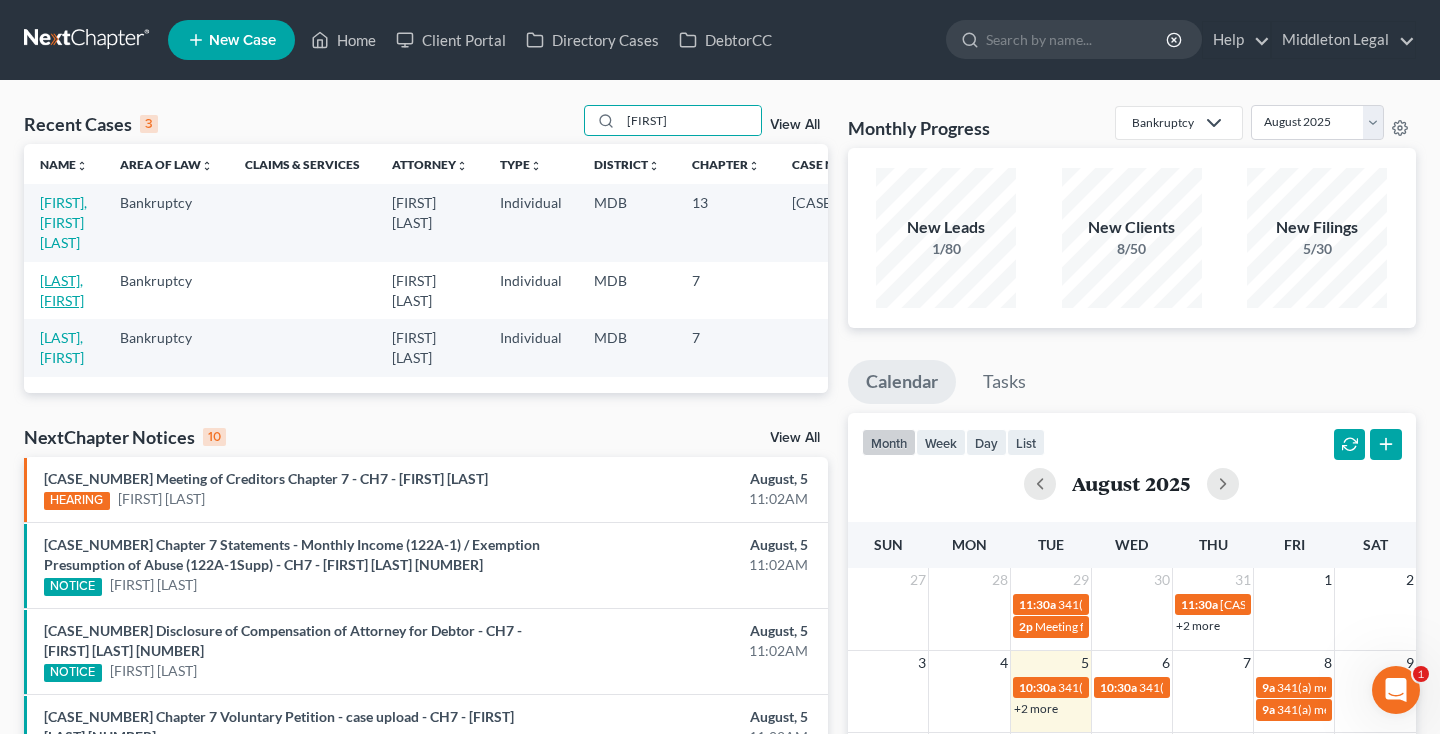 drag, startPoint x: 654, startPoint y: 159, endPoint x: 65, endPoint y: 298, distance: 605.1793 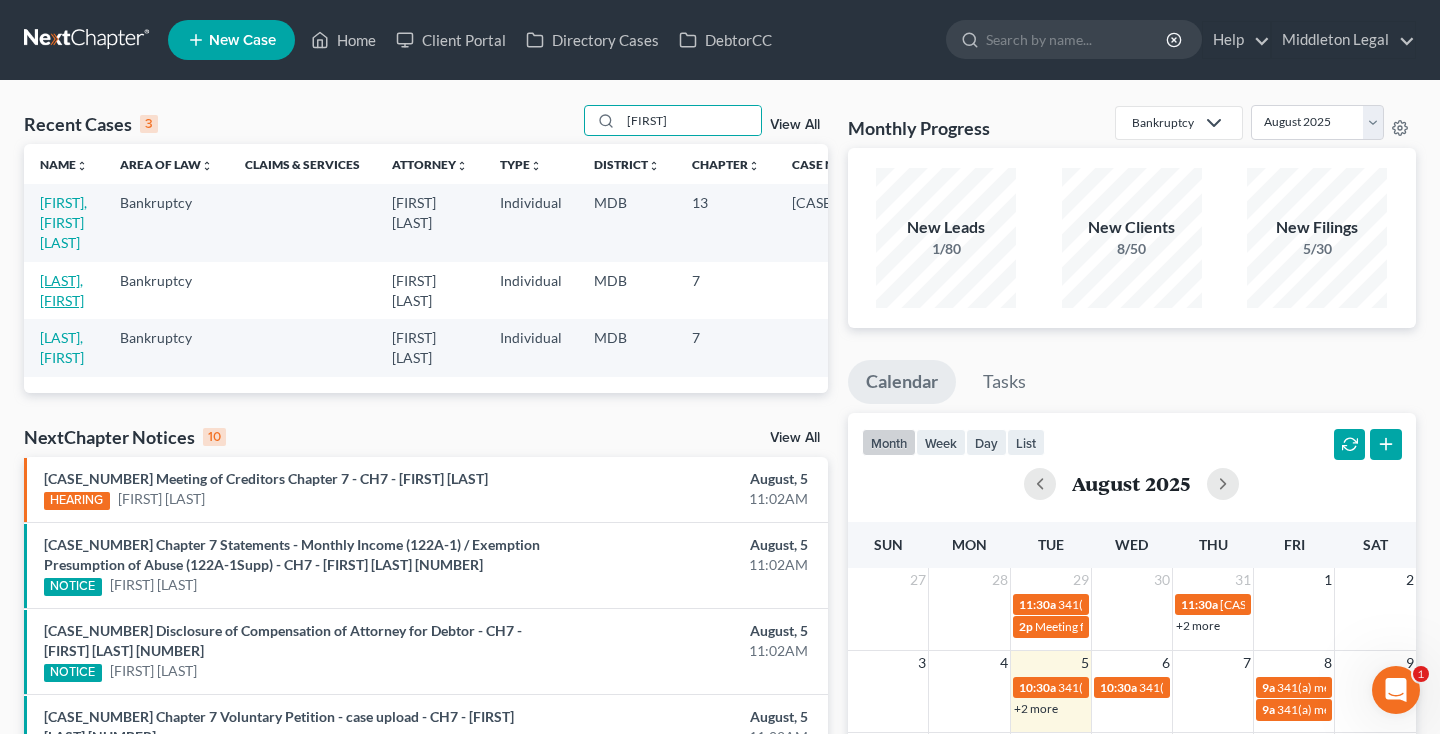 click on "[LAST], [FIRST]" at bounding box center [62, 290] 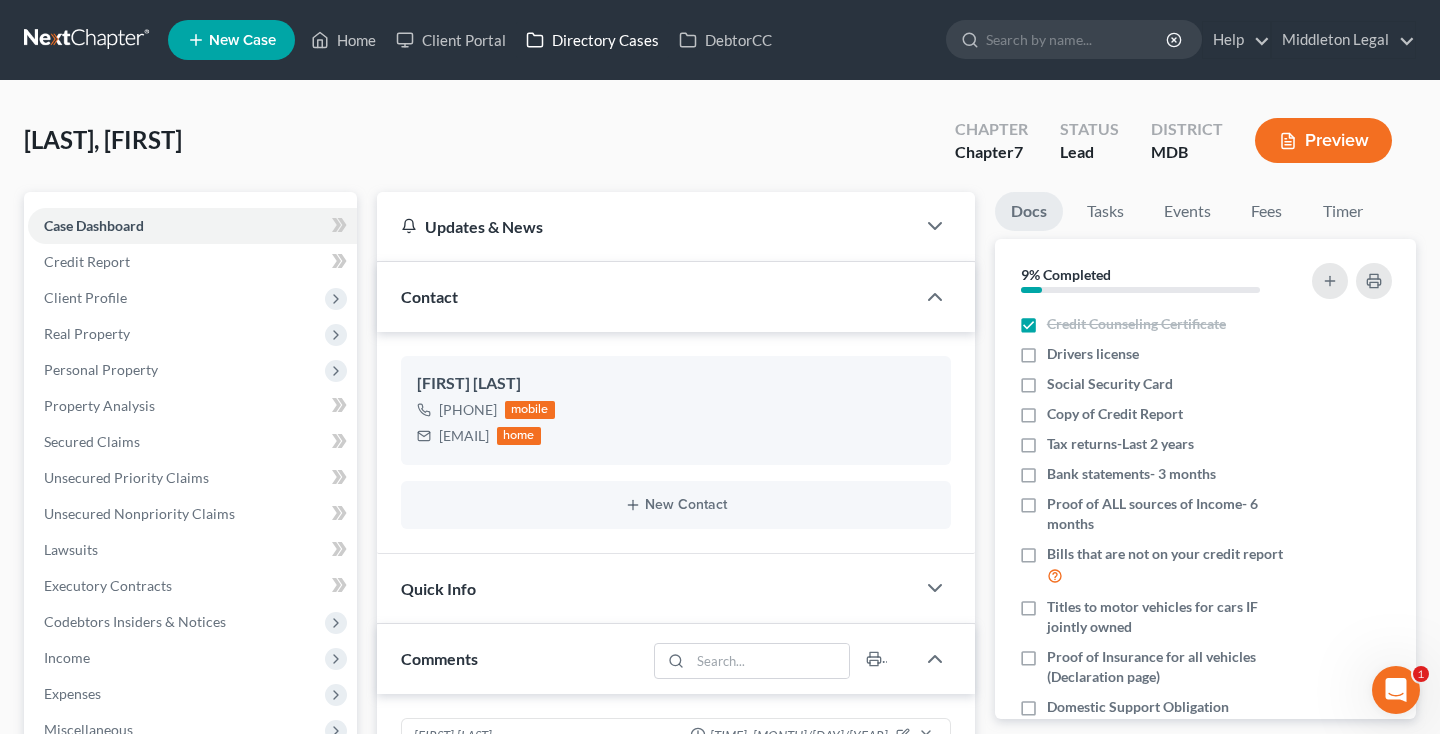 scroll, scrollTop: 0, scrollLeft: 0, axis: both 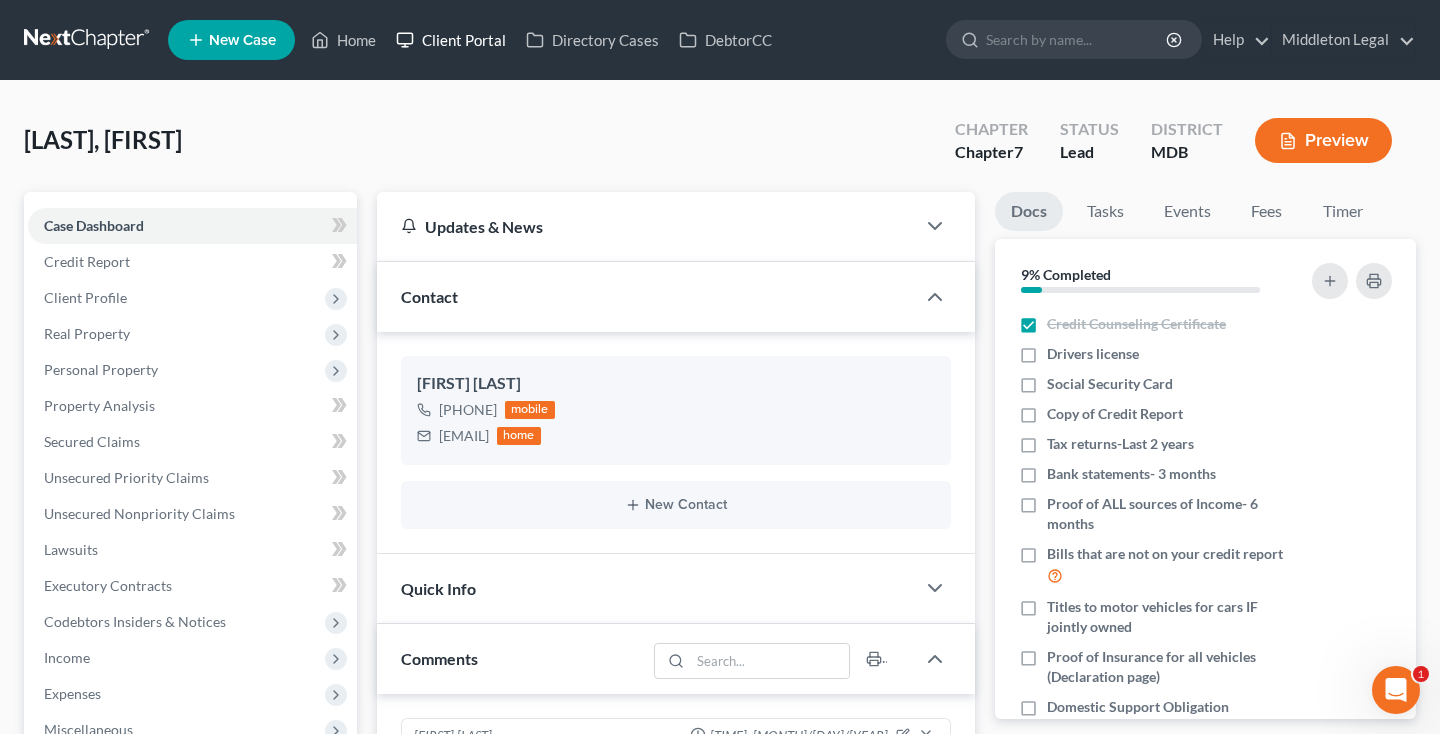 click on "Client Portal" at bounding box center (451, 40) 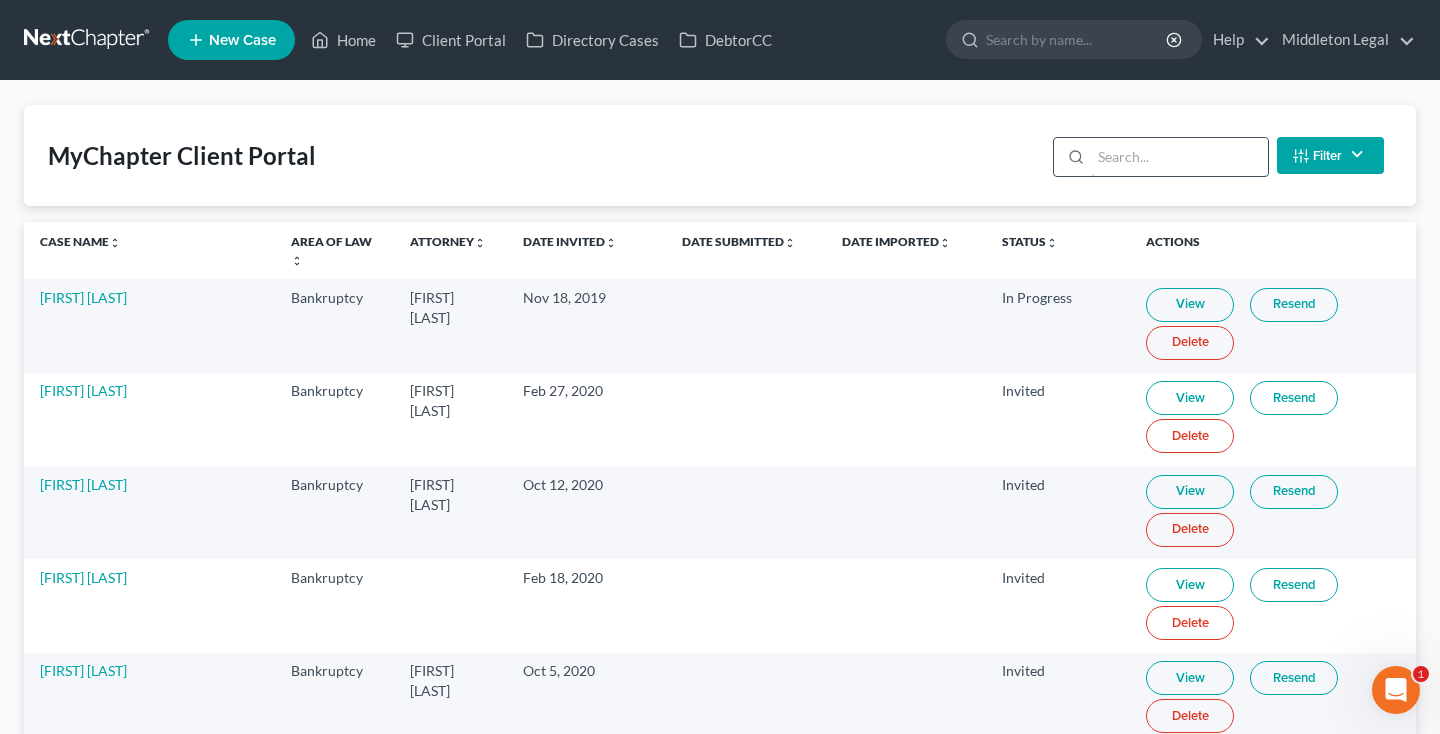click at bounding box center (1179, 157) 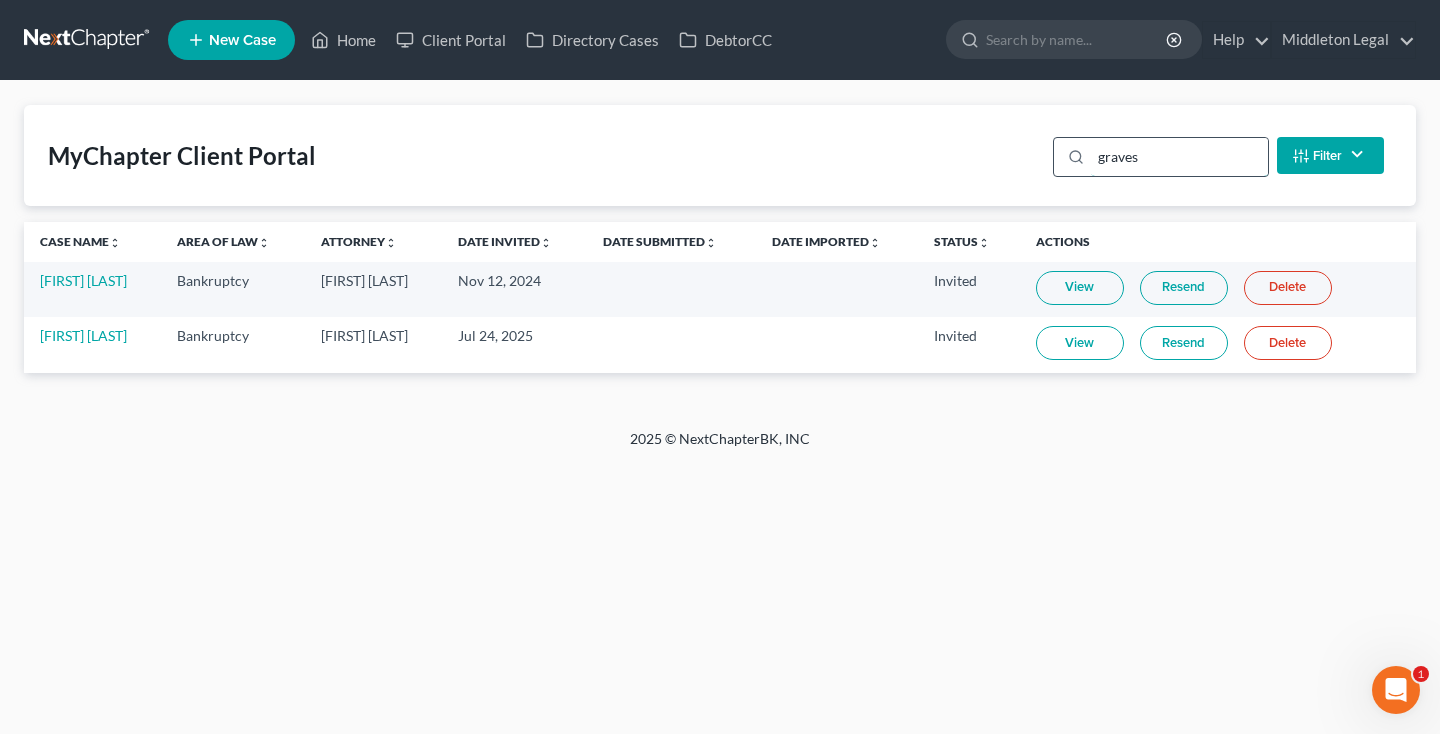 type on "graves" 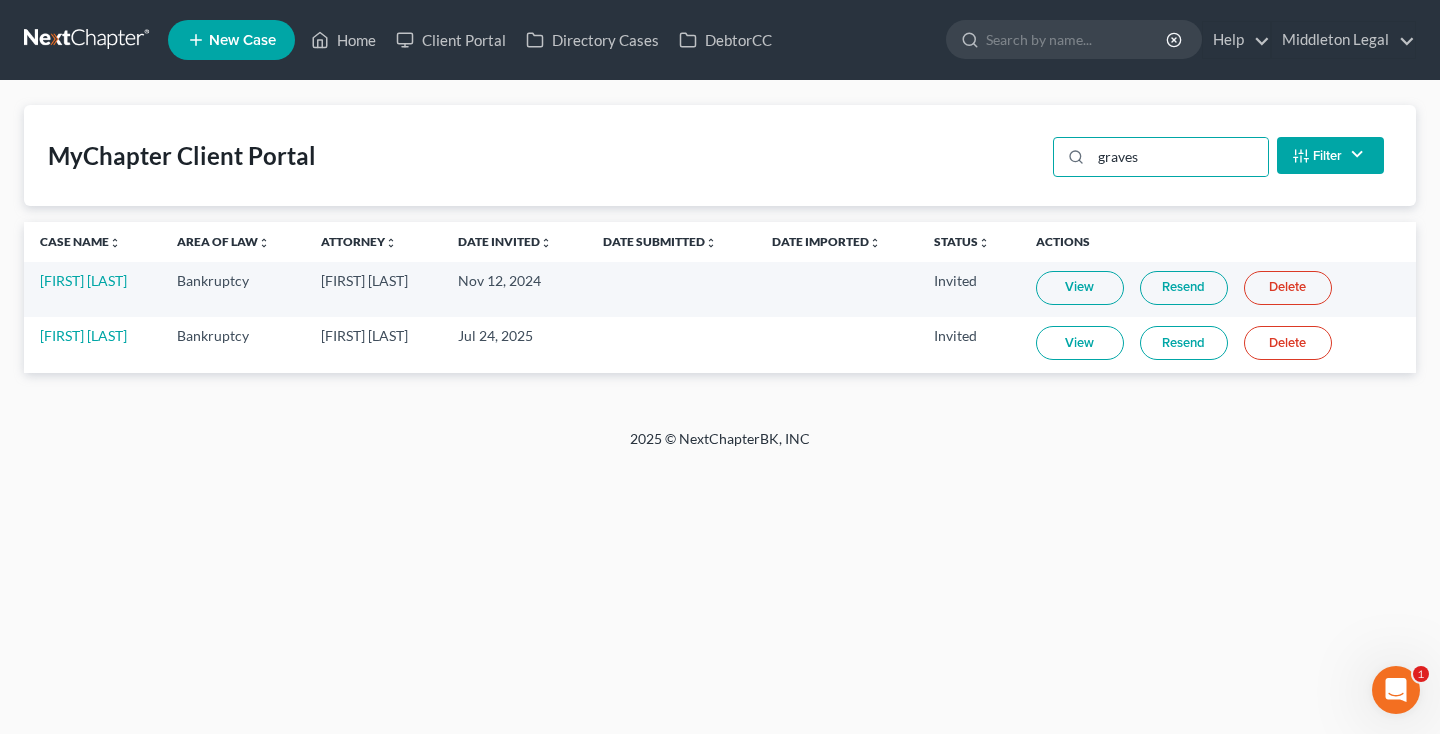 click on "View" at bounding box center [1080, 343] 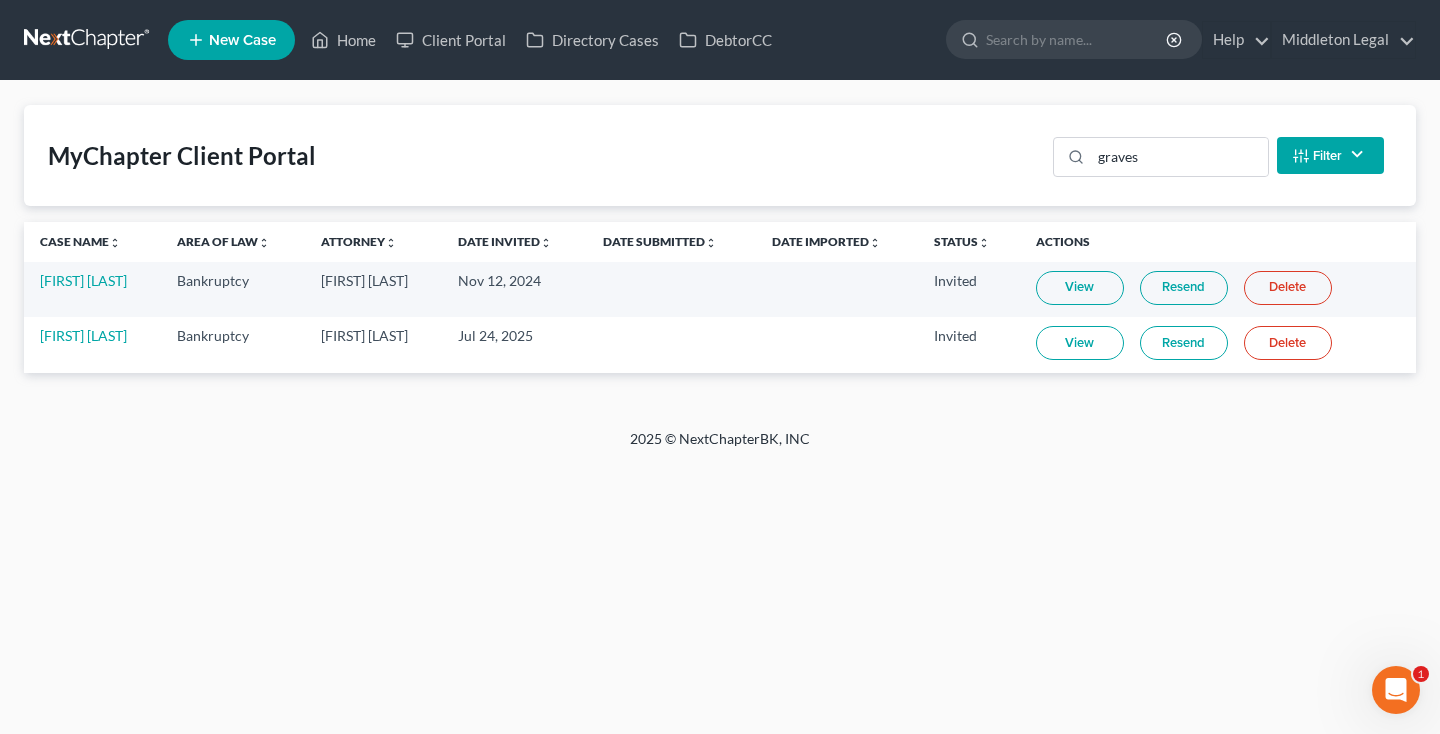 click on "Resend" at bounding box center (1184, 343) 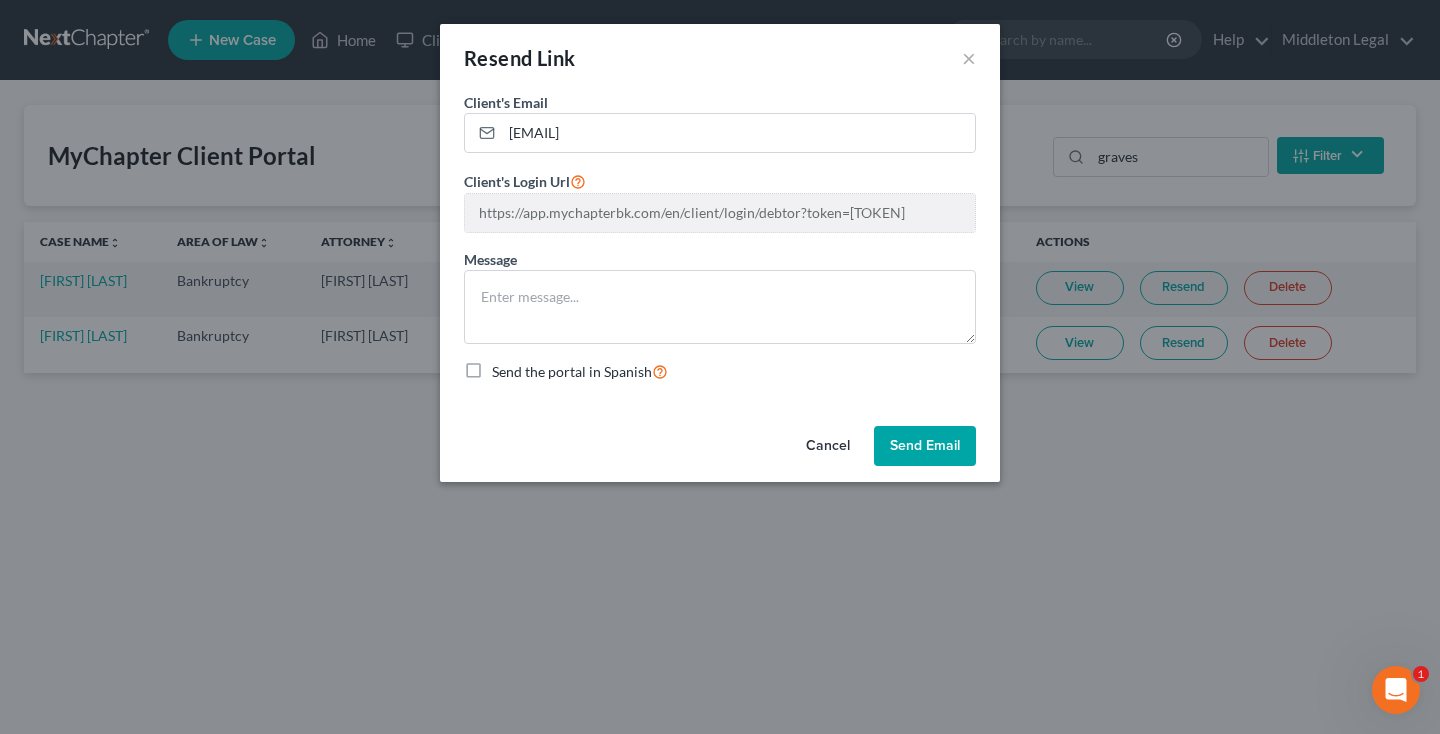 click on "Resend Link ×
Client's Email
*
[EMAIL] Client's Login Url  https://app.mychapterbk.com/en/client/login/debtor?token=7e22ead95cbffa62db70600cb81c0ef5608d0049f602266651ad12b290e097ca Message Send the portal in Spanish  Cancel Send Email" at bounding box center [720, 367] 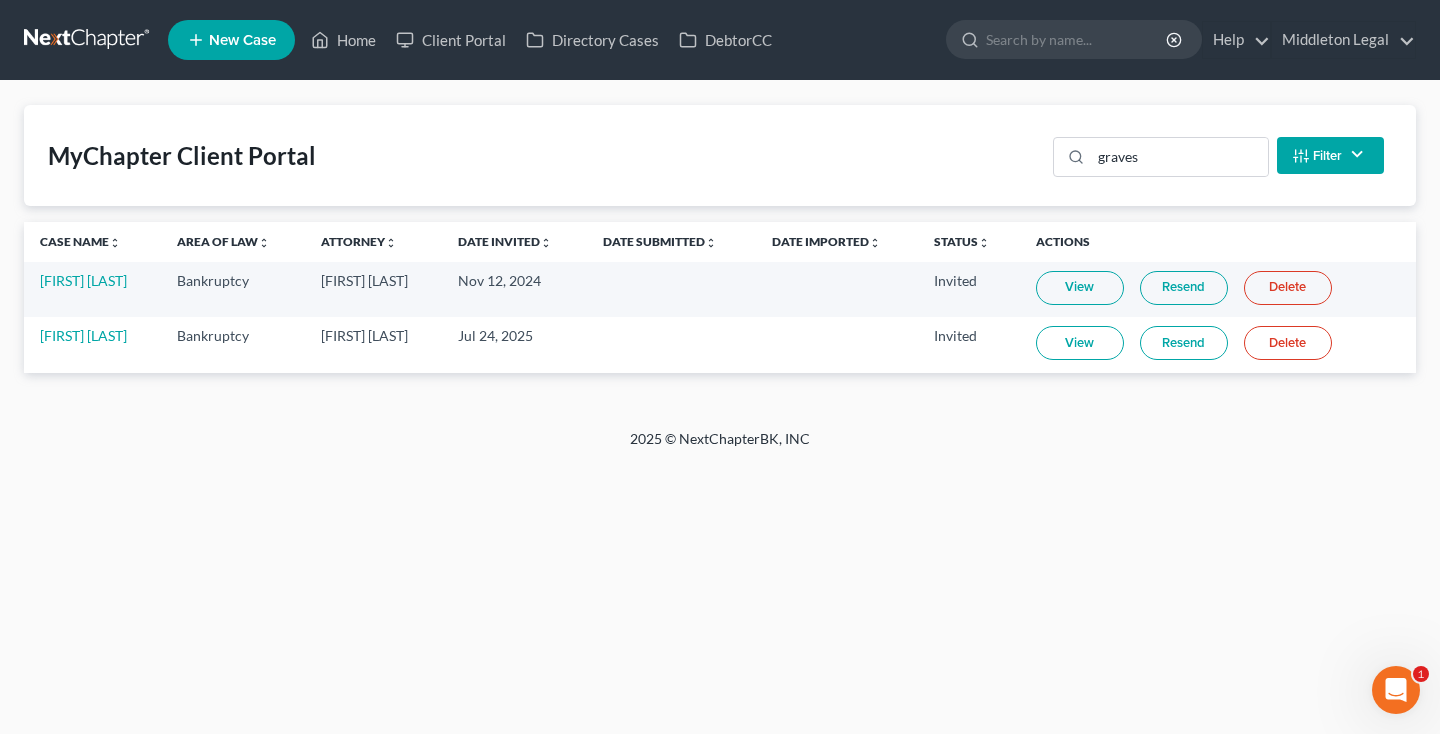 click on "Resend" at bounding box center [1184, 343] 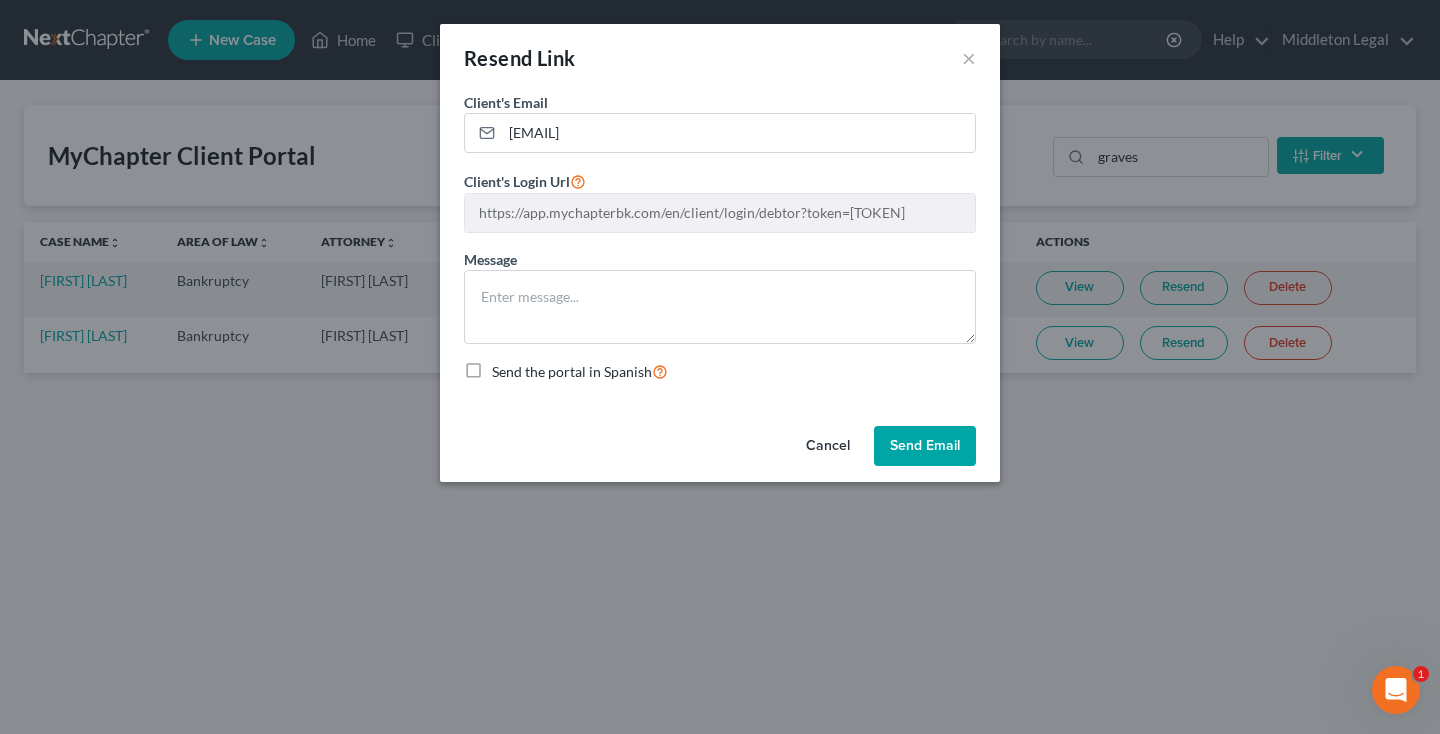 click on "Resend Link ×
Client's Email
*
[EMAIL] Client's Login Url  https://app.mychapterbk.com/en/client/login/debtor?token=7e22ead95cbffa62db70600cb81c0ef5608d0049f602266651ad12b290e097ca Message Send the portal in Spanish  Cancel Send Email" at bounding box center (720, 367) 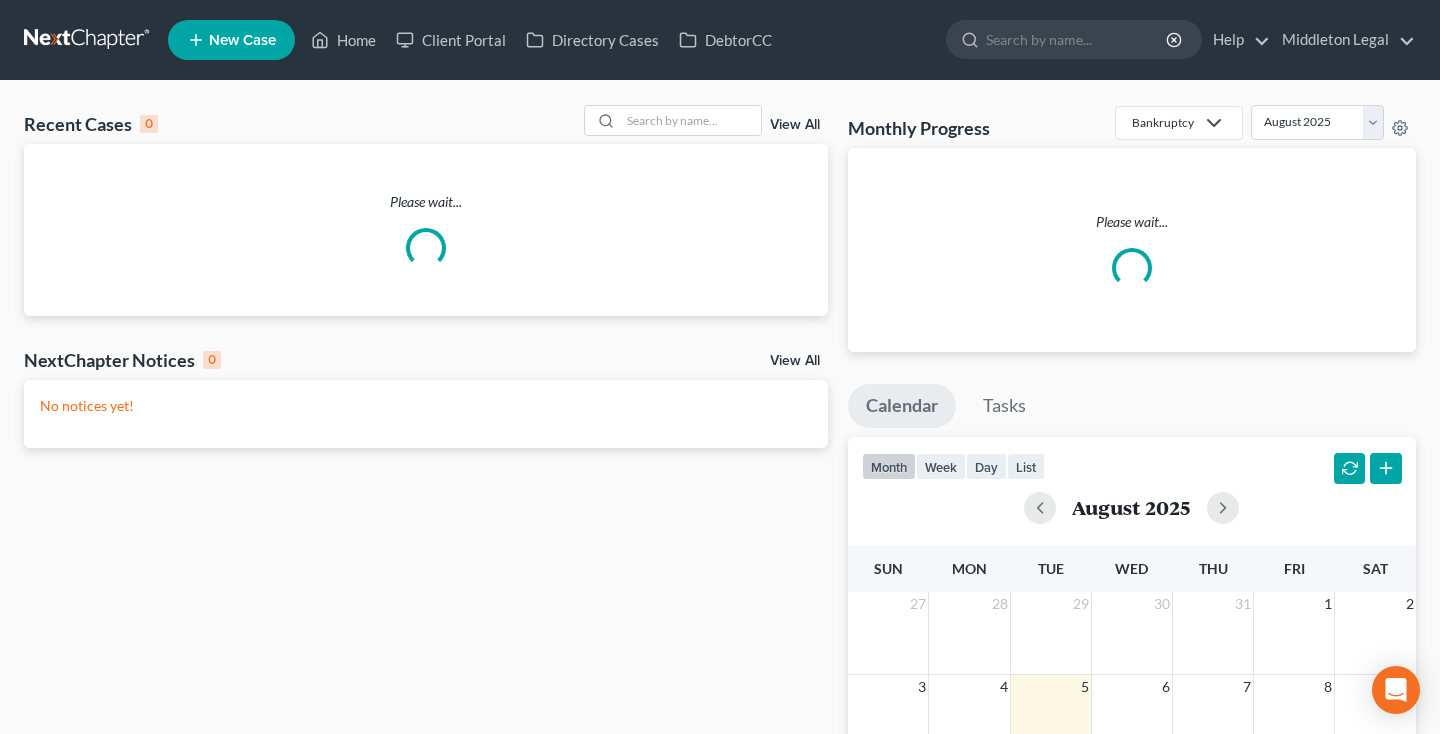 scroll, scrollTop: 0, scrollLeft: 0, axis: both 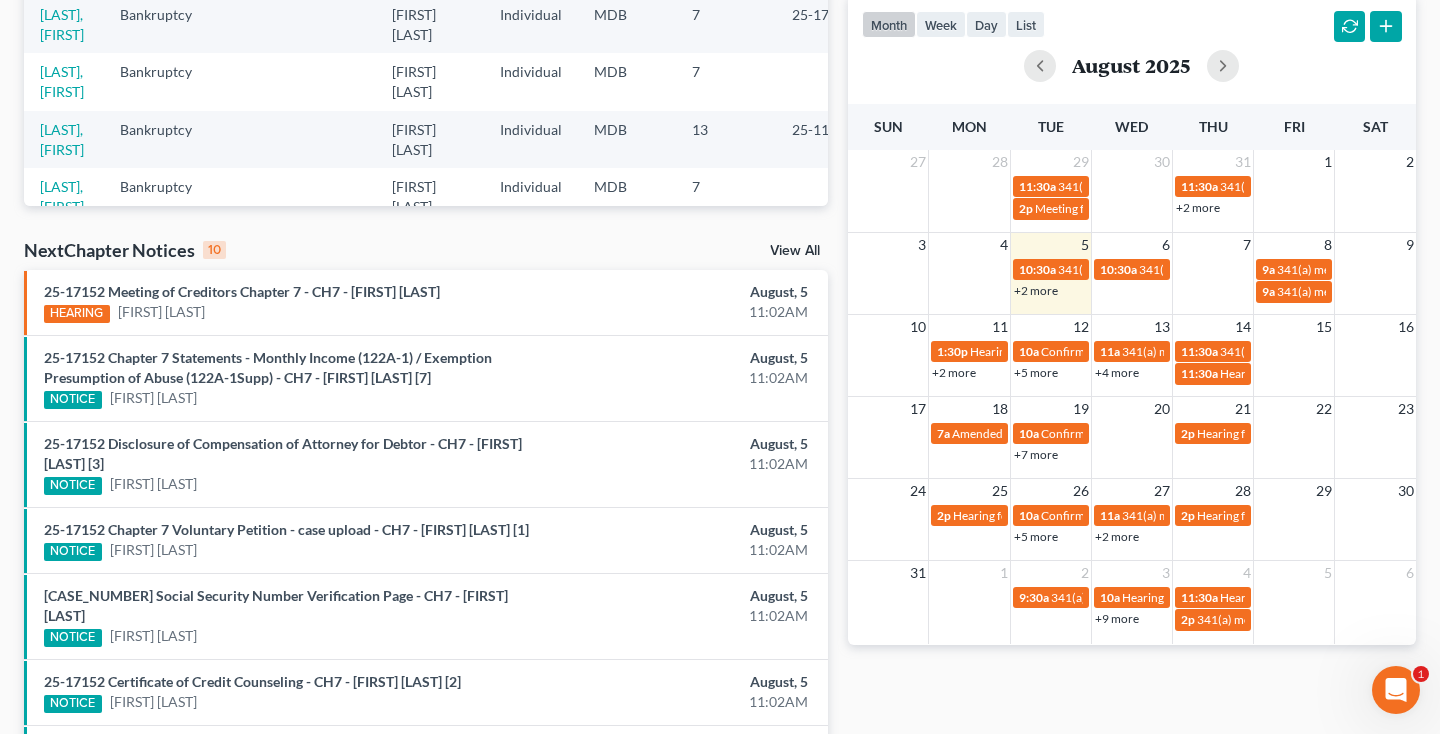 click on "+2 more" at bounding box center [1036, 290] 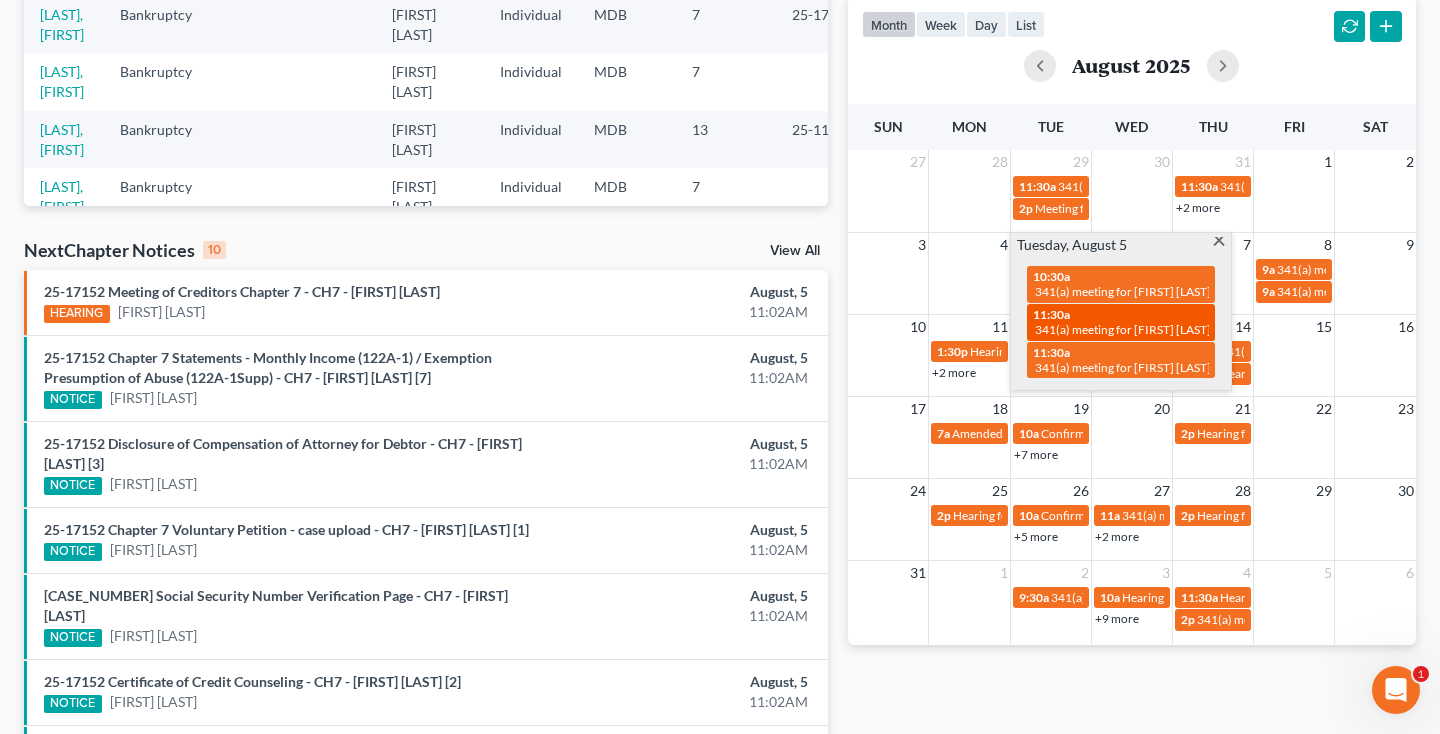 click on "[CASE_TYPE] for [FIRST] [LAST]" at bounding box center [1123, 329] 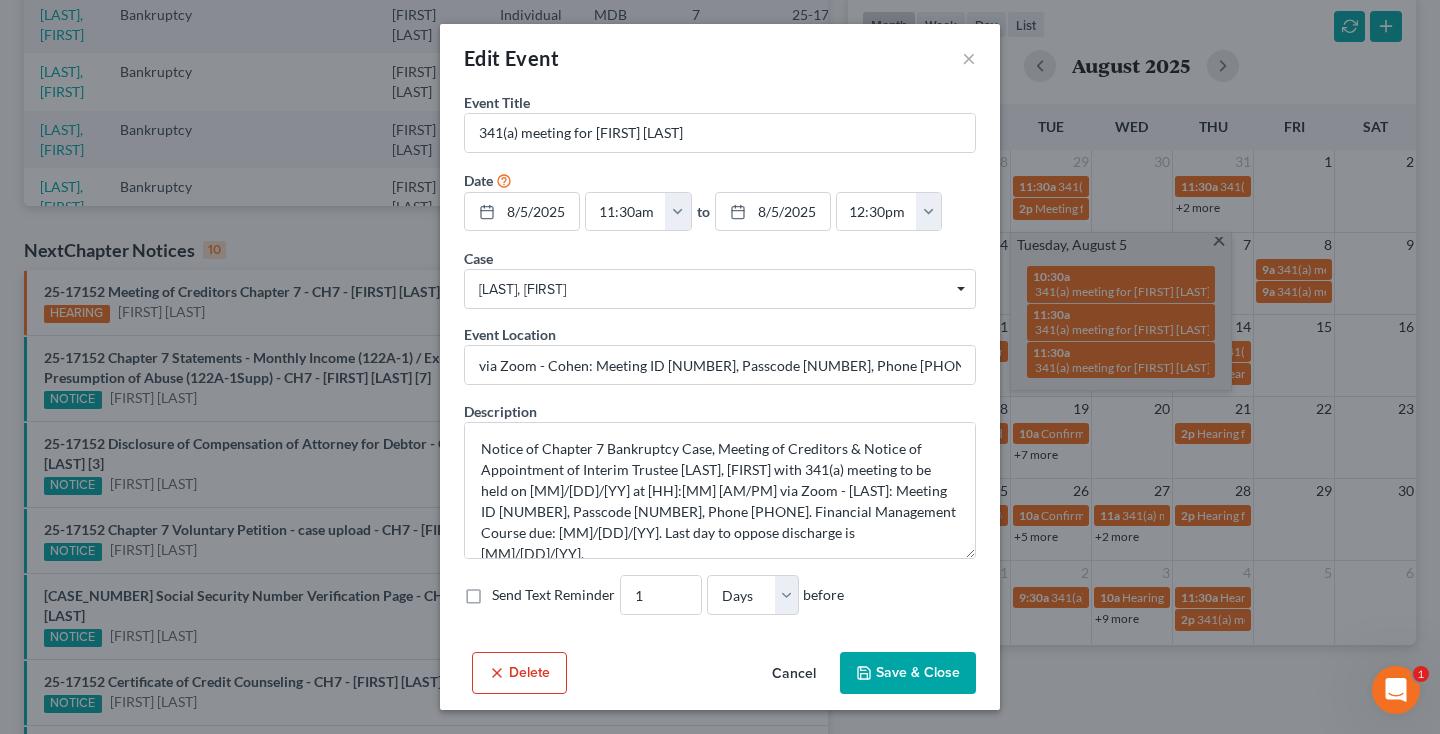 click on "Cancel" at bounding box center [794, 674] 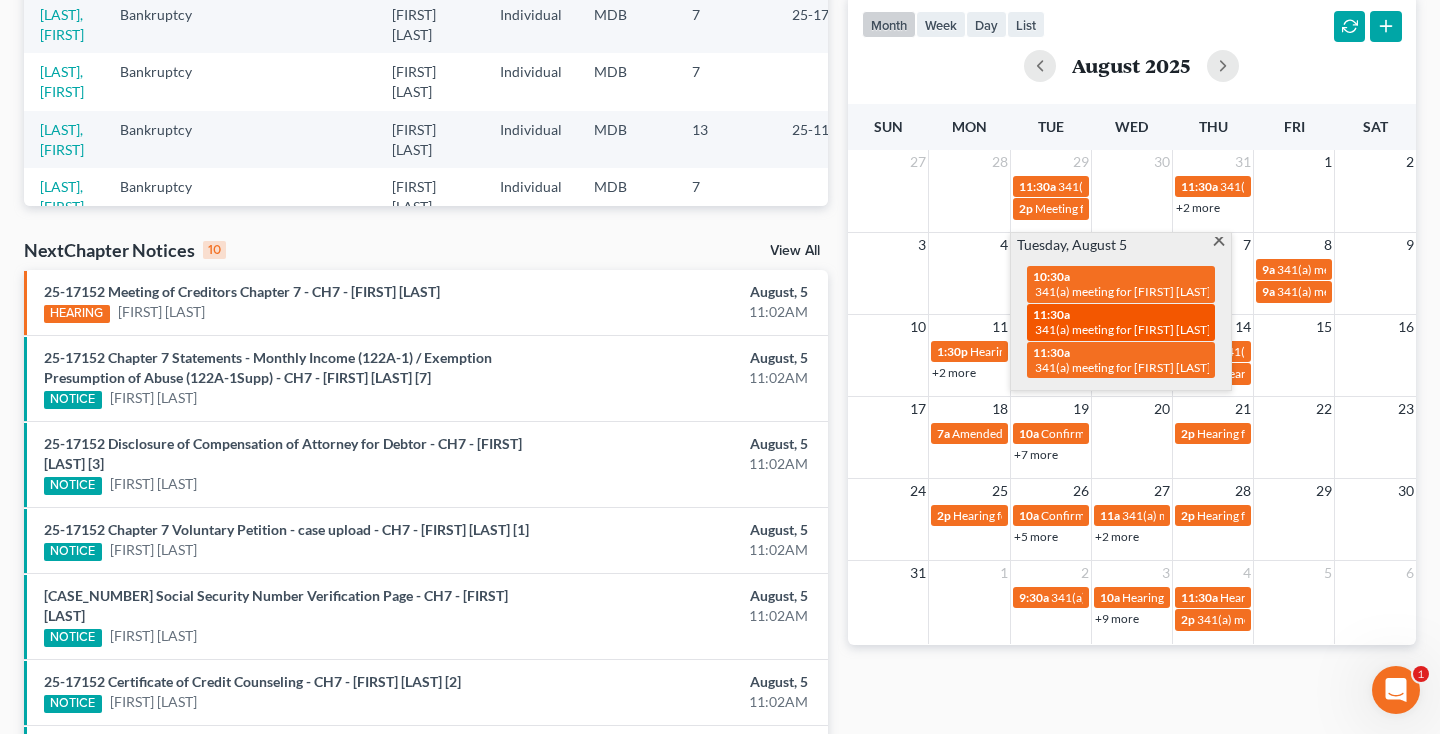 click on "11:30a   341(a) meeting for Arnold Brown" at bounding box center (1121, 322) 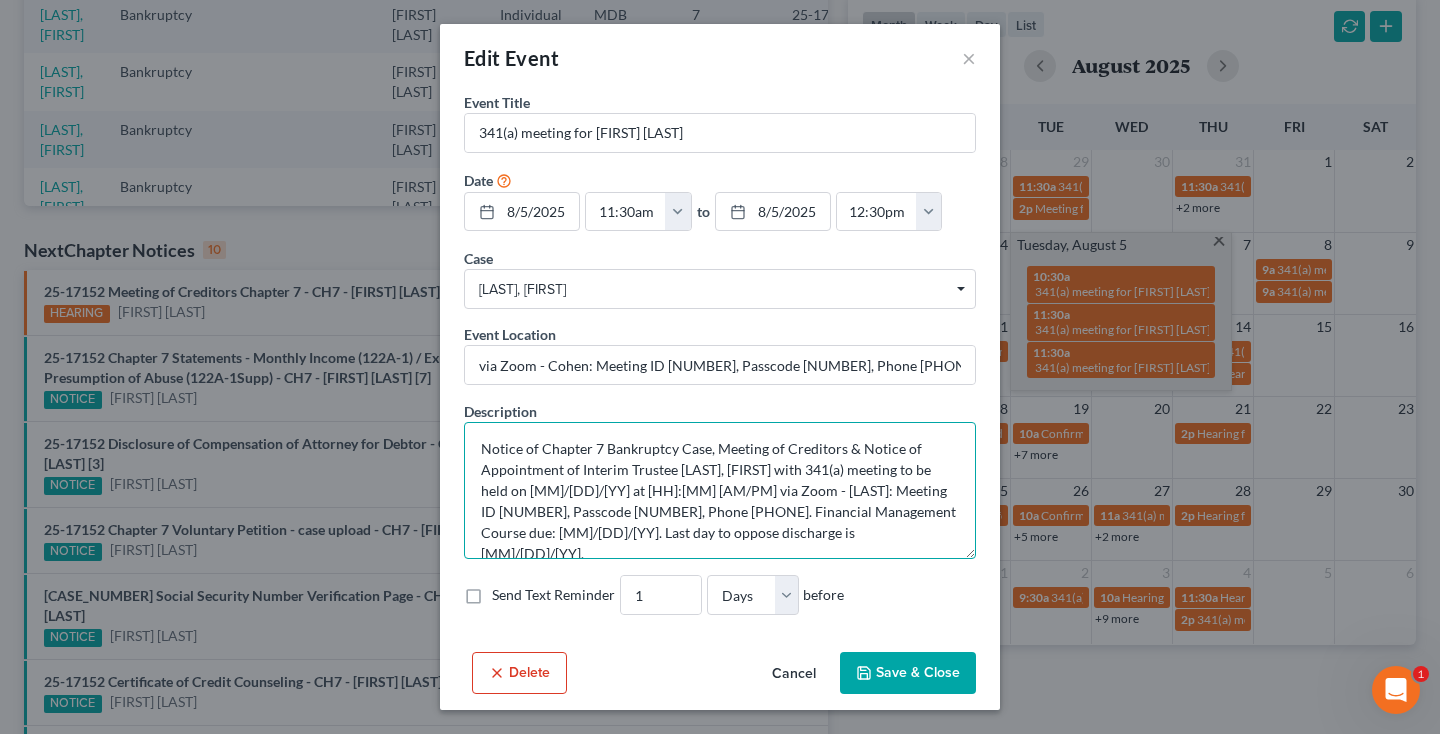 drag, startPoint x: 827, startPoint y: 492, endPoint x: 910, endPoint y: 488, distance: 83.09633 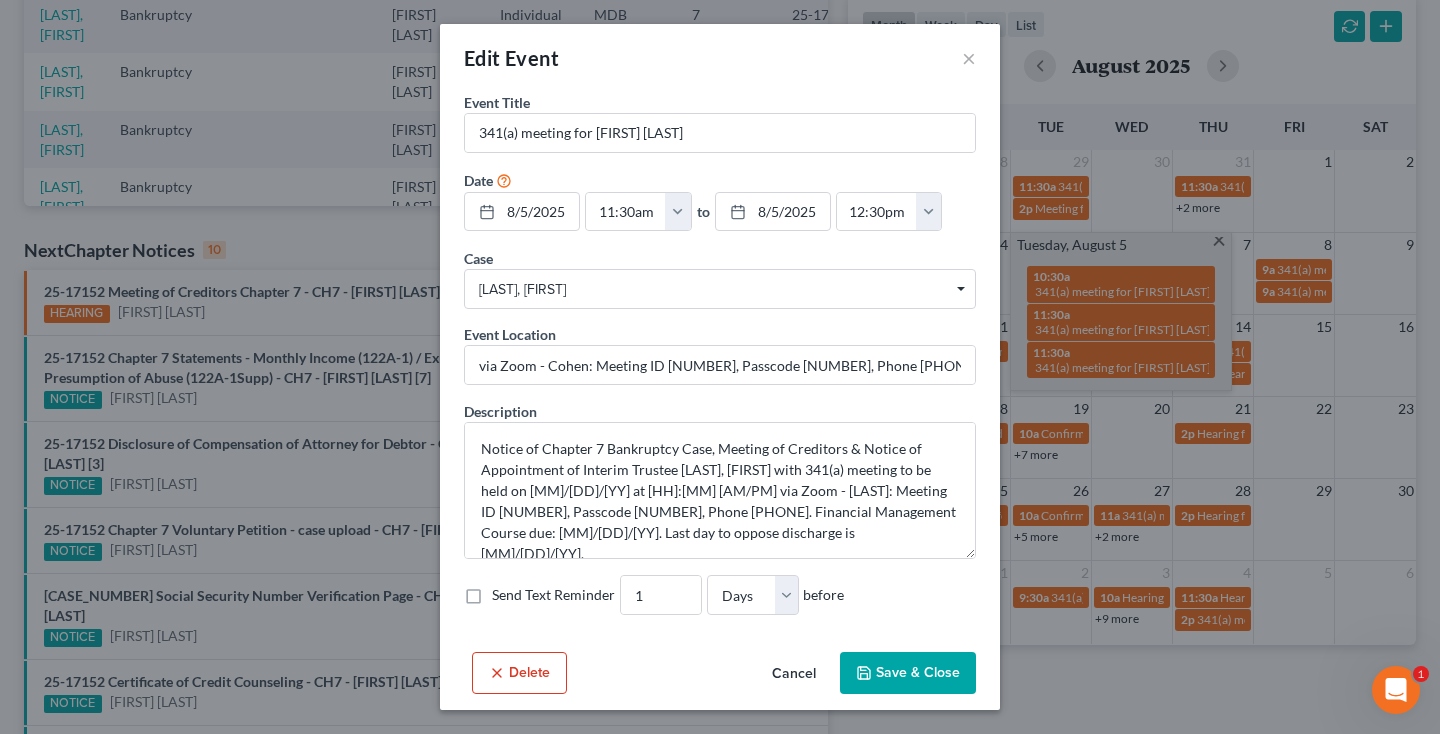 click on "Edit Event ×
Event Title
*
341(a) meeting for Arnold Brown Date
8/5/2025
close
Date
8/5/2025
Time
12:00 AM
chevron_left
August 2025
chevron_right
Su M Tu W Th F Sa
27 28 29 30 31 1 2
3 4 5 6 7 8 9
10 11 12 13 14 15 16
17 18 19 20 21 22 23
24 25 26 27 28 29 30
31 1 2 3 4 5 6
Clear
11:30am
12:00am
12:30am
1:00am
1:30am
2:00am
2:30am
3:00am
3:30am
4:00am
4:30am
5:00am
5:30am
6:00am
6:30am
7:00am
to" at bounding box center [720, 367] 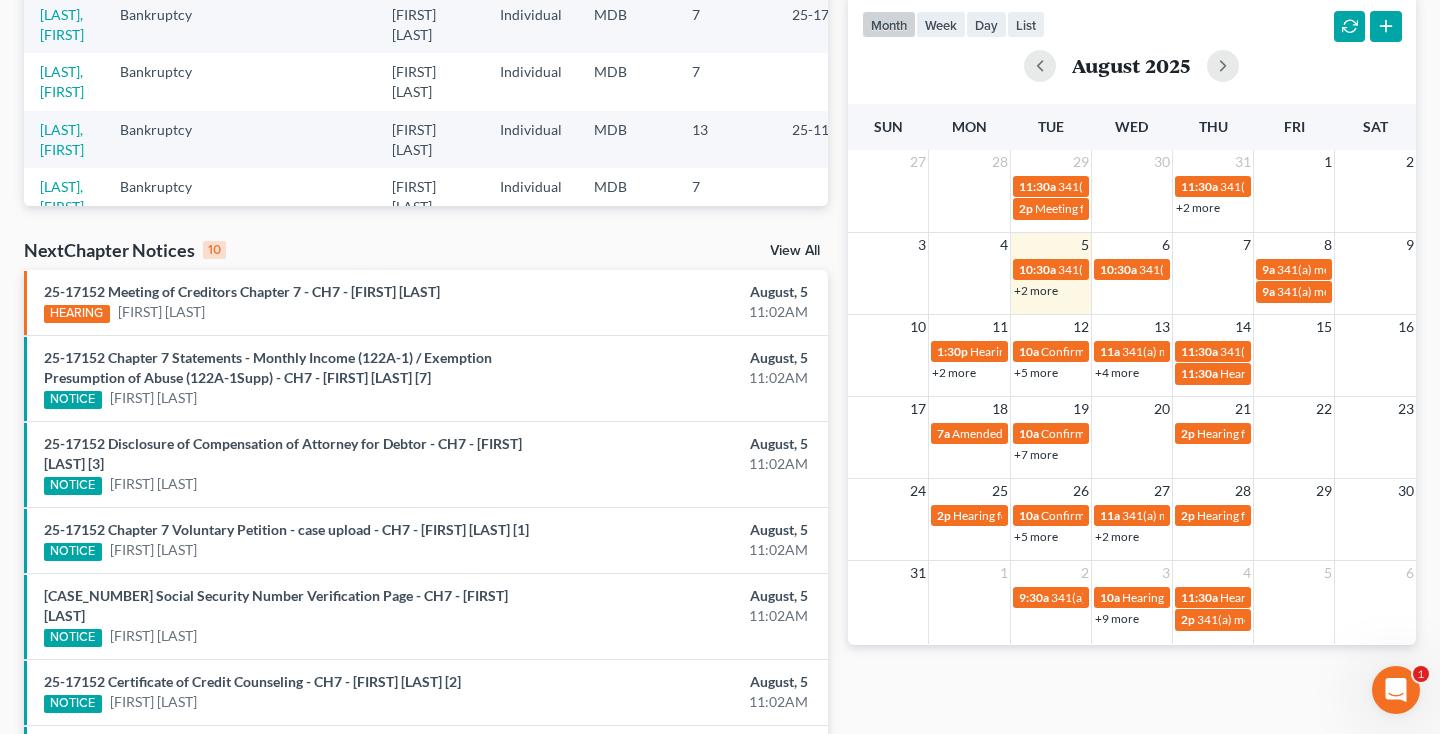 click on "+2 more" at bounding box center [1036, 290] 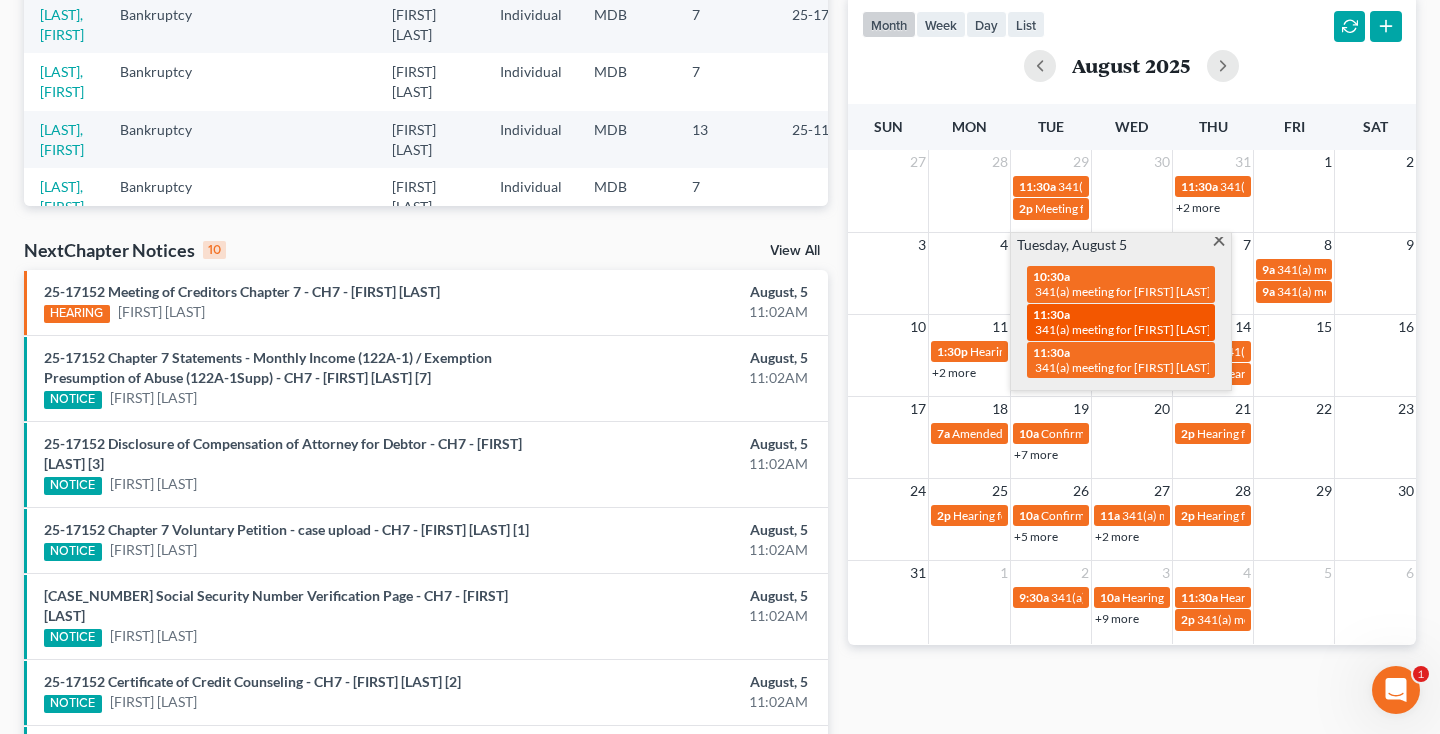 click on "11:30a" at bounding box center [1051, 314] 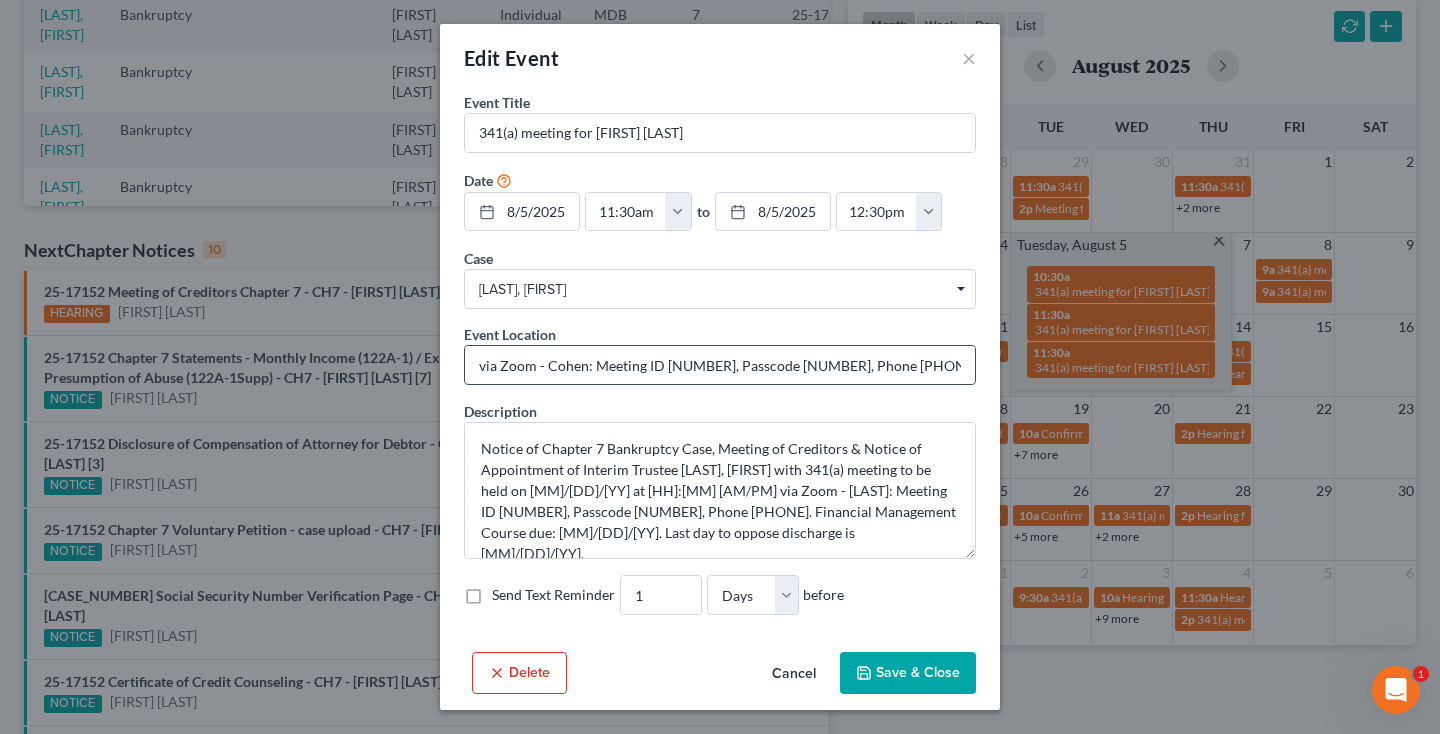 drag, startPoint x: 817, startPoint y: 364, endPoint x: 893, endPoint y: 367, distance: 76.05919 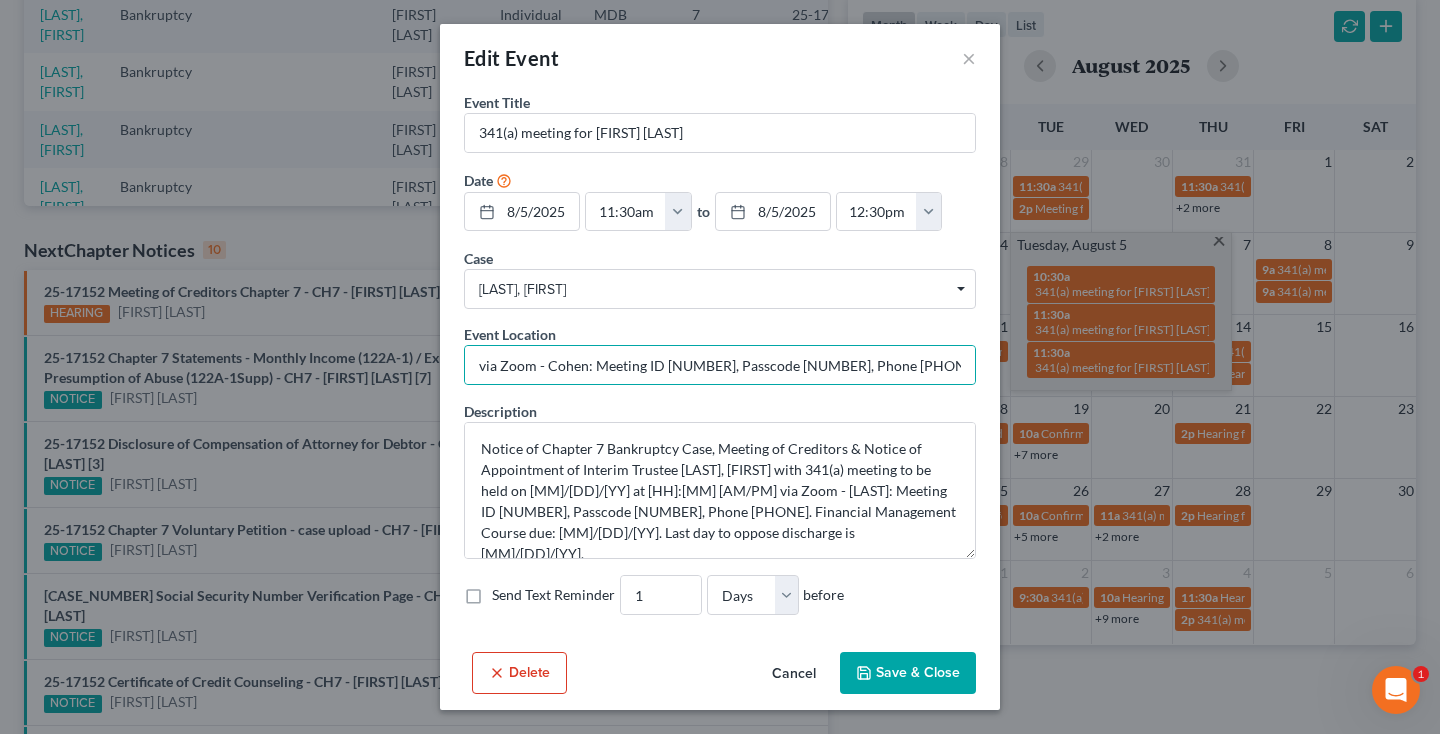 click on "Edit Event ×
Event Title
*
341(a) meeting for Arnold Brown Date
8/5/2025
close
Date
8/5/2025
Time
12:00 AM
chevron_left
August 2025
chevron_right
Su M Tu W Th F Sa
27 28 29 30 31 1 2
3 4 5 6 7 8 9
10 11 12 13 14 15 16
17 18 19 20 21 22 23
24 25 26 27 28 29 30
31 1 2 3 4 5 6
Clear
11:30am
12:00am
12:30am
1:00am
1:30am
2:00am
2:30am
3:00am
3:30am
4:00am
4:30am
5:00am
5:30am
6:00am
6:30am
7:00am
to" at bounding box center (720, 367) 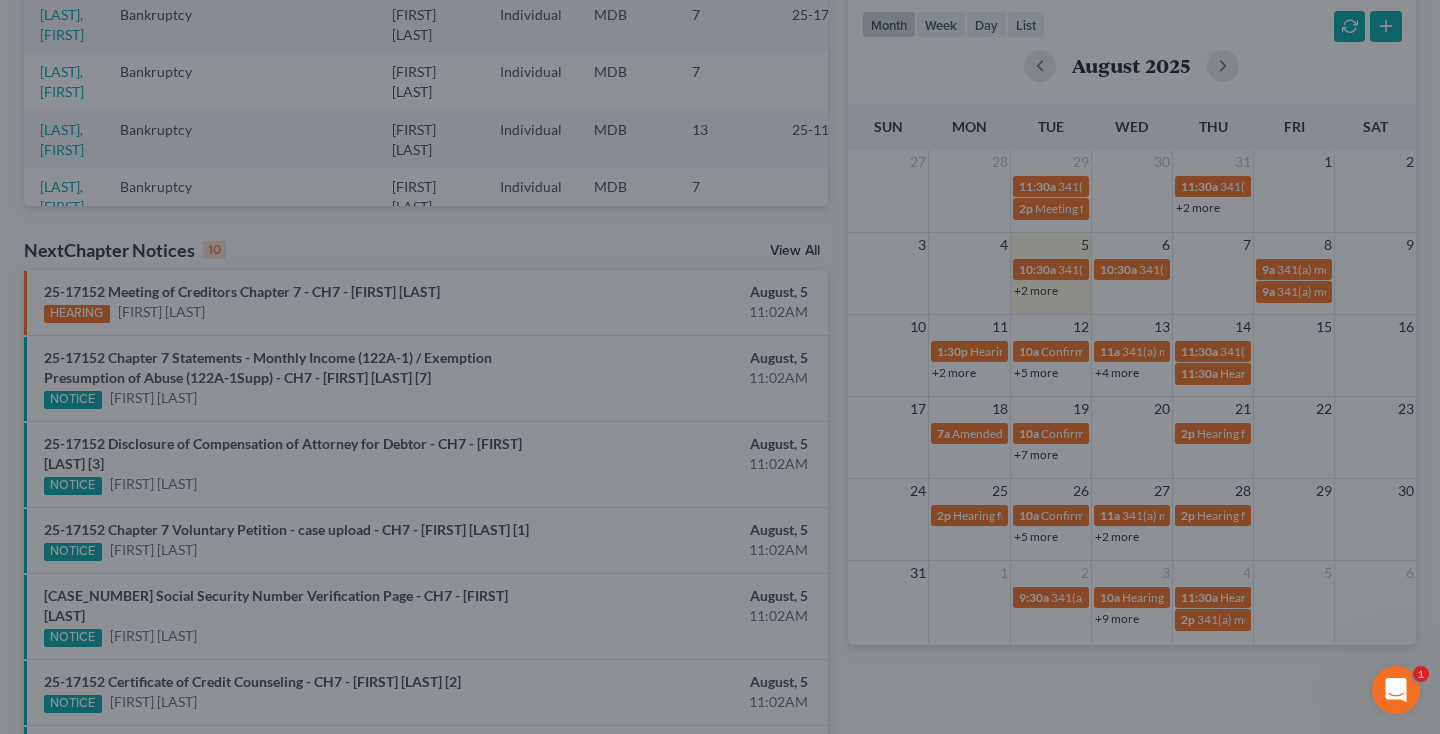 click on "Edit Event ×
Event Title
*
341(a) meeting for Arnold Brown Date
8/5/2025
close
Date
8/5/2025
Time
12:00 AM
chevron_left
August 2025
chevron_right
Su M Tu W Th F Sa
27 28 29 30 31 1 2
3 4 5 6 7 8 9
10 11 12 13 14 15 16
17 18 19 20 21 22 23
24 25 26 27 28 29 30
31 1 2 3 4 5 6
Clear
11:30am
12:00am
12:30am
1:00am
1:30am
2:00am
2:30am
3:00am
3:30am
4:00am
4:30am
5:00am
5:30am
6:00am
6:30am
7:00am
to" at bounding box center (720, 367) 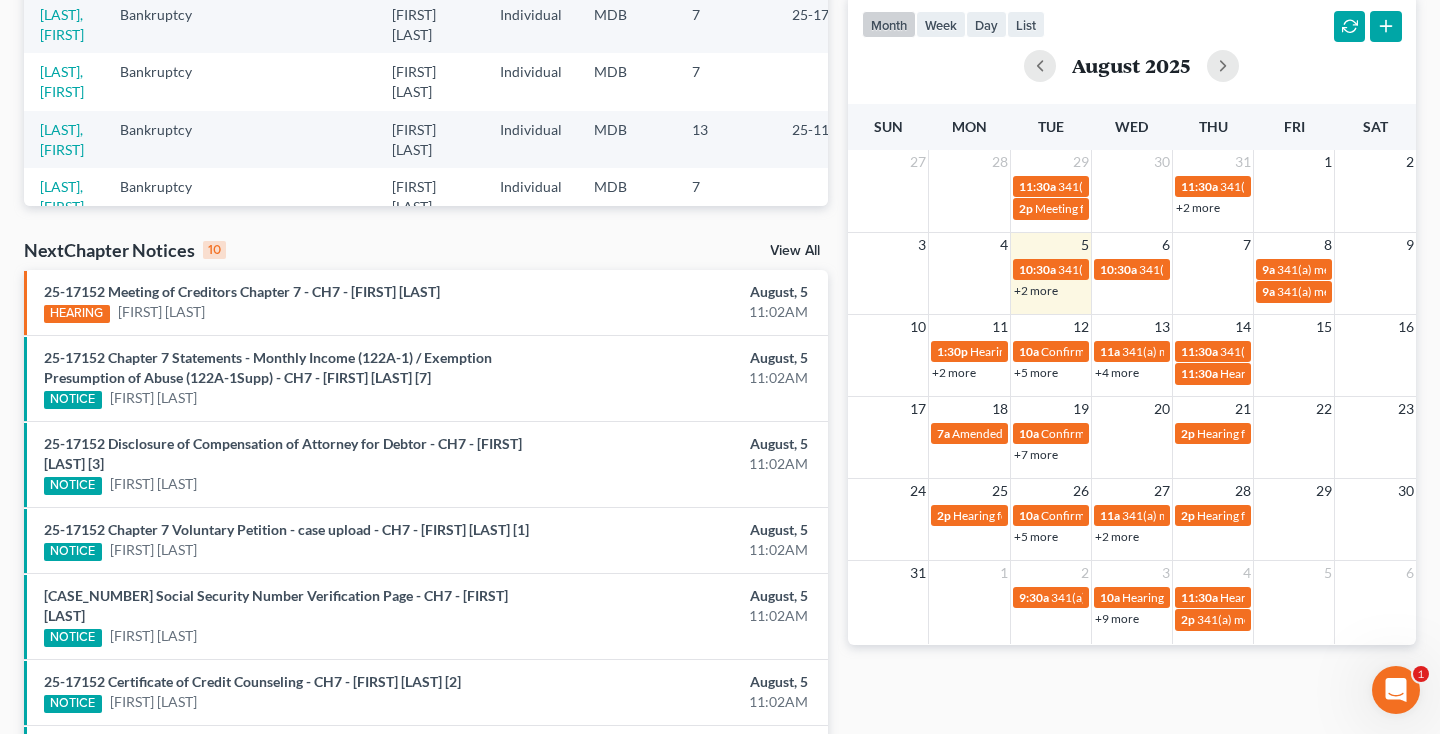 click on "+2 more" at bounding box center [1036, 290] 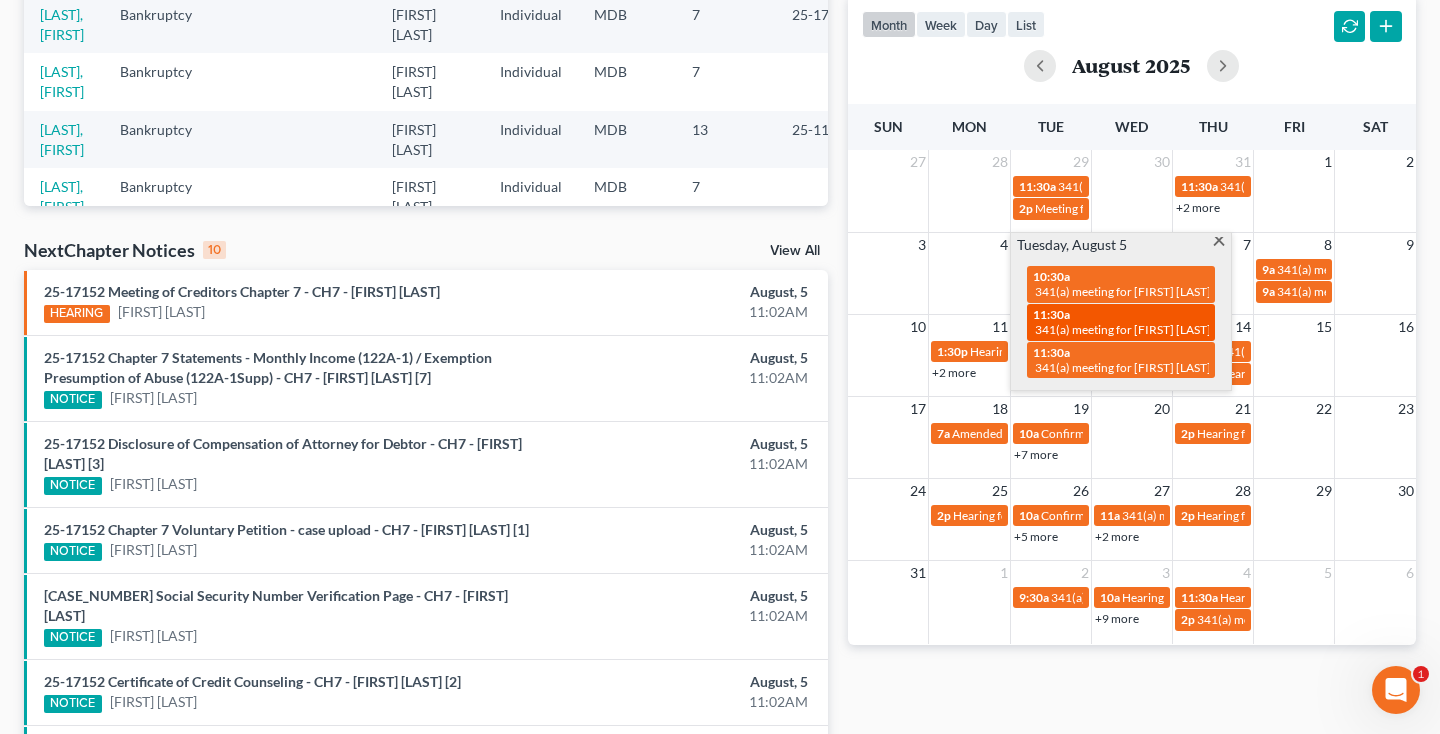 click on "[CASE_TYPE] for [FIRST] [LAST]" at bounding box center (1123, 329) 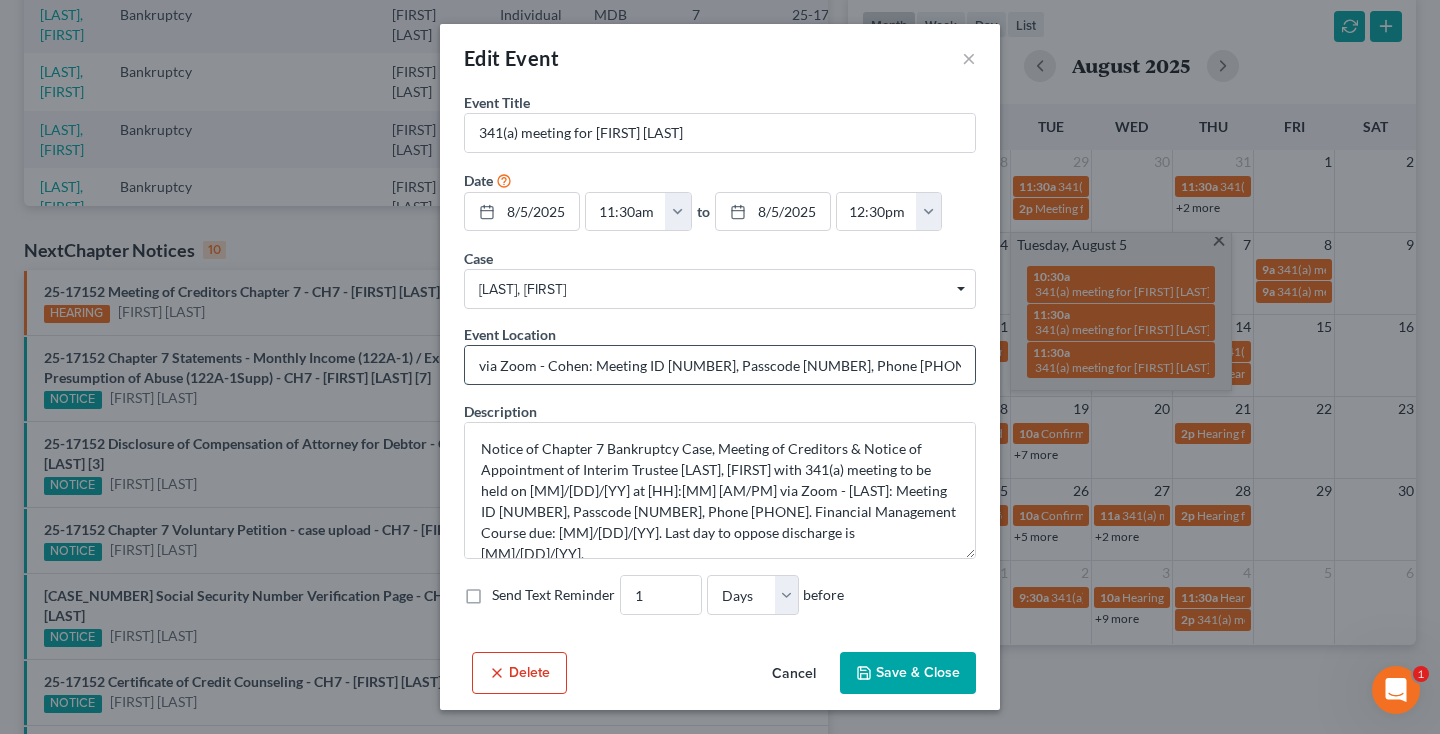 drag, startPoint x: 667, startPoint y: 362, endPoint x: 751, endPoint y: 356, distance: 84.21401 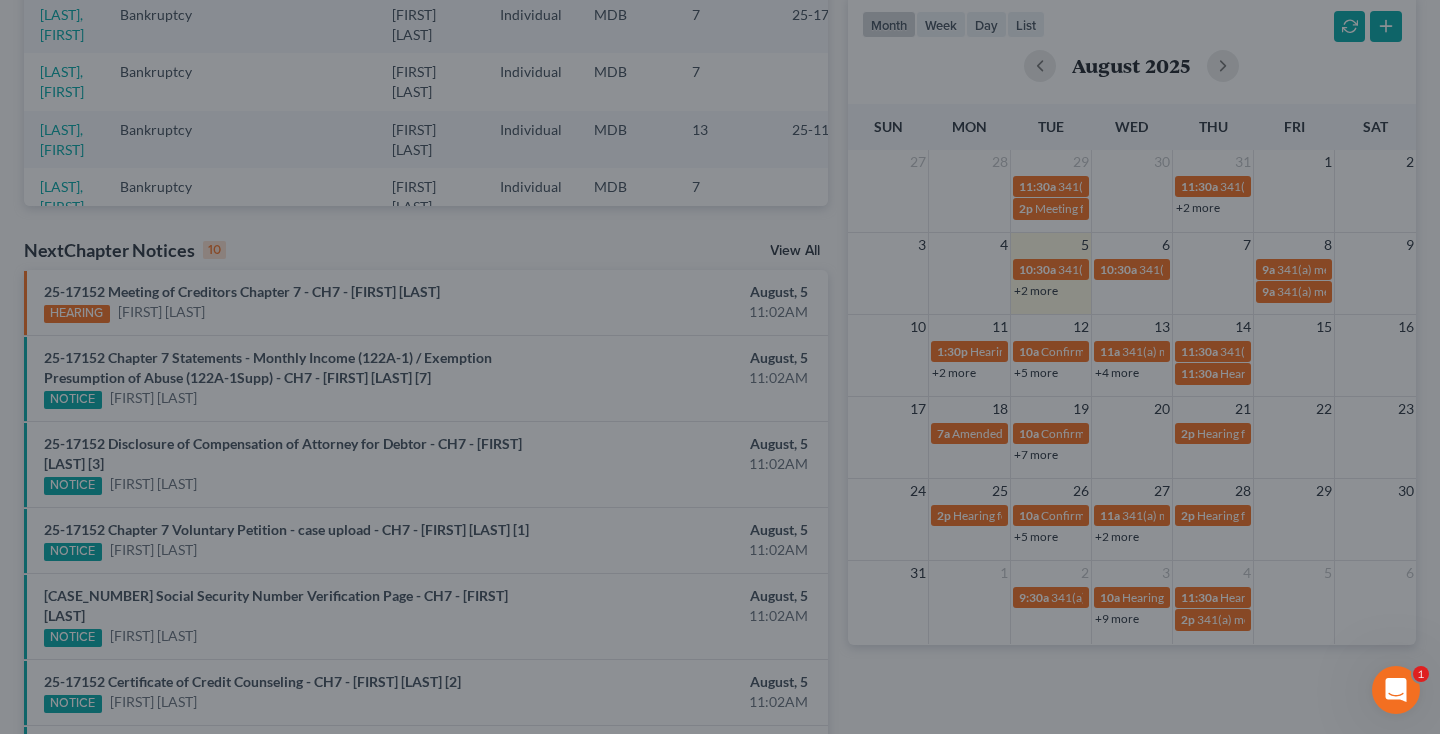 click on "Edit Event ×
Event Title
*
341(a) meeting for Arnold Brown Date
8/5/2025
close
Date
8/5/2025
Time
12:00 AM
chevron_left
August 2025
chevron_right
Su M Tu W Th F Sa
27 28 29 30 31 1 2
3 4 5 6 7 8 9
10 11 12 13 14 15 16
17 18 19 20 21 22 23
24 25 26 27 28 29 30
31 1 2 3 4 5 6
Clear
11:30am
12:00am
12:30am
1:00am
1:30am
2:00am
2:30am
3:00am
3:30am
4:00am
4:30am
5:00am
5:30am
6:00am
6:30am
7:00am
to" at bounding box center [720, 367] 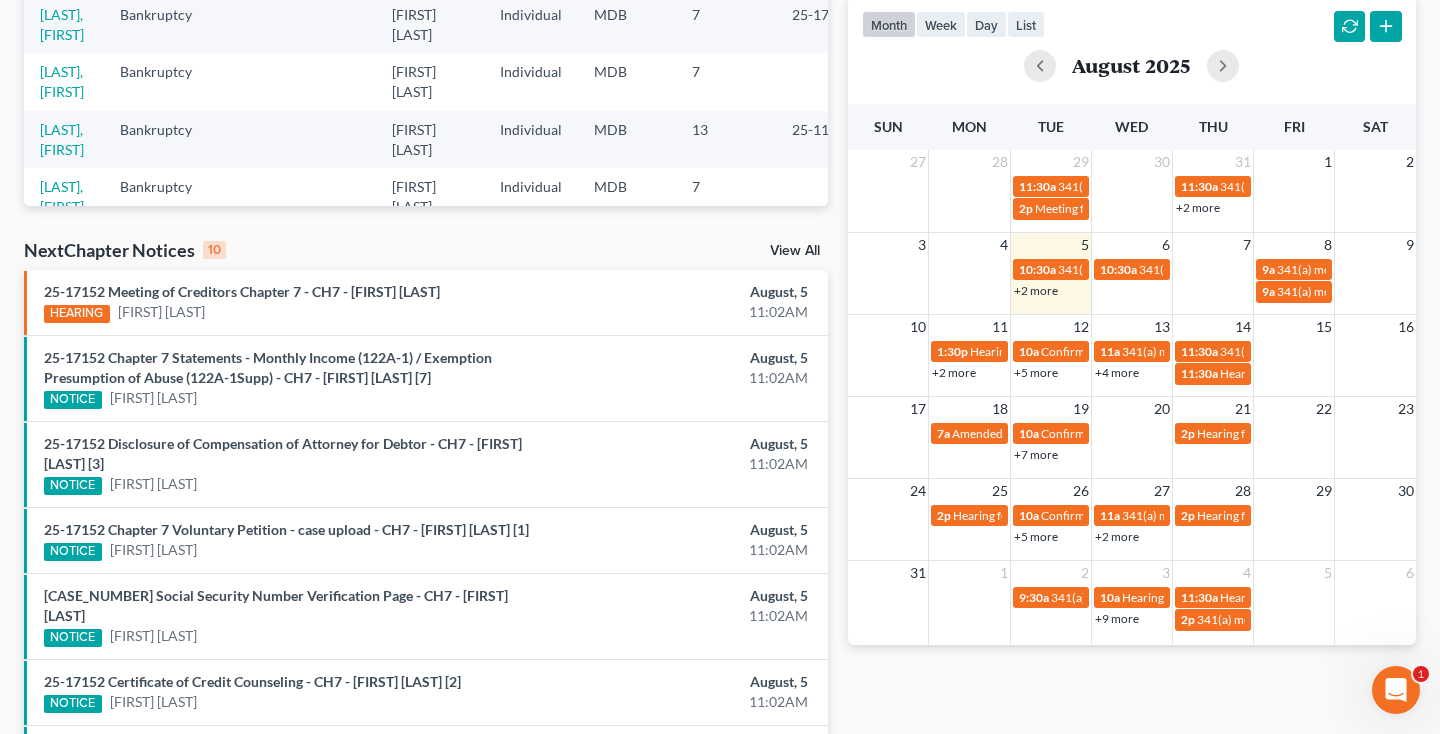 click on "+2 more" at bounding box center [1036, 290] 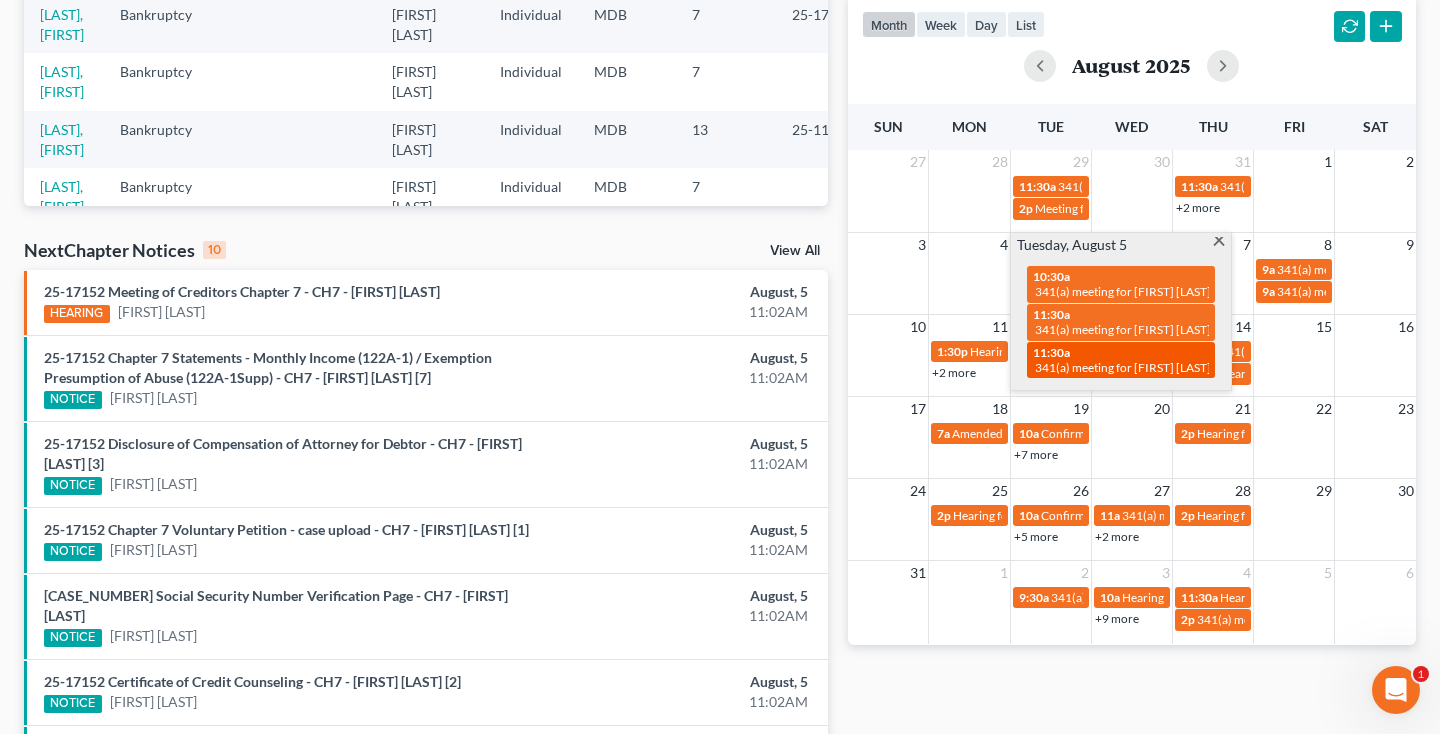 click on "341(a) meeting for [FIRST] [LAST]" at bounding box center (1123, 367) 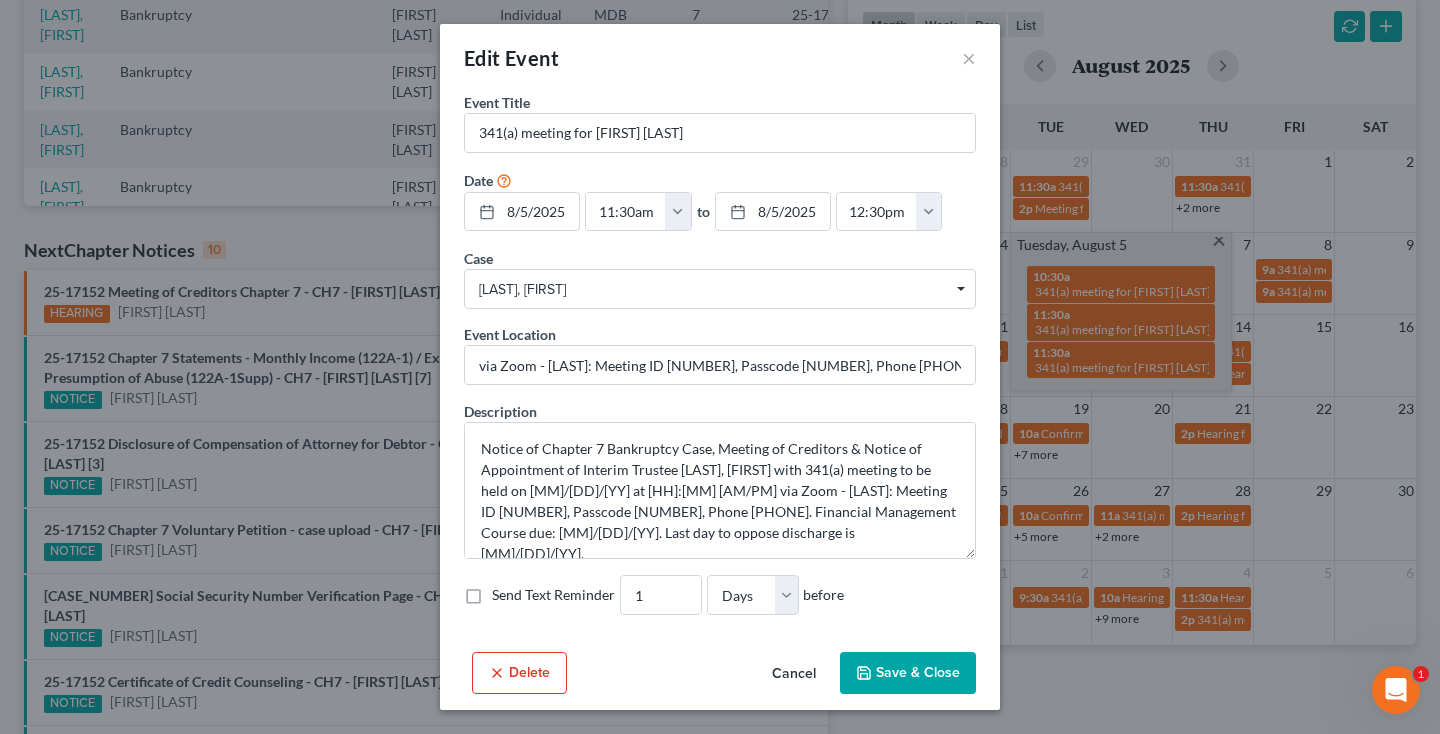 click on "Cancel" at bounding box center (794, 674) 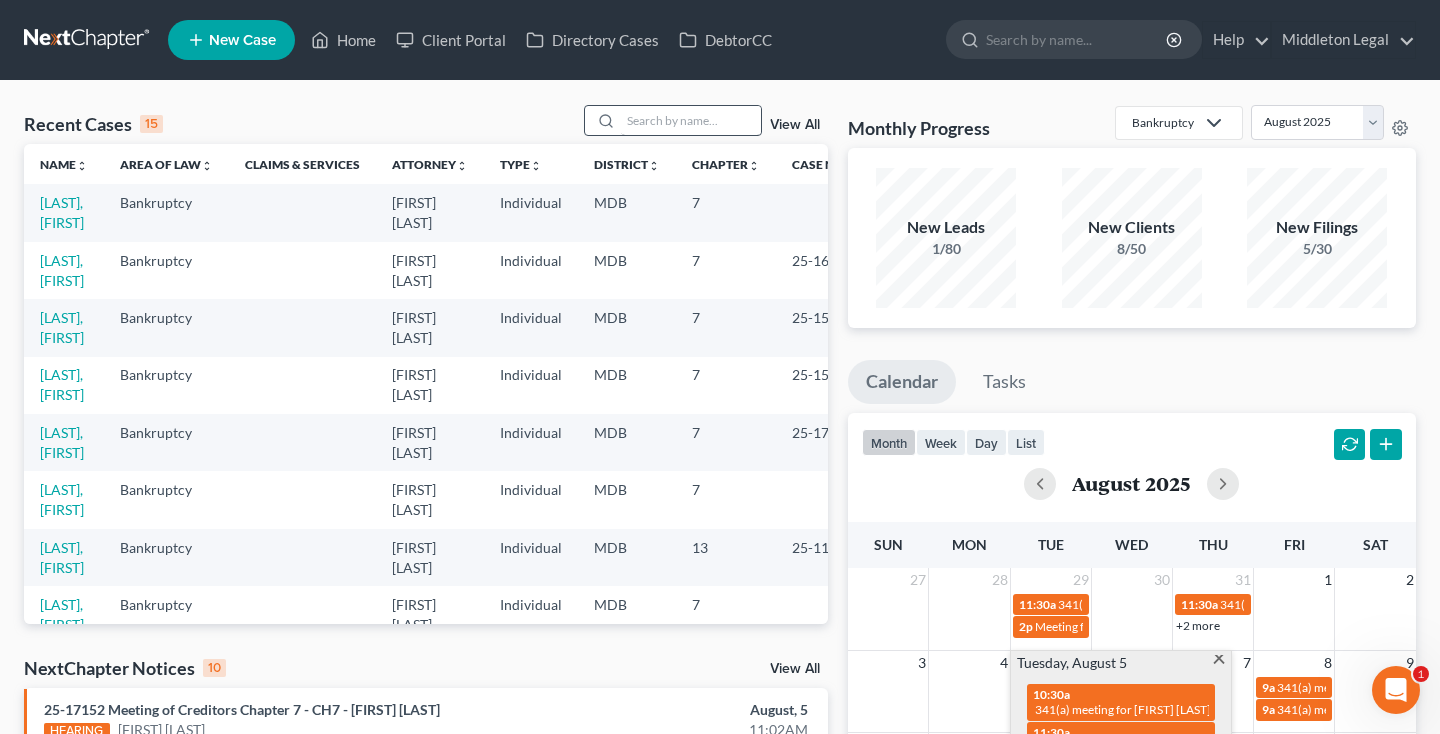 scroll, scrollTop: -1, scrollLeft: 0, axis: vertical 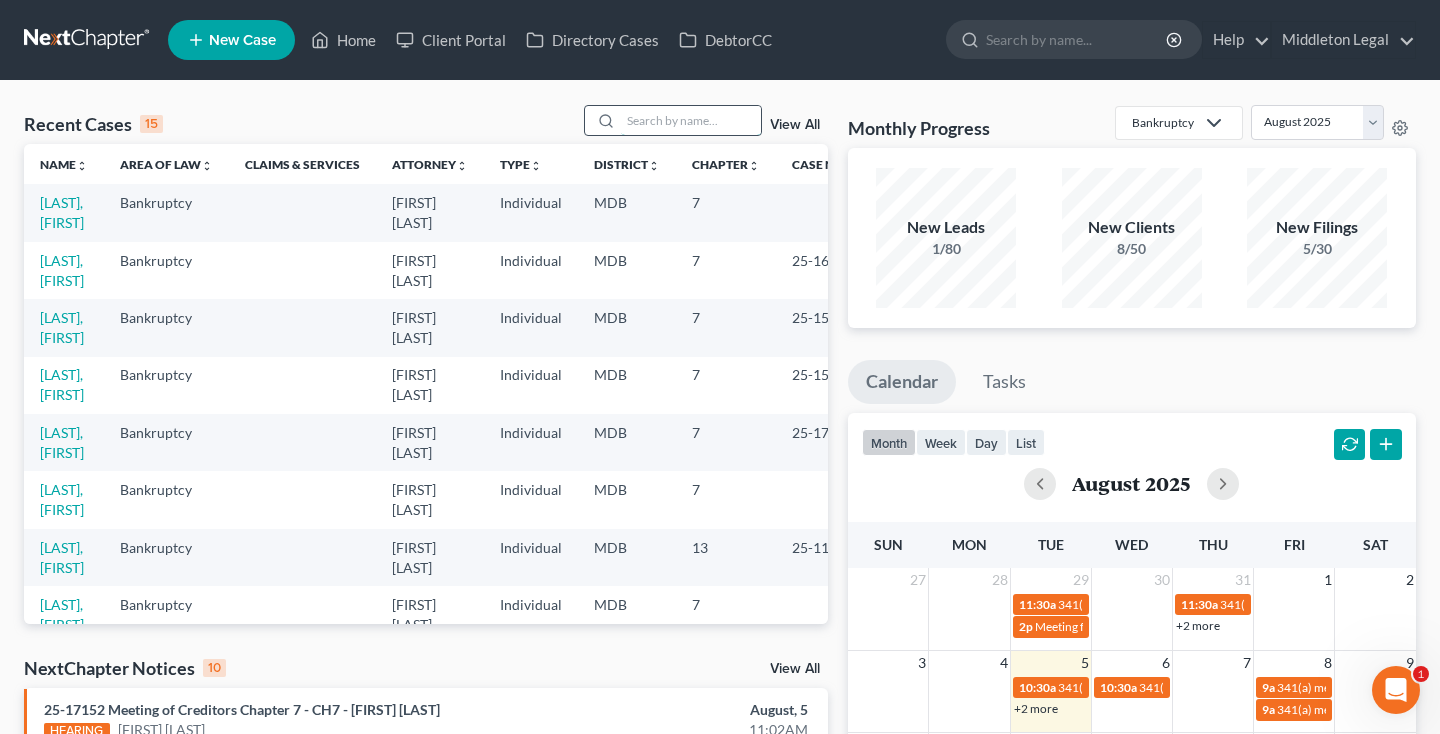 click at bounding box center (691, 120) 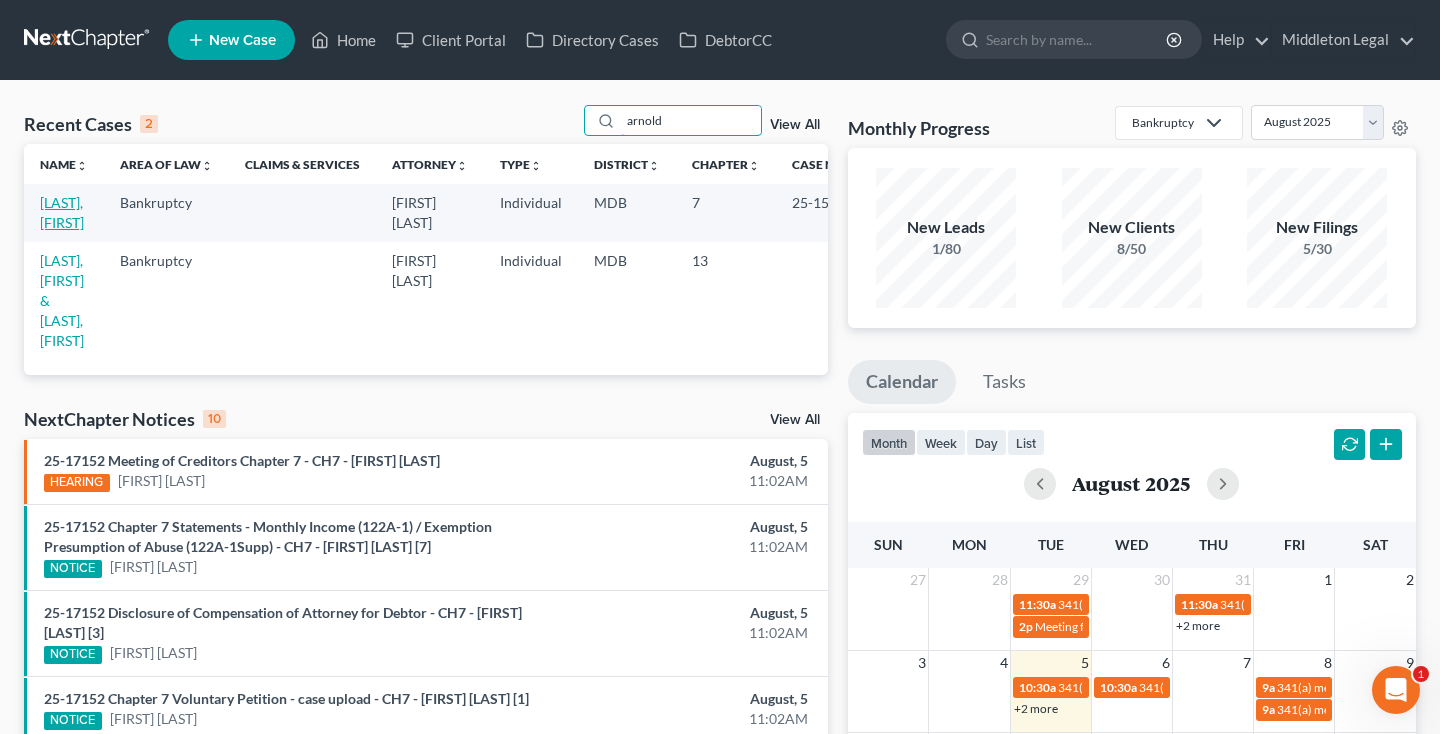 type on "arnold" 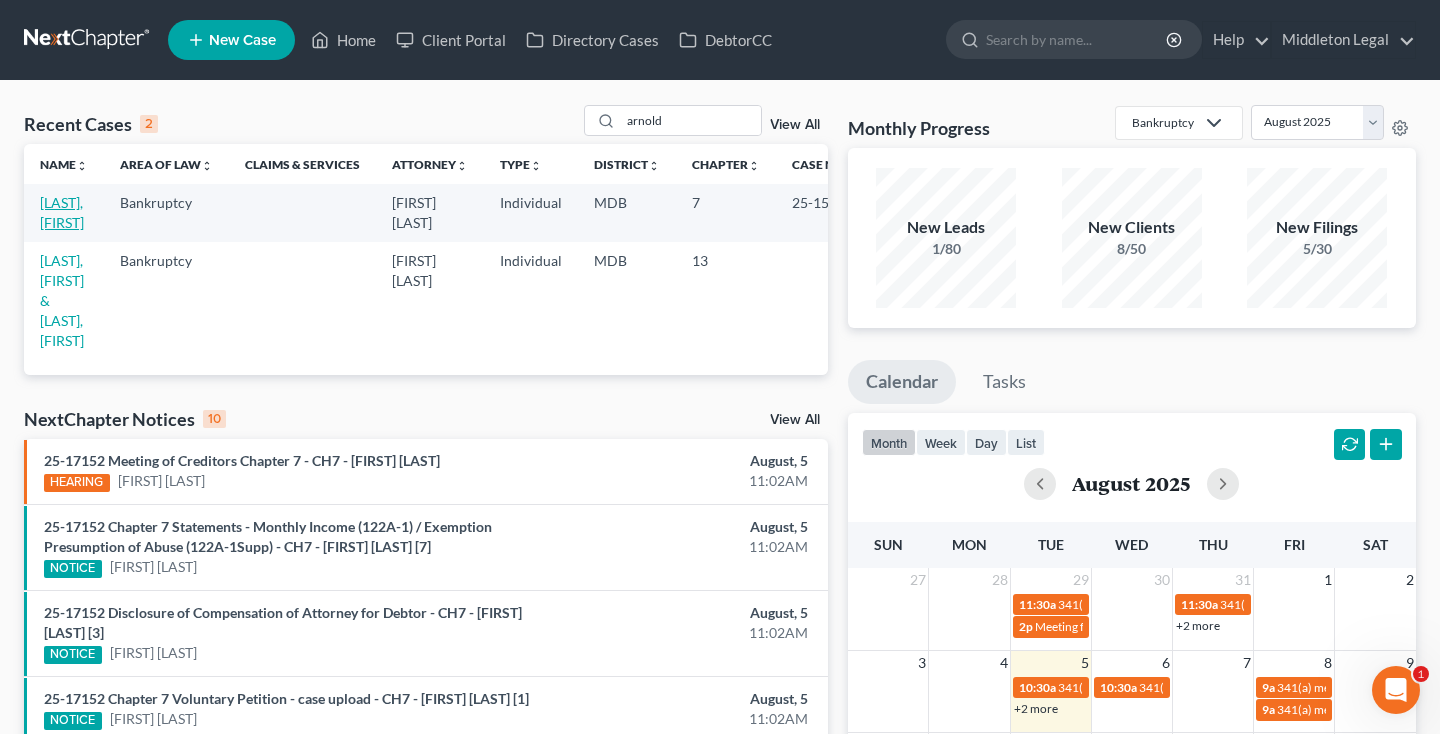 click on "[LAST], [FIRST]" at bounding box center (62, 212) 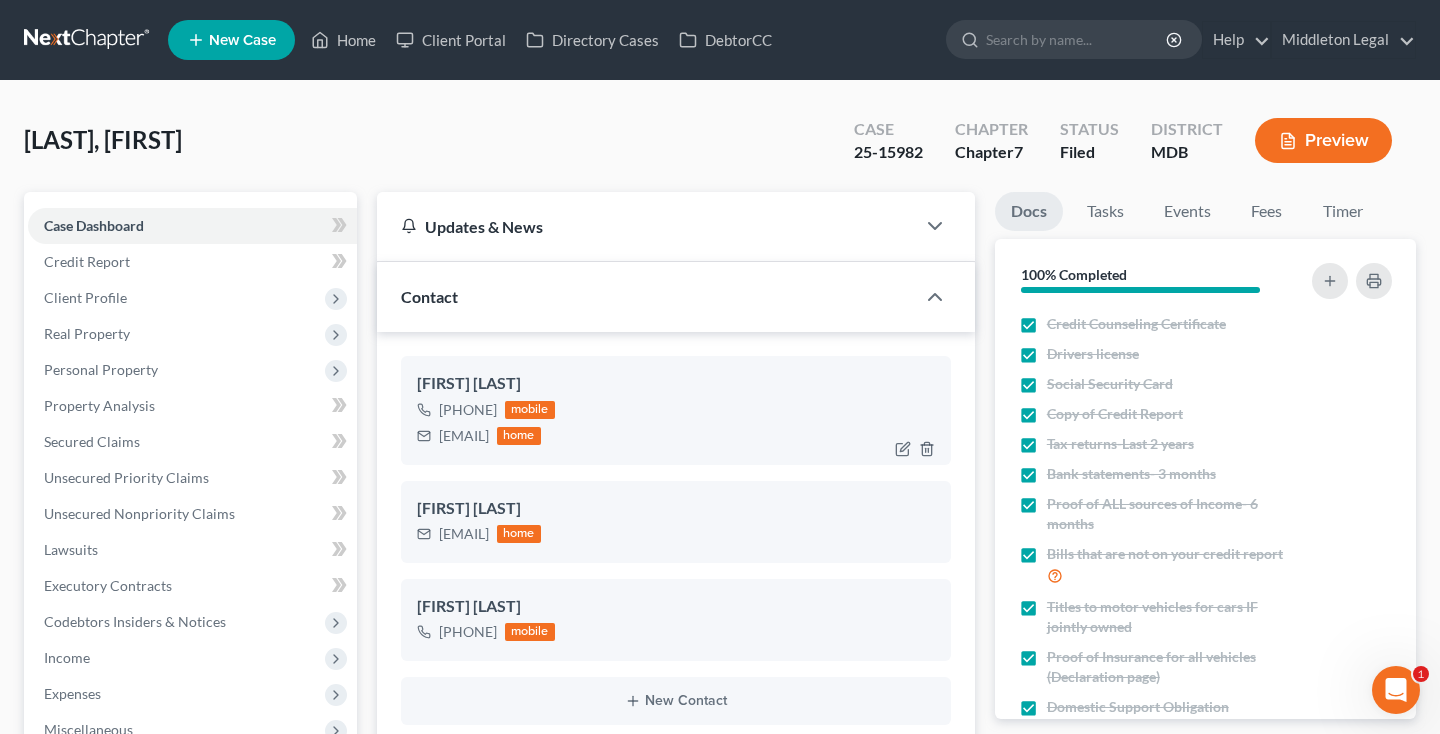 scroll, scrollTop: 722, scrollLeft: 0, axis: vertical 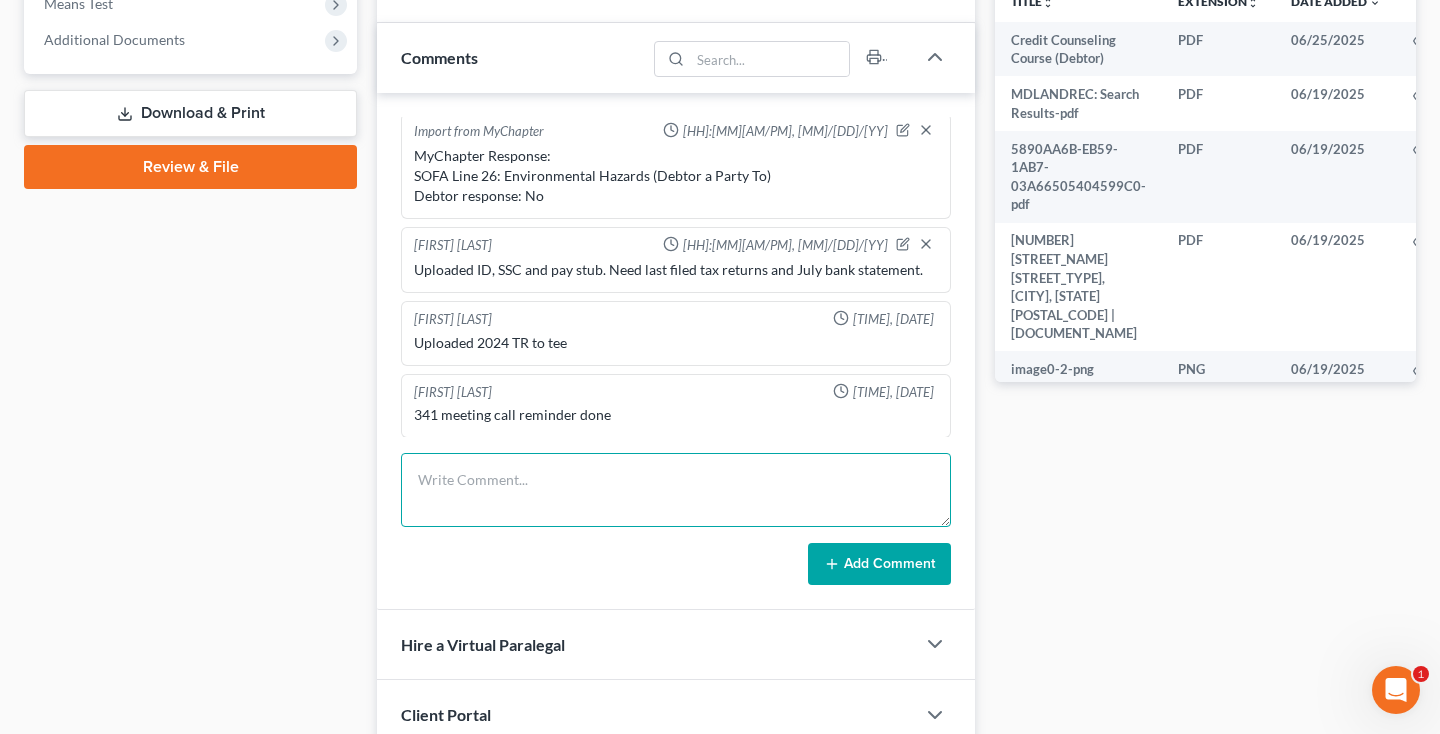 click at bounding box center (676, 490) 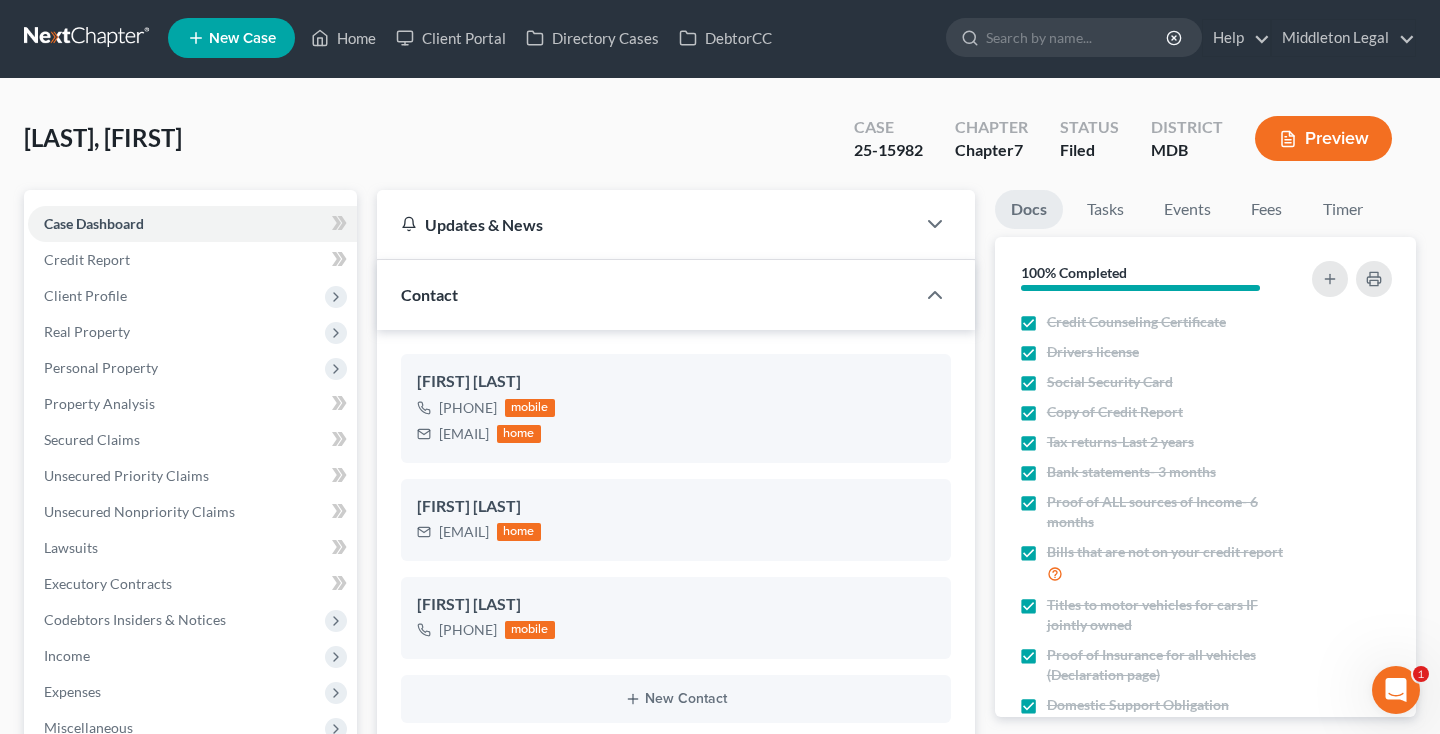 scroll, scrollTop: 0, scrollLeft: 0, axis: both 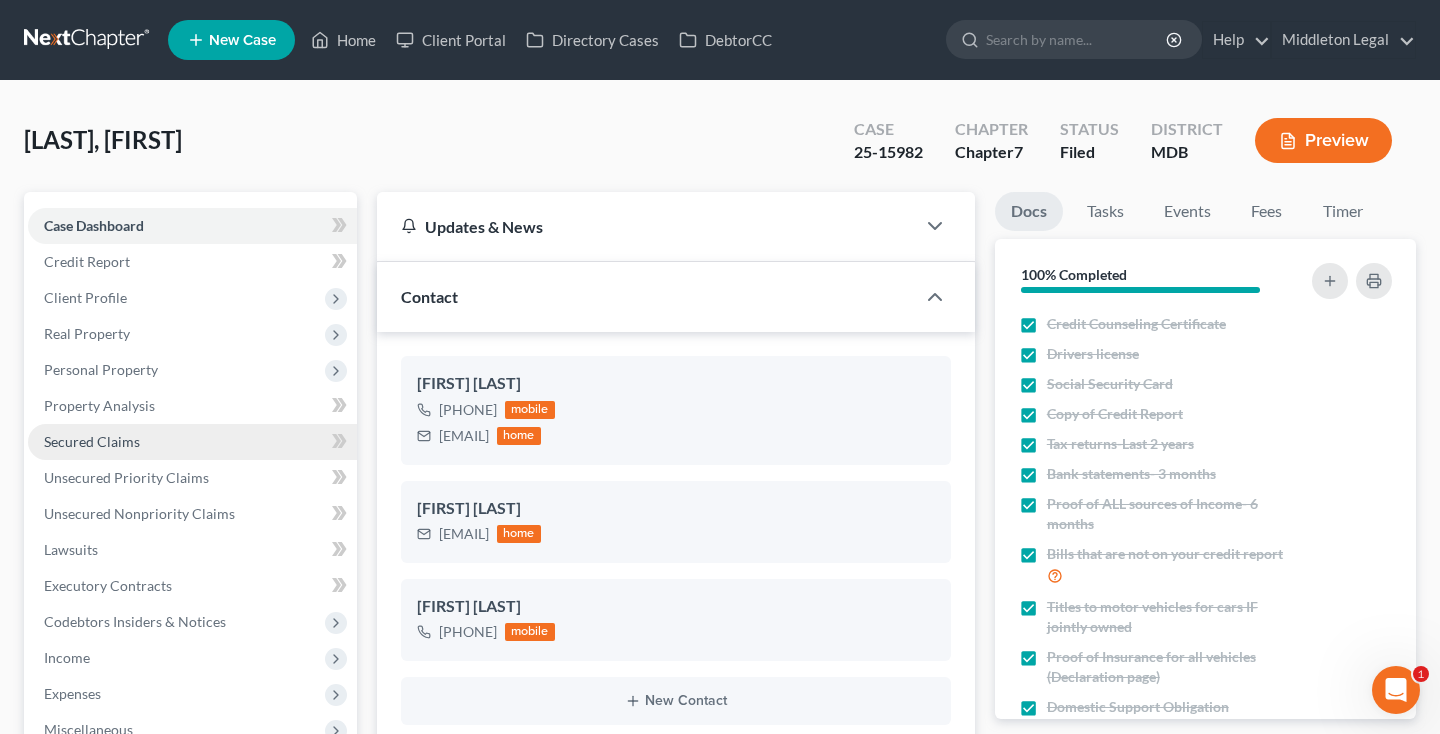 type on "341 meeting held and concluded" 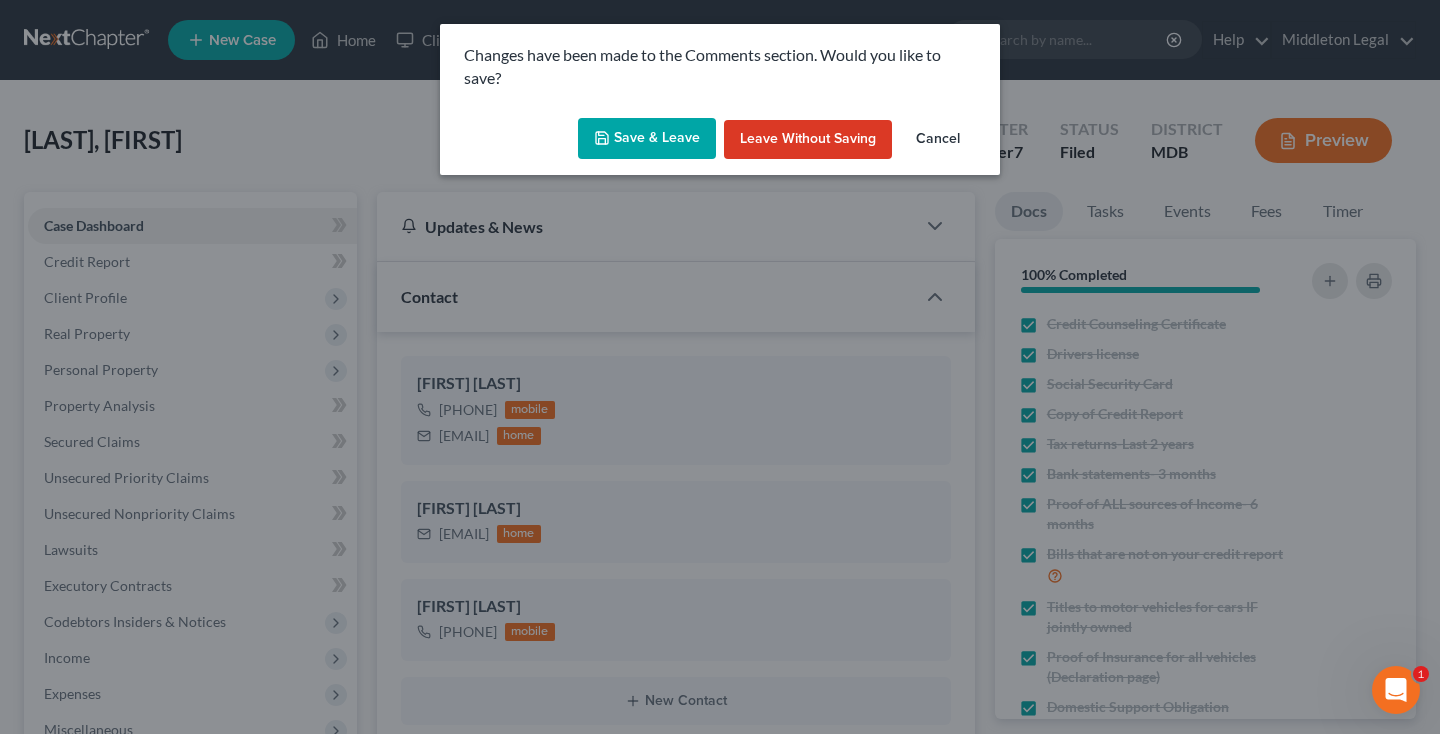 click on "Save & Leave" at bounding box center [647, 139] 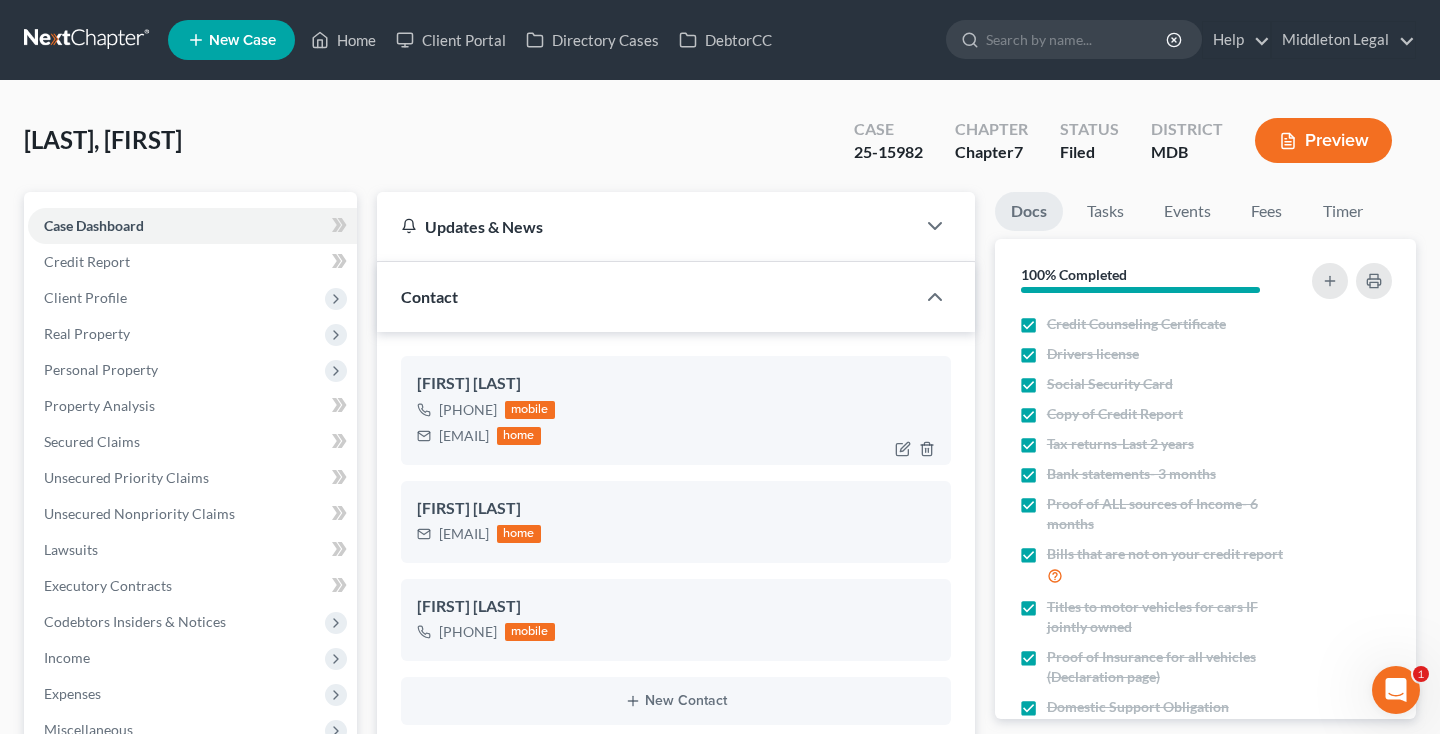 type 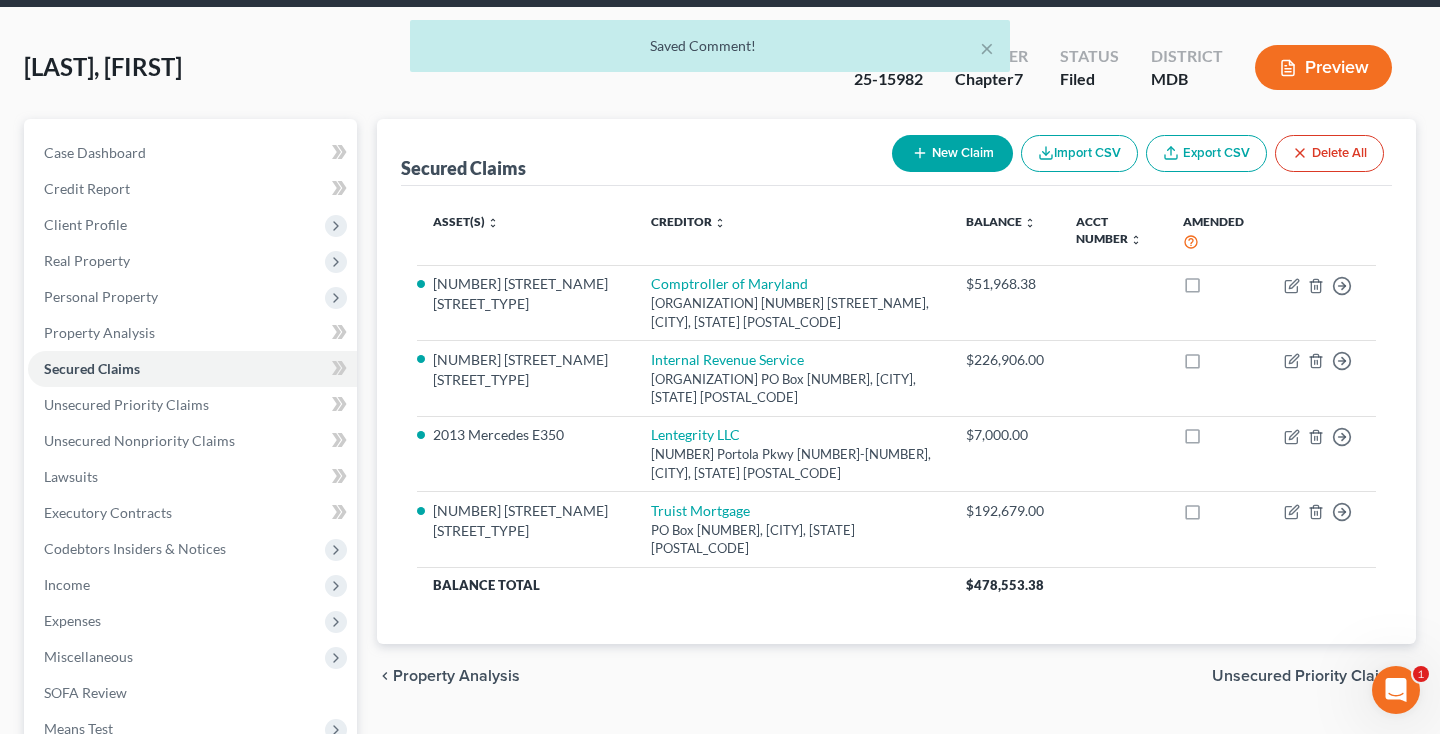 scroll, scrollTop: 84, scrollLeft: 0, axis: vertical 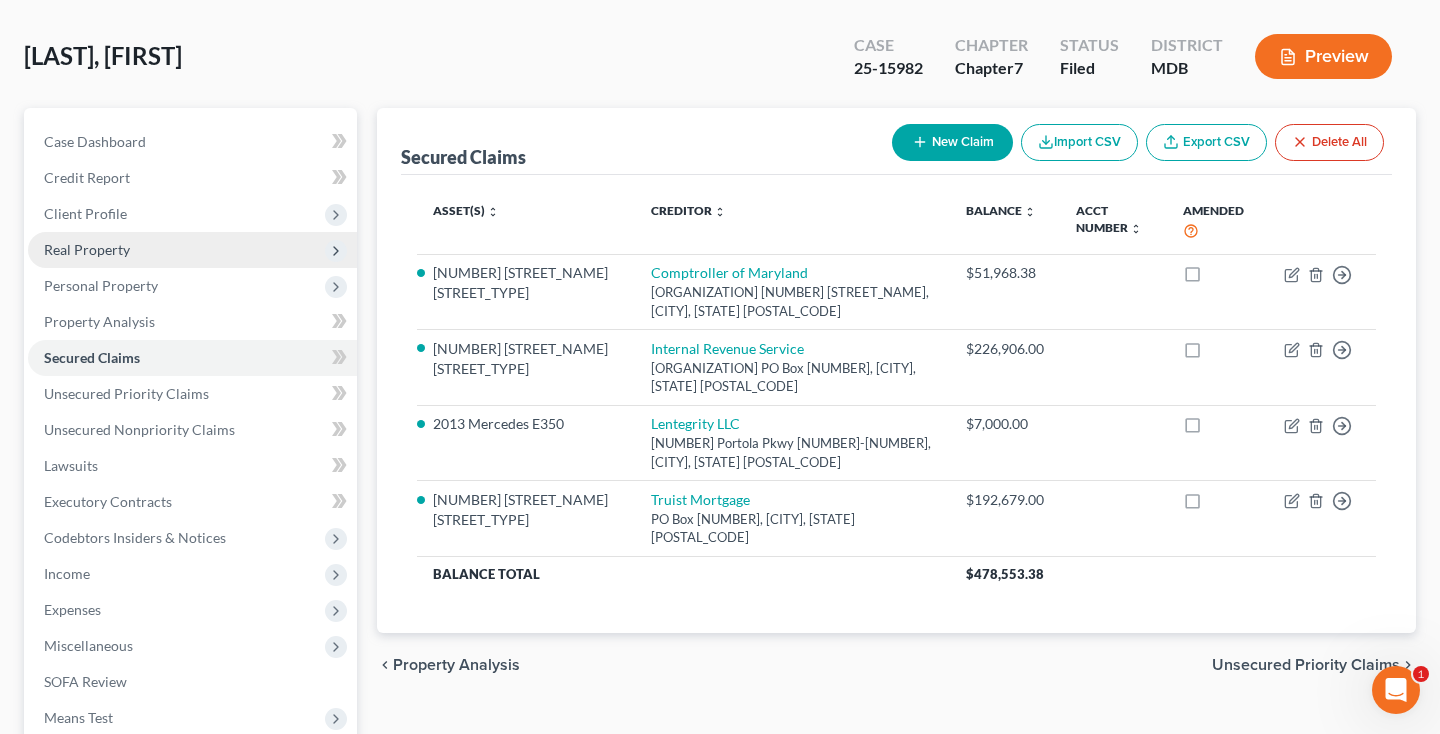 click on "Real Property" at bounding box center (87, 249) 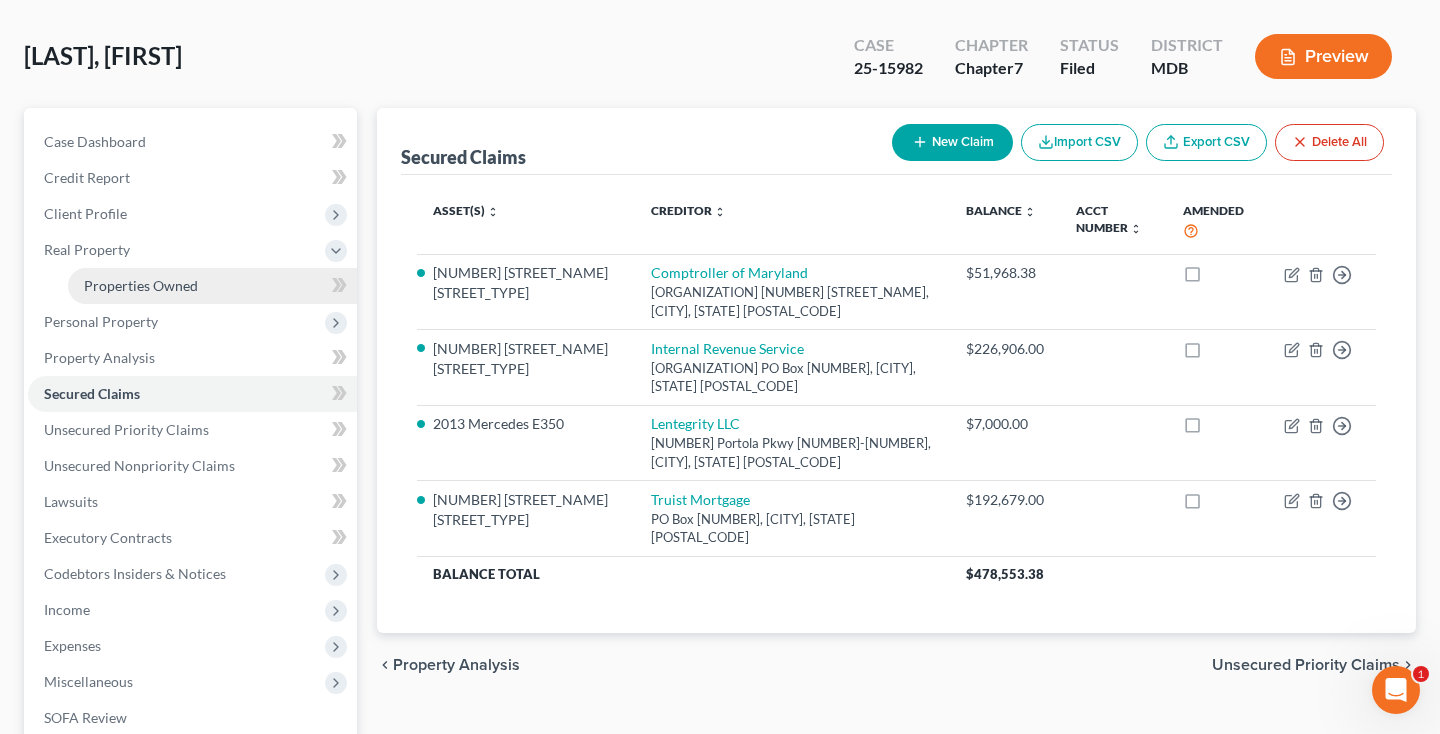 click on "Properties Owned" at bounding box center (141, 285) 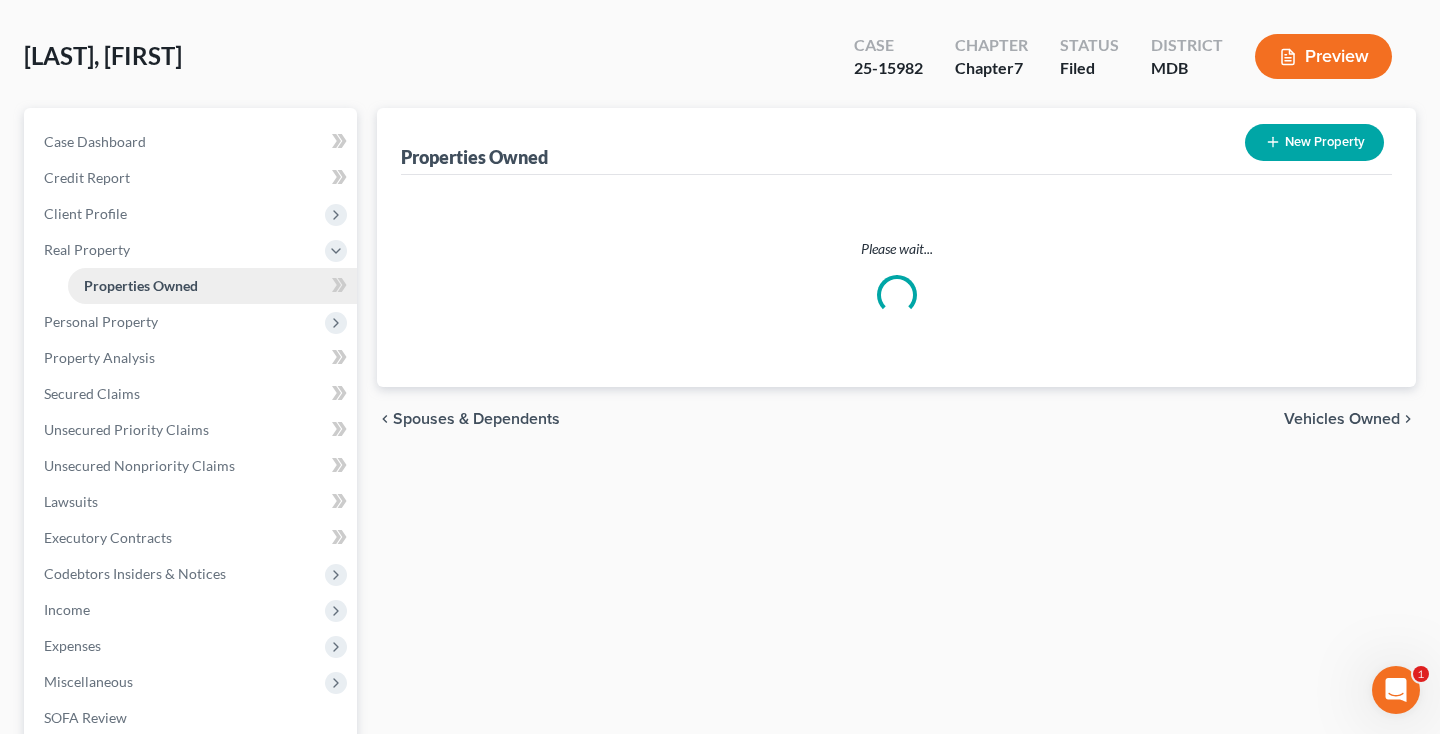 scroll, scrollTop: 0, scrollLeft: 0, axis: both 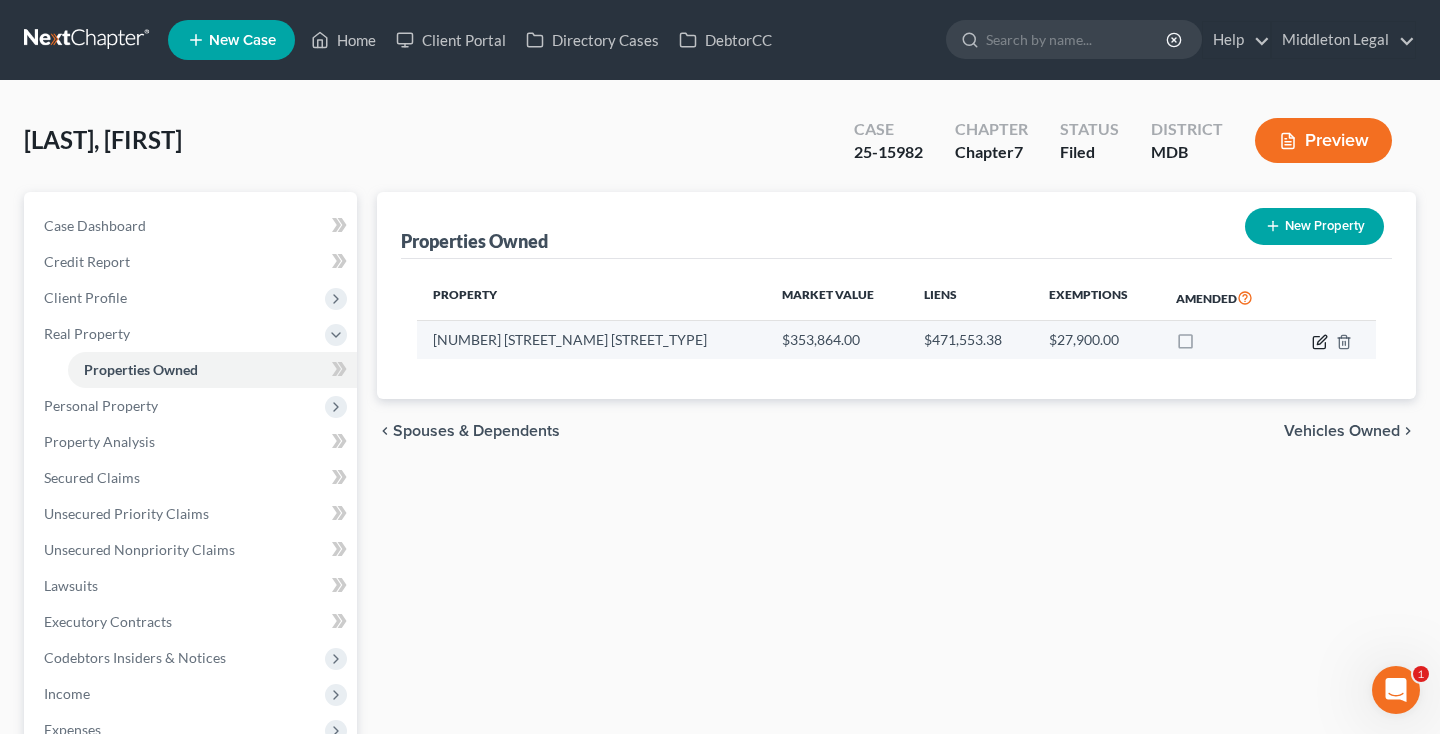 click 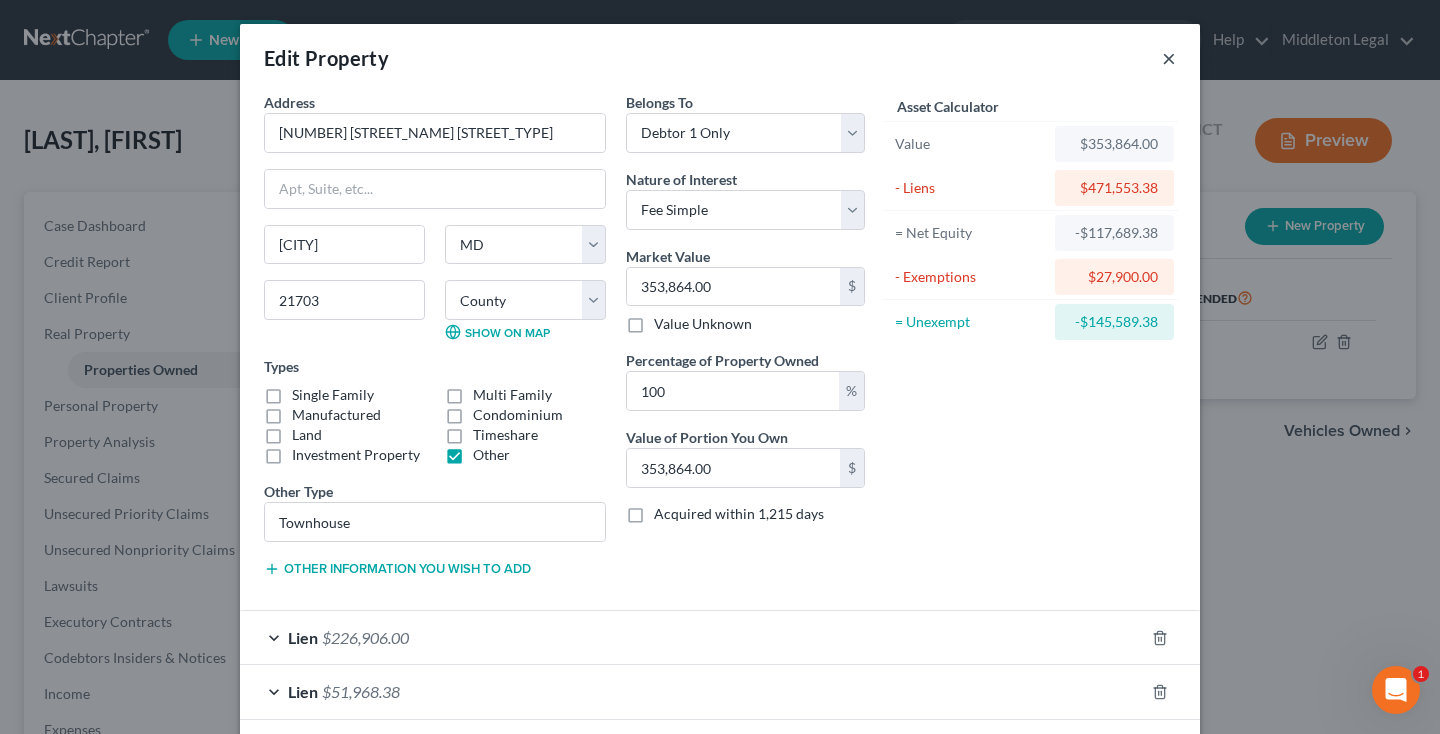 click on "×" at bounding box center (1169, 58) 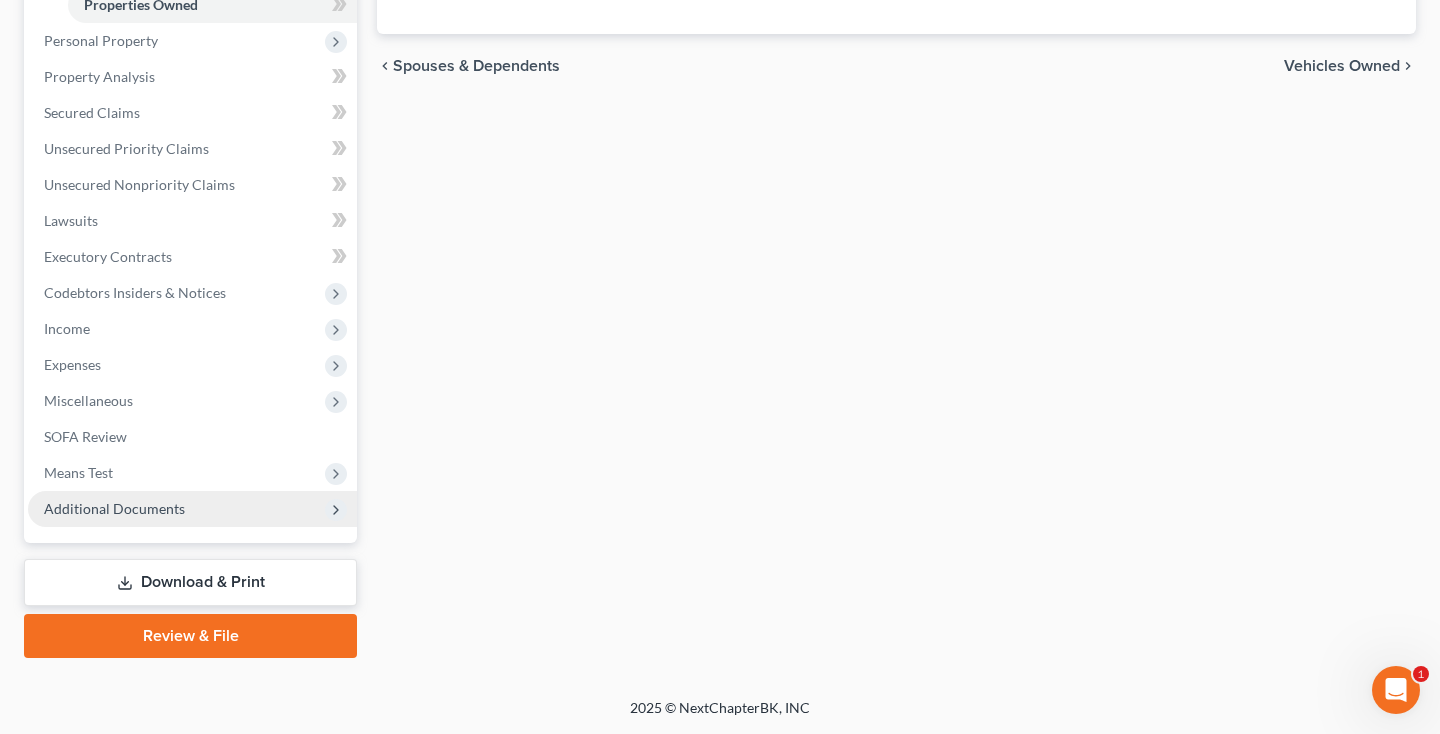 scroll, scrollTop: 365, scrollLeft: 0, axis: vertical 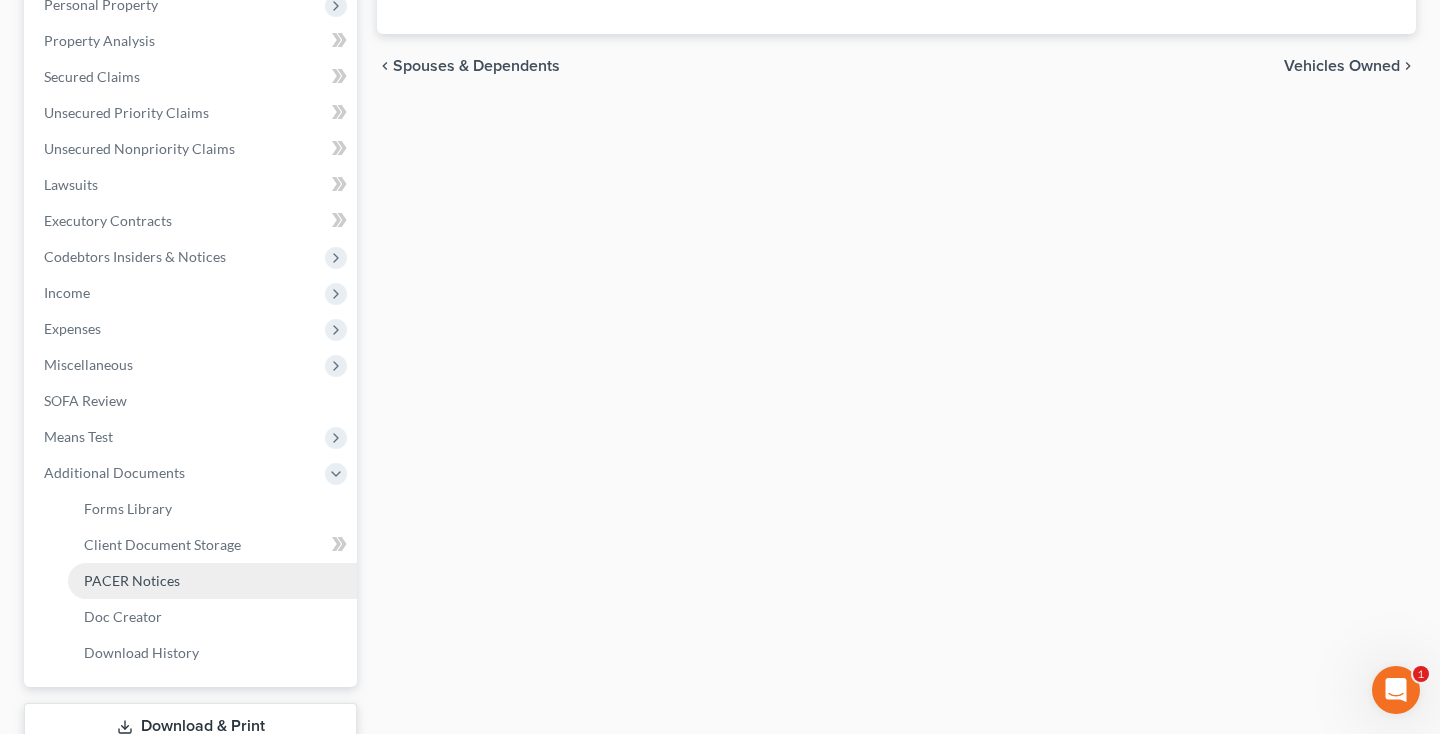 click on "PACER Notices" at bounding box center [132, 580] 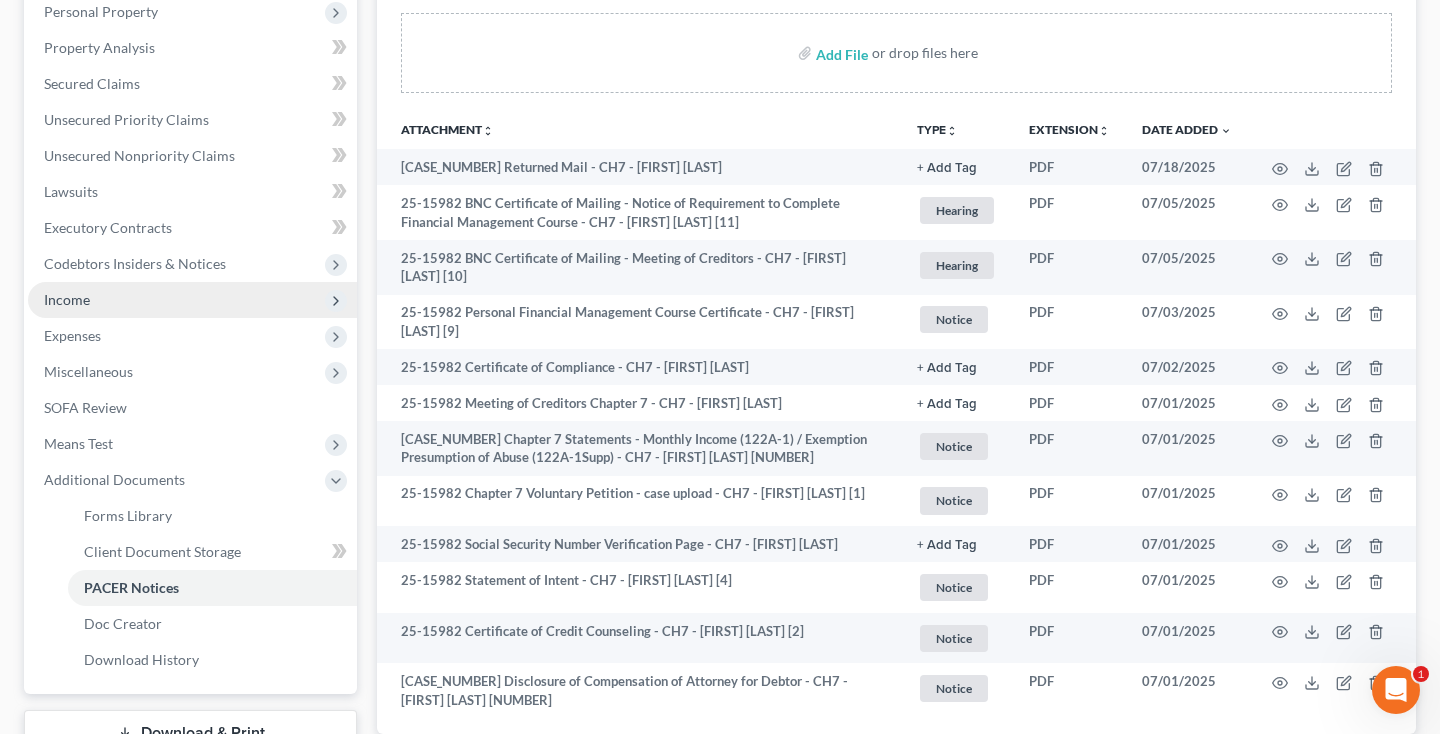 scroll, scrollTop: 417, scrollLeft: 0, axis: vertical 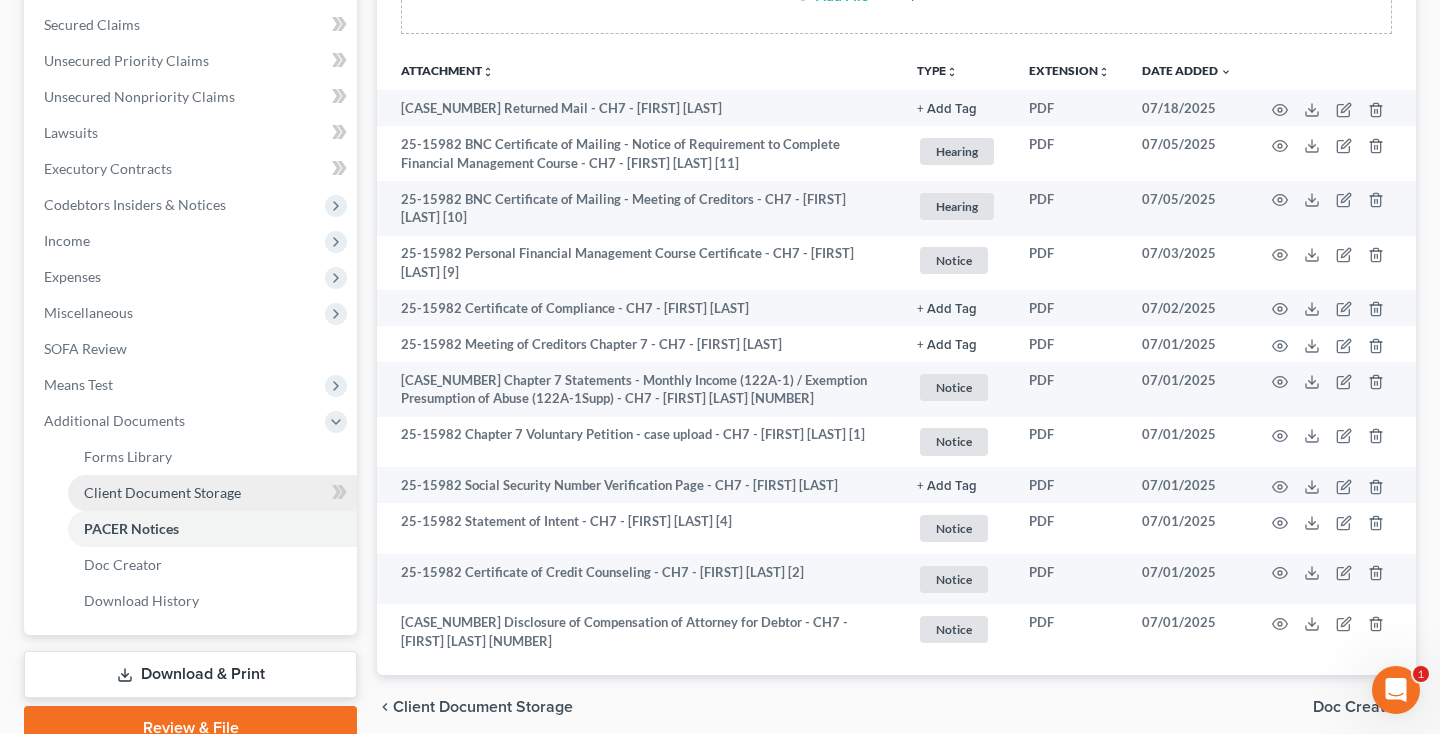 click on "Client Document Storage" at bounding box center [162, 492] 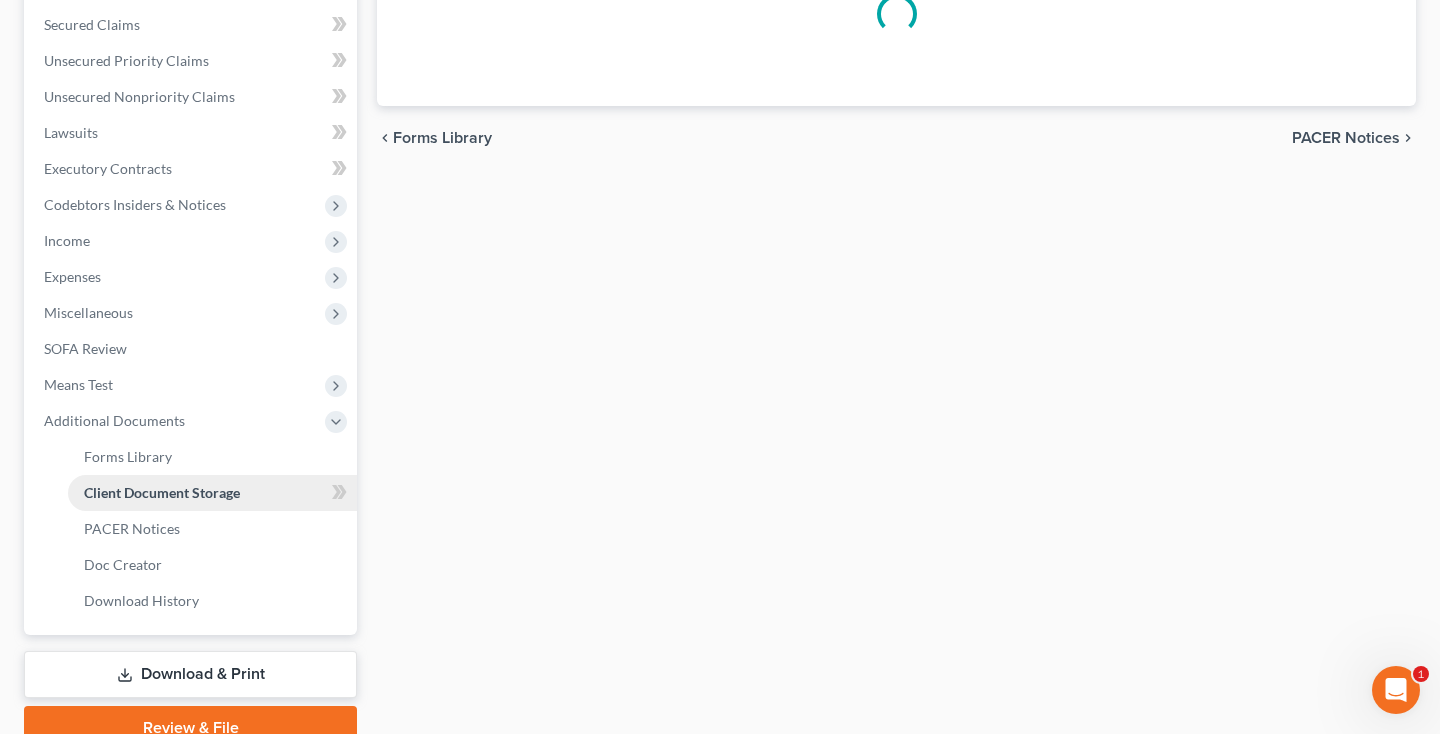 select on "14" 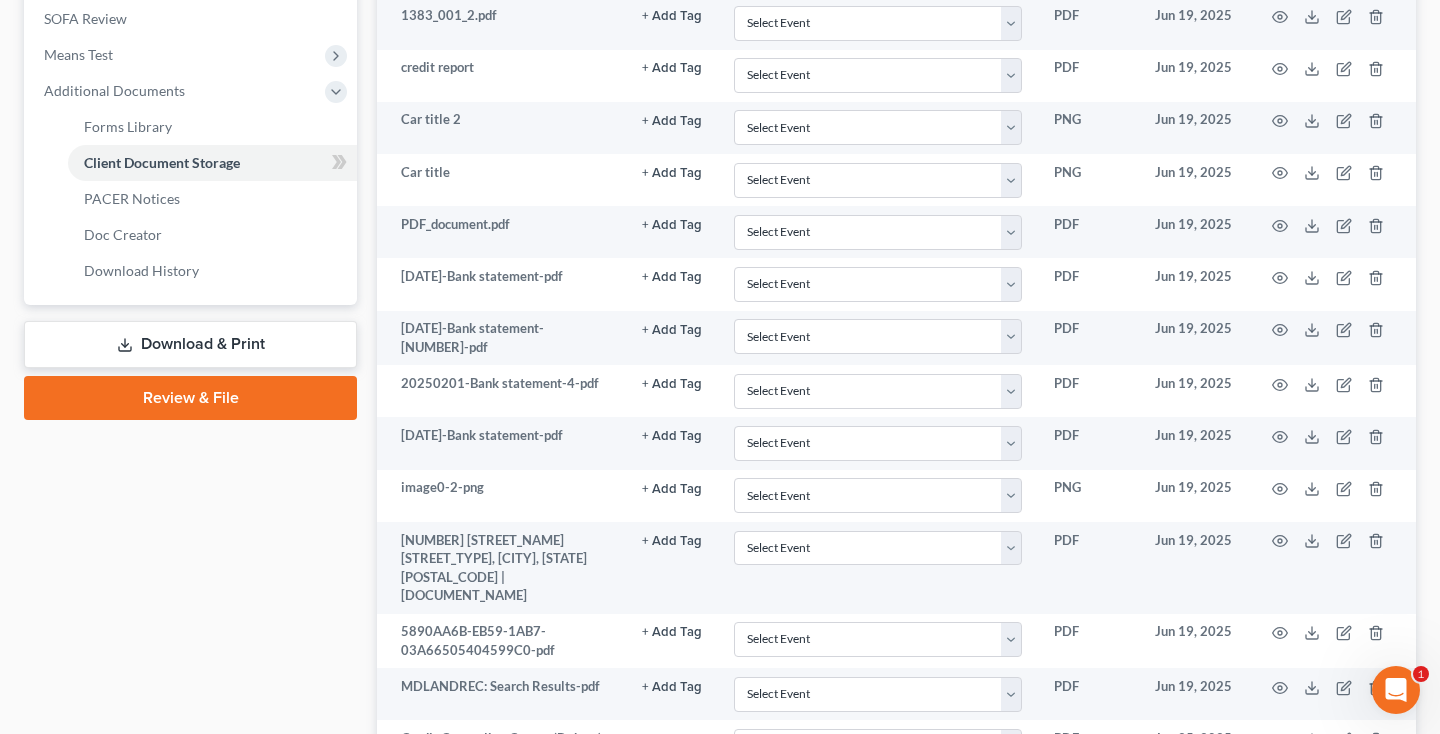 scroll, scrollTop: 898, scrollLeft: 0, axis: vertical 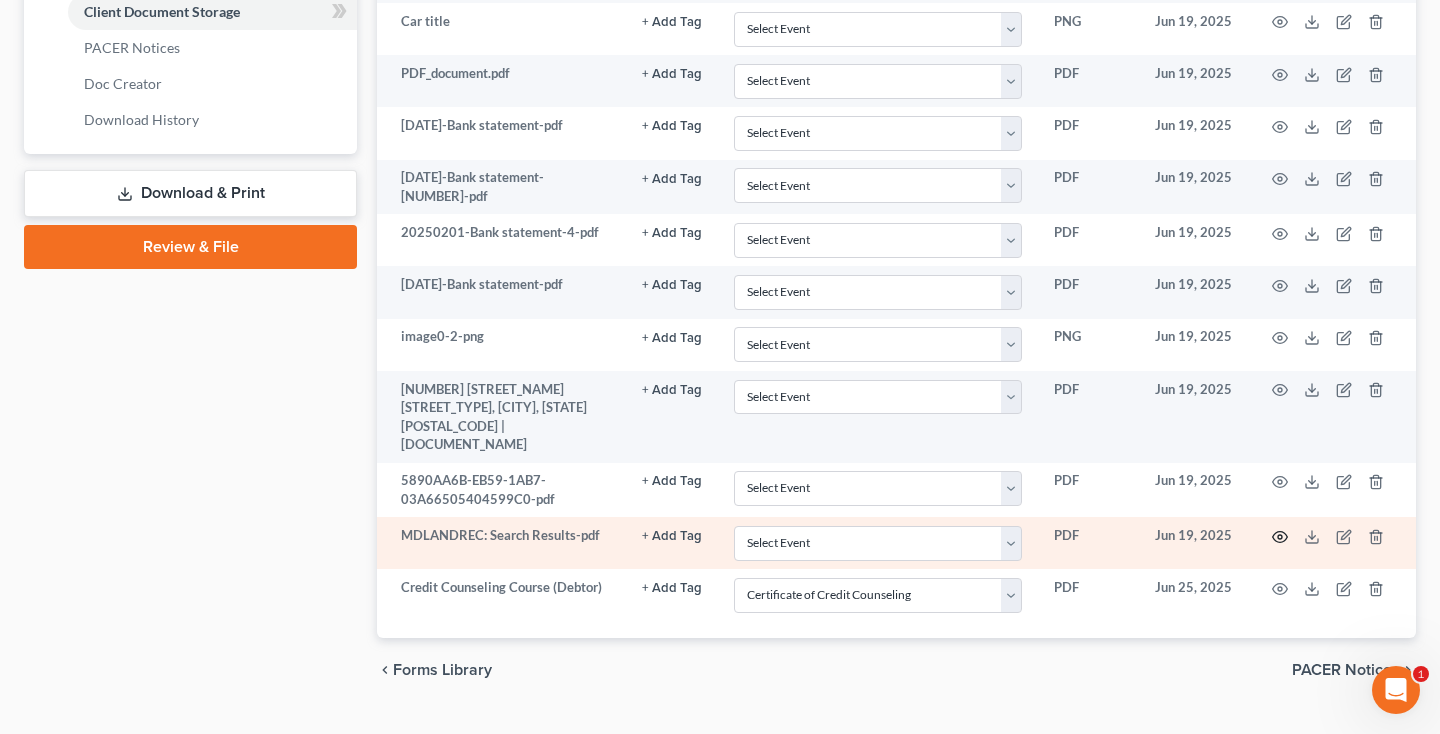 click 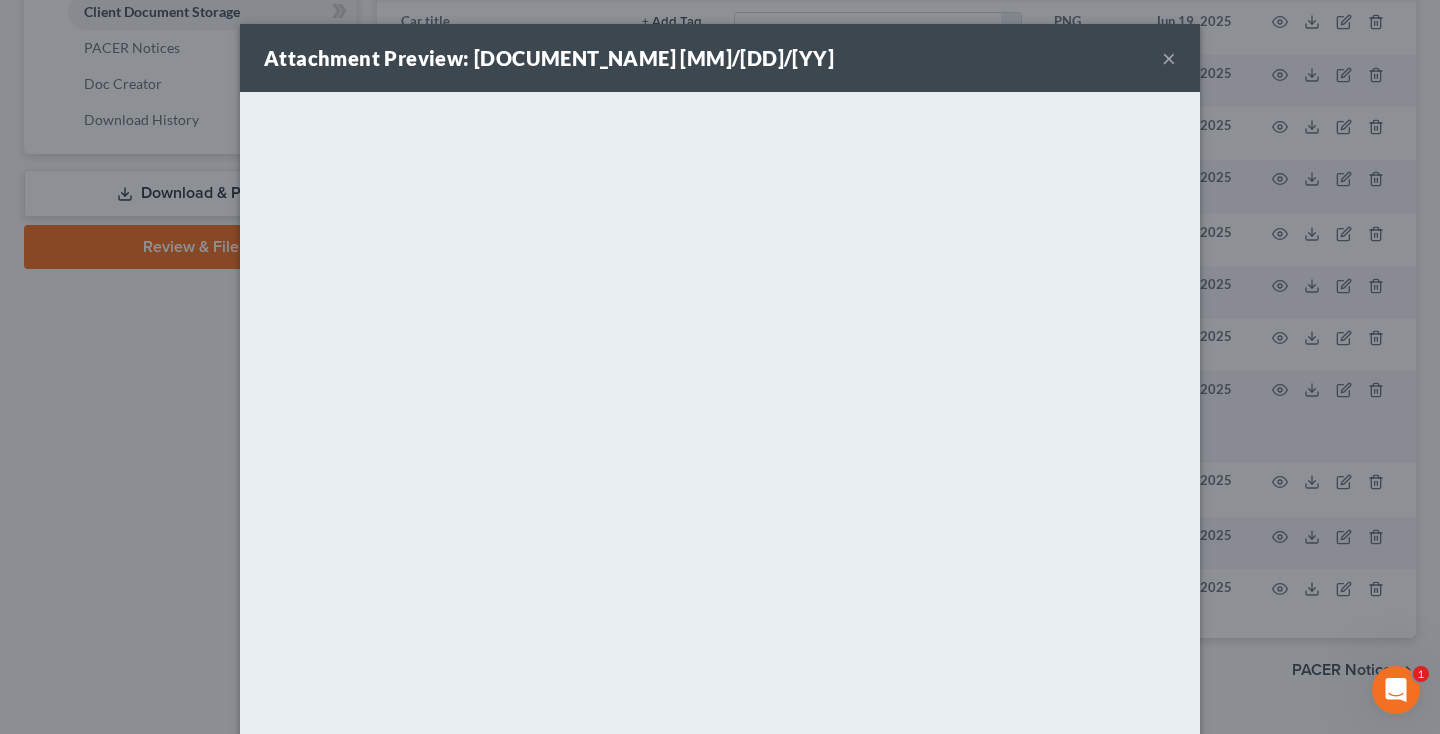 click on "×" at bounding box center (1169, 58) 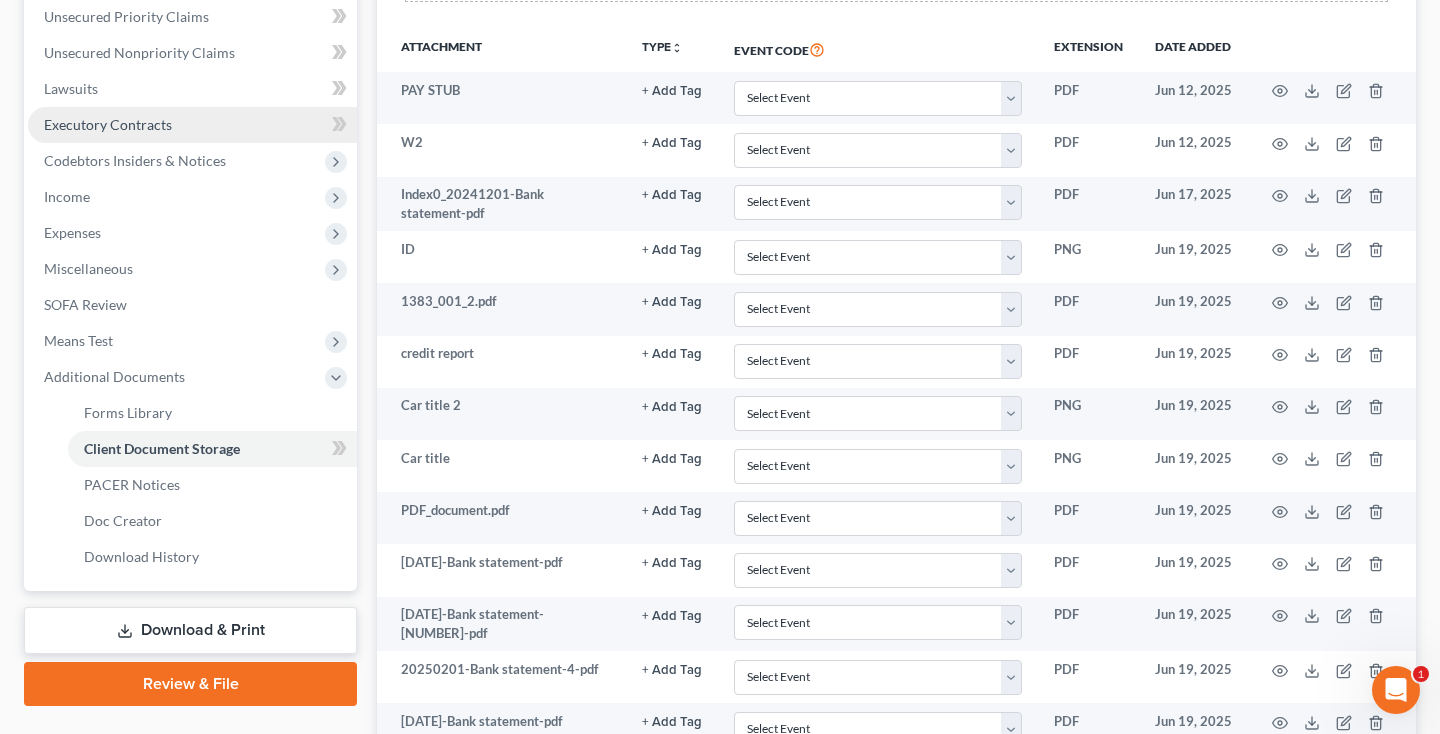 scroll, scrollTop: 217, scrollLeft: 0, axis: vertical 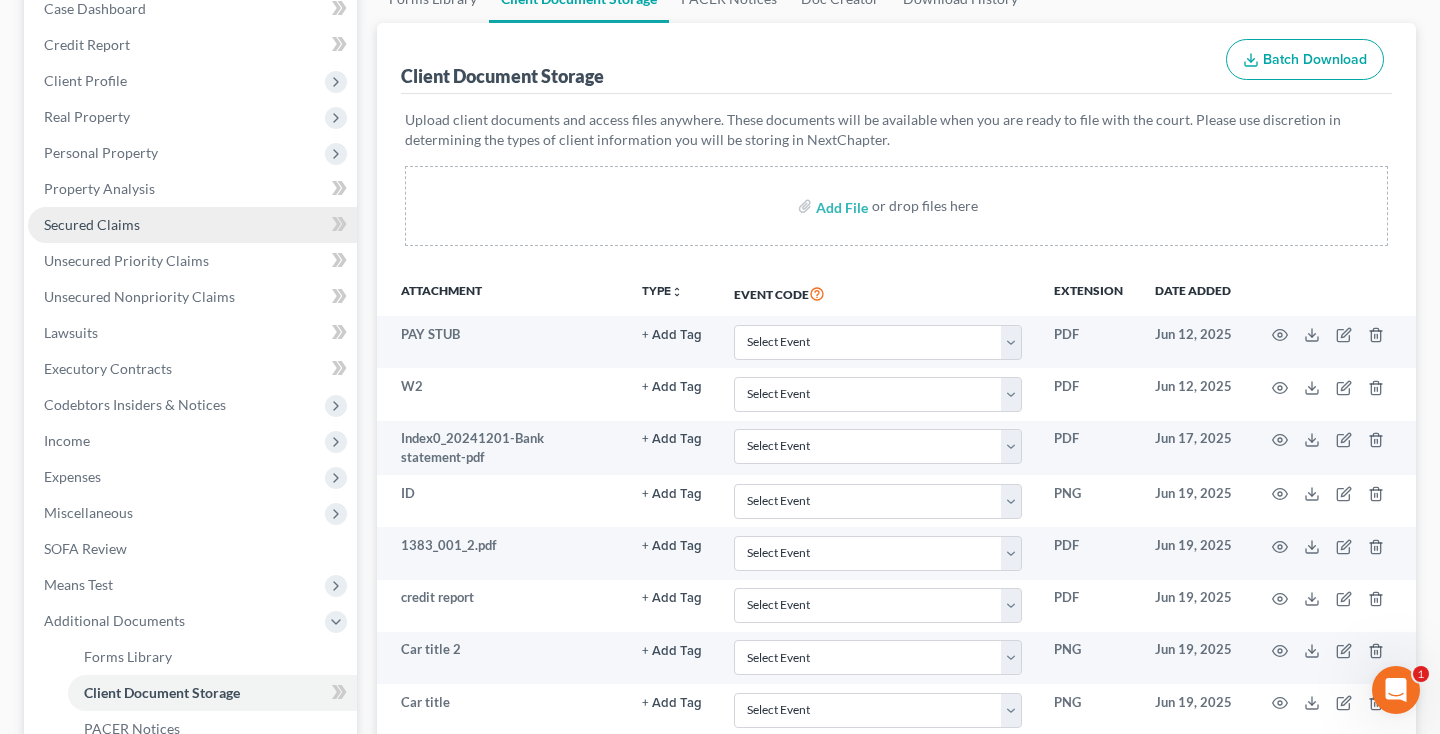 click on "Secured Claims" at bounding box center (92, 224) 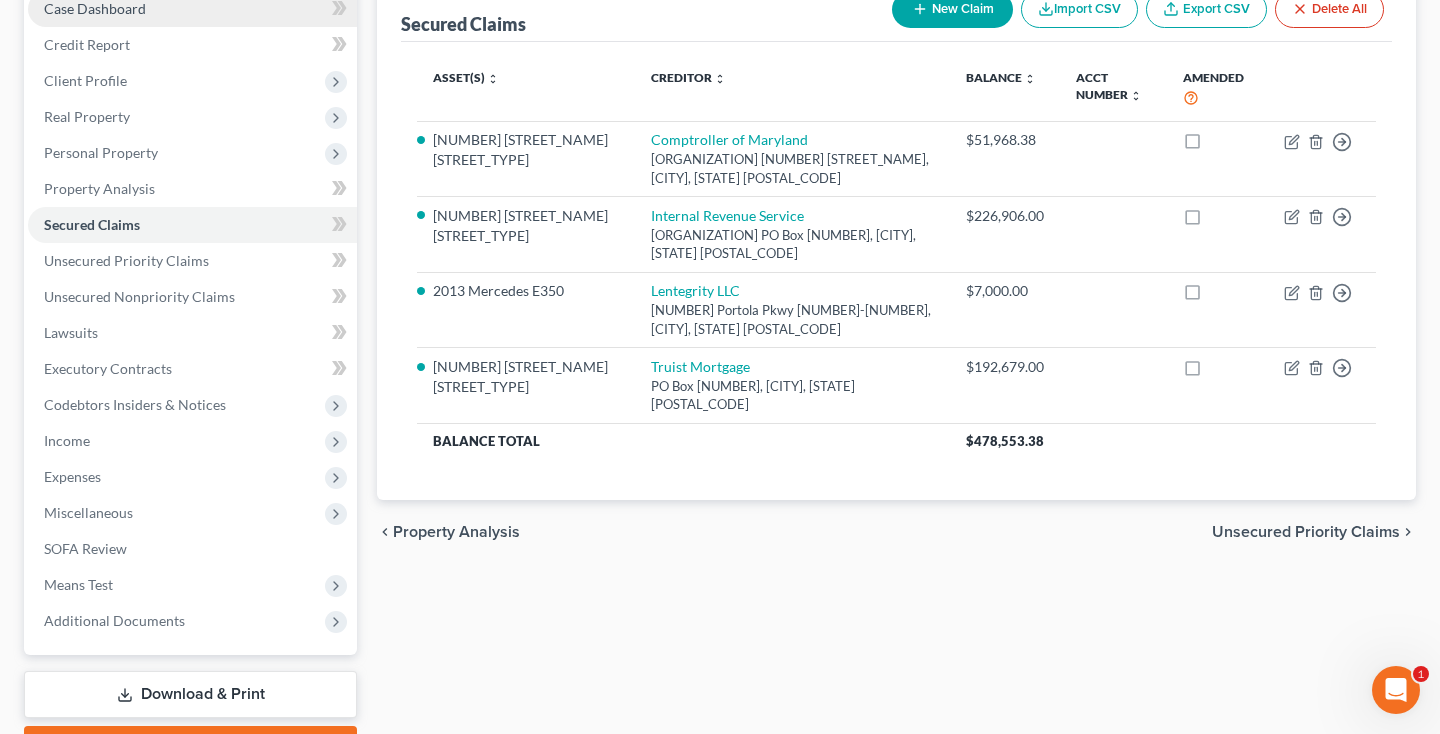 scroll, scrollTop: 0, scrollLeft: 0, axis: both 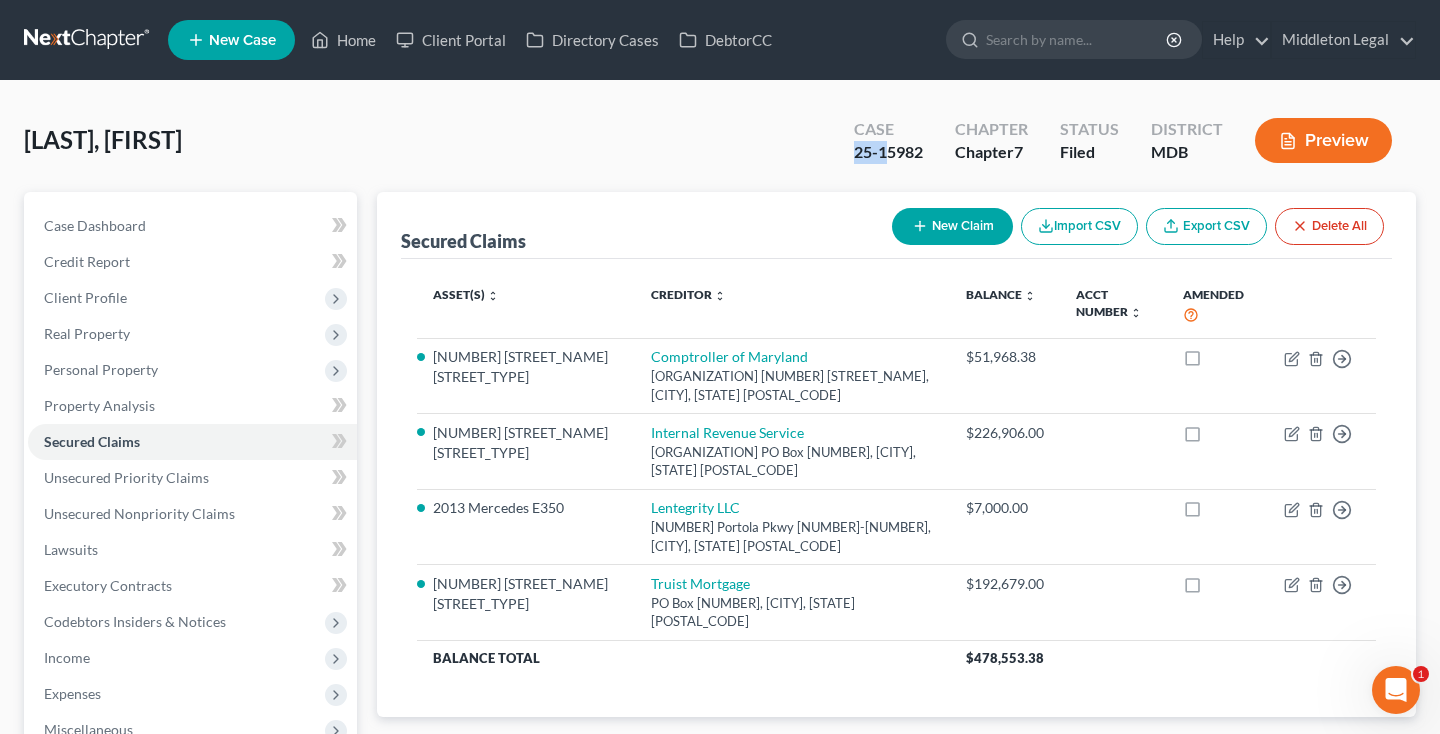 drag, startPoint x: 852, startPoint y: 149, endPoint x: 930, endPoint y: 155, distance: 78.23043 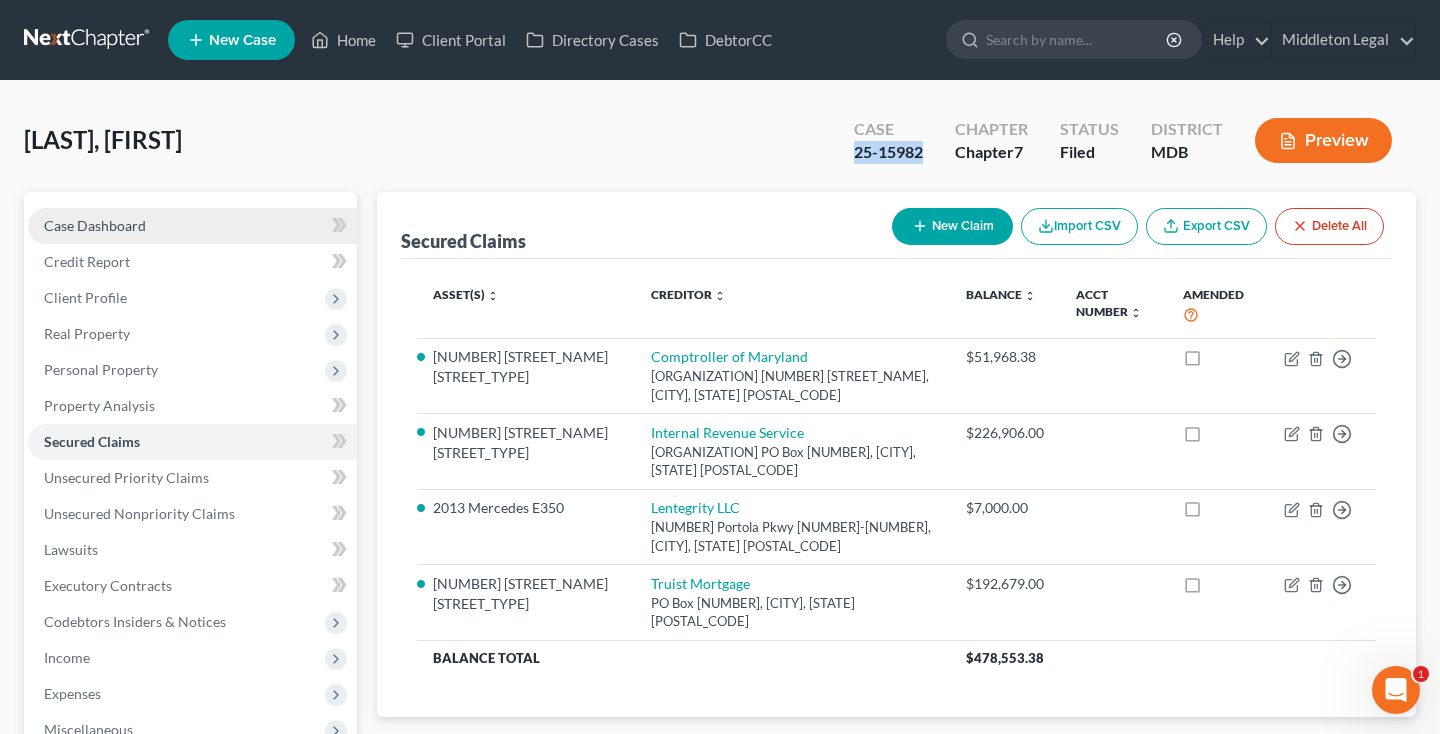 click on "Case Dashboard" at bounding box center (95, 225) 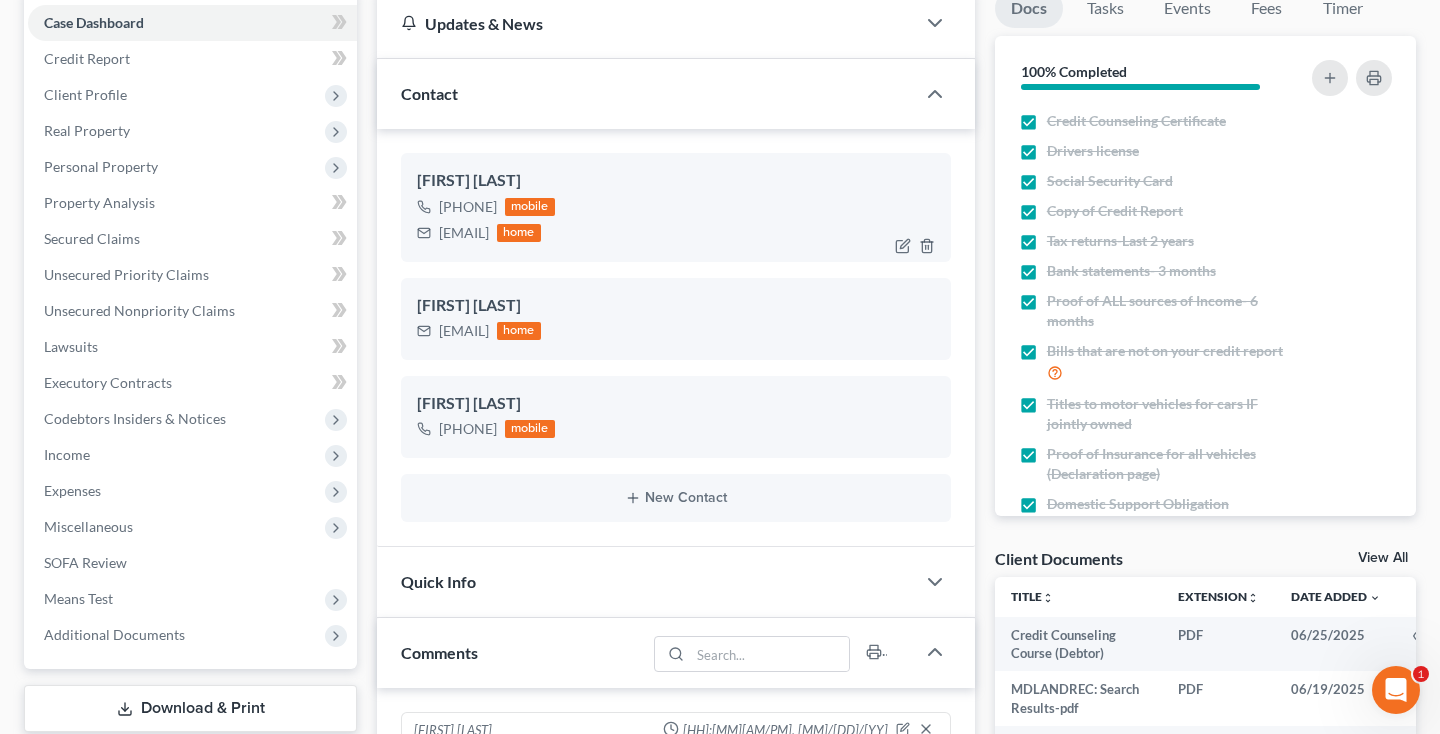 scroll, scrollTop: 555, scrollLeft: 0, axis: vertical 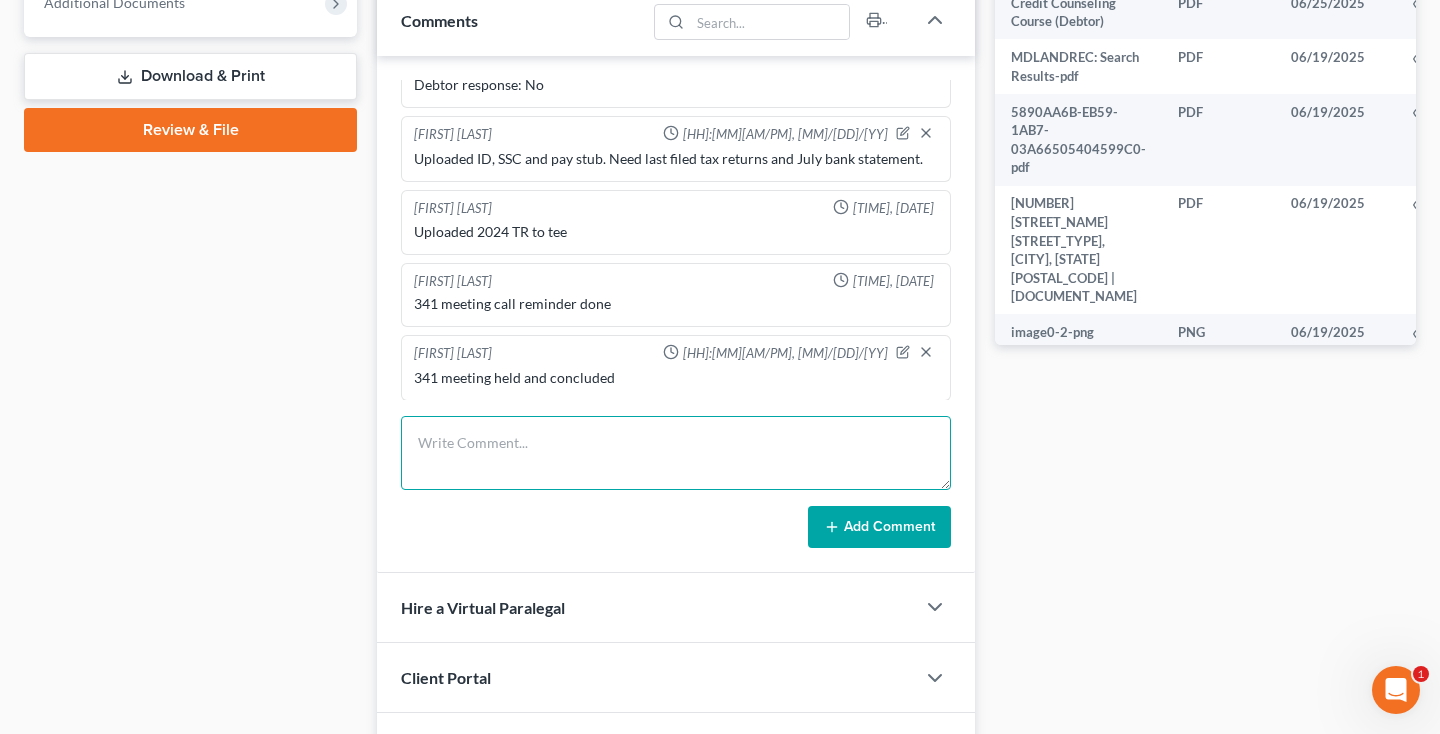 click at bounding box center (676, 453) 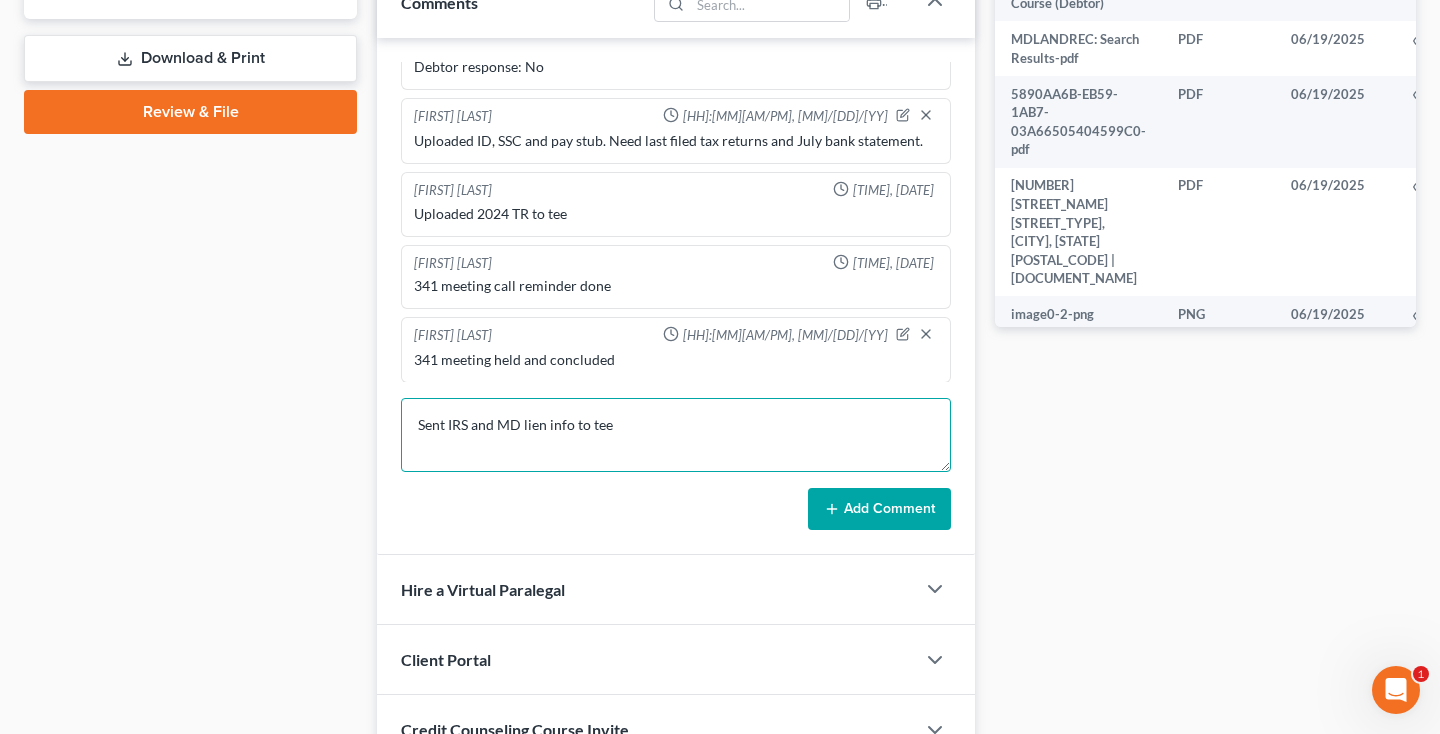 type on "Sent IRS and MD lien info to tee" 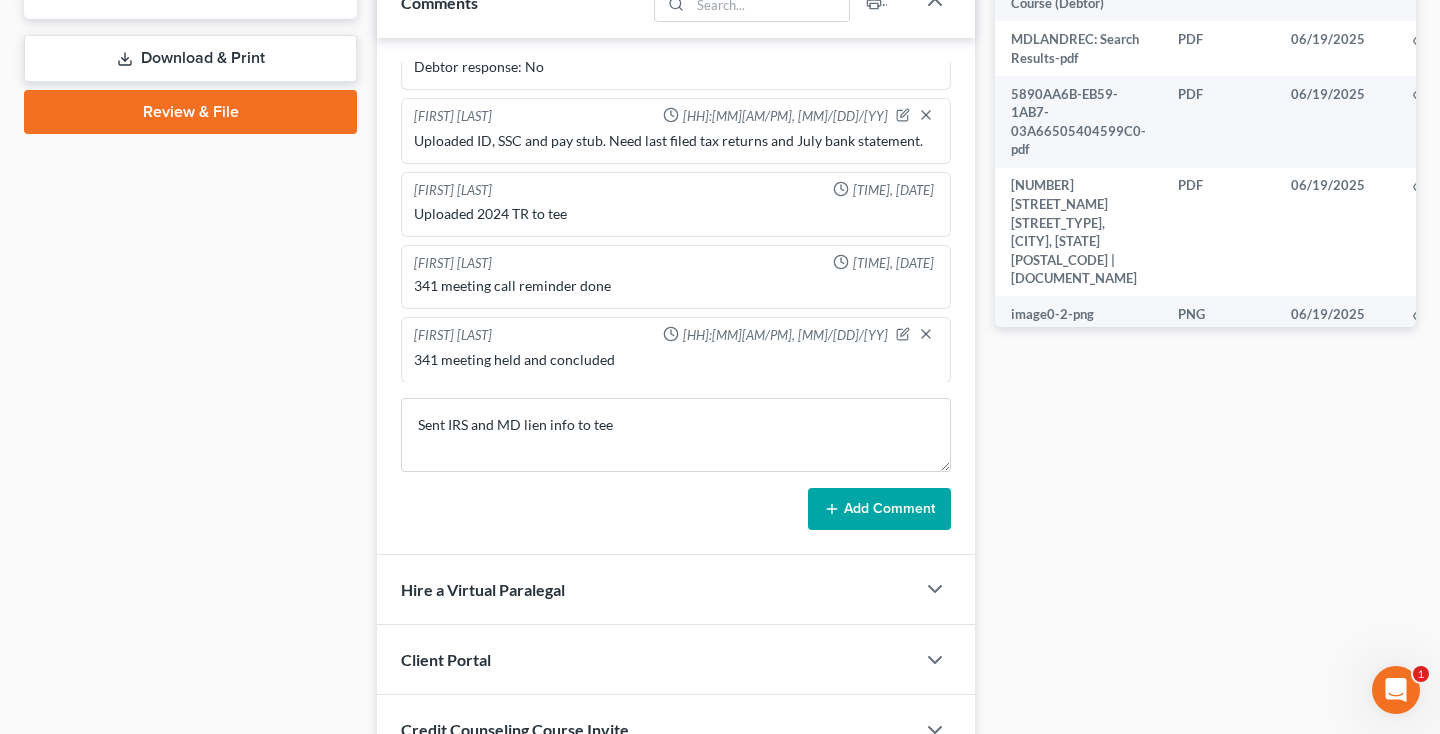 click on "Add Comment" at bounding box center (879, 509) 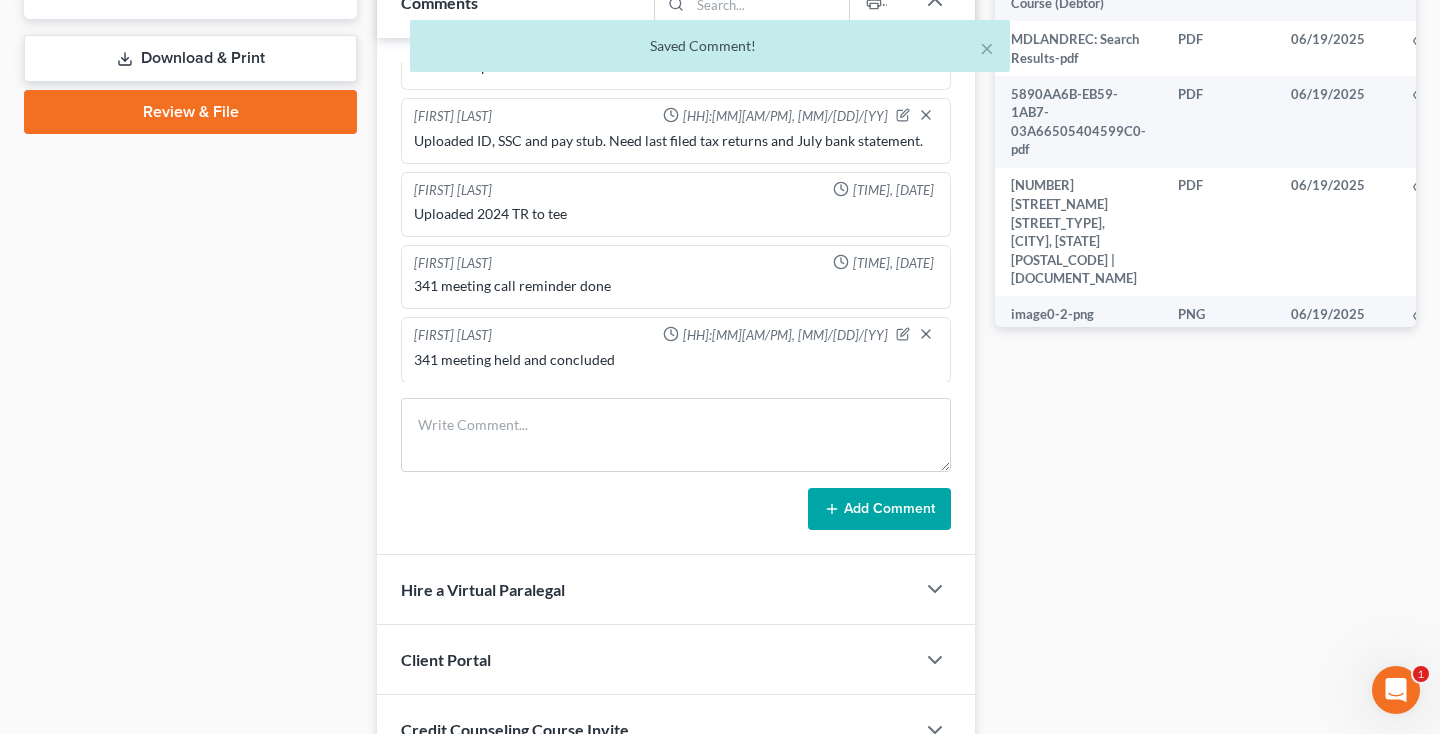 scroll, scrollTop: 870, scrollLeft: 0, axis: vertical 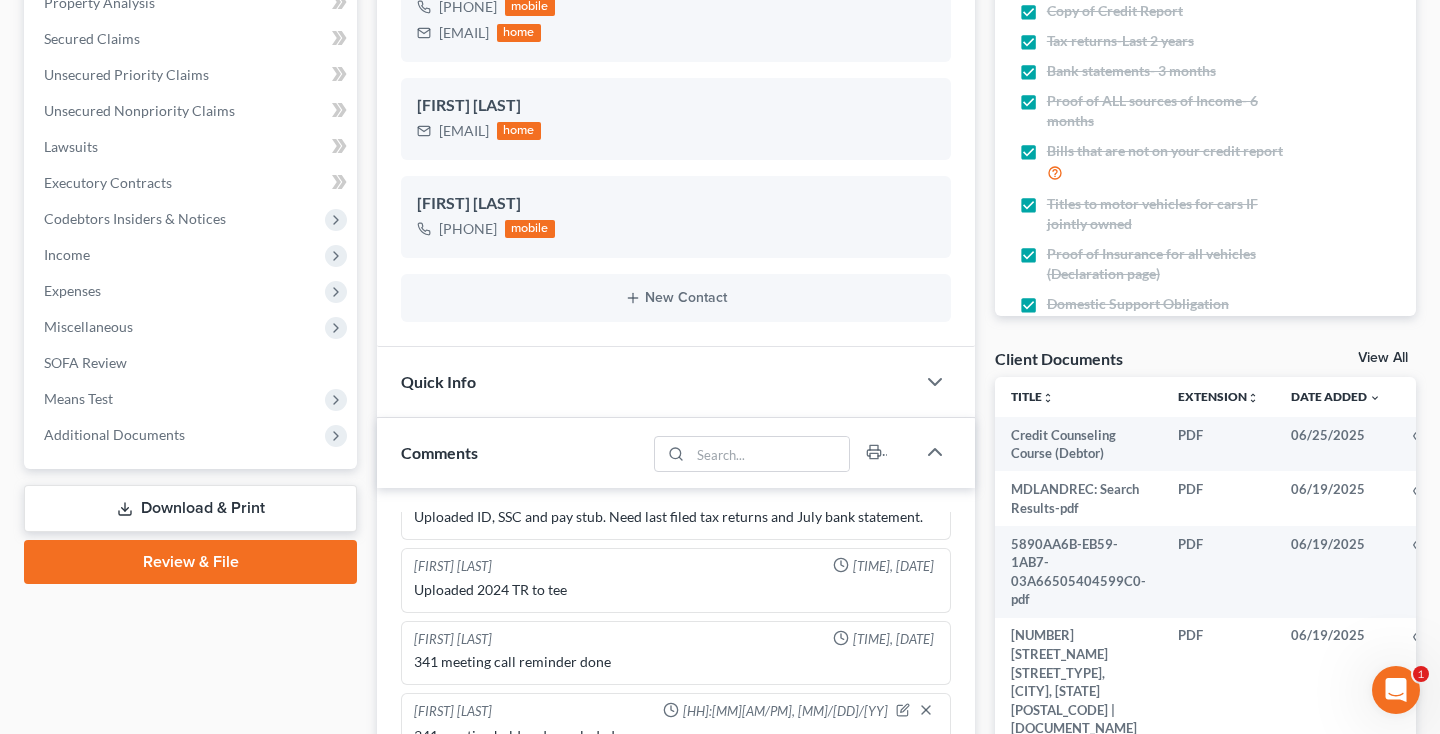 click on "View All" at bounding box center [1383, 358] 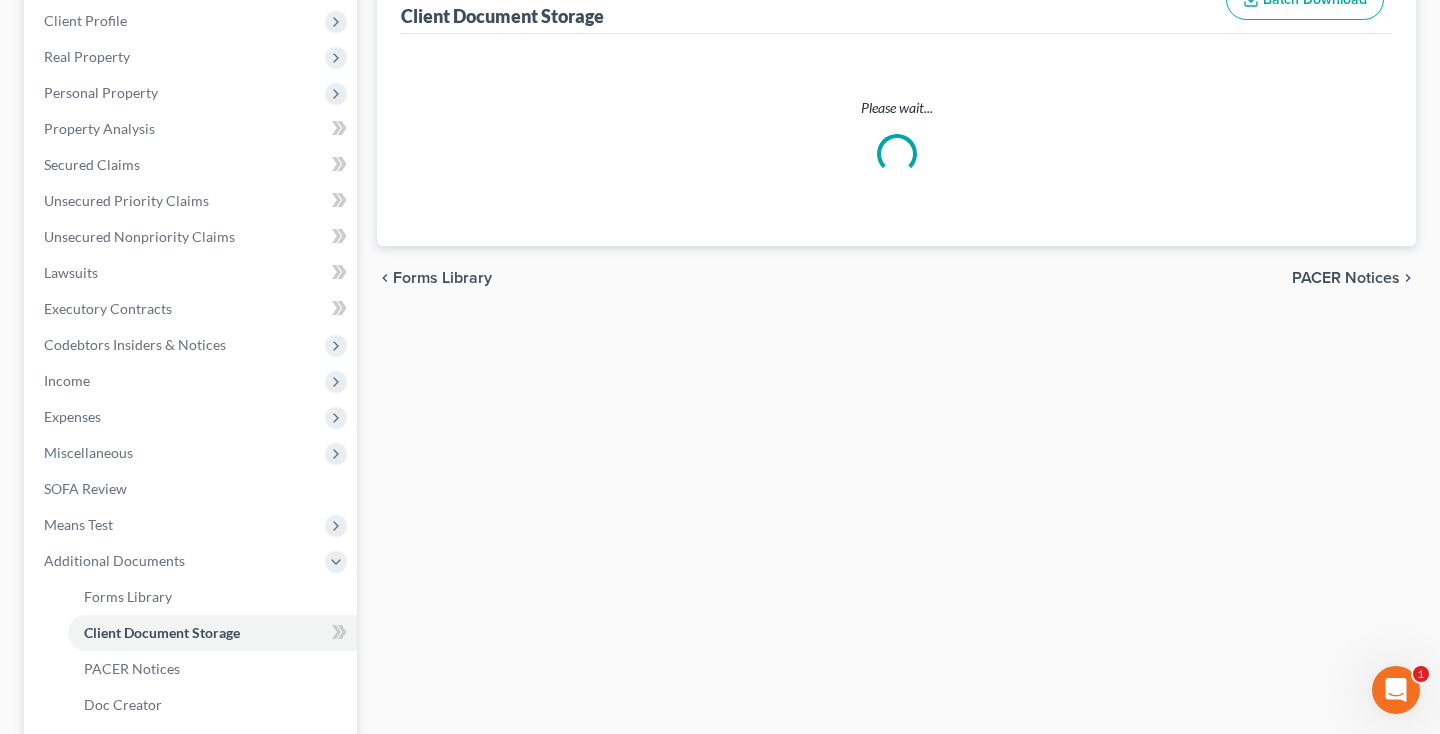 scroll, scrollTop: 2, scrollLeft: 0, axis: vertical 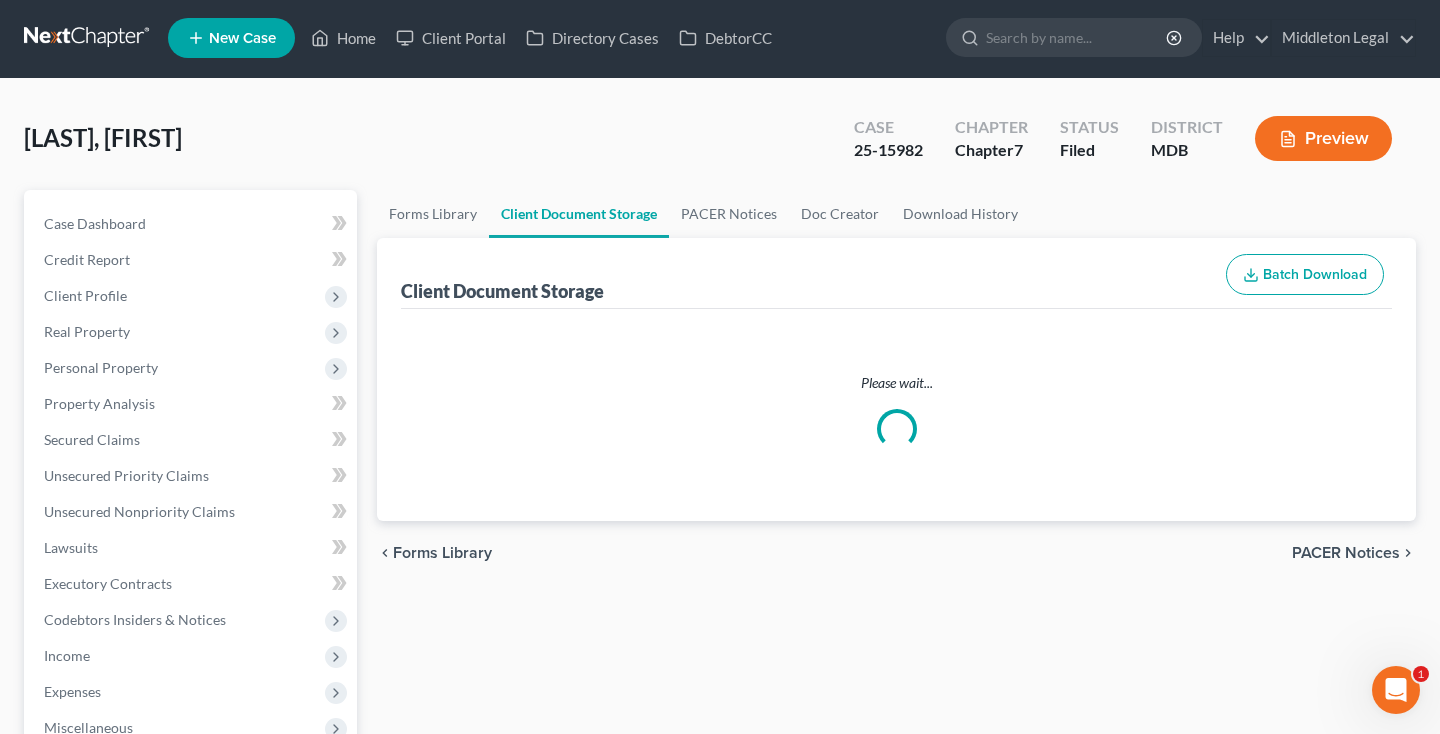 select on "14" 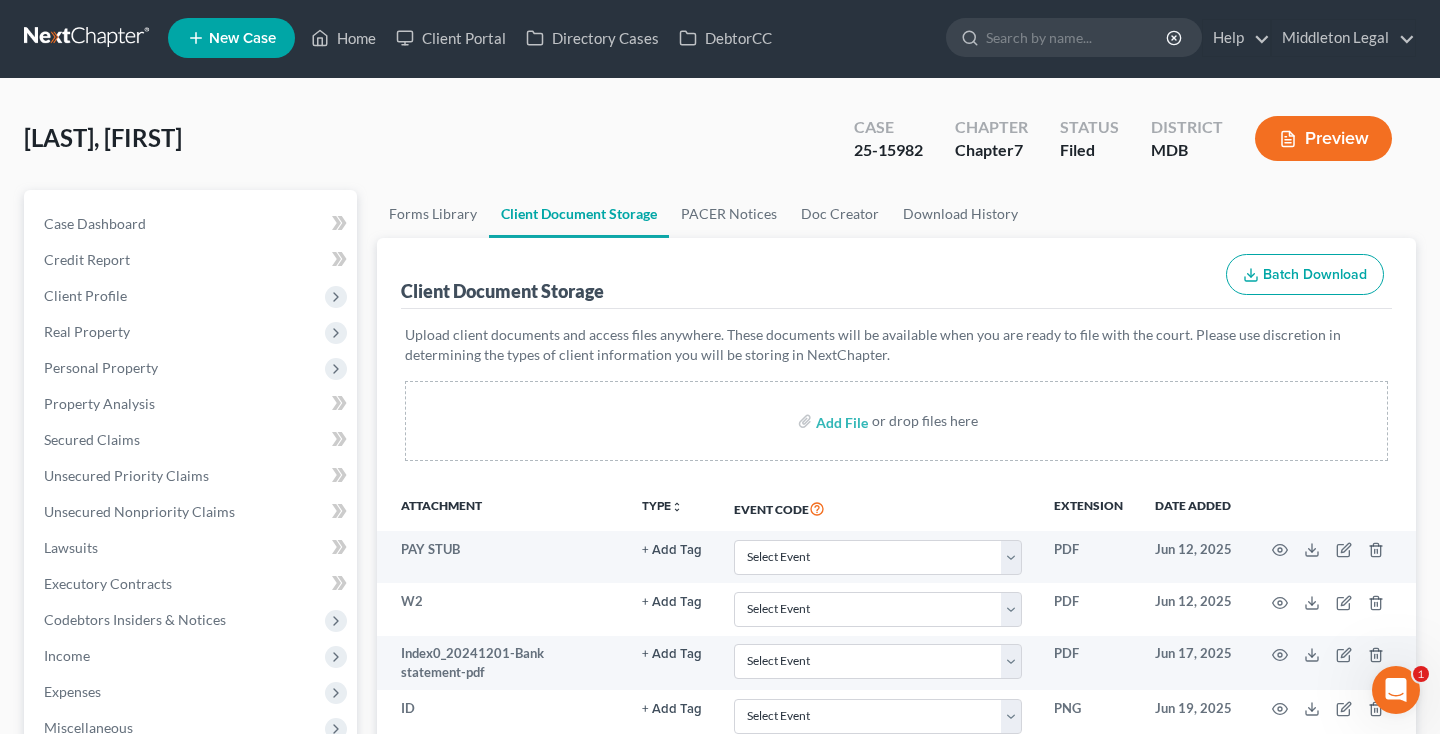 scroll, scrollTop: 0, scrollLeft: 0, axis: both 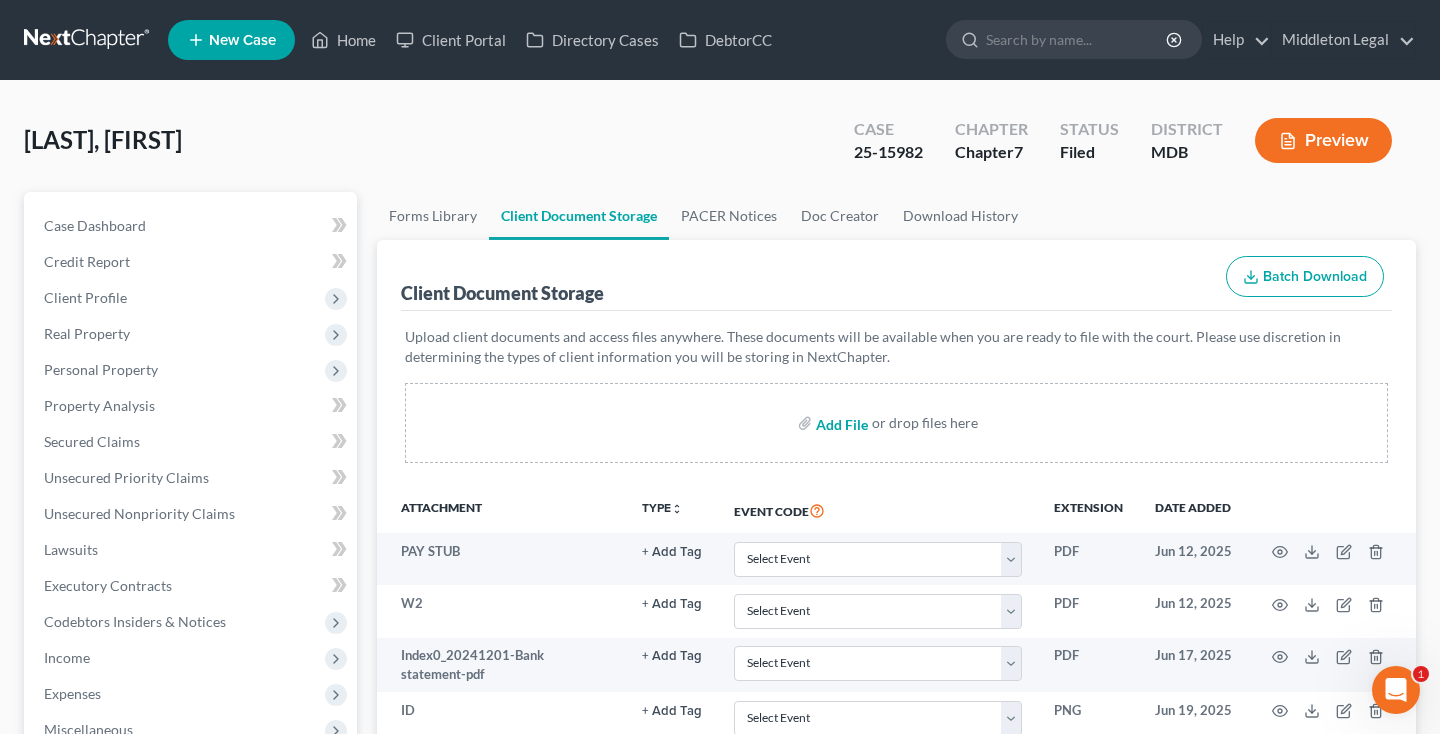 click at bounding box center [840, 423] 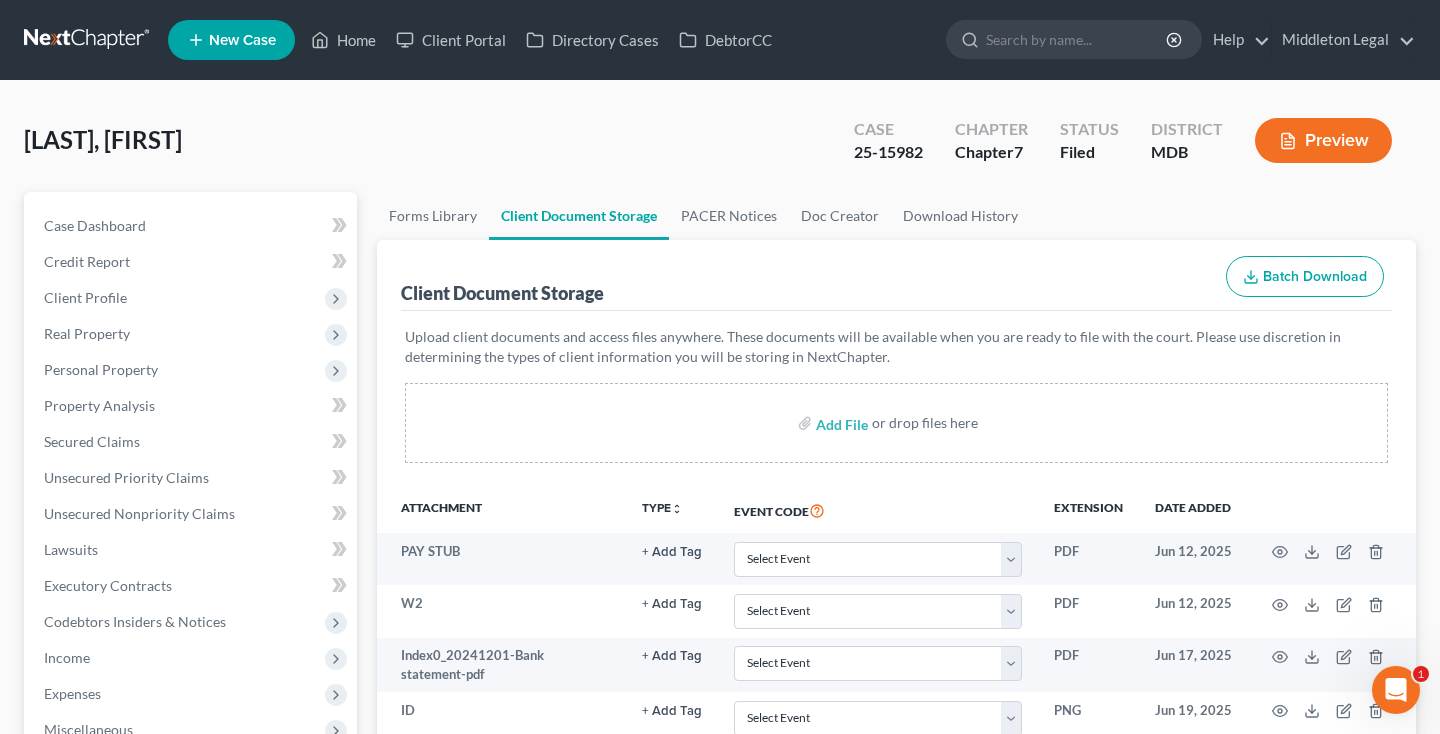 select on "14" 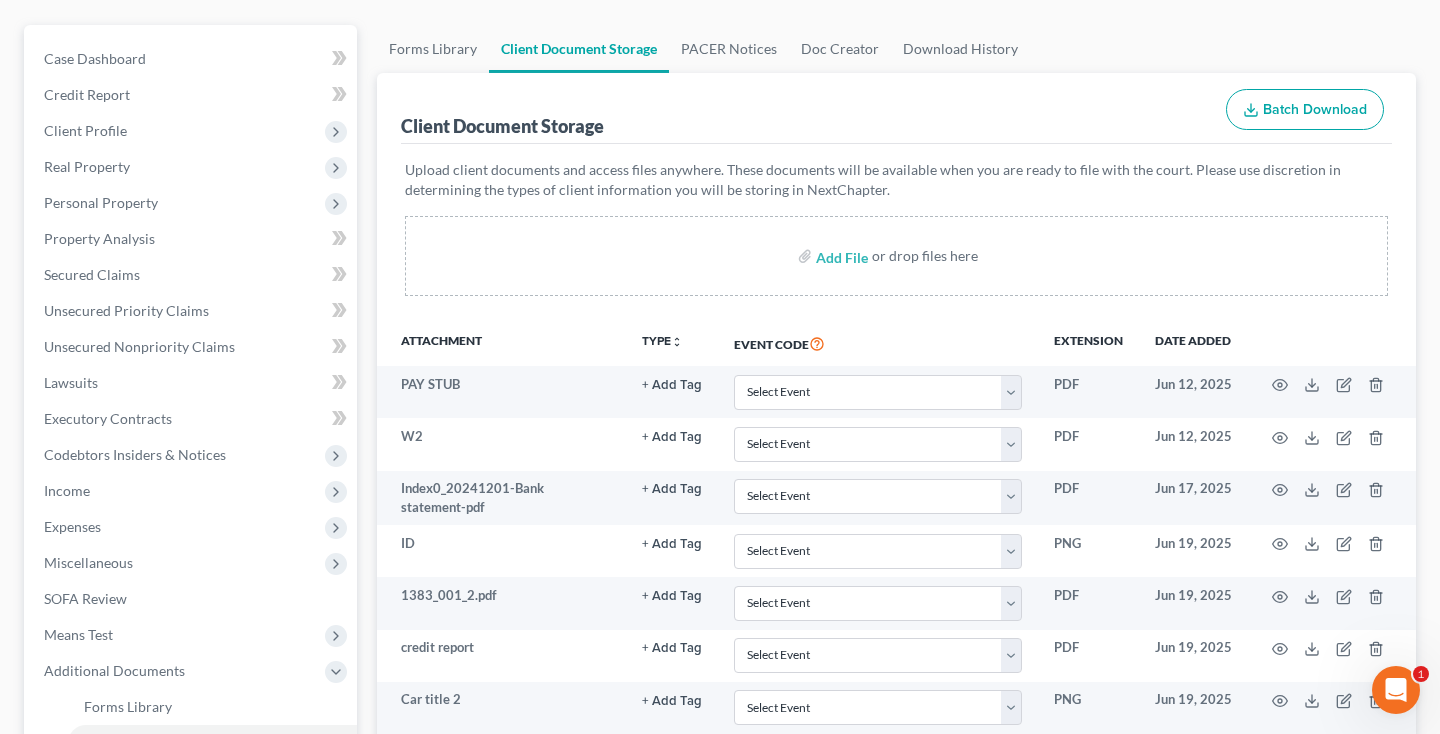 scroll, scrollTop: 0, scrollLeft: 0, axis: both 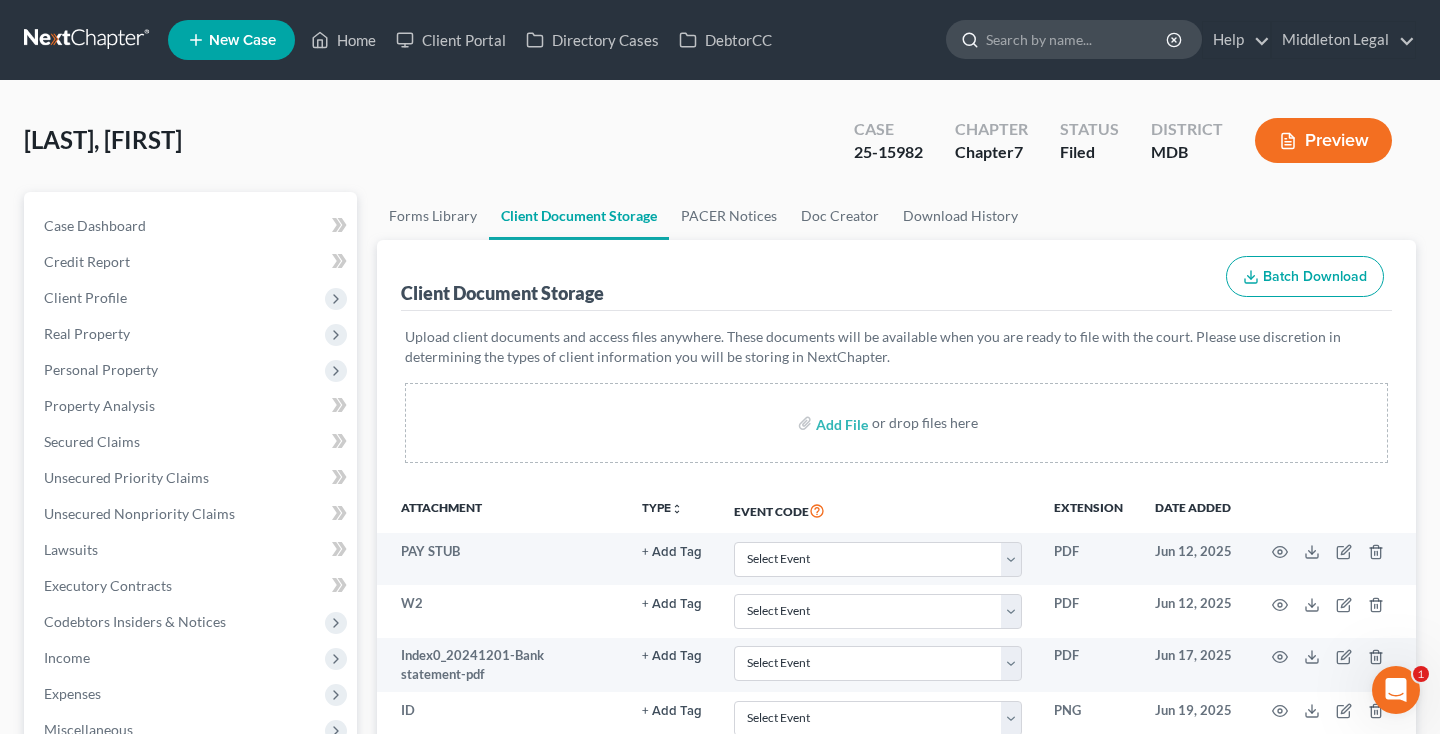 click at bounding box center [1077, 39] 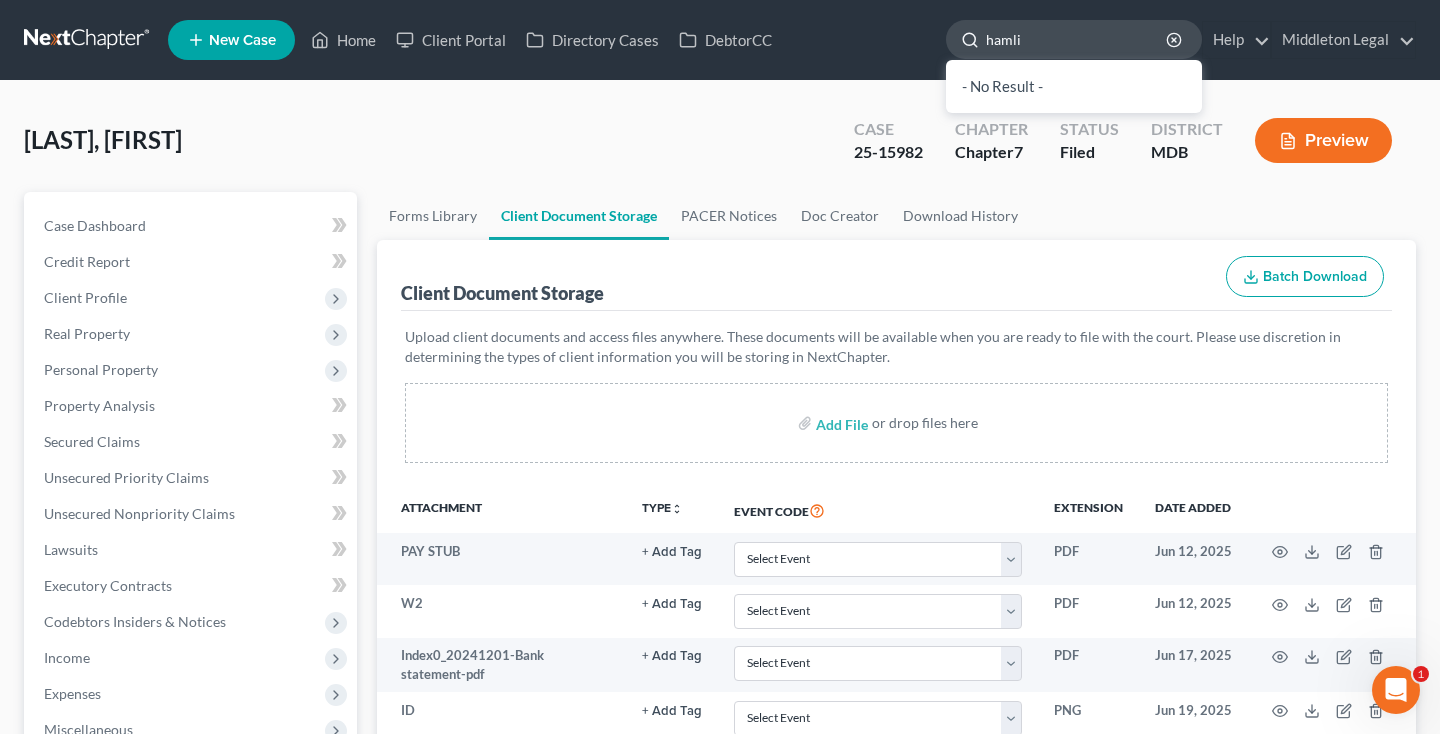type on "hamlin" 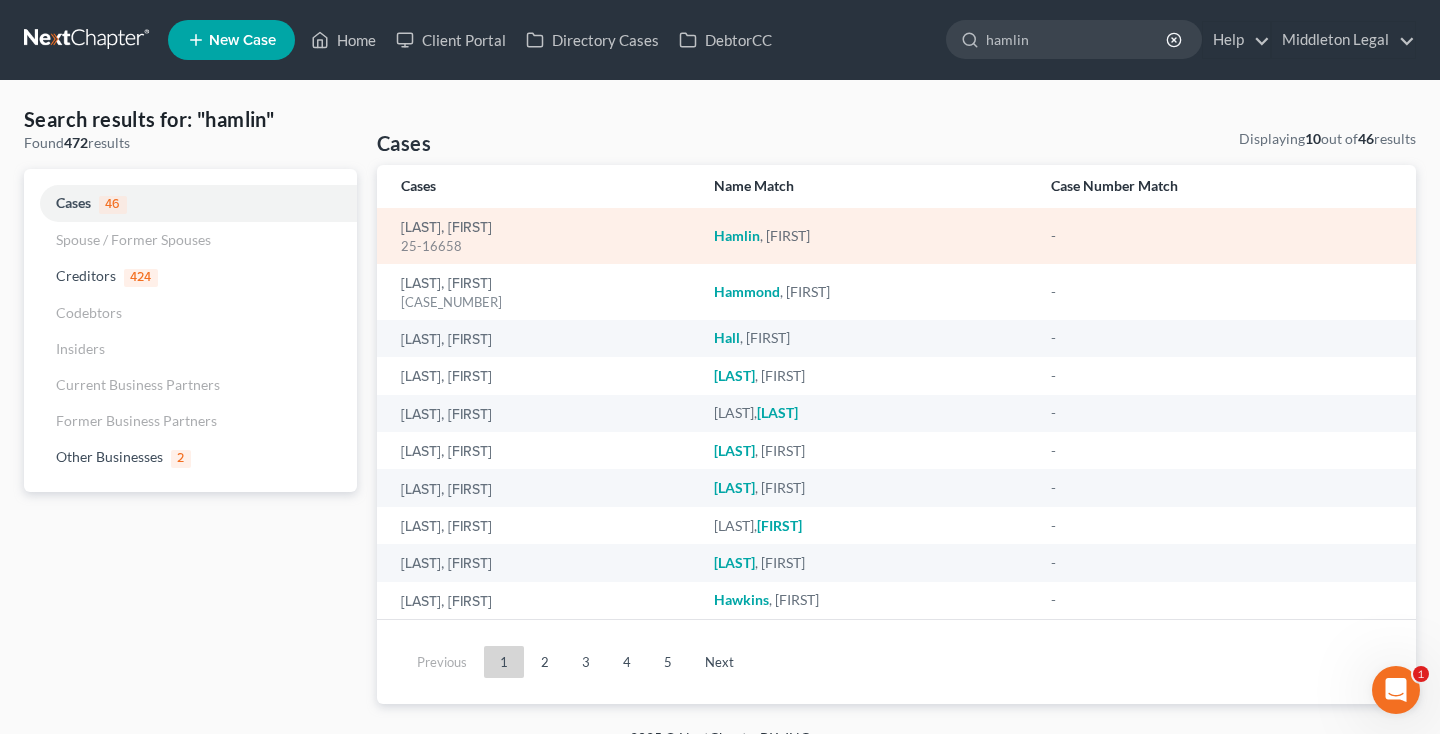 click on "Hamlin" at bounding box center (737, 235) 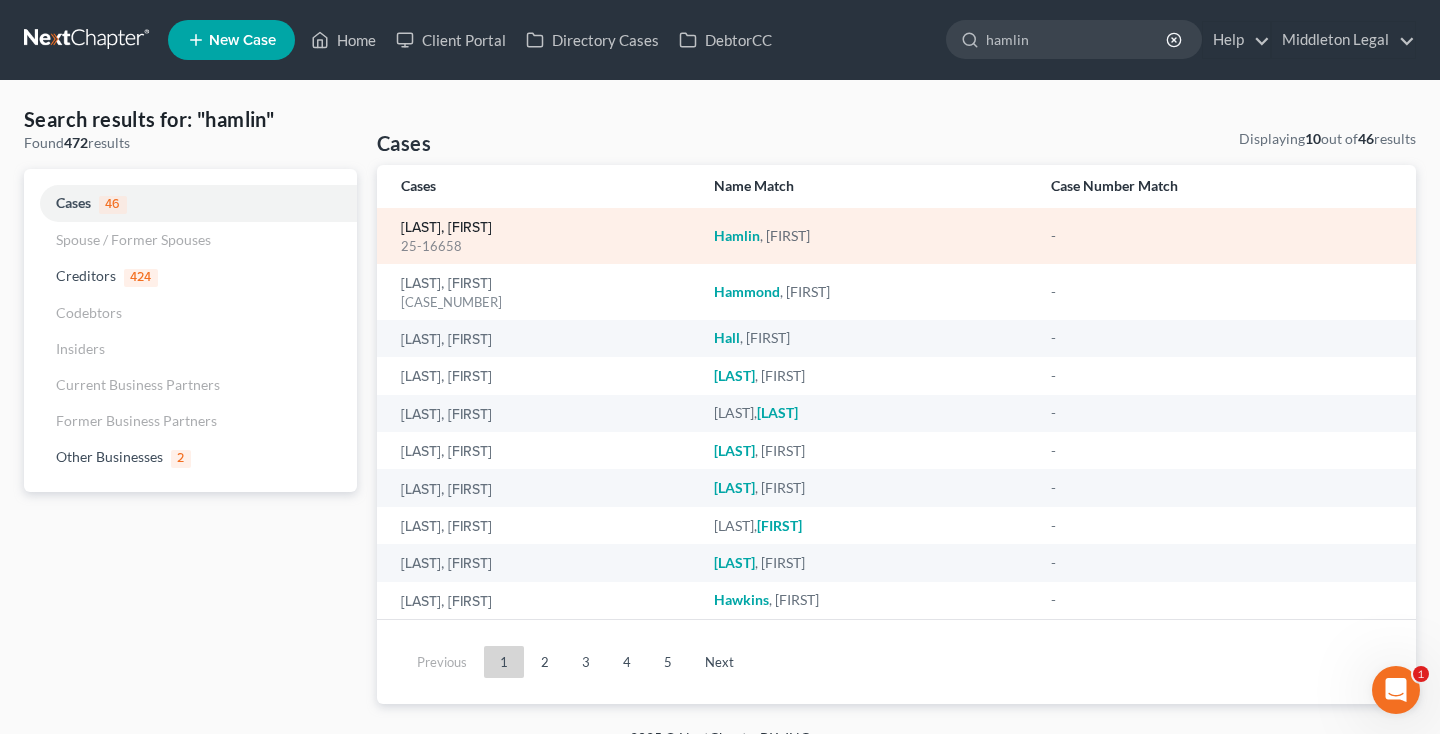 click on "Hamlin, Duane" at bounding box center (446, 228) 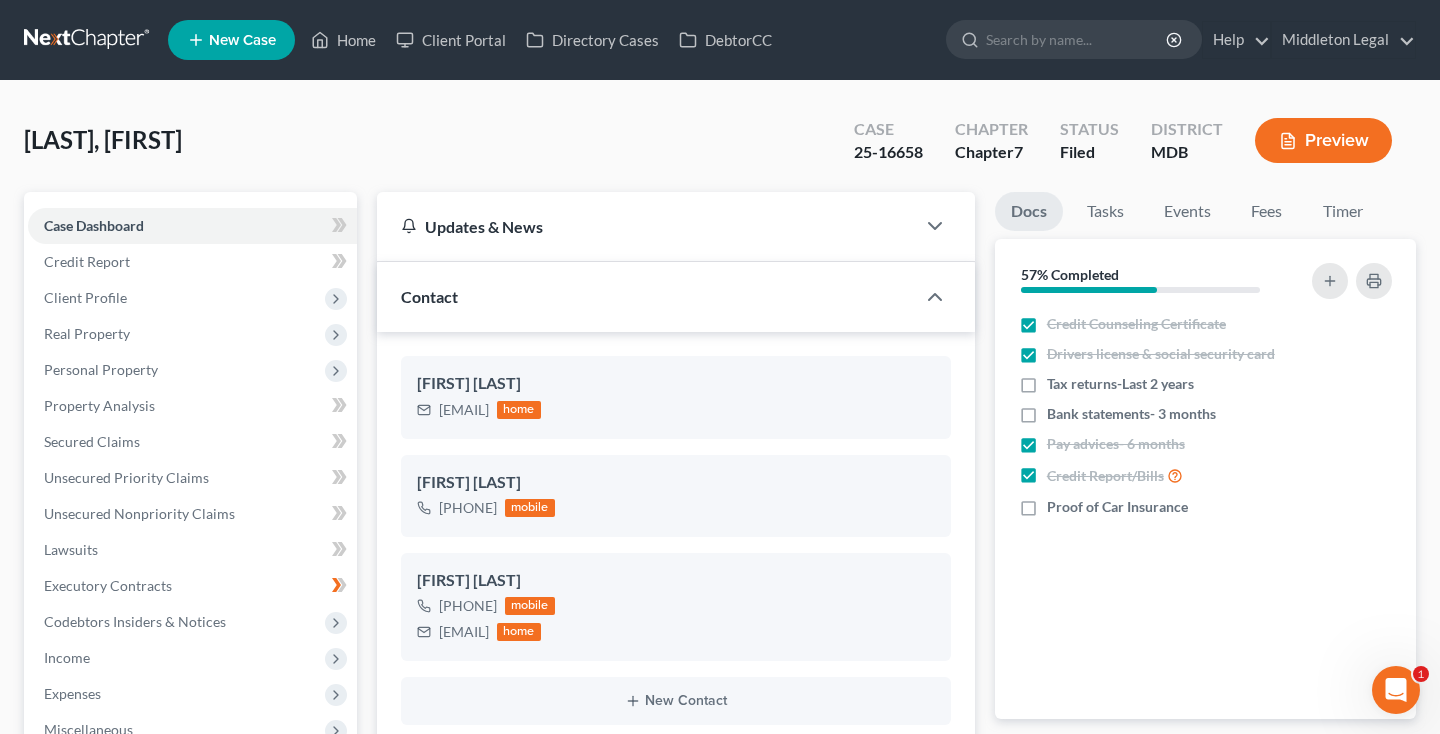 scroll, scrollTop: 1092, scrollLeft: 0, axis: vertical 